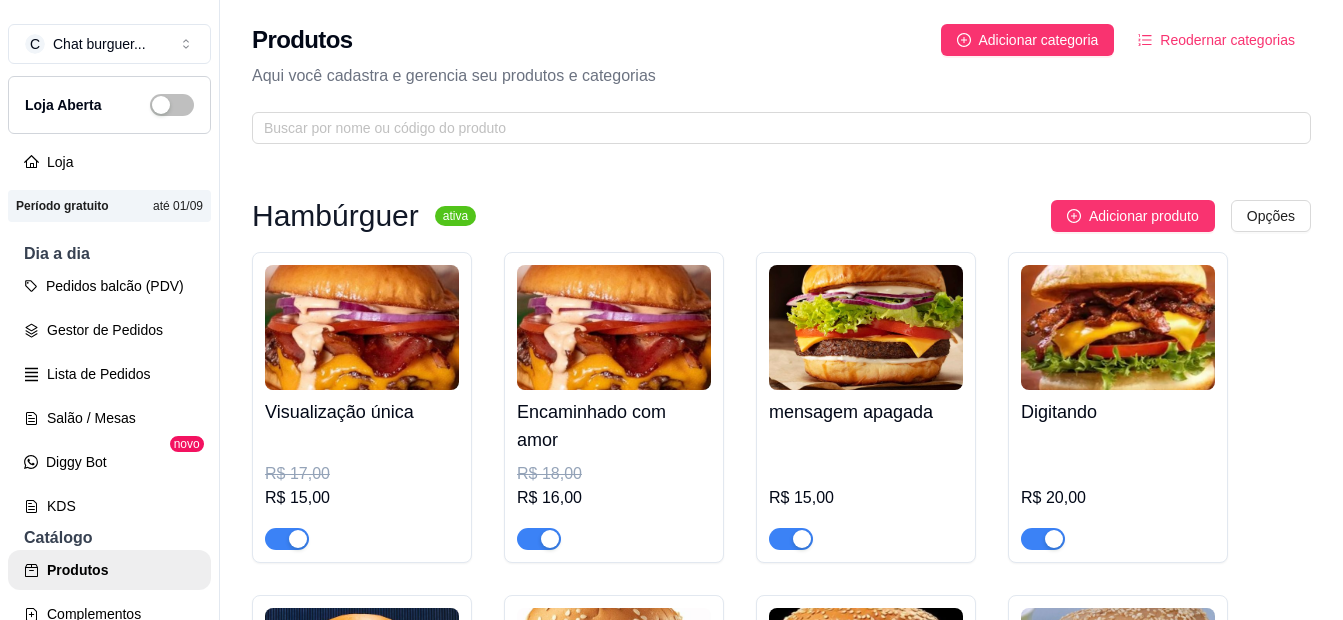 scroll, scrollTop: 0, scrollLeft: 0, axis: both 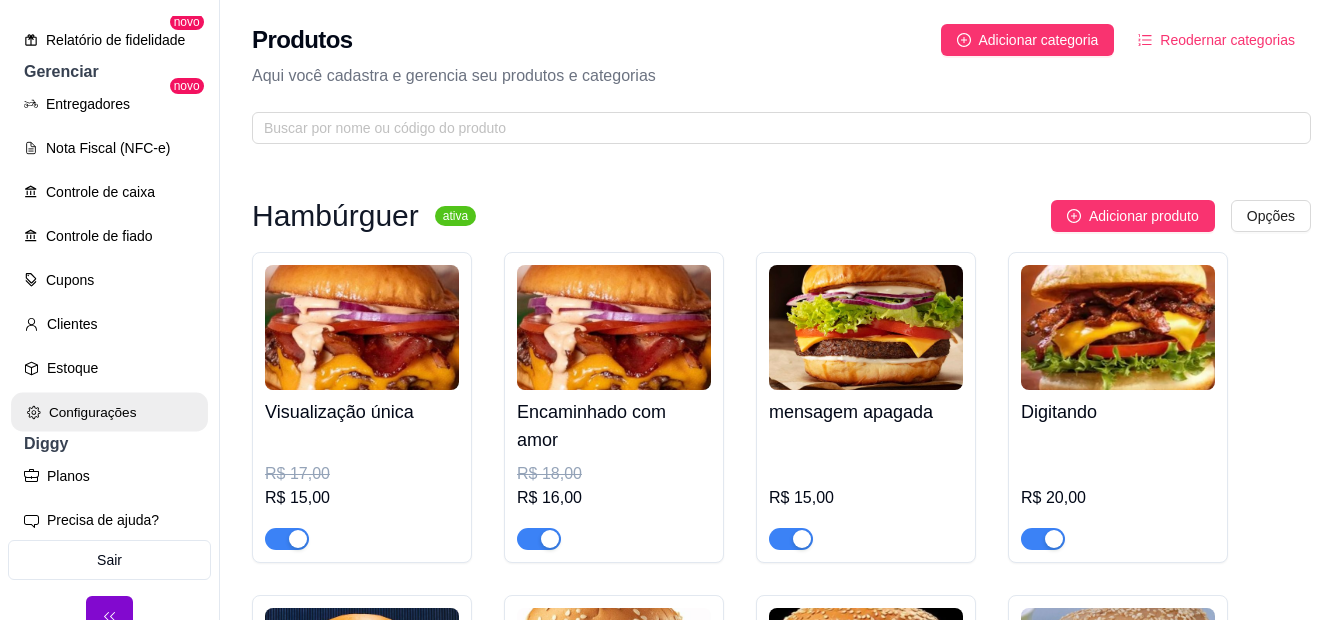 click on "Configurações" at bounding box center [109, 412] 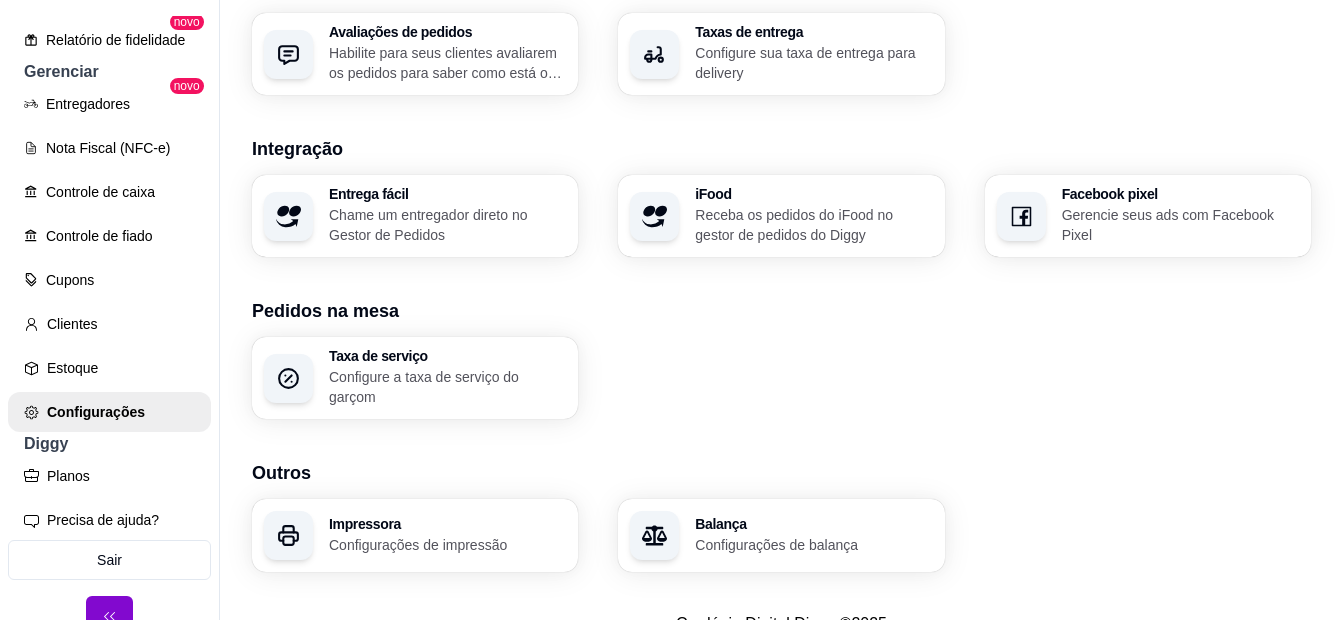 scroll, scrollTop: 804, scrollLeft: 0, axis: vertical 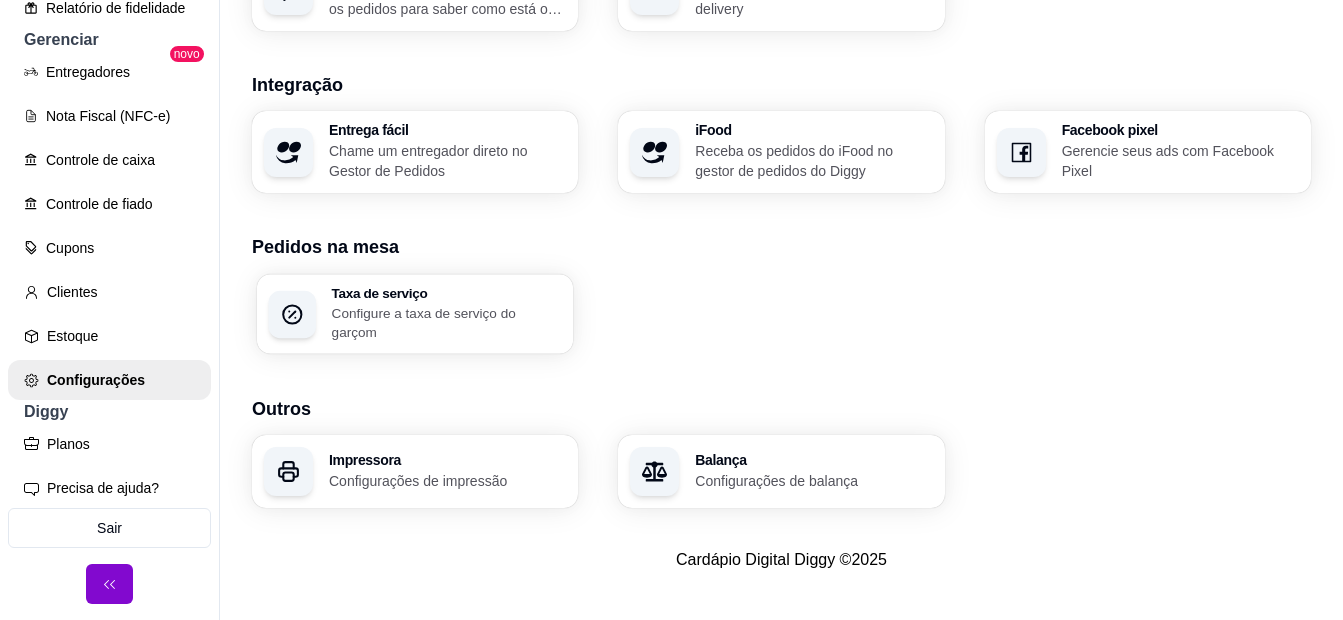 click on "Configure a taxa de serviço do garçom" at bounding box center (447, 322) 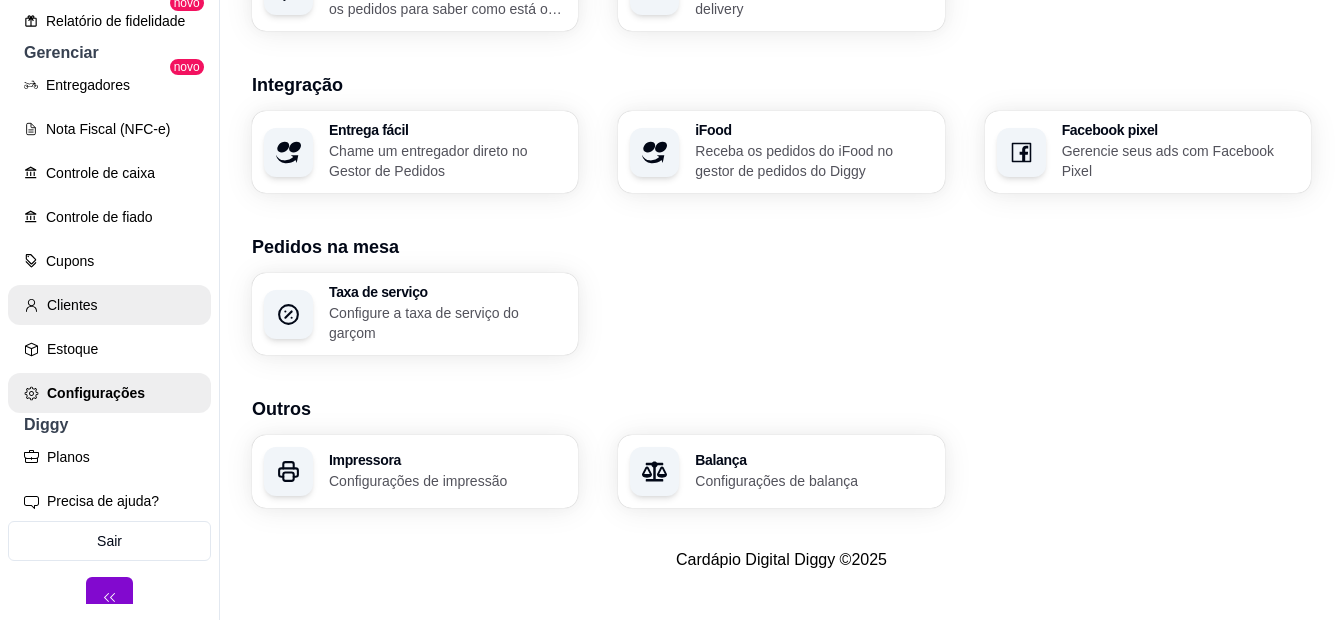 scroll, scrollTop: 694, scrollLeft: 0, axis: vertical 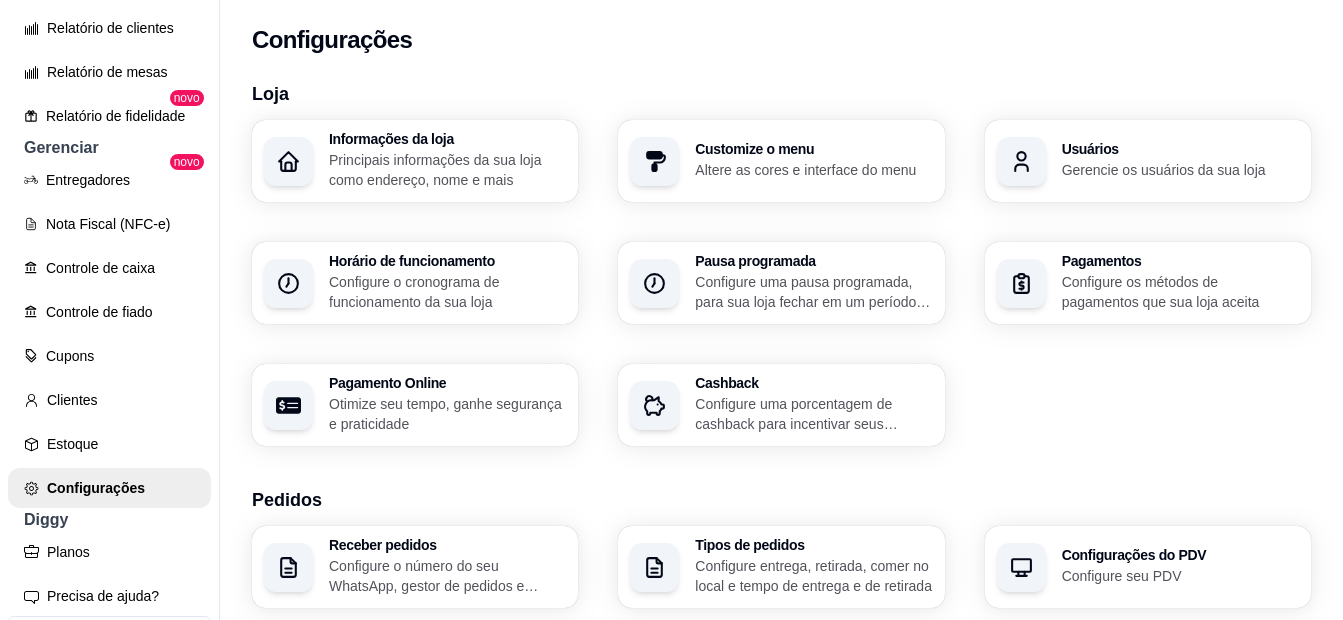 click on "Usuários Gerencie os usuários da sua loja" at bounding box center [1148, 161] 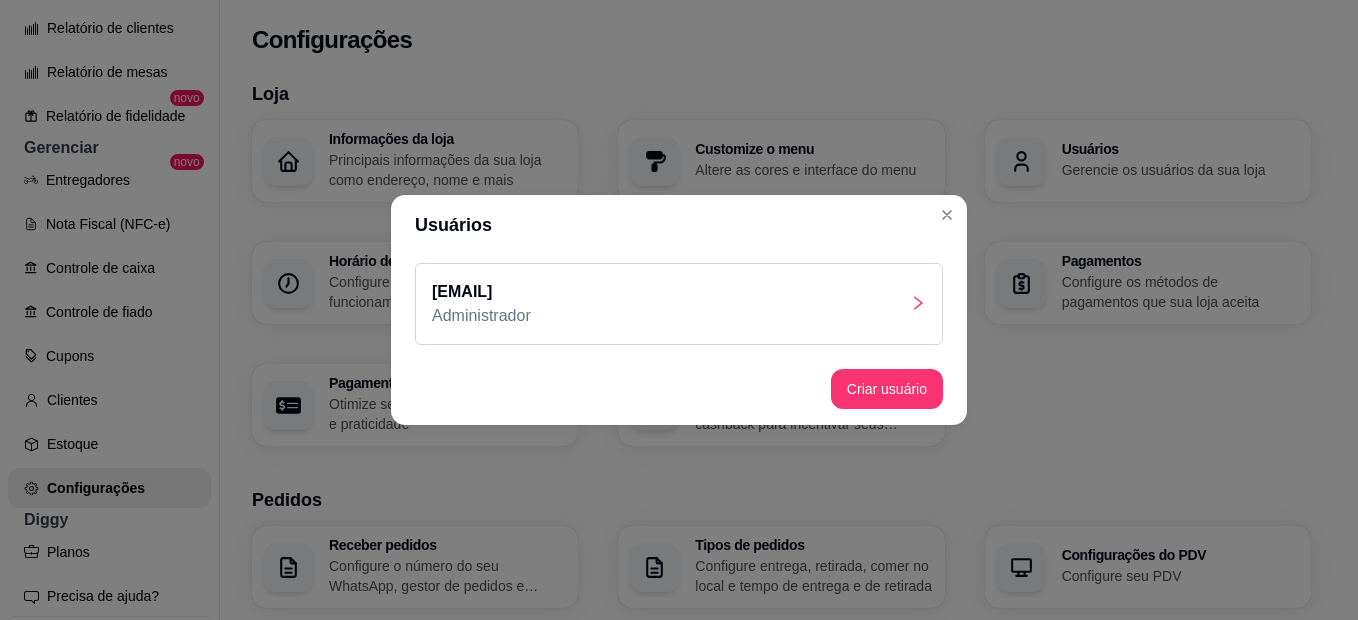 click 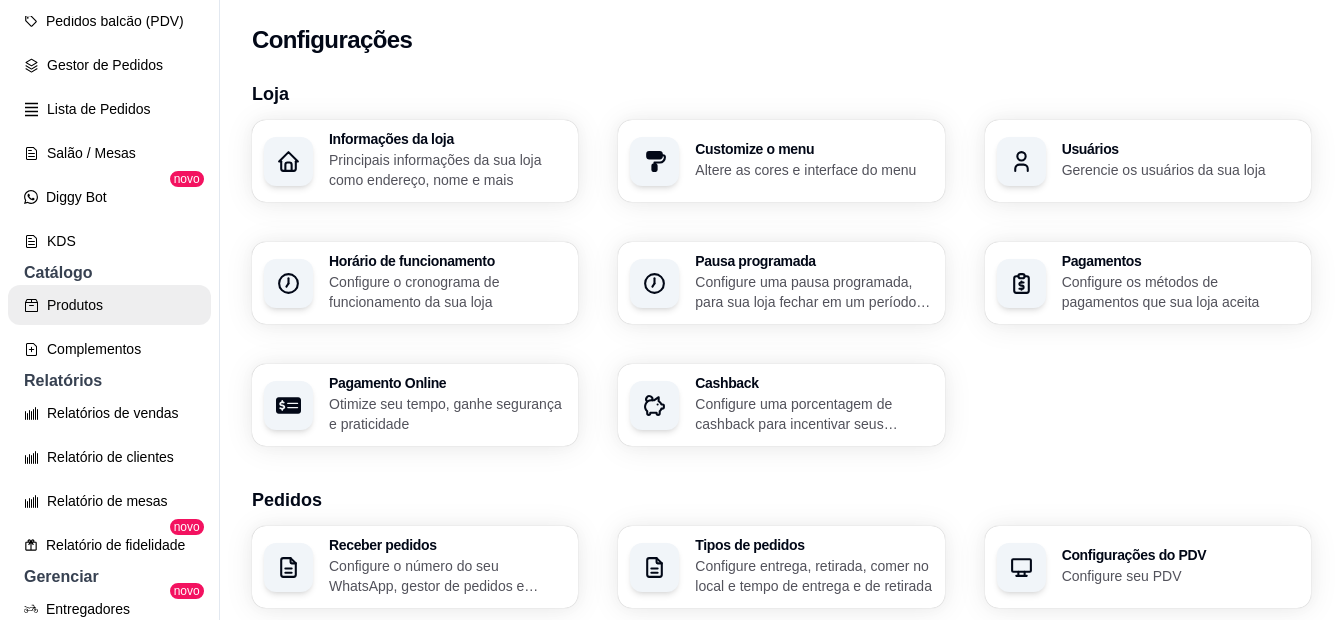 scroll, scrollTop: 0, scrollLeft: 0, axis: both 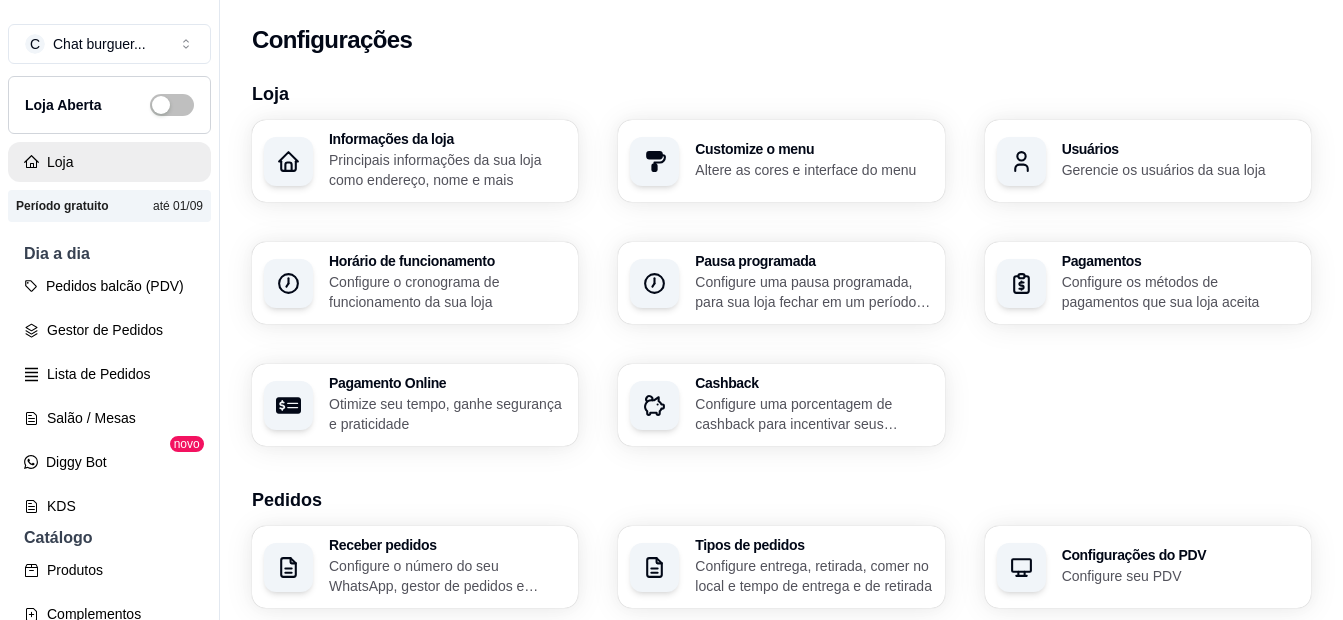 click on "Loja" at bounding box center [109, 162] 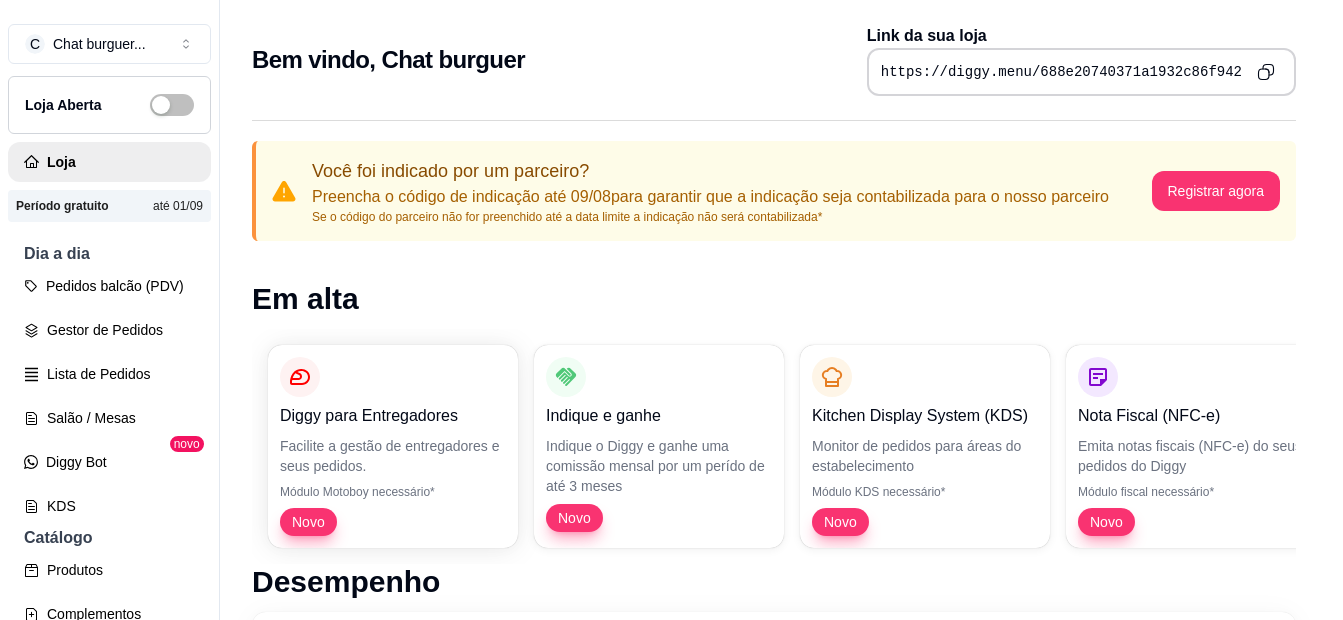 scroll, scrollTop: 32, scrollLeft: 0, axis: vertical 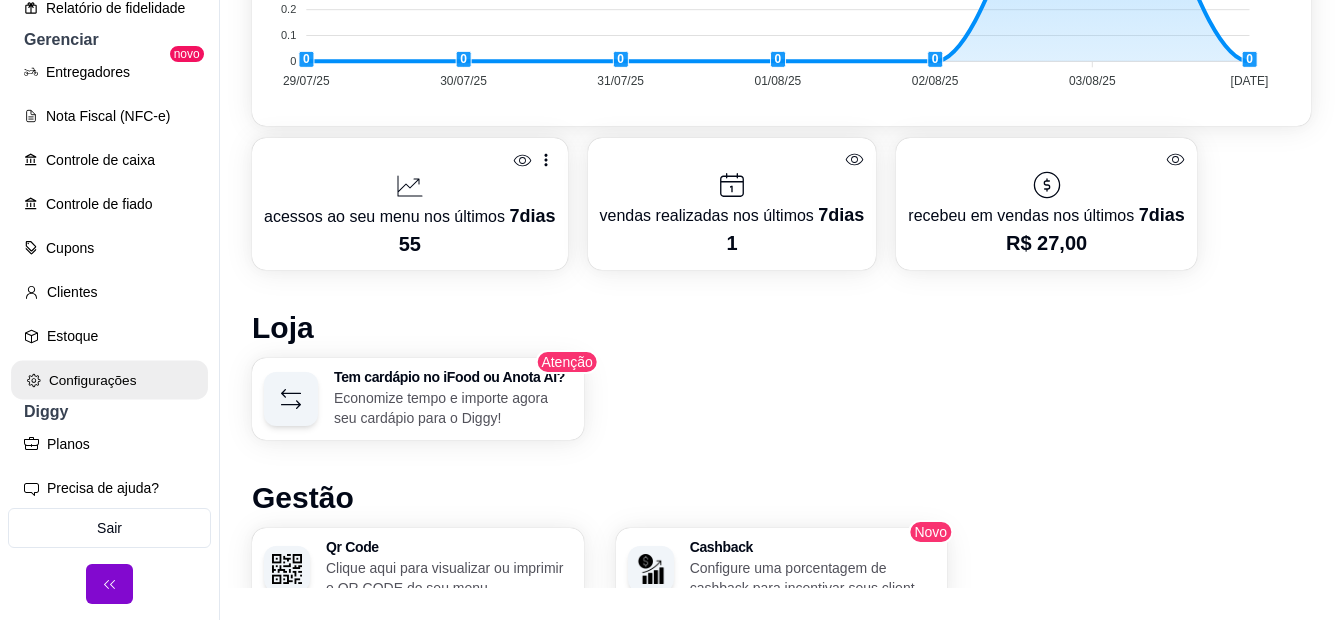 click on "Configurações" at bounding box center (109, 380) 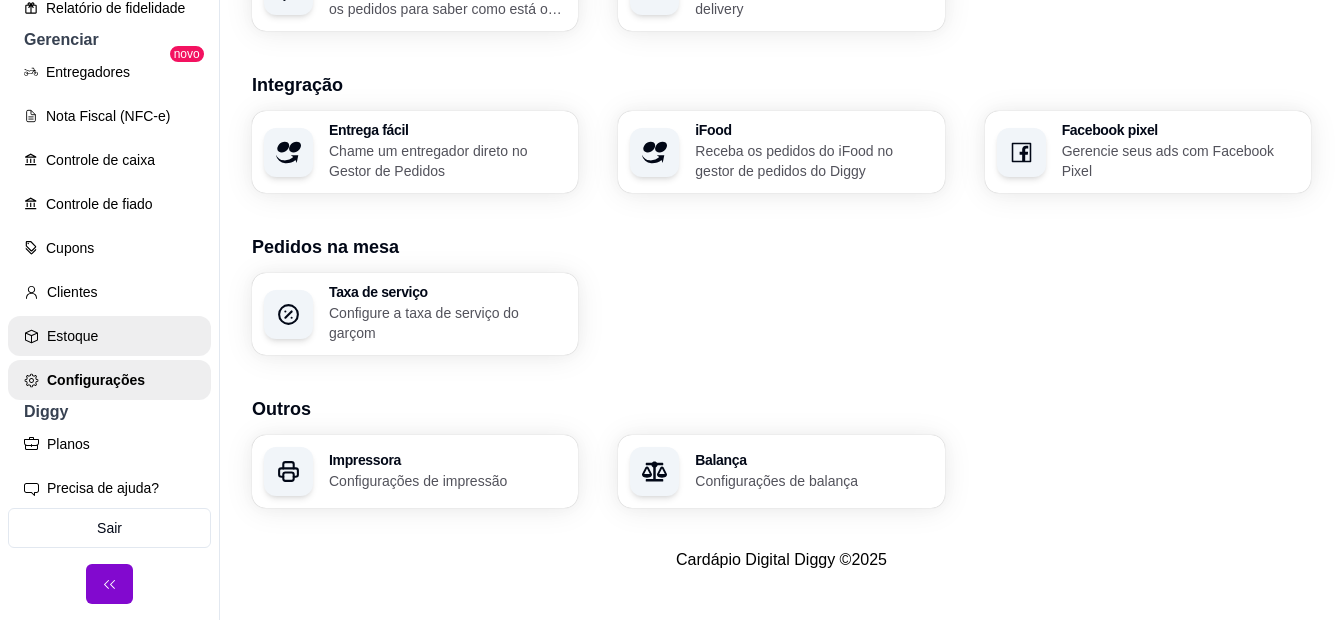 scroll, scrollTop: 0, scrollLeft: 0, axis: both 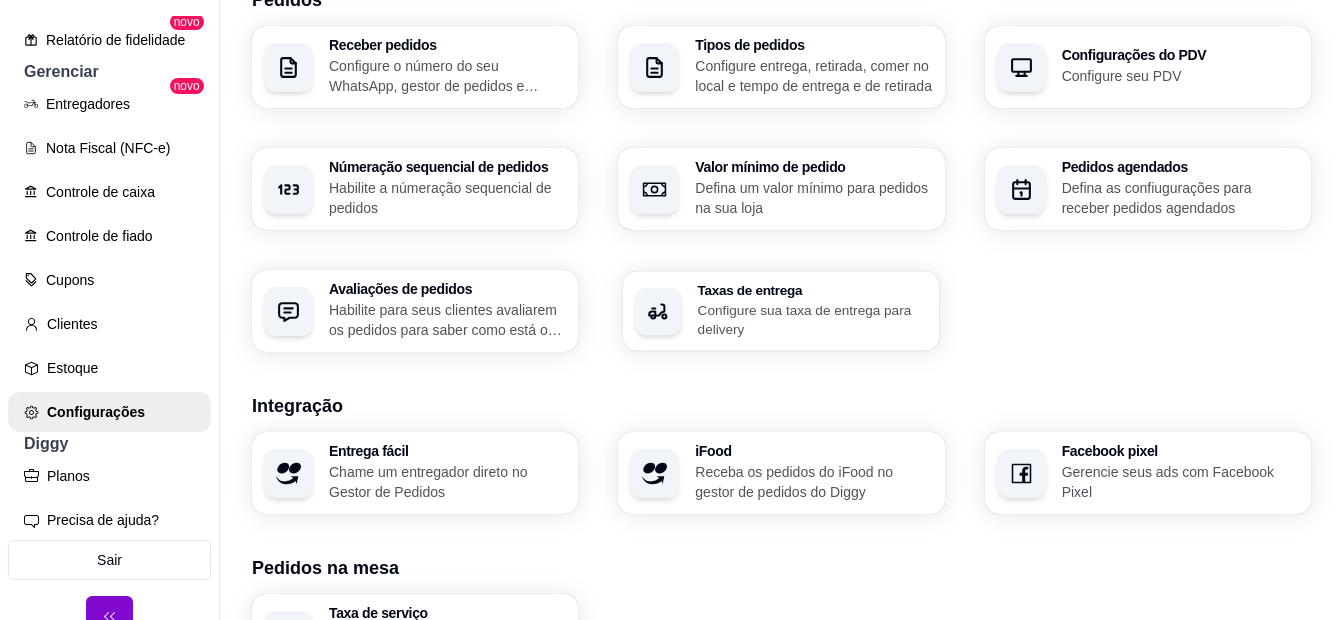 click on "Configure sua taxa de entrega para delivery" at bounding box center [813, 319] 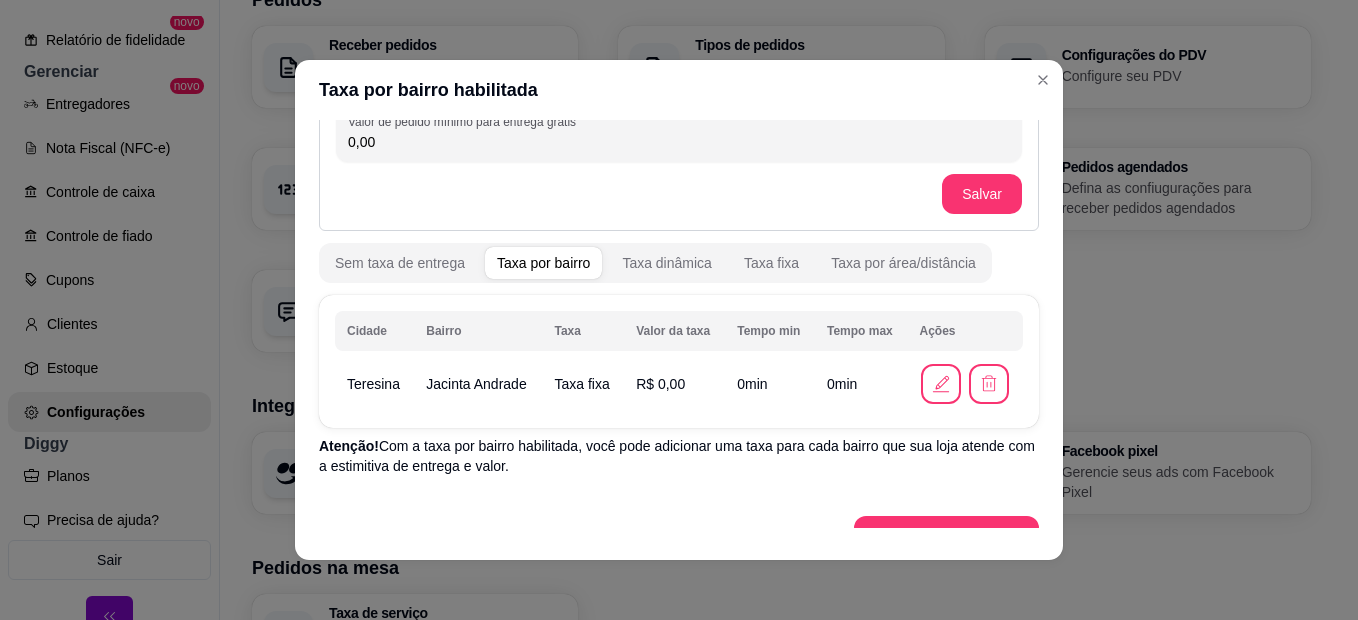 scroll, scrollTop: 163, scrollLeft: 0, axis: vertical 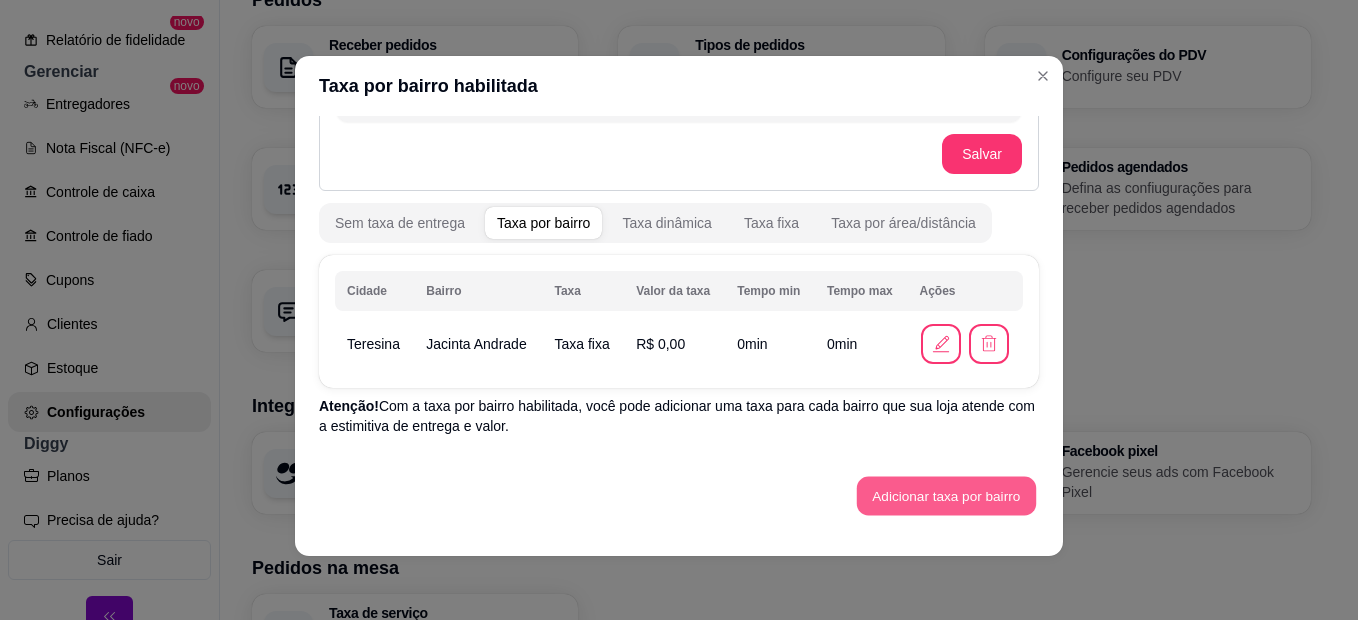click on "Adicionar taxa por bairro" at bounding box center (946, 496) 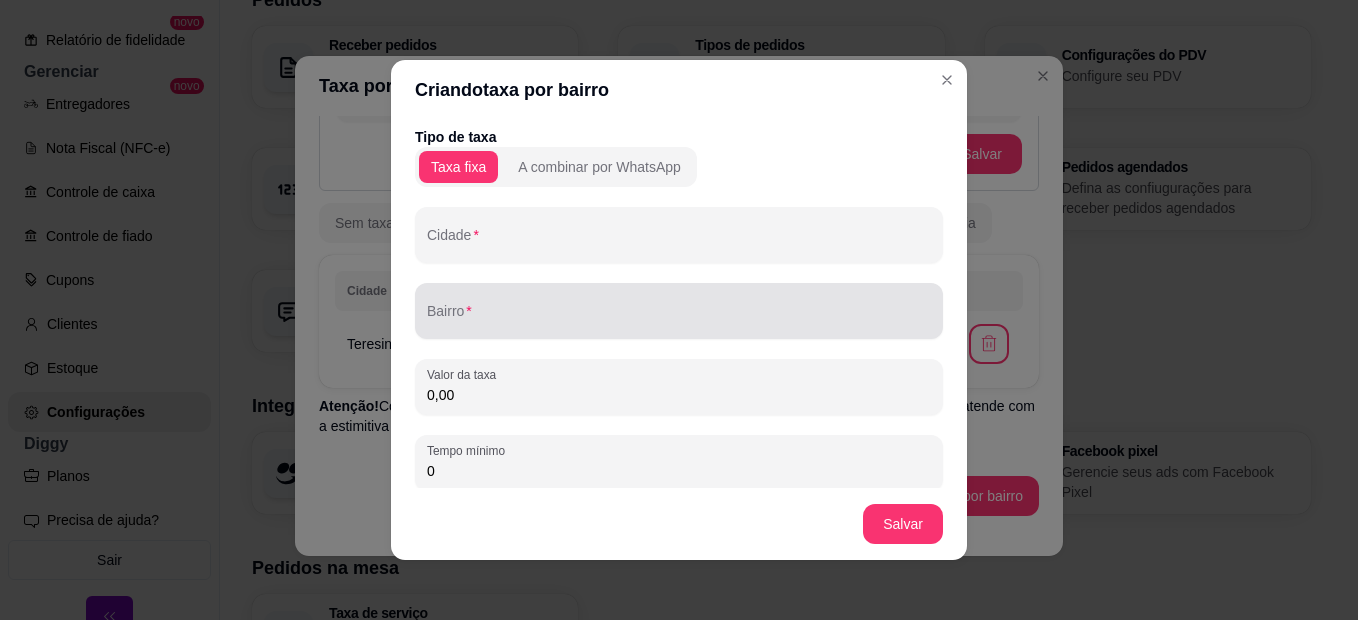 scroll, scrollTop: 0, scrollLeft: 0, axis: both 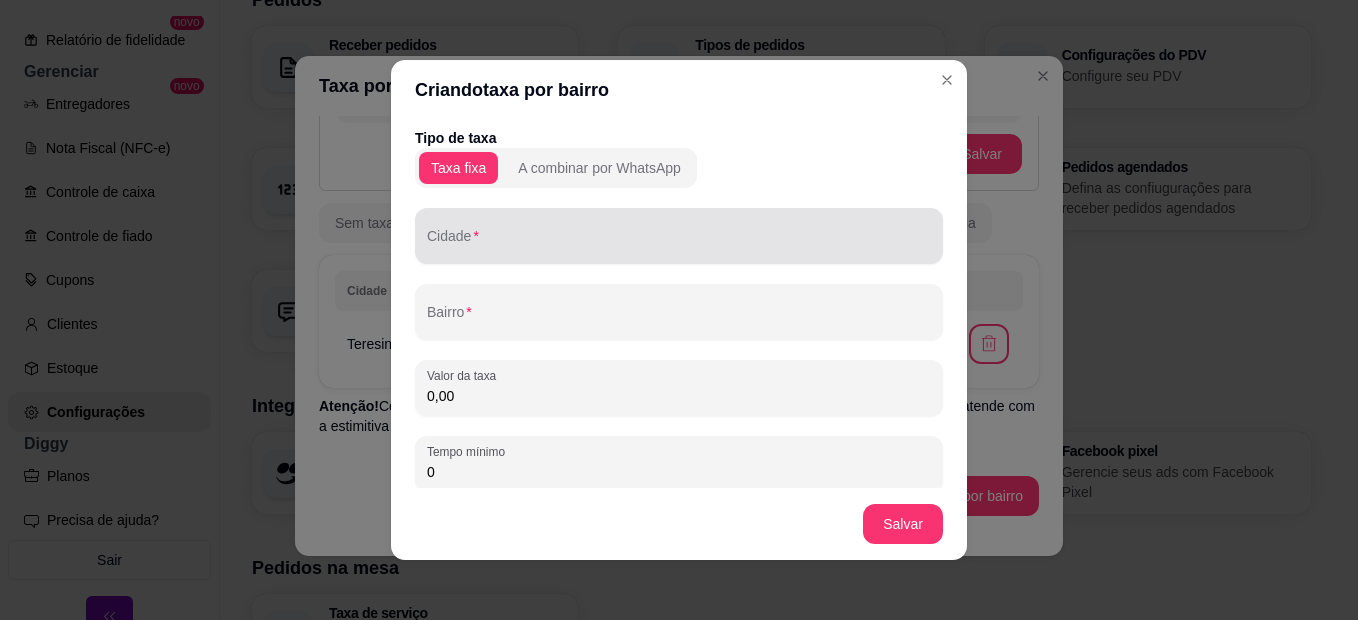 click at bounding box center [679, 236] 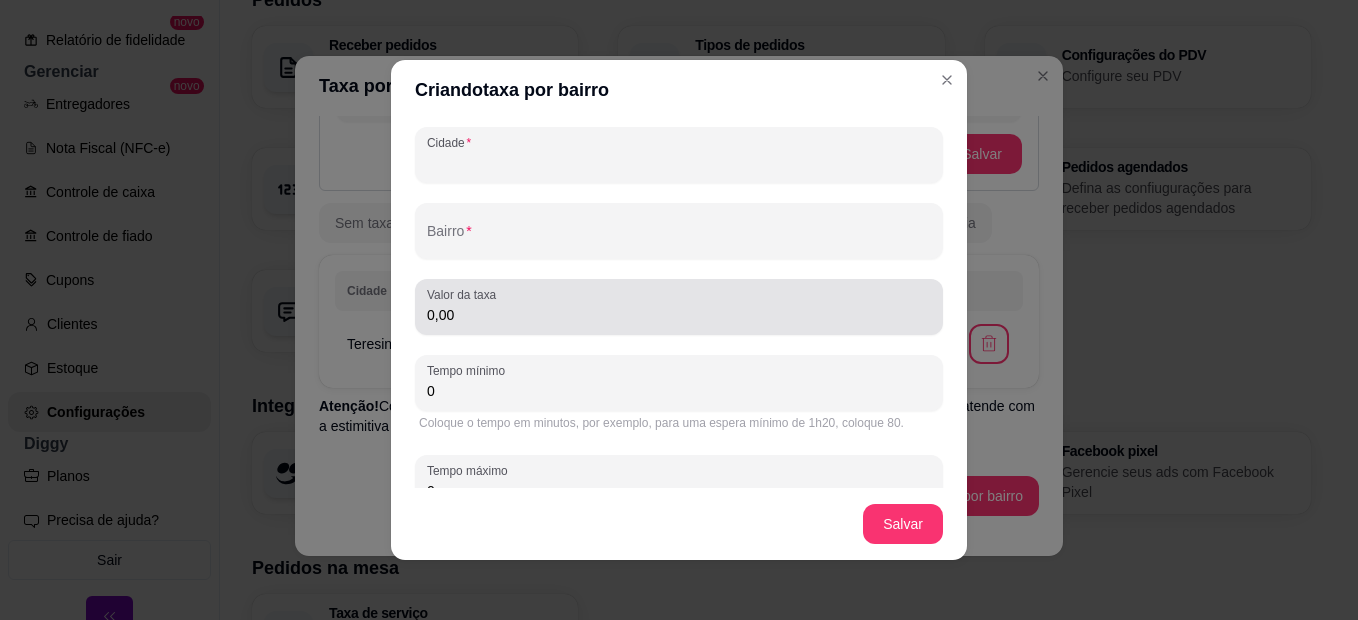 scroll, scrollTop: 36, scrollLeft: 0, axis: vertical 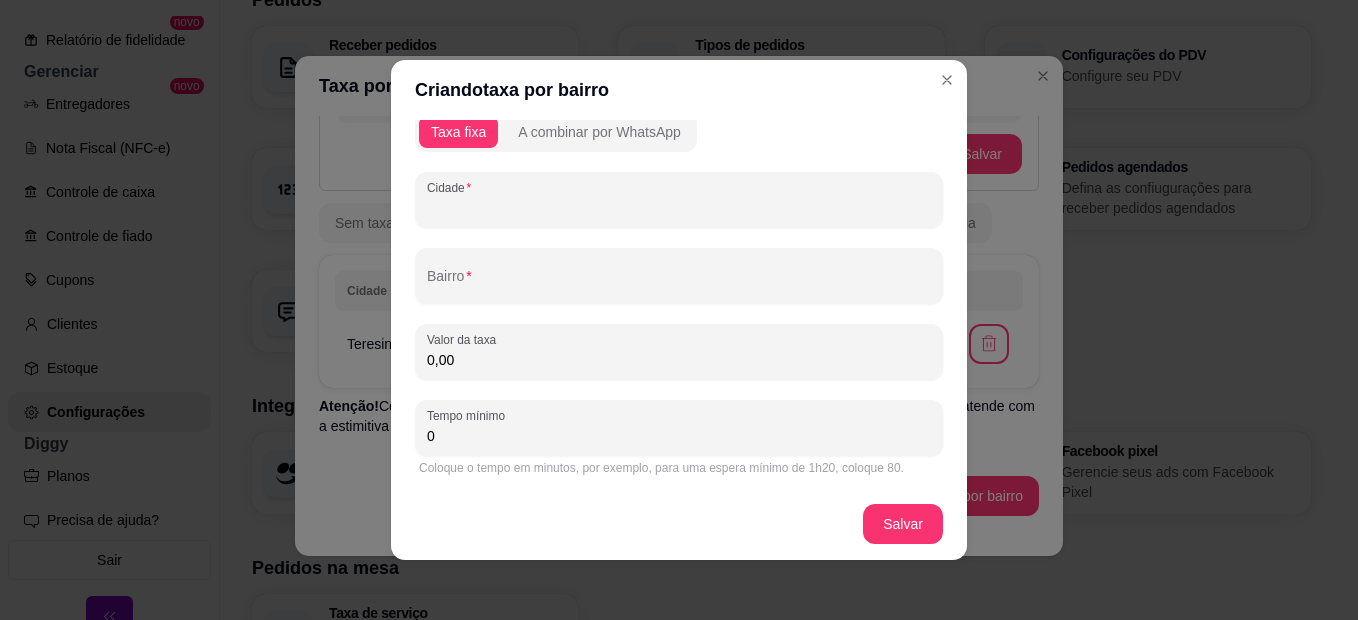 click on "Cidade" at bounding box center (679, 208) 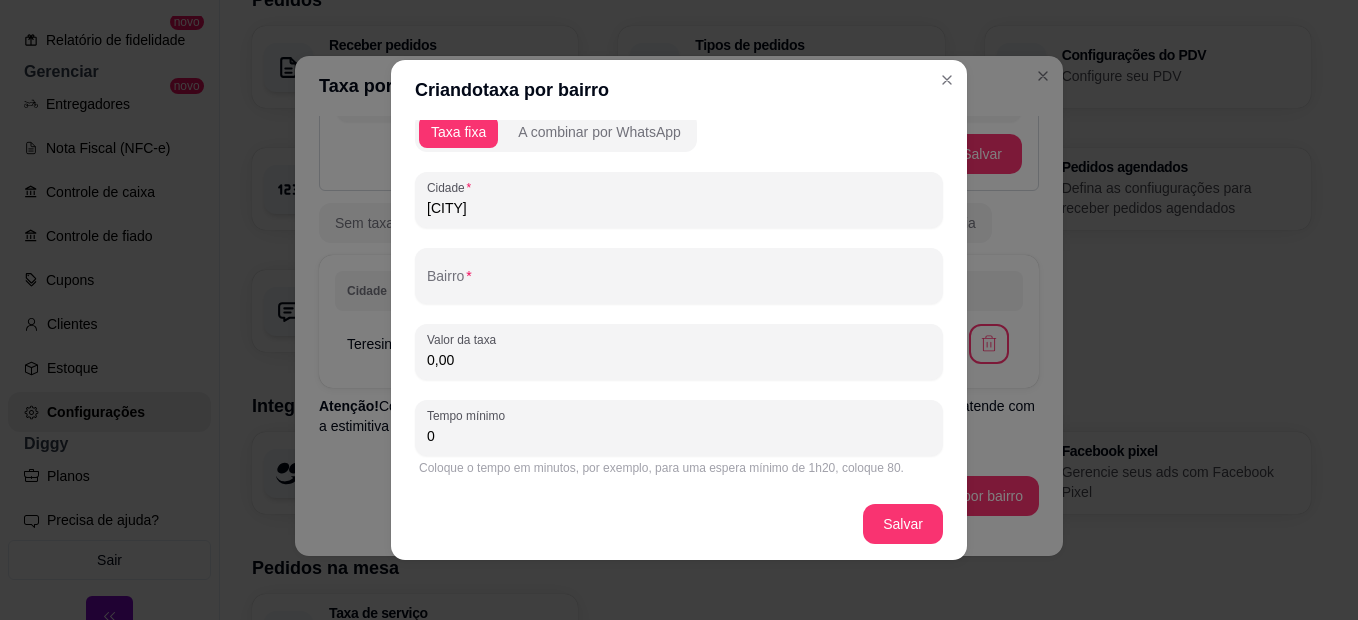 type on "[CITY]" 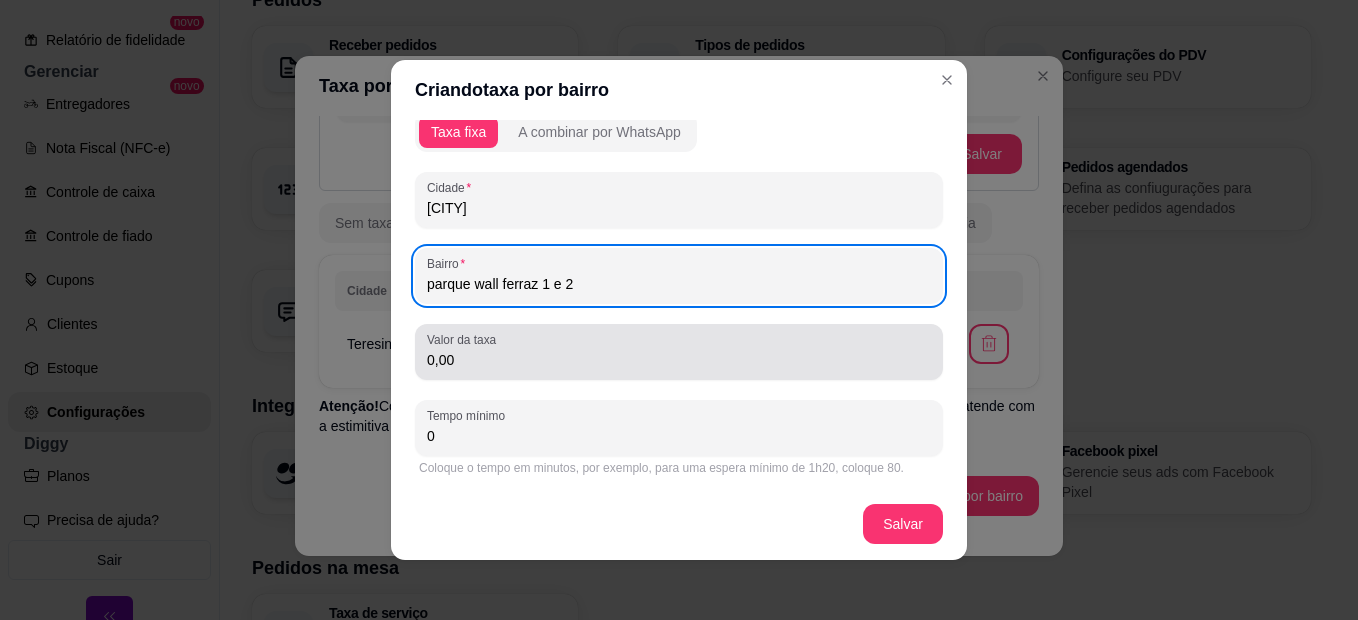 type on "parque wall ferraz 1 e 2" 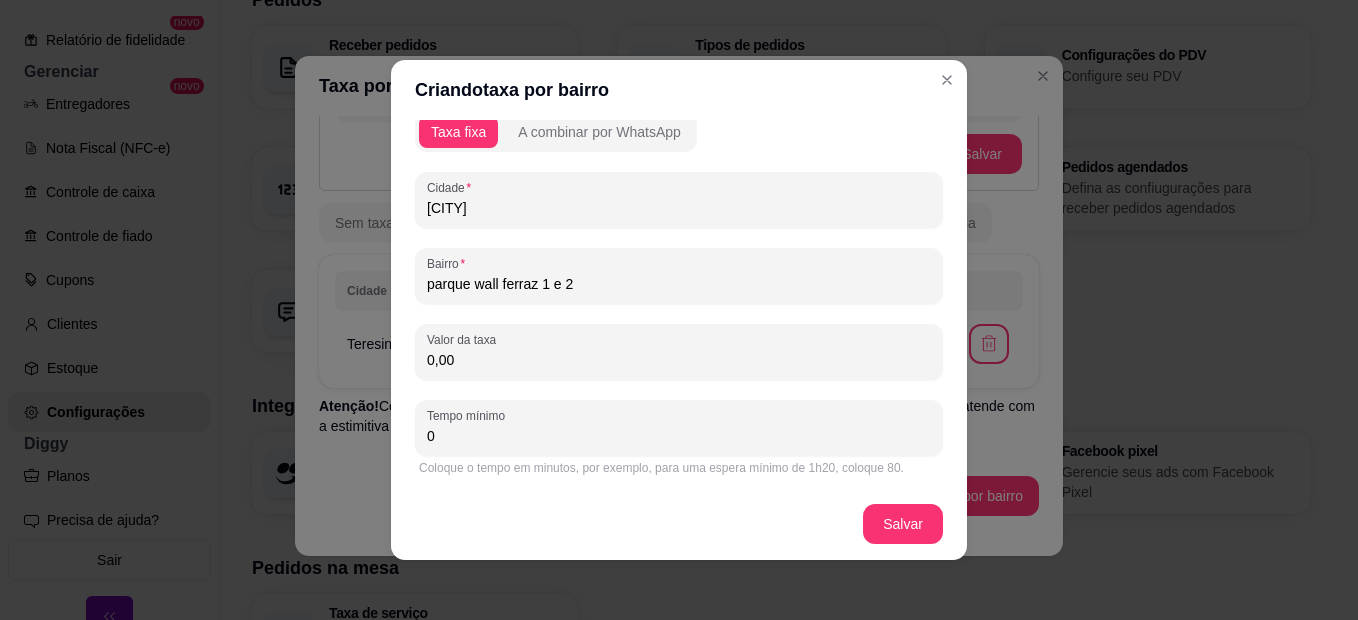 click on "0,00" at bounding box center [679, 360] 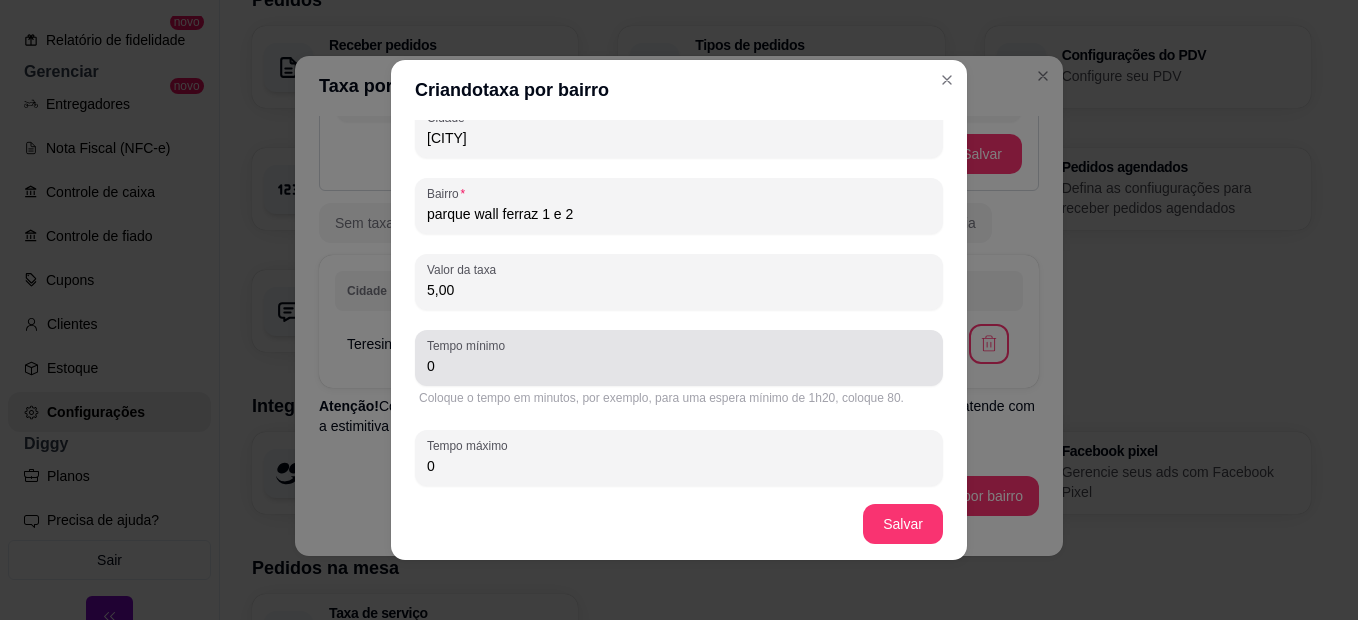 scroll, scrollTop: 136, scrollLeft: 0, axis: vertical 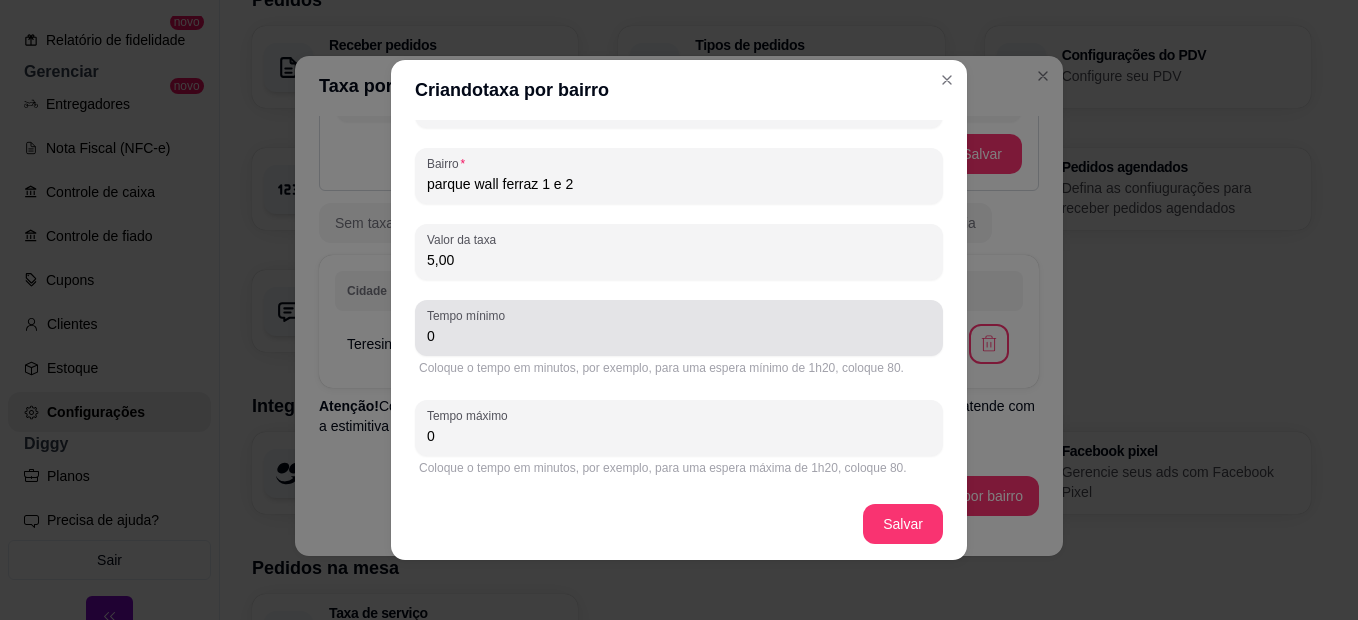 type on "5,00" 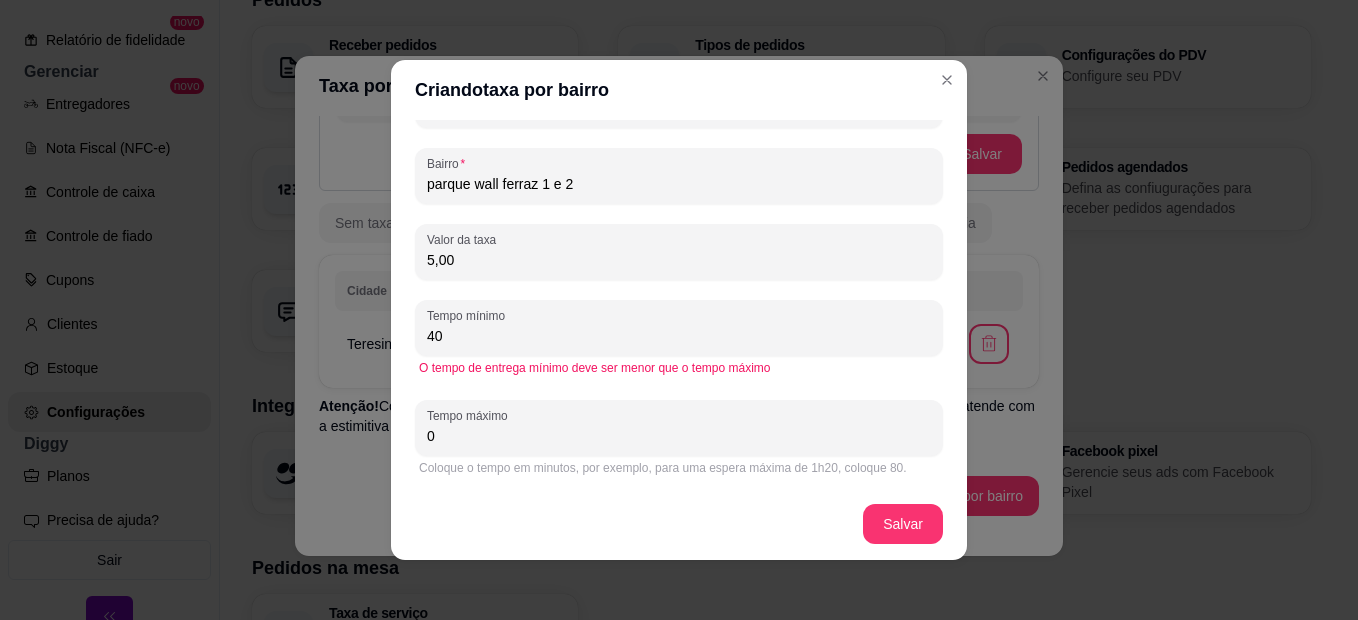 type on "4" 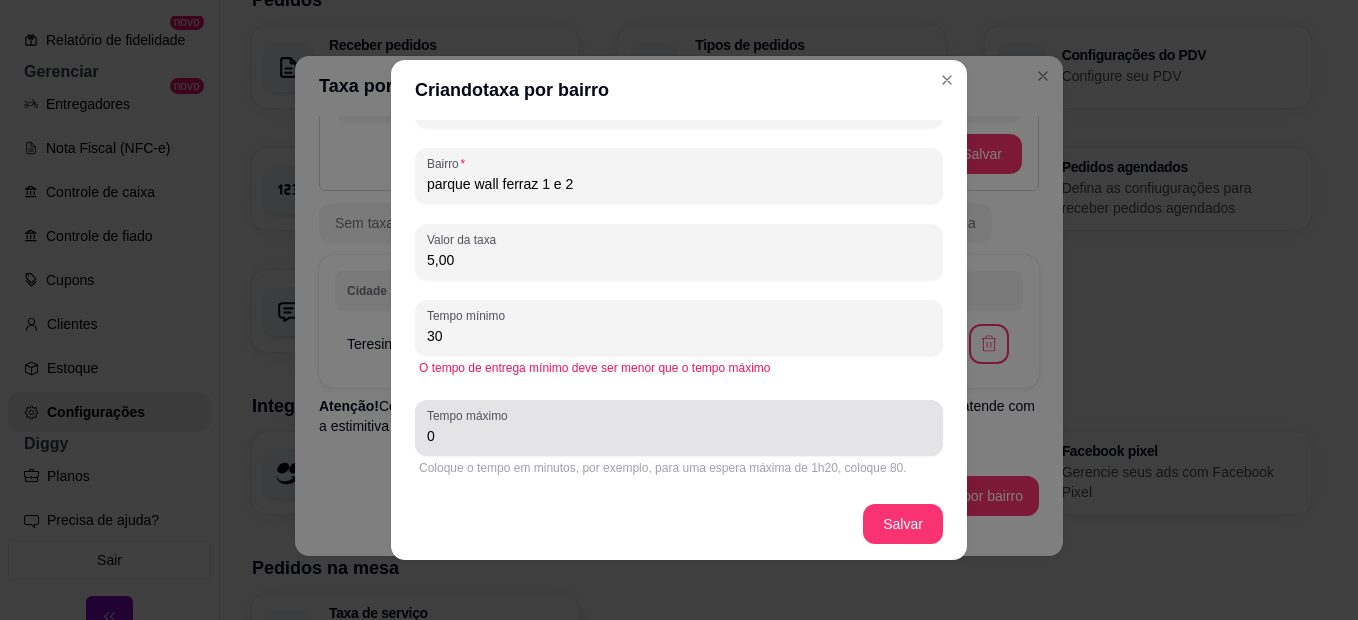 type on "30" 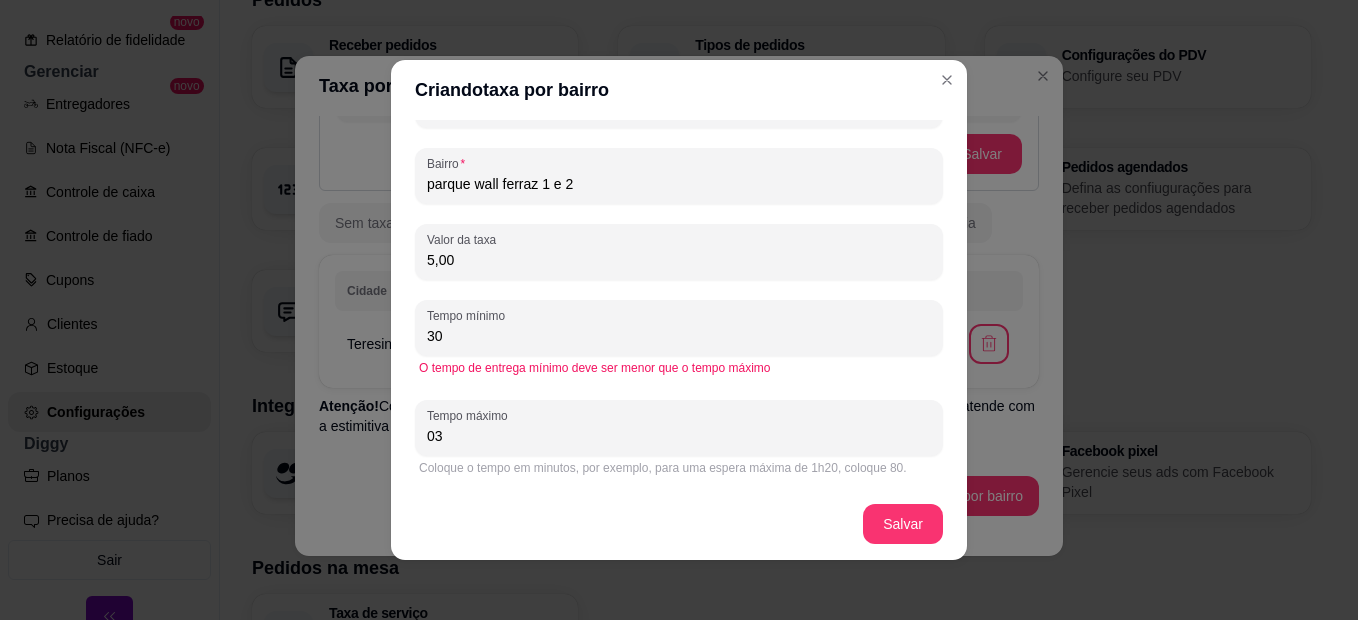 type on "0" 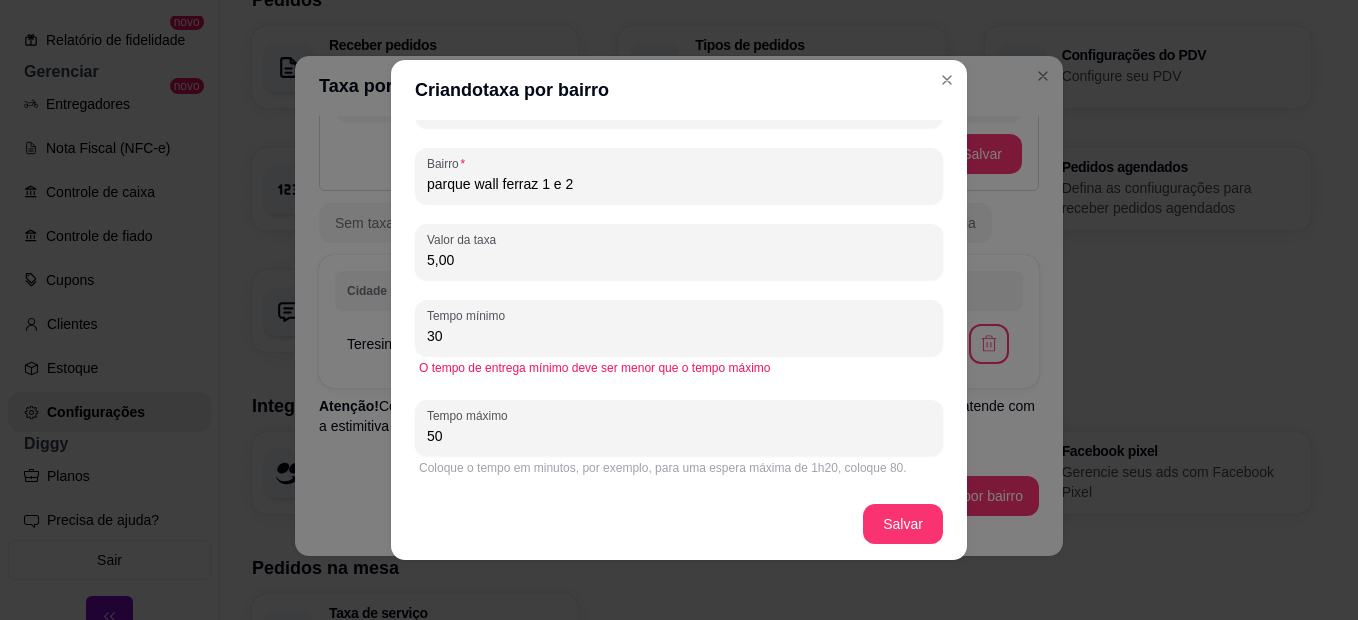 type on "50" 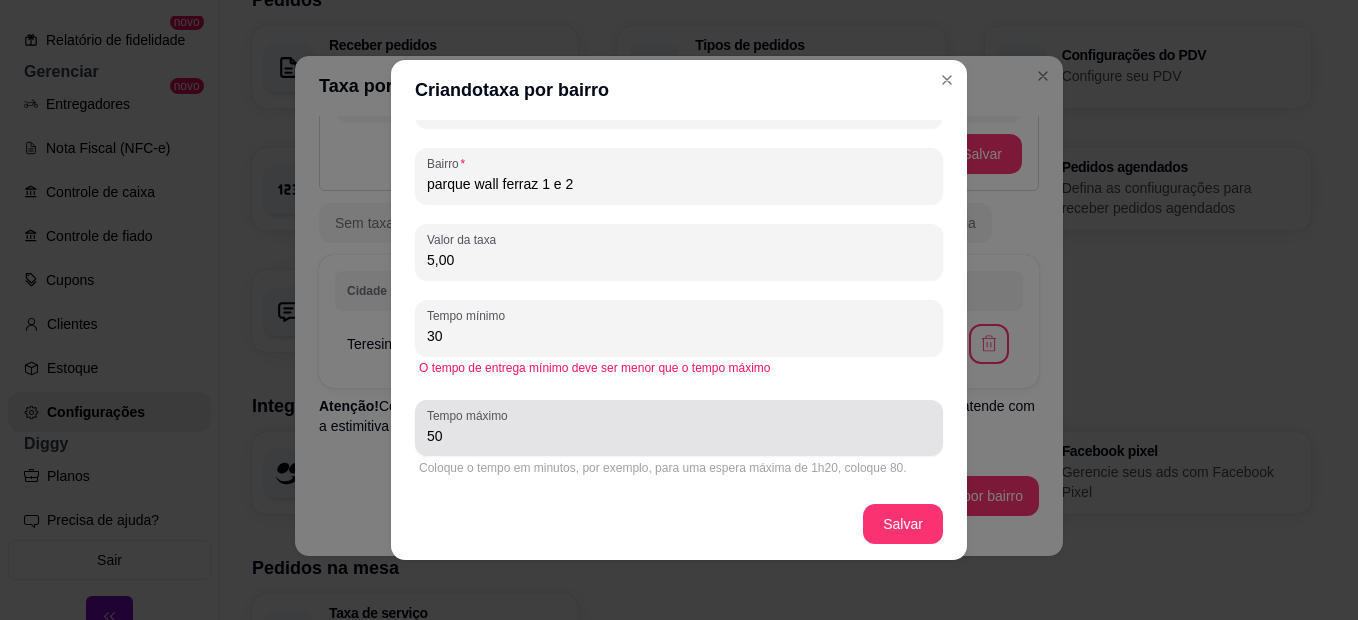 click on "50" at bounding box center (679, 436) 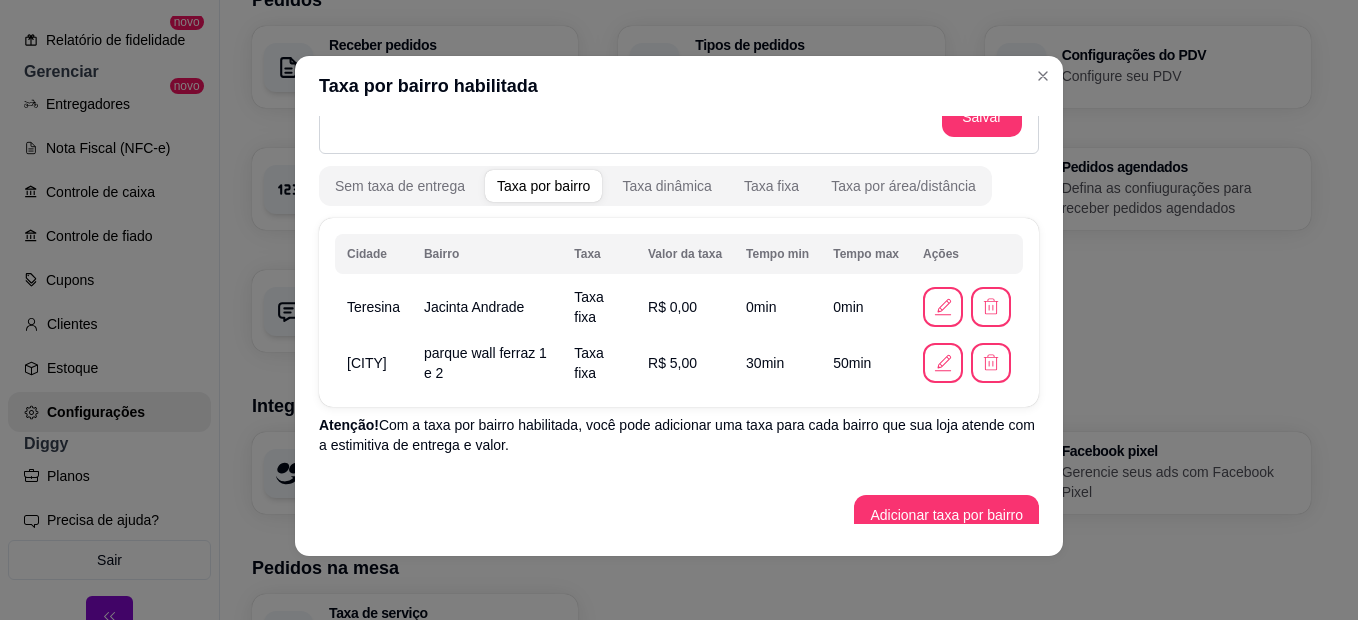 scroll, scrollTop: 219, scrollLeft: 0, axis: vertical 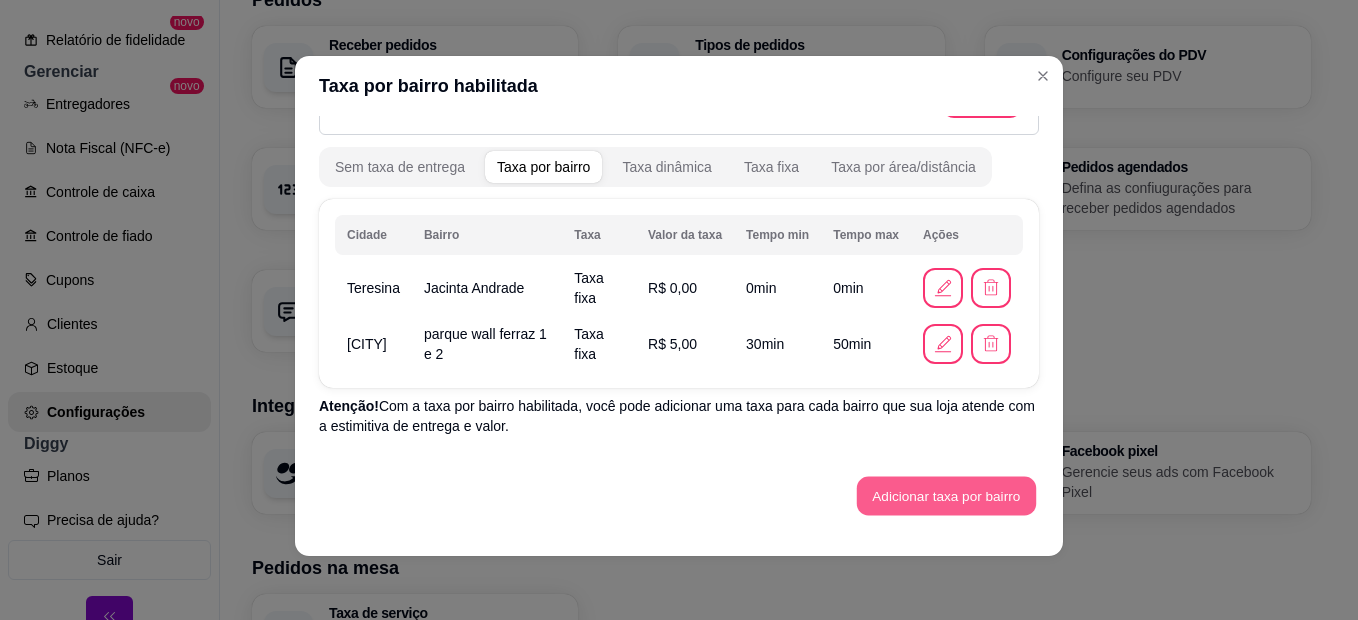 click on "Adicionar taxa por bairro" at bounding box center [946, 496] 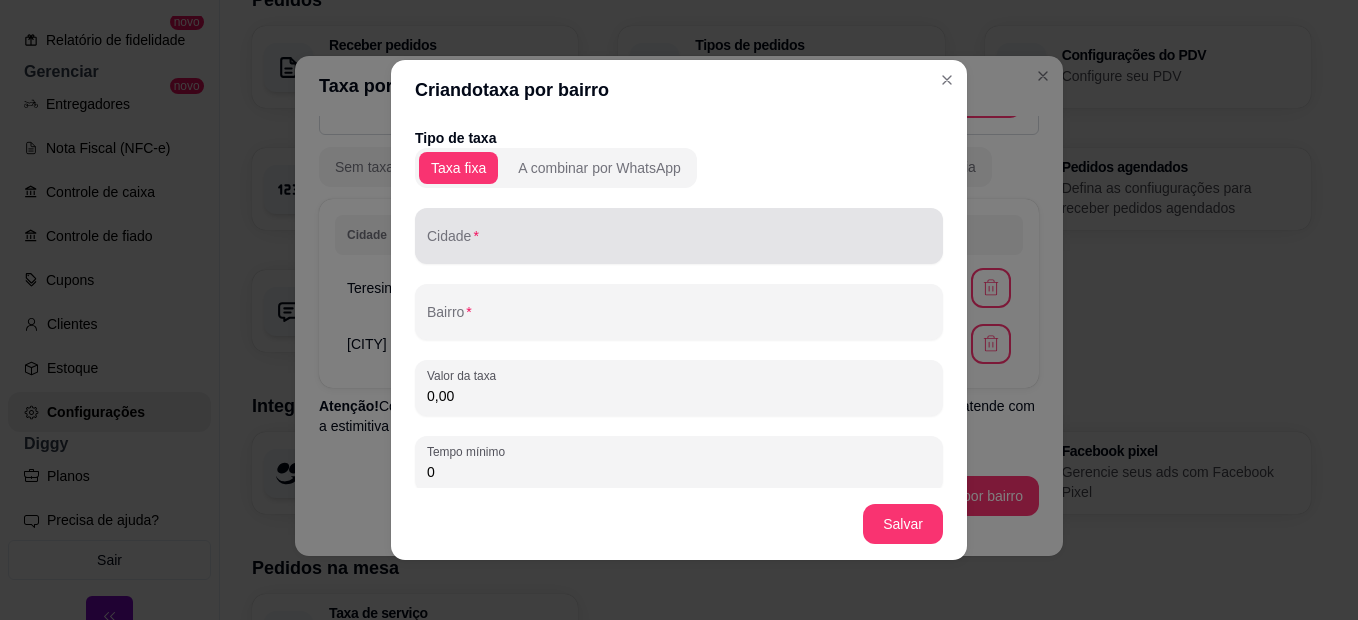 click on "Cidade" at bounding box center (679, 244) 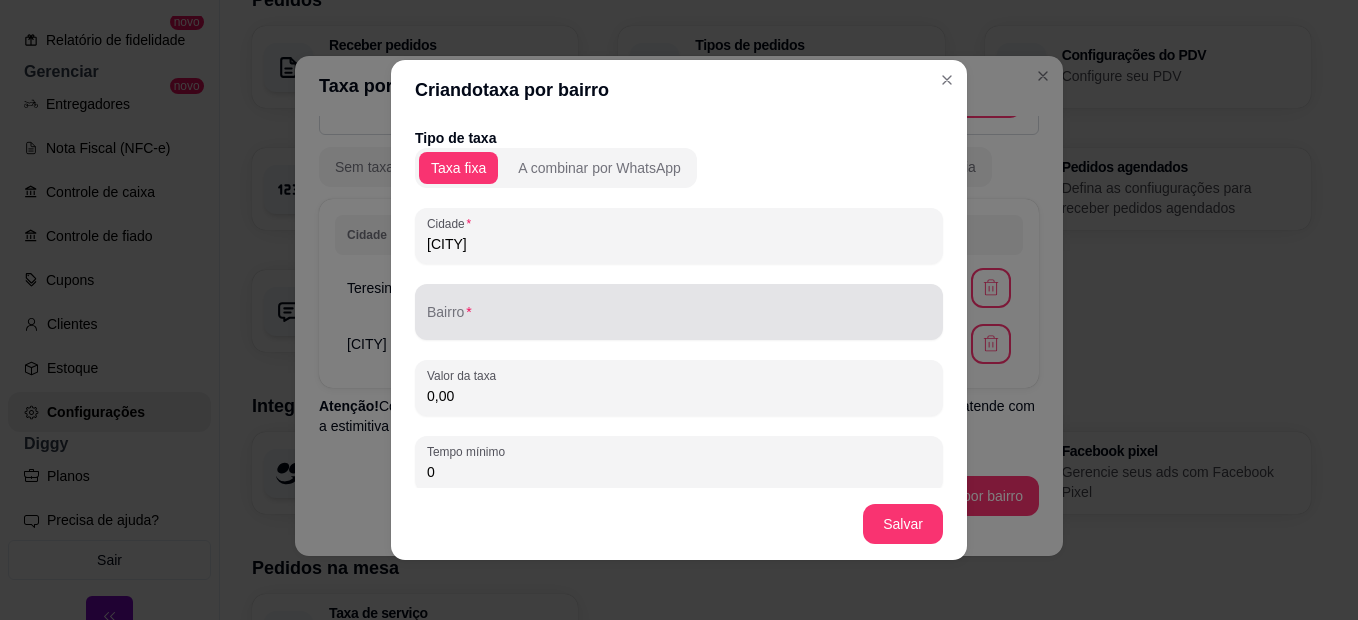 type on "[CITY]" 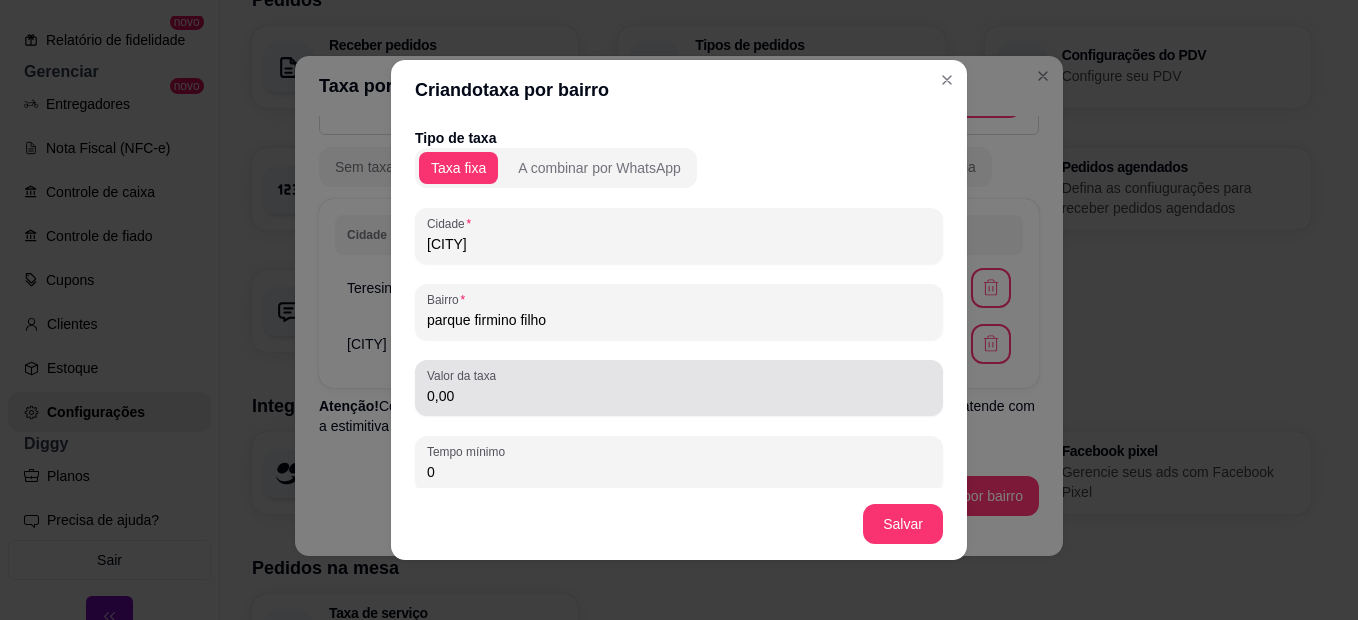type on "parque firmino filho" 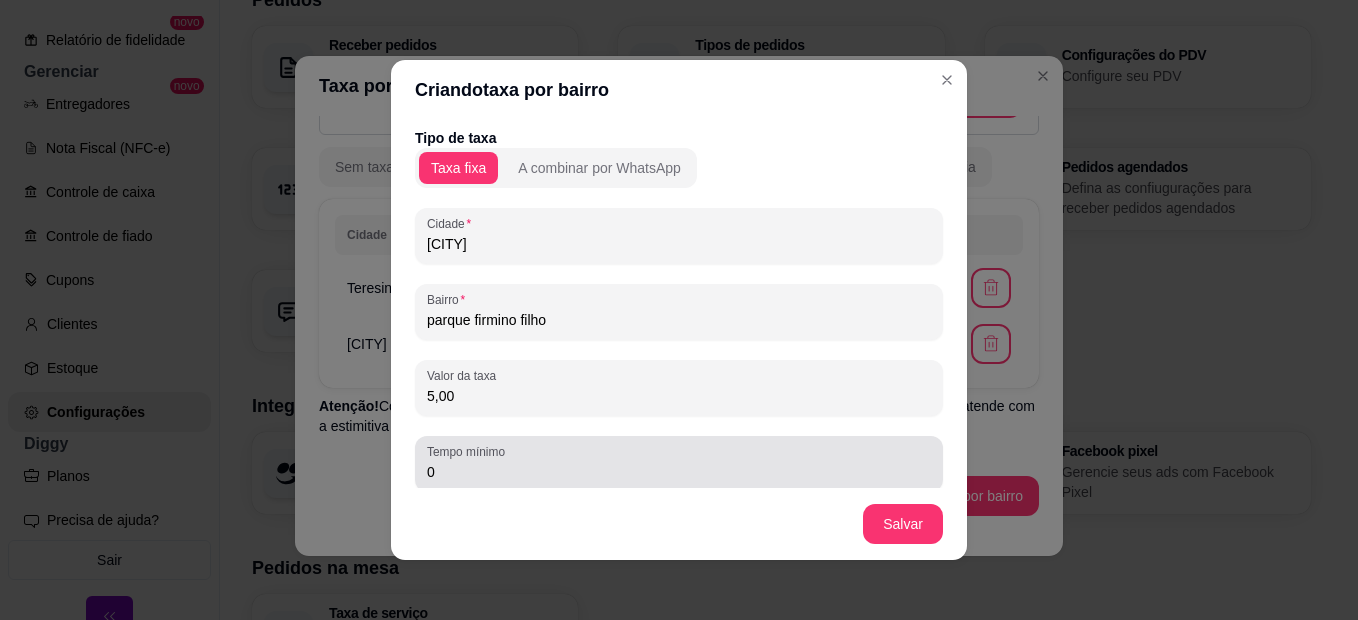 type on "5,00" 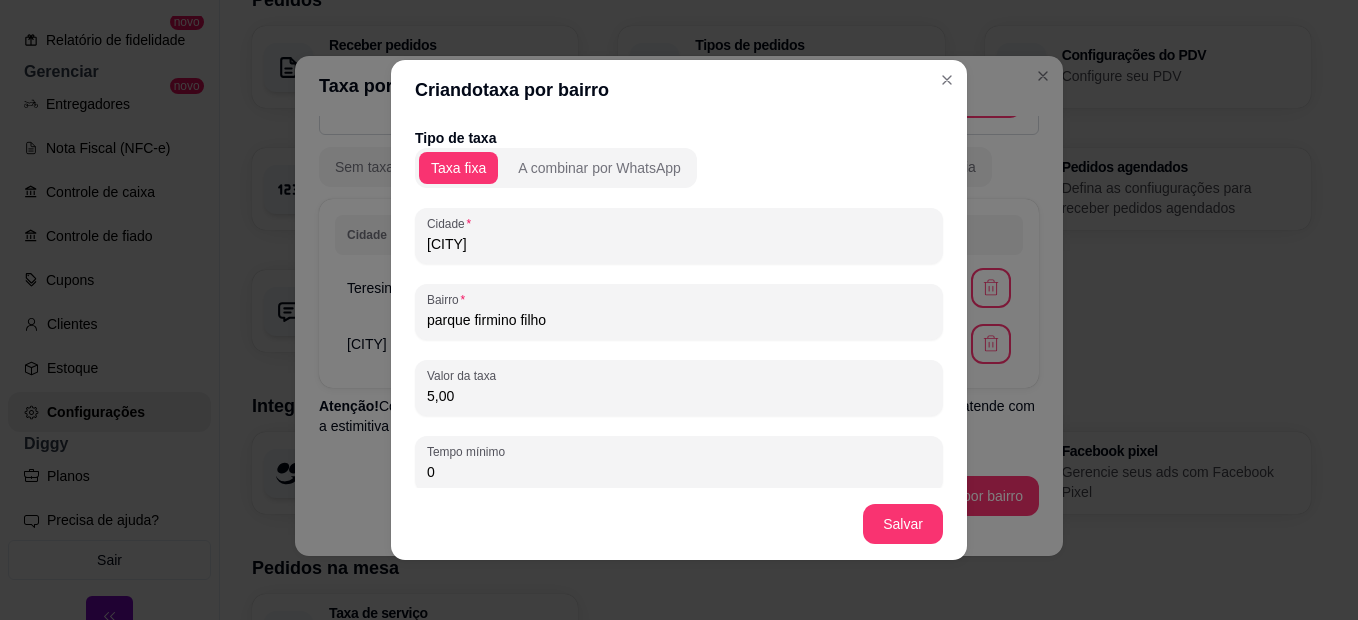 click on "0" at bounding box center [679, 472] 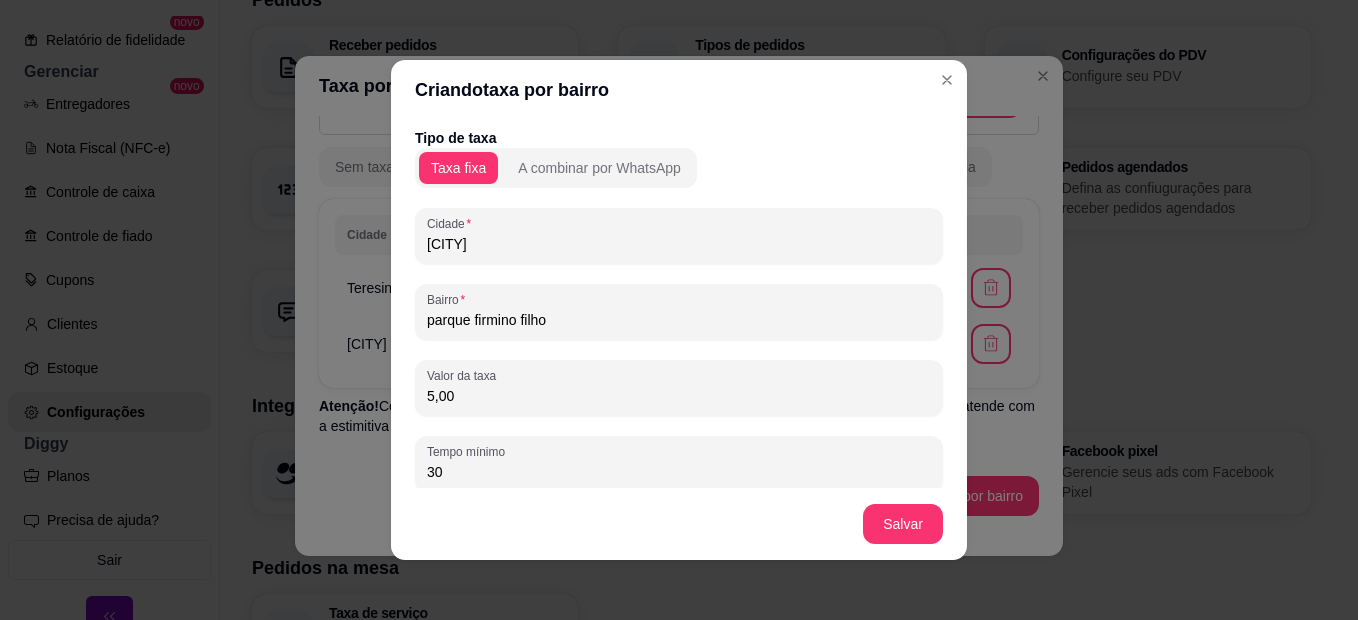scroll, scrollTop: 136, scrollLeft: 0, axis: vertical 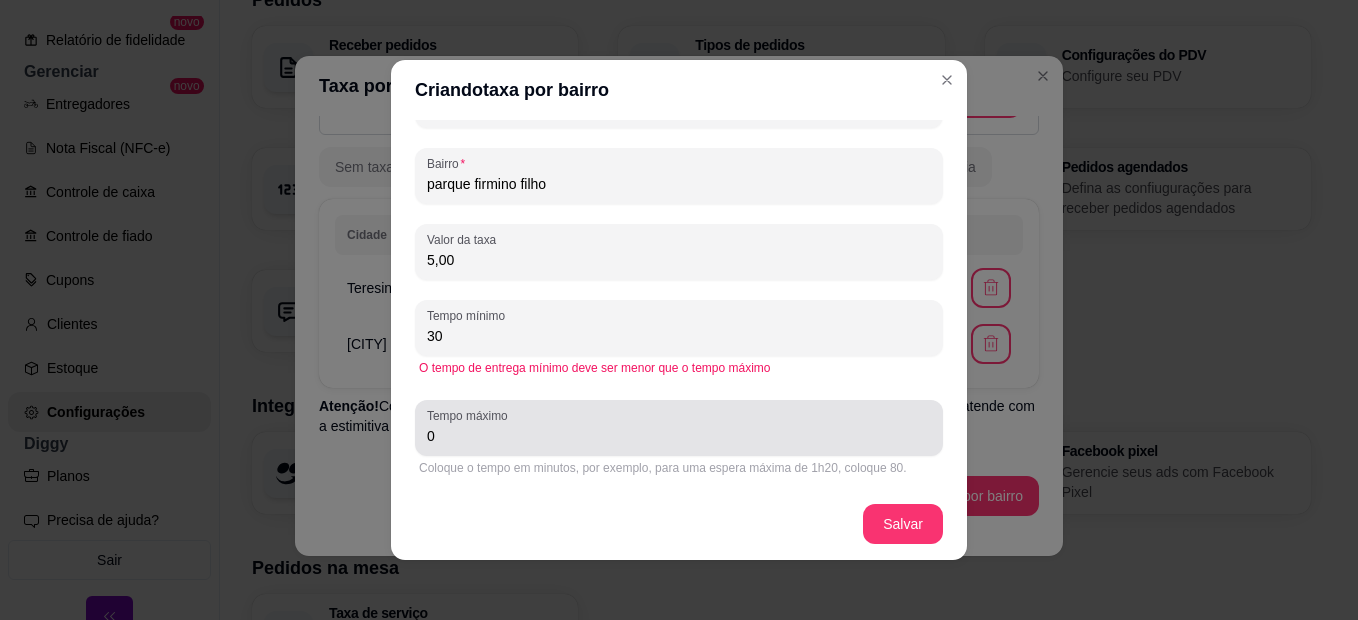 type on "30" 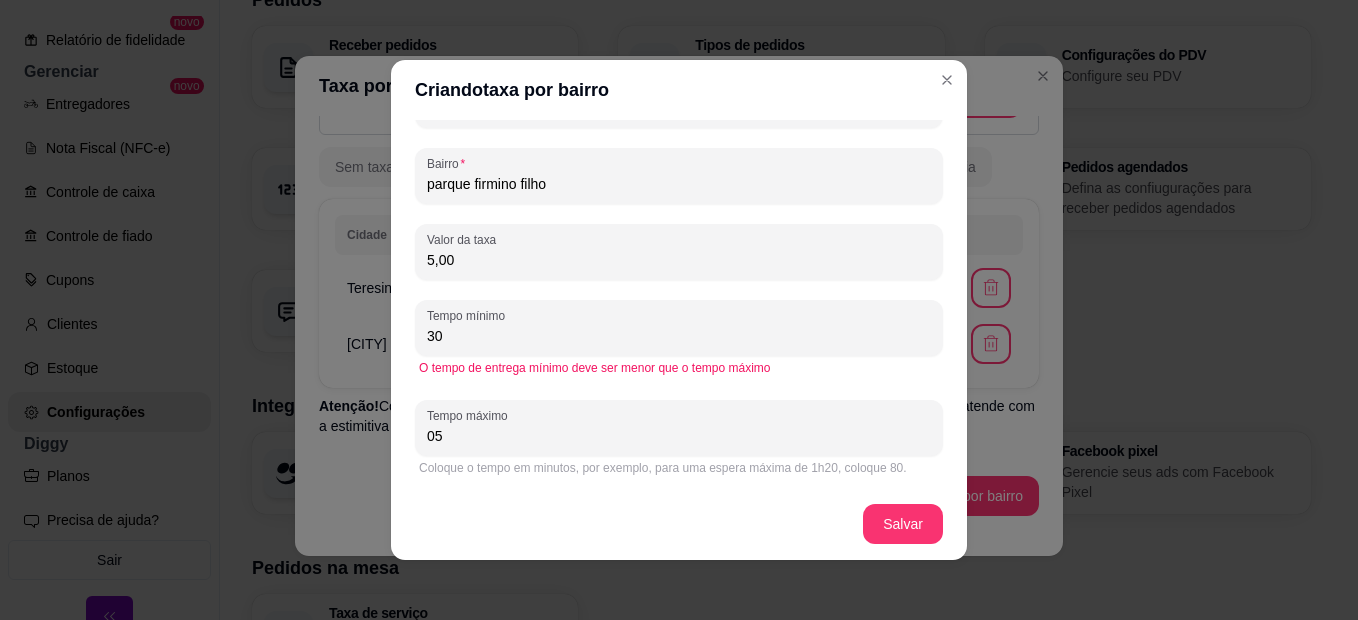 type on "0" 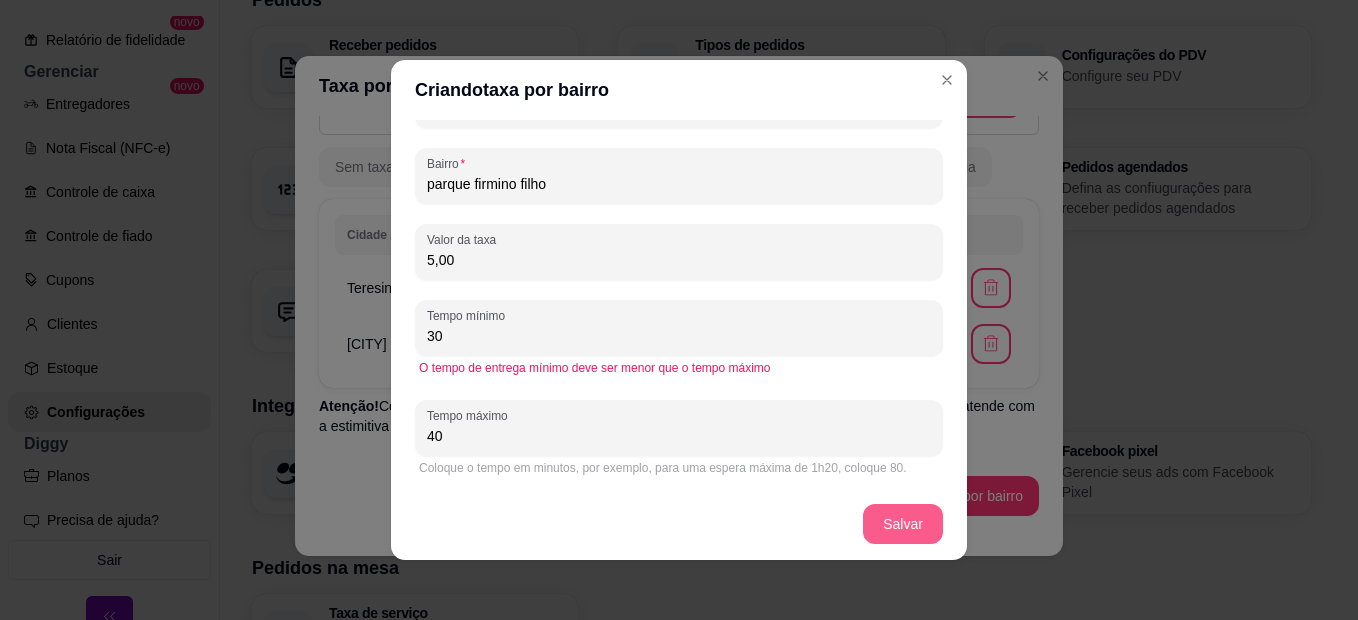 type on "40" 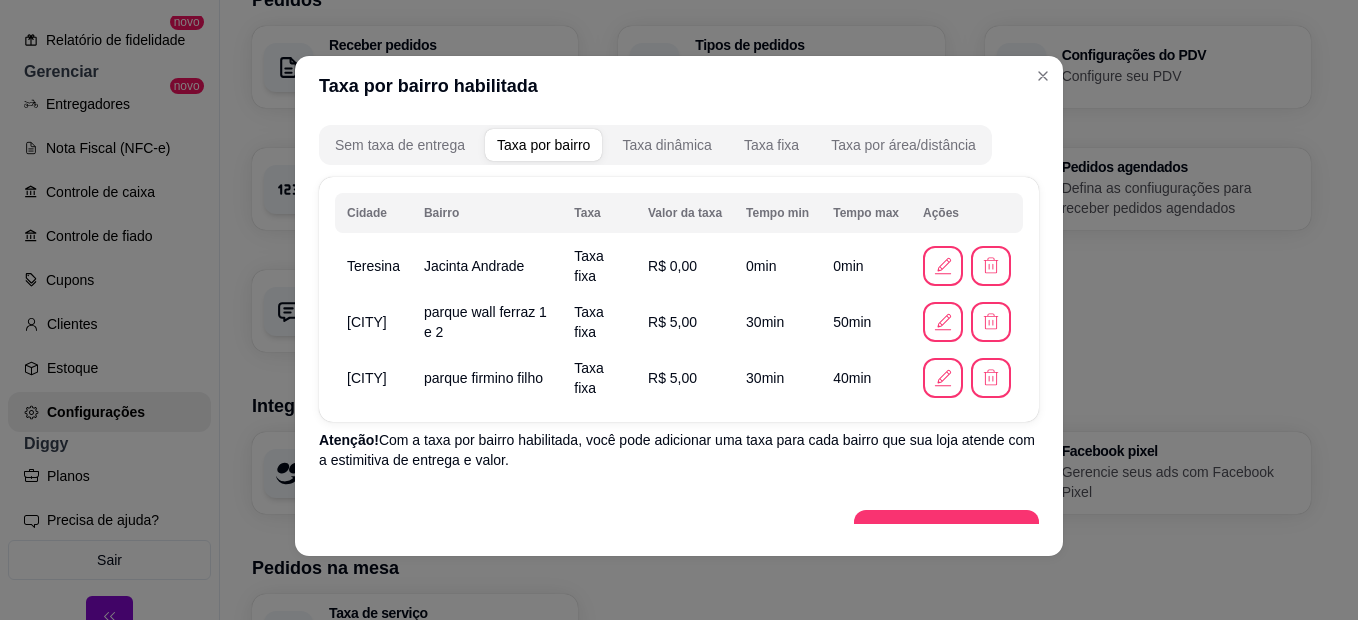 scroll, scrollTop: 275, scrollLeft: 0, axis: vertical 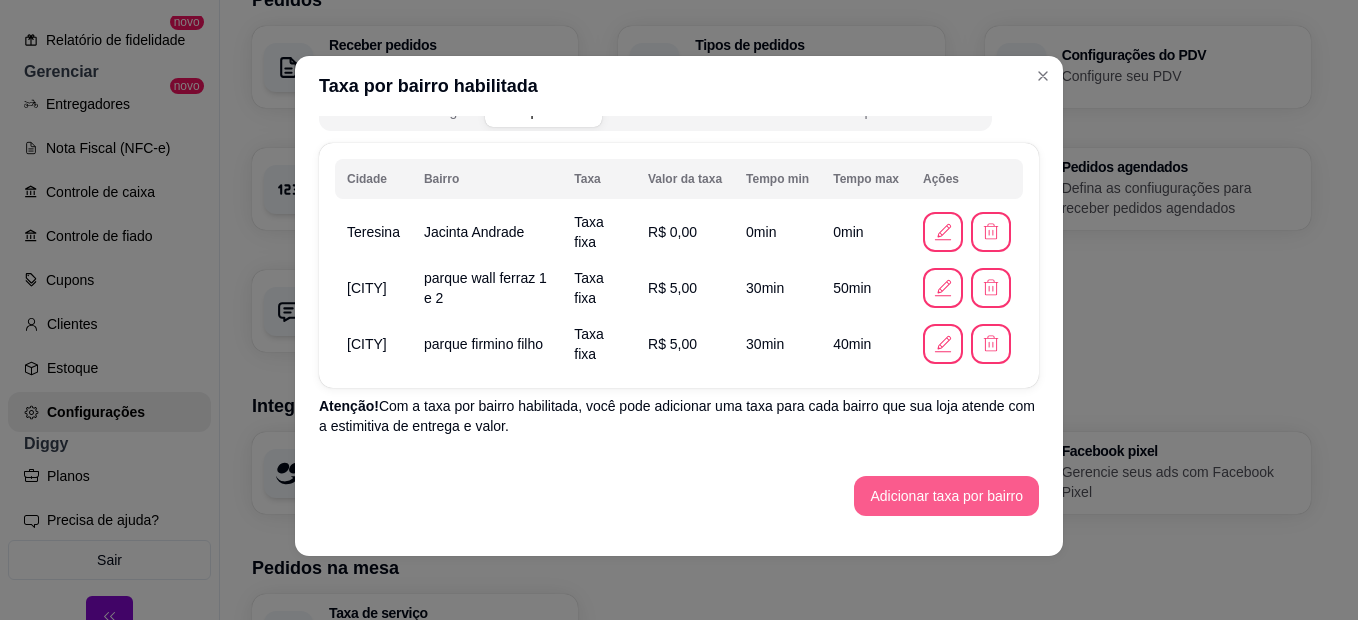 click on "Adicionar taxa por bairro" at bounding box center (946, 496) 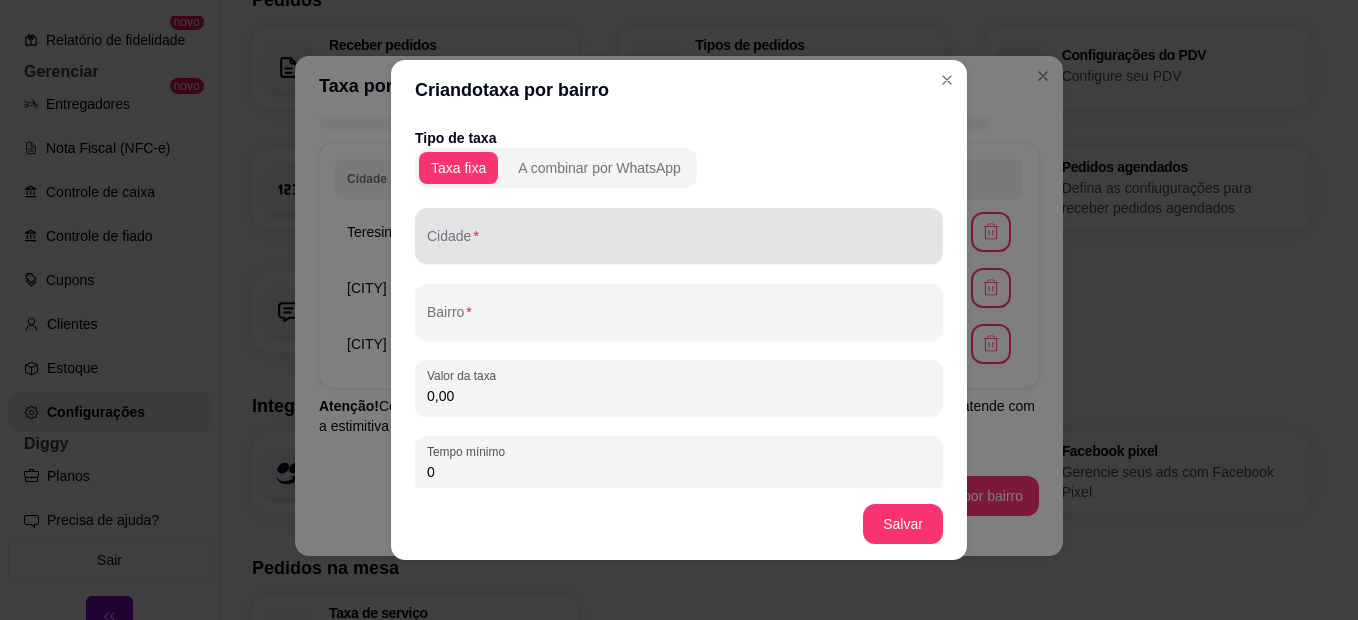 click on "Cidade" at bounding box center (679, 244) 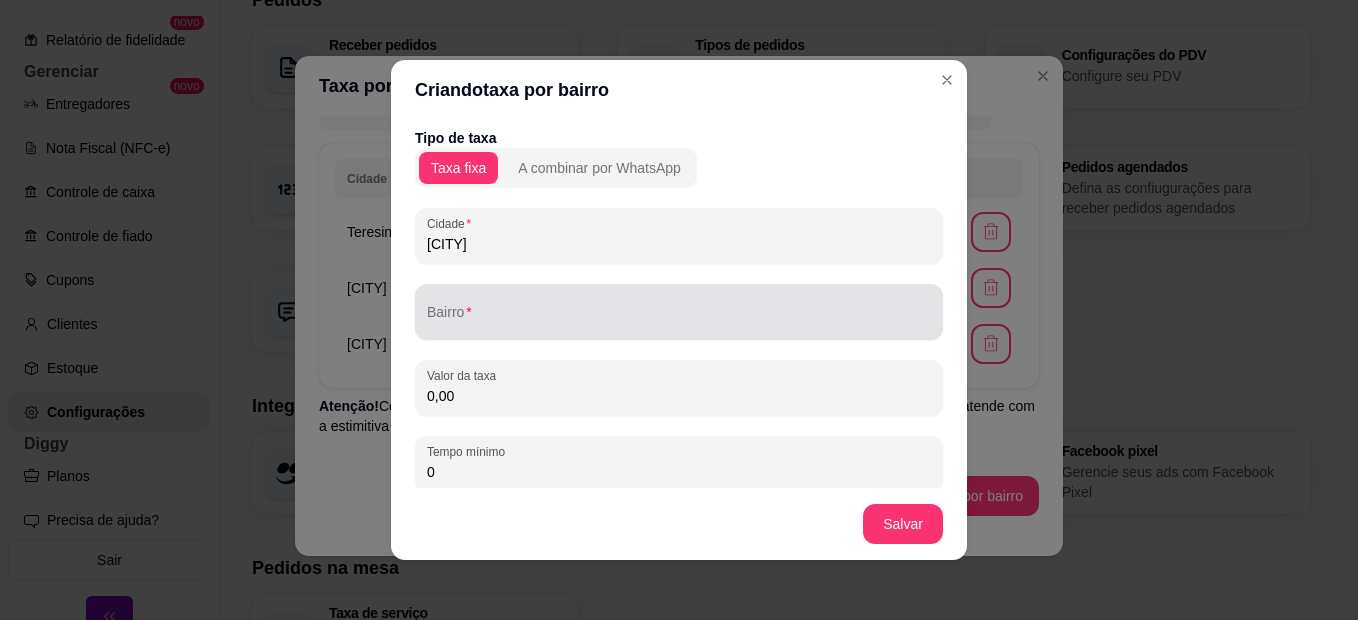 type on "[CITY]" 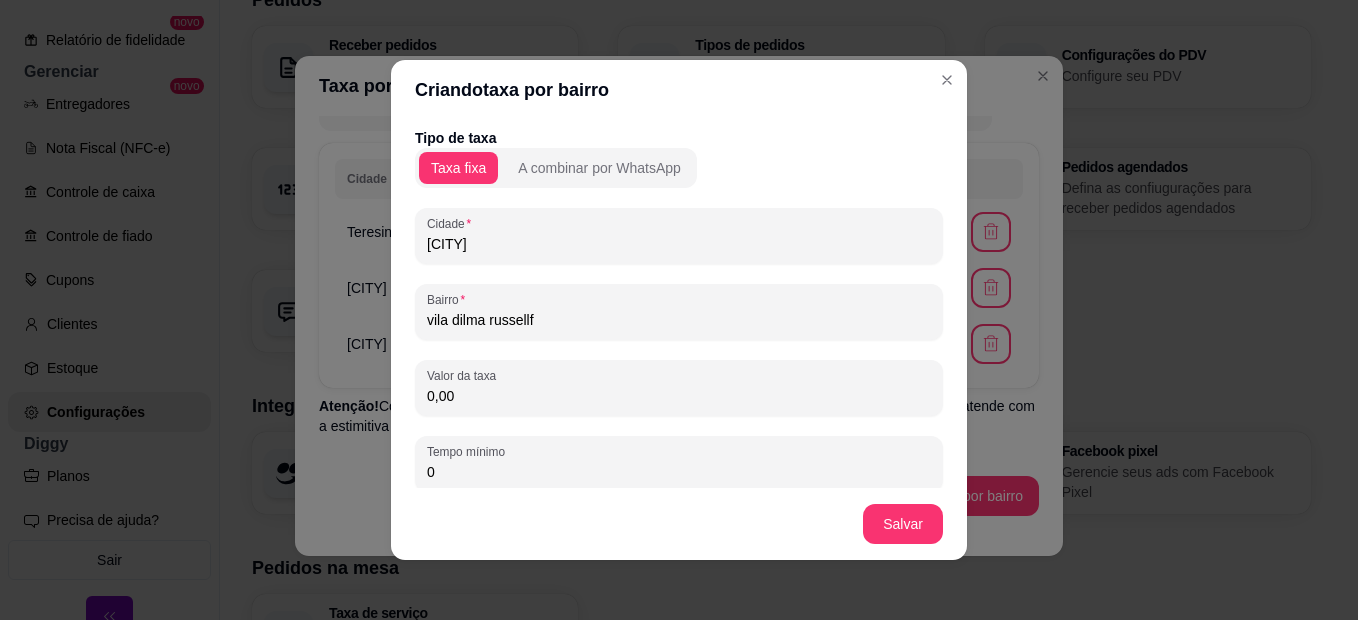 drag, startPoint x: 492, startPoint y: 323, endPoint x: 597, endPoint y: 351, distance: 108.66922 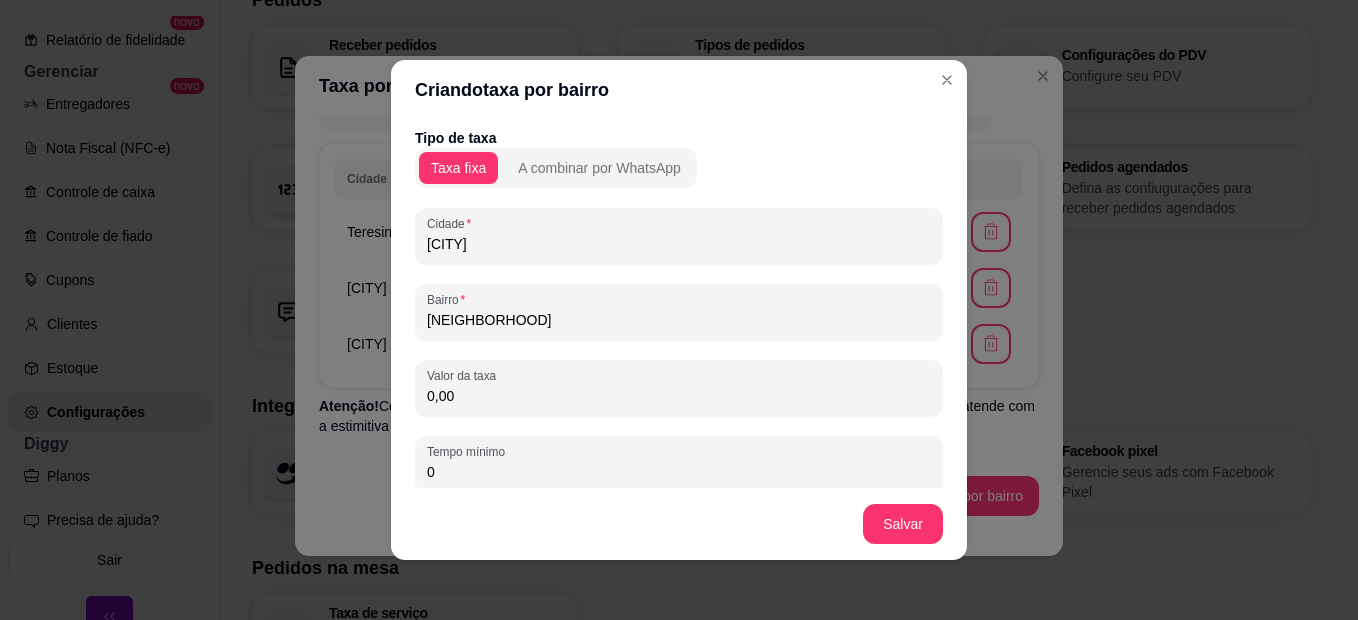 type on "[NEIGHBORHOOD]" 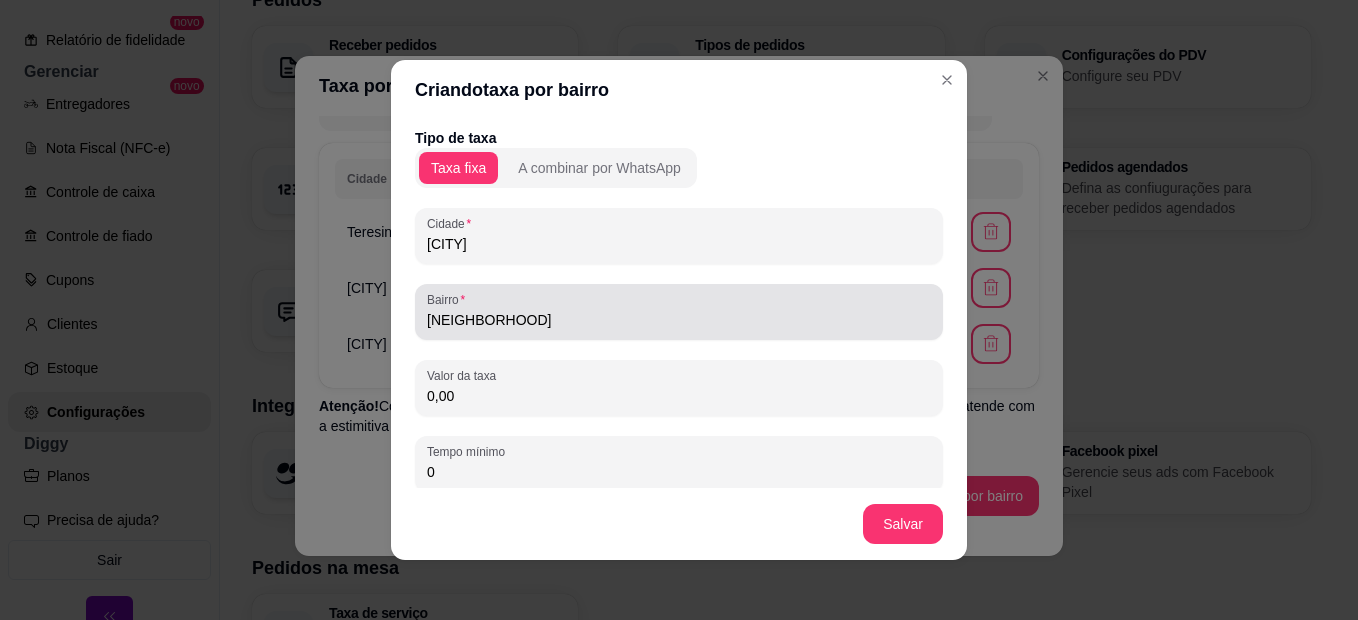 click on "Bairro vila dilma rousseff" at bounding box center (679, 312) 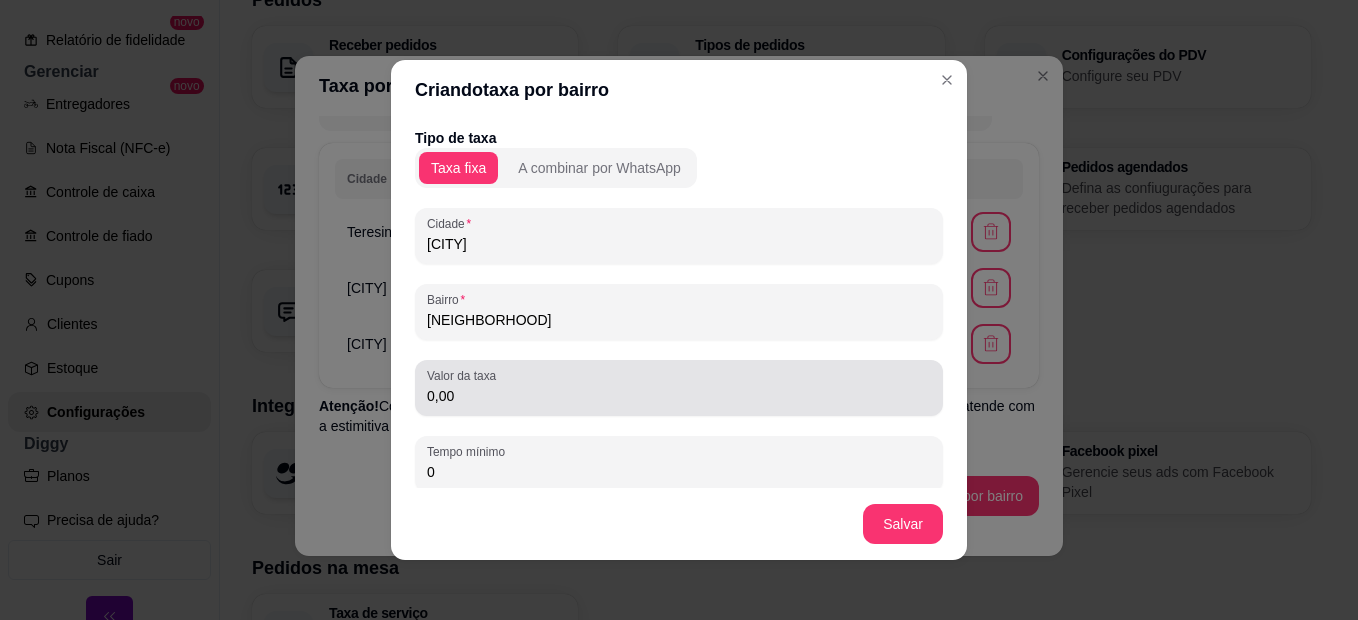 click on "0,00" at bounding box center [679, 396] 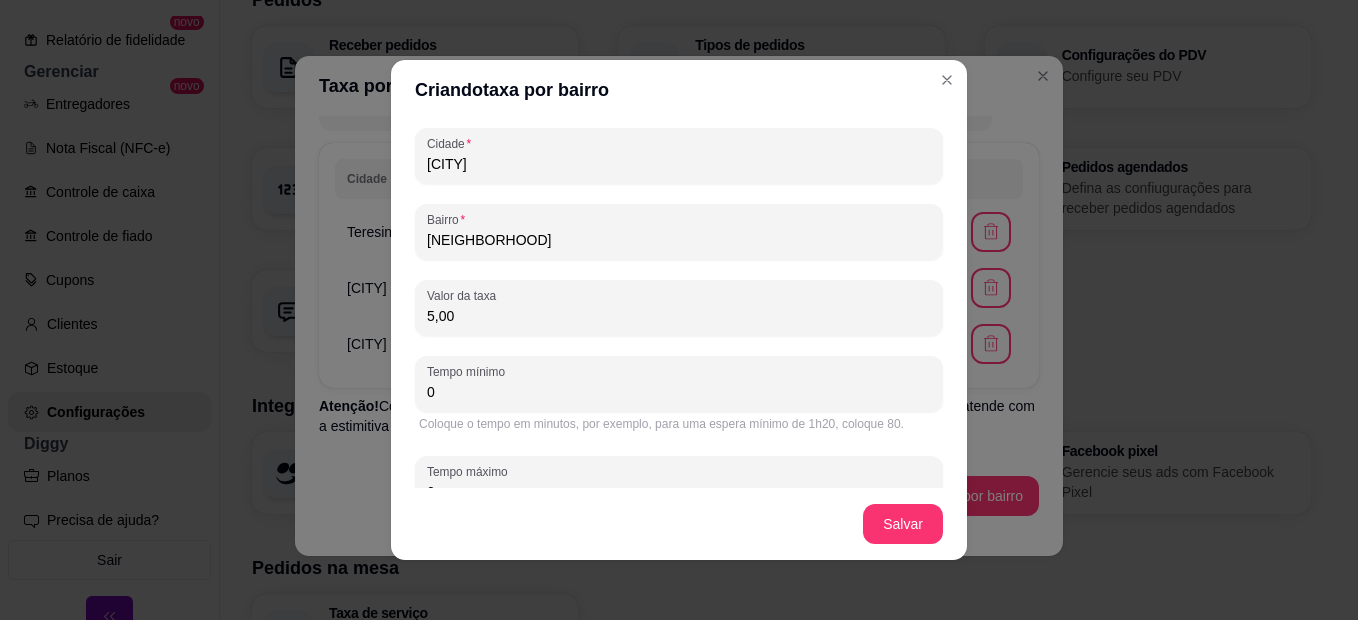 scroll, scrollTop: 100, scrollLeft: 0, axis: vertical 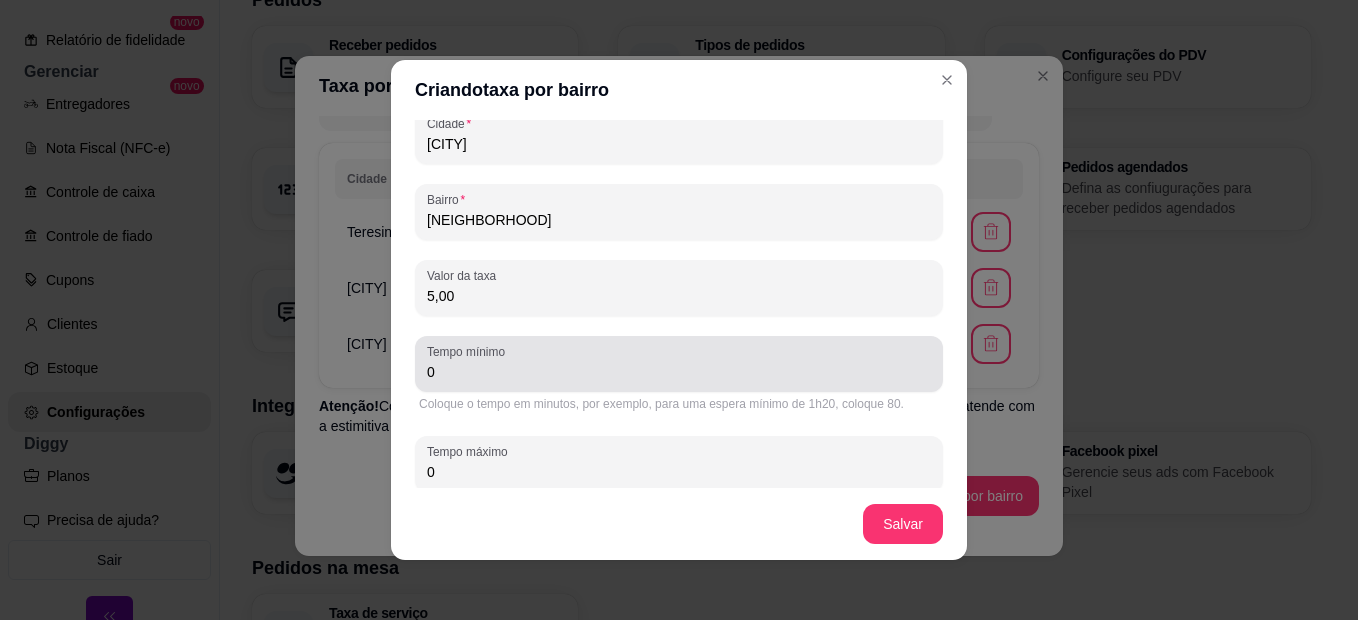 type on "5,00" 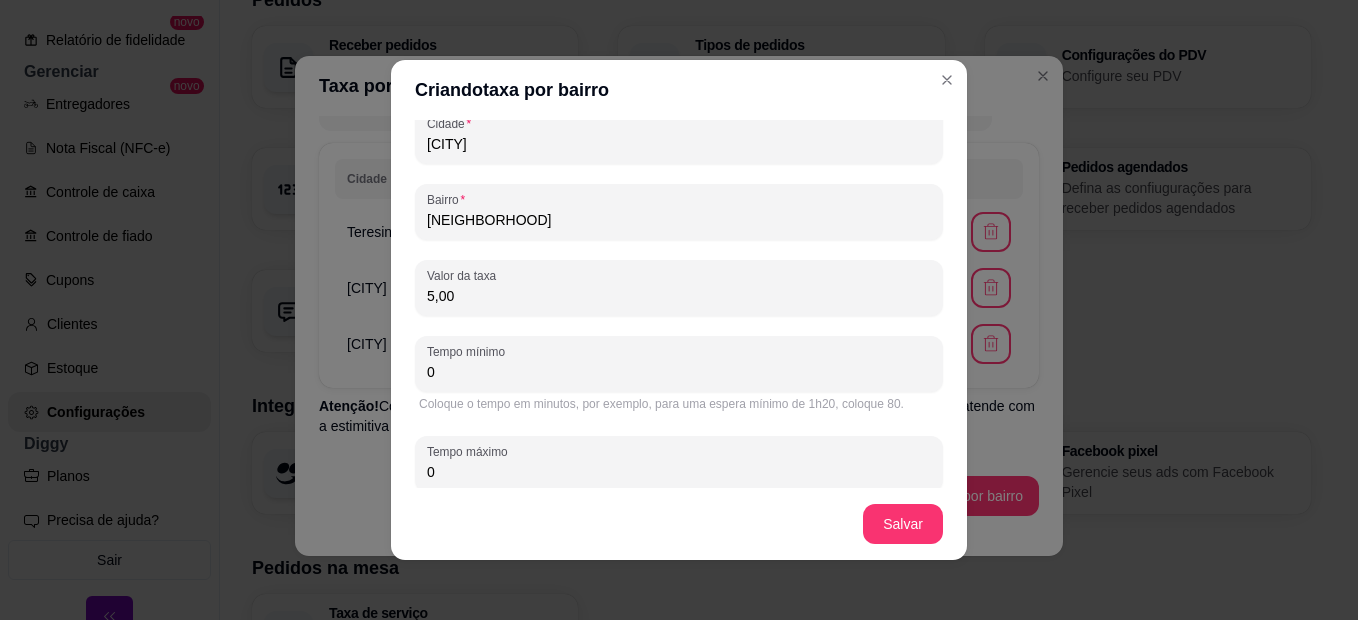 click on "0" at bounding box center [679, 372] 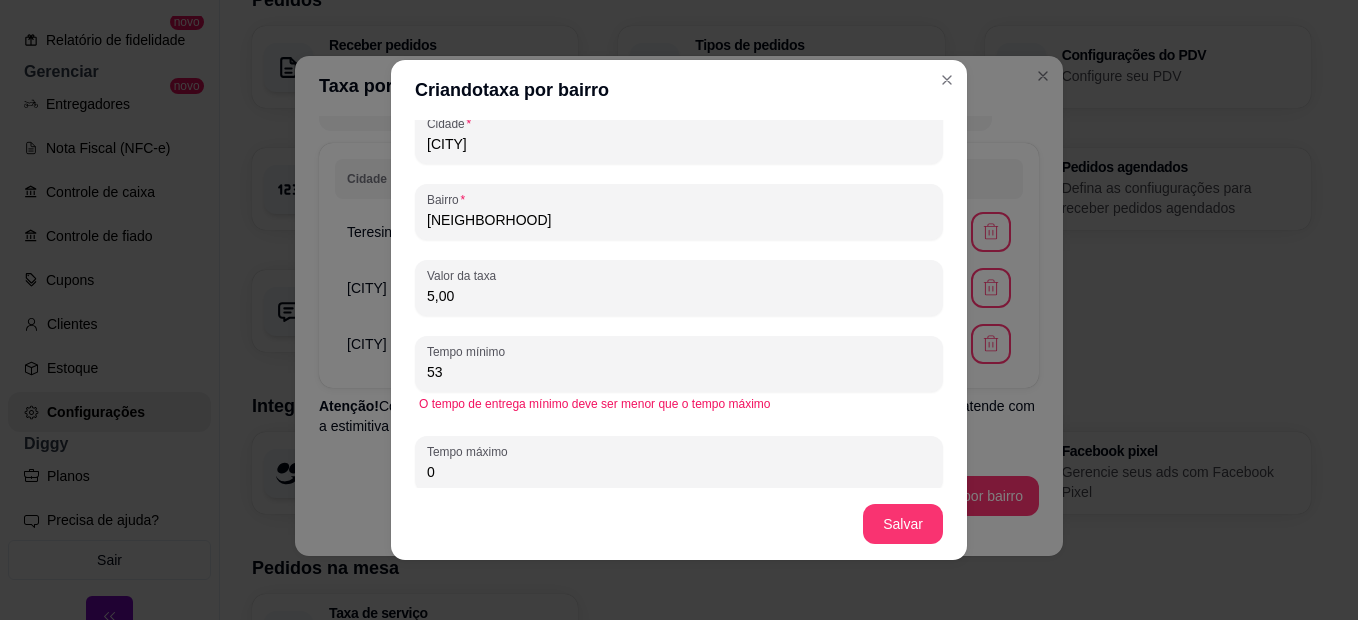 type on "5" 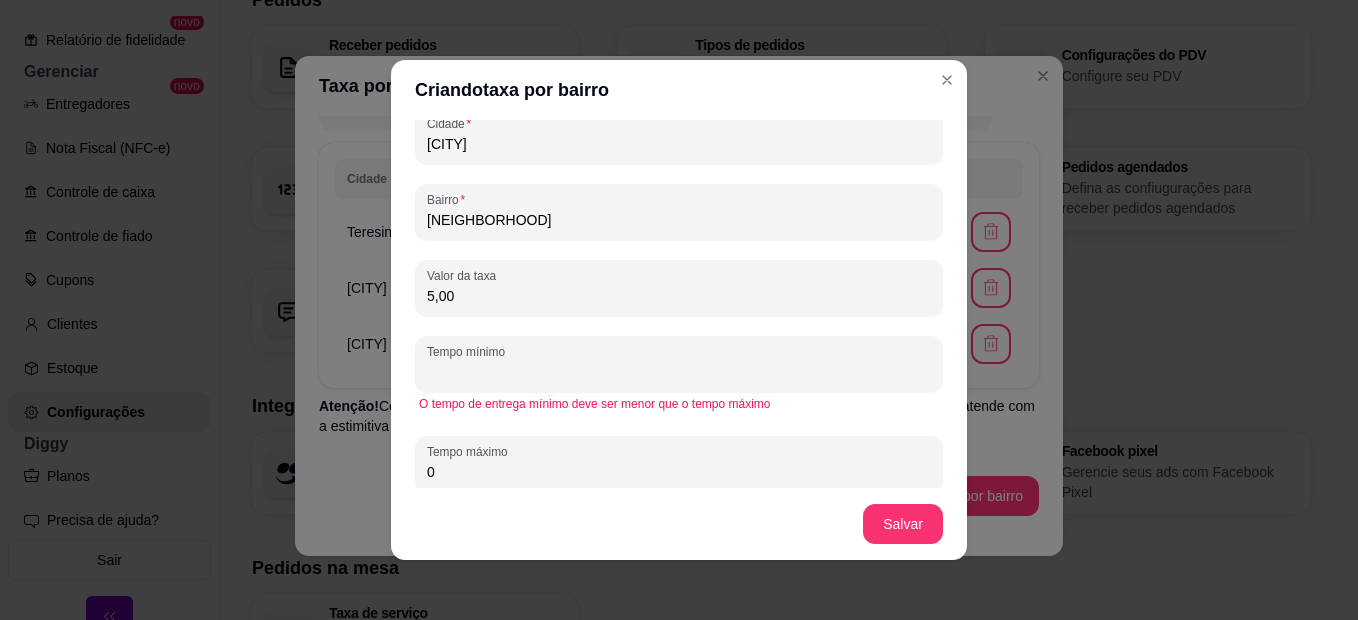 type on "2" 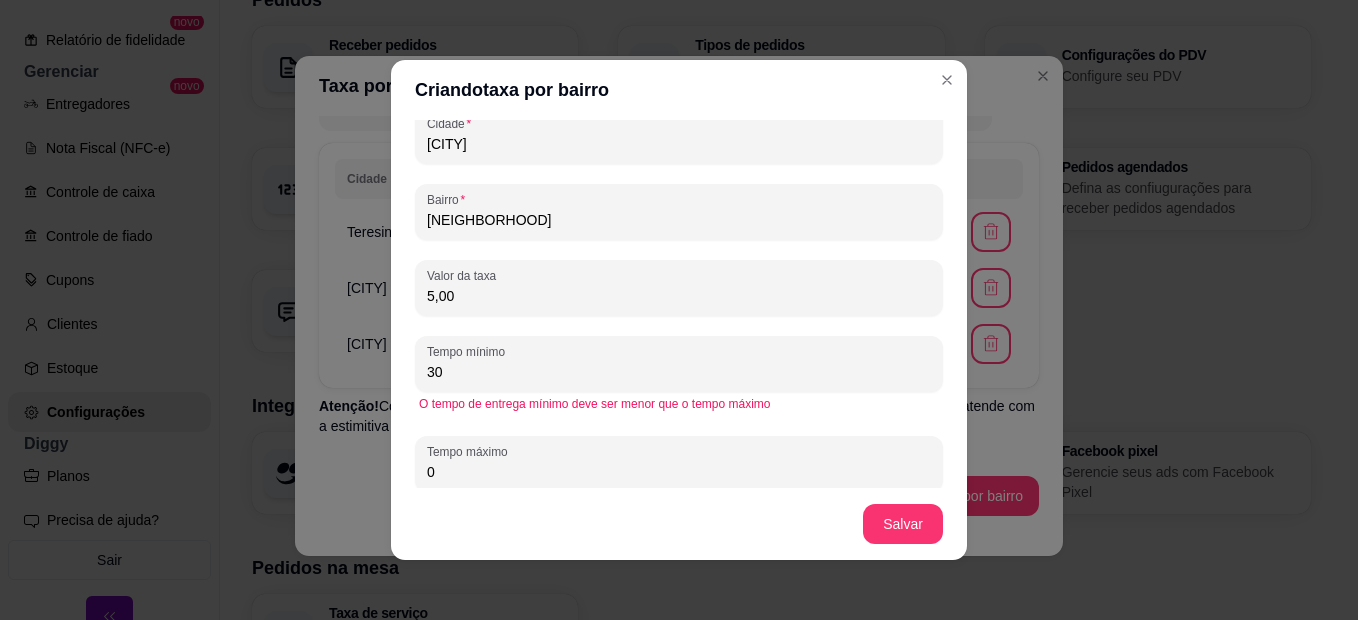 type on "30" 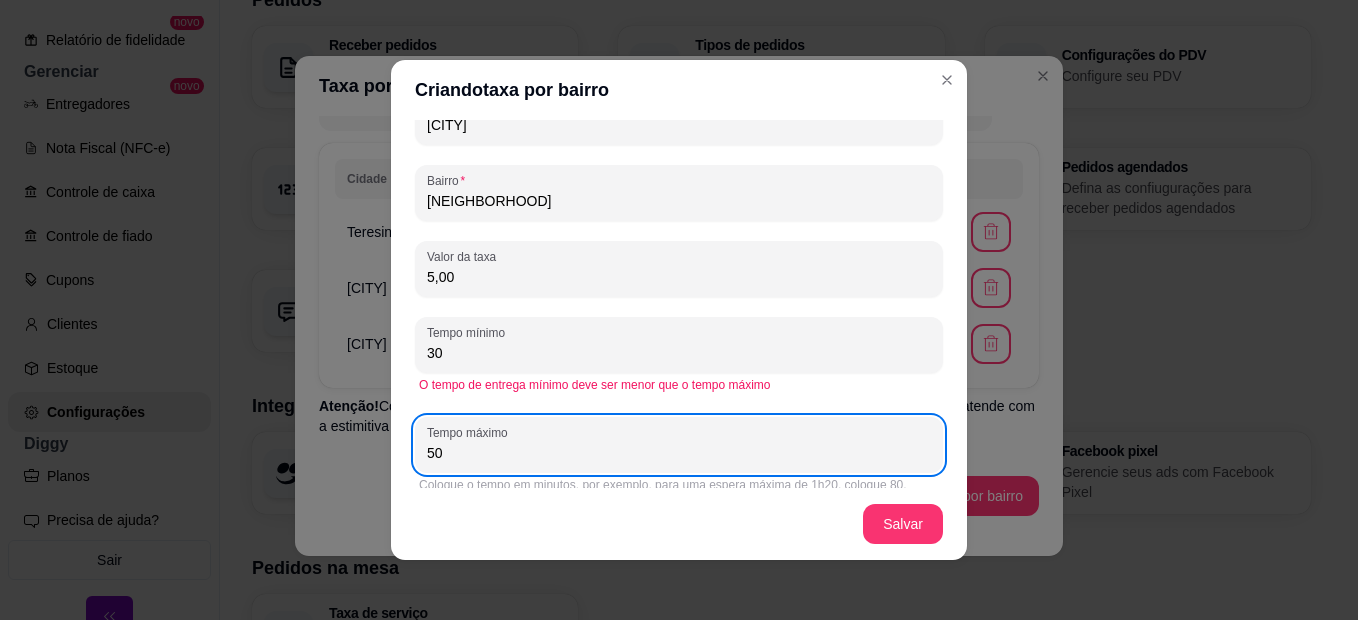 scroll, scrollTop: 136, scrollLeft: 0, axis: vertical 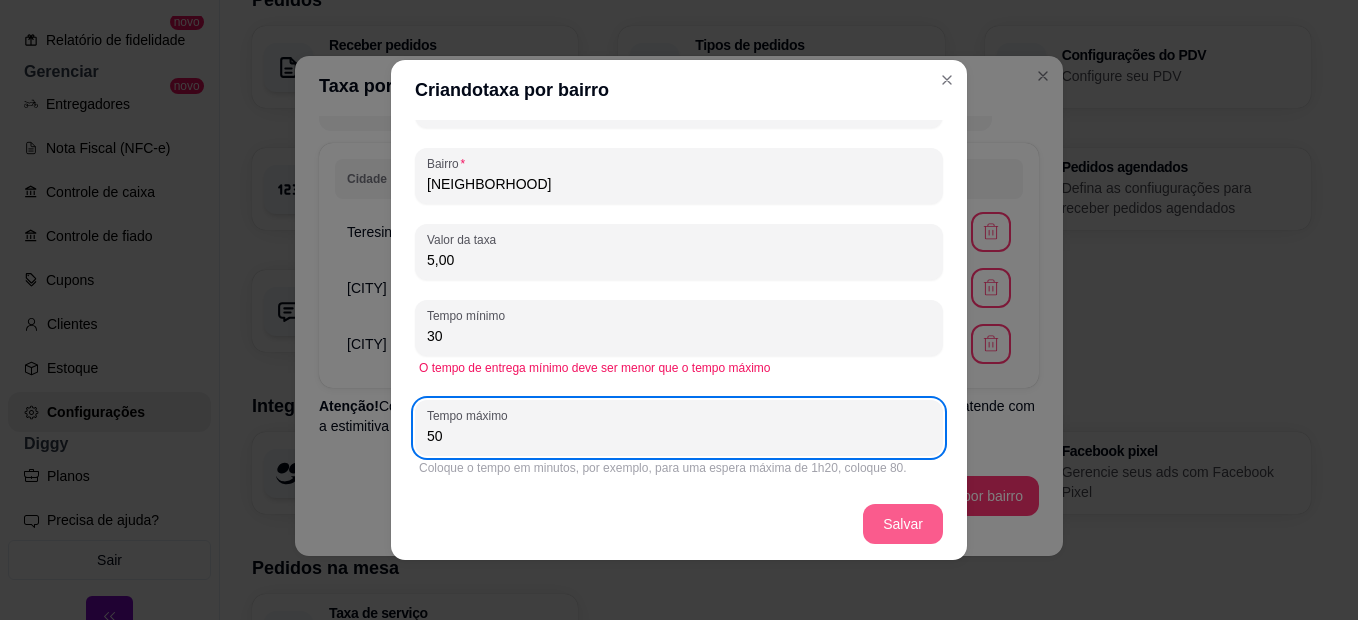 type on "50" 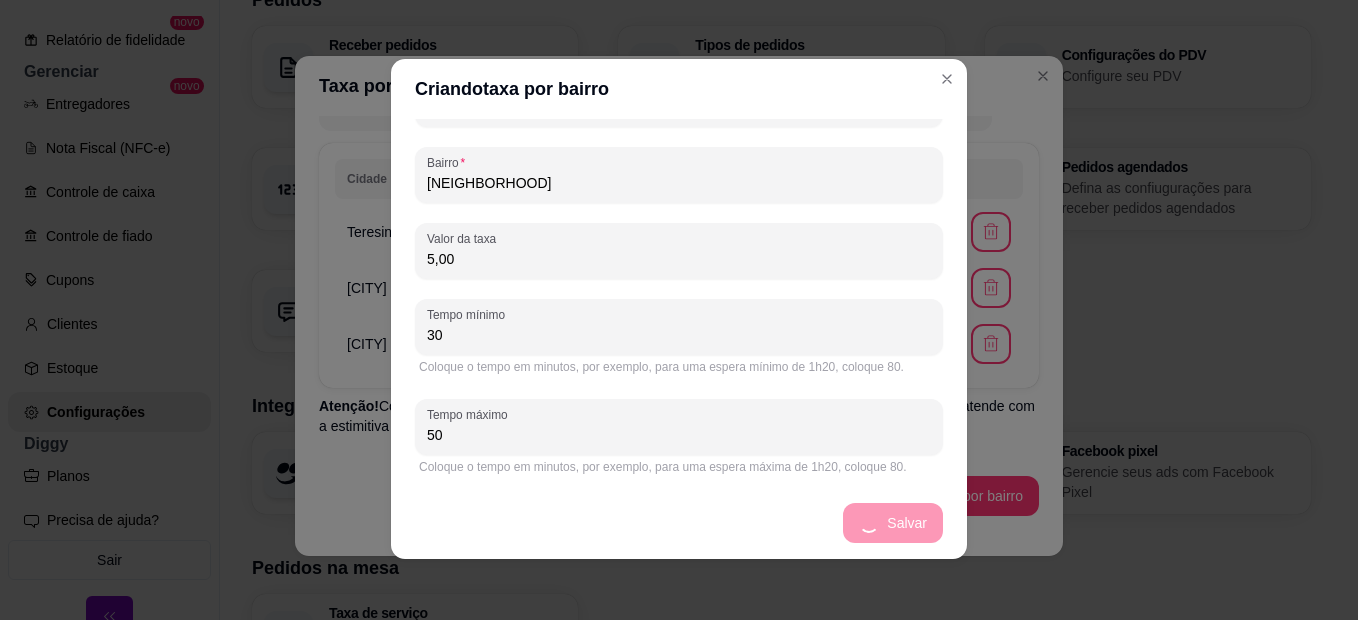 scroll, scrollTop: 4, scrollLeft: 0, axis: vertical 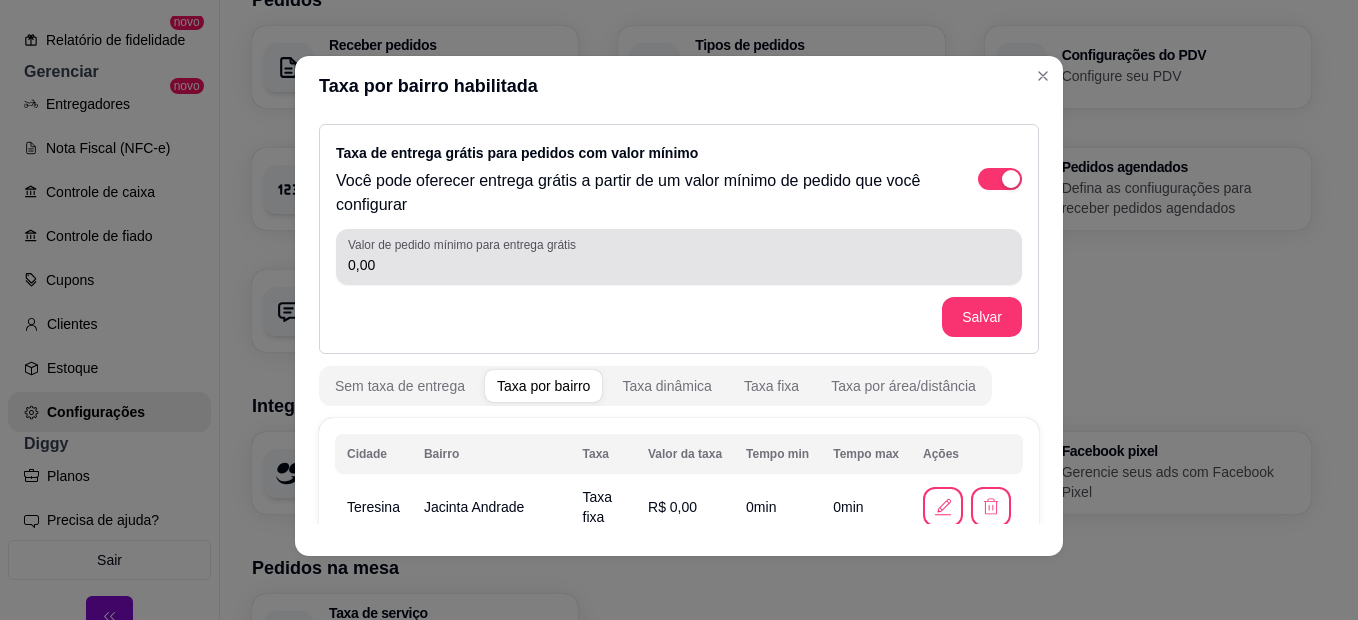 click on "0,00" at bounding box center [679, 265] 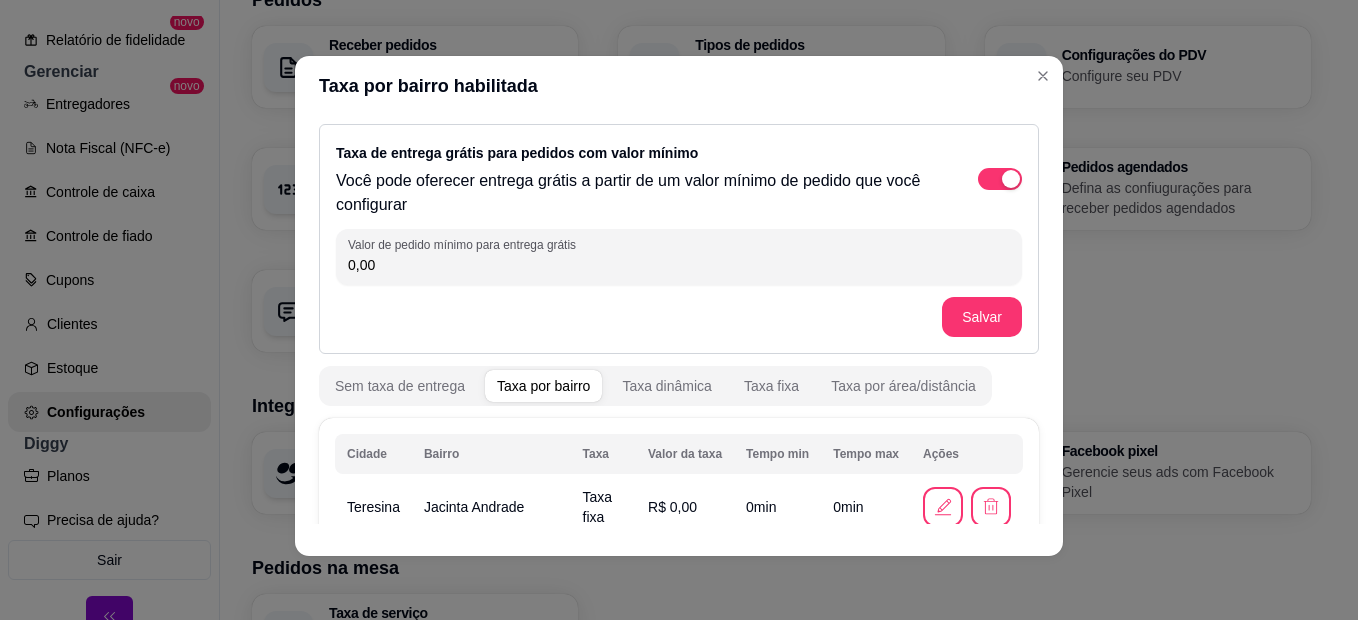 click on "0,00" at bounding box center (679, 265) 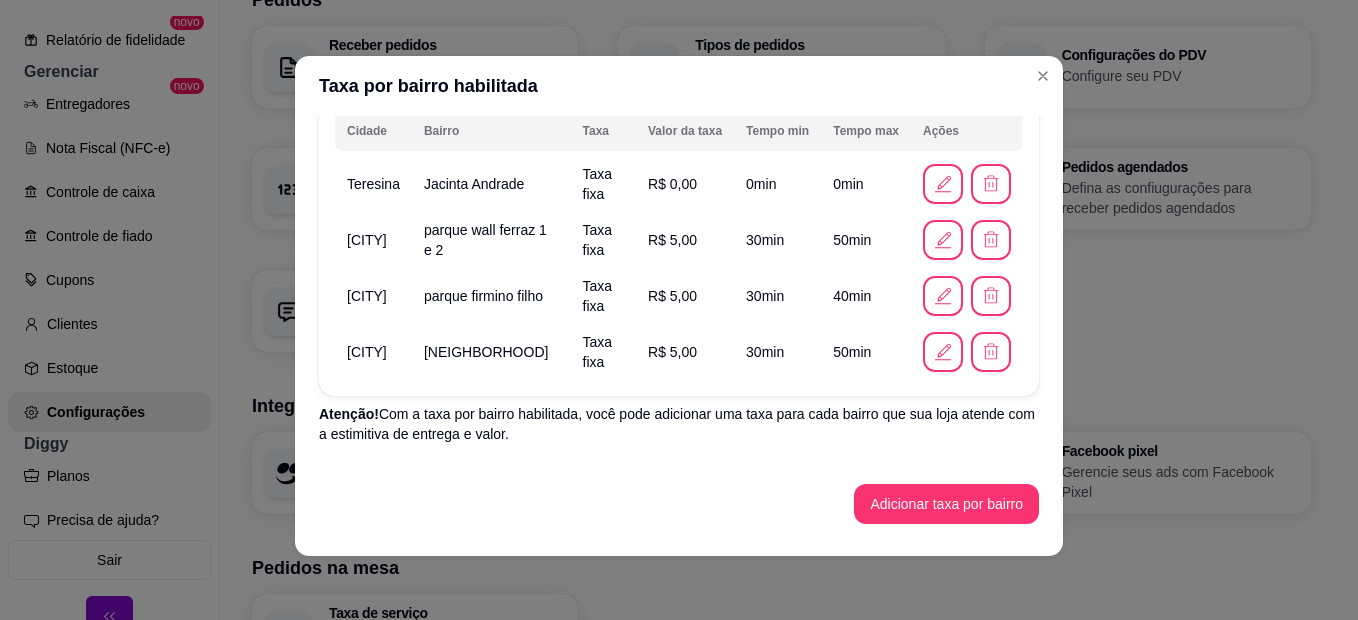 scroll, scrollTop: 331, scrollLeft: 0, axis: vertical 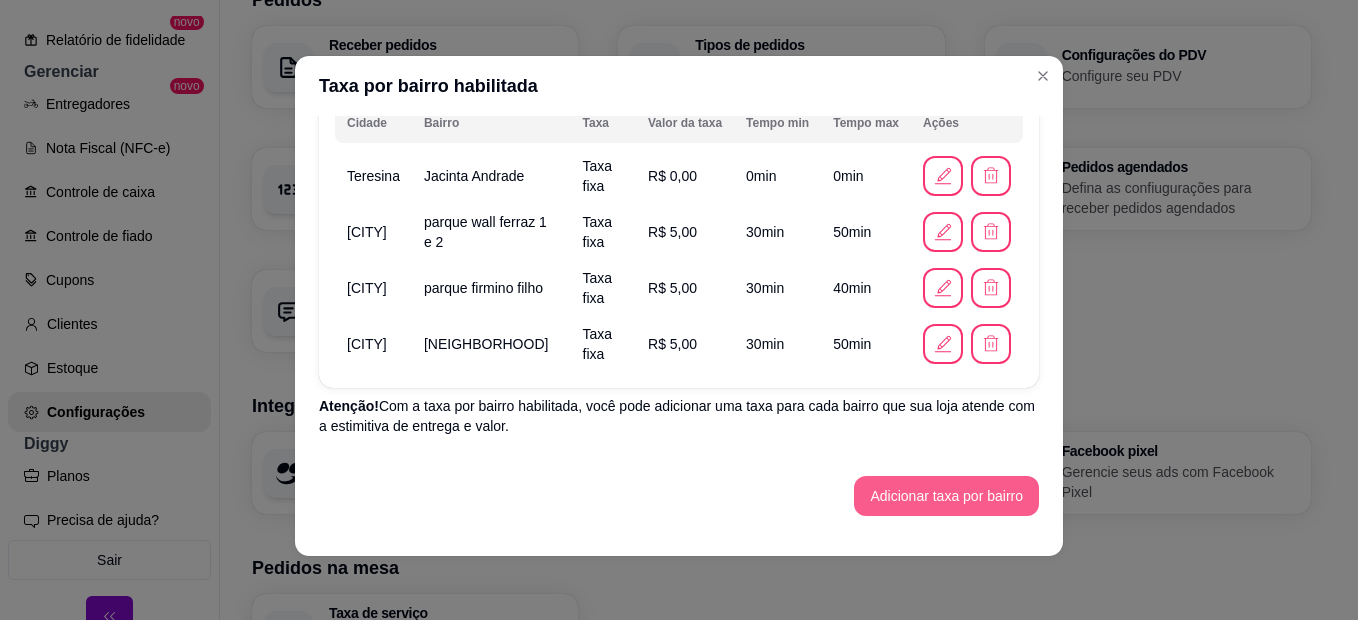 type on "30,00" 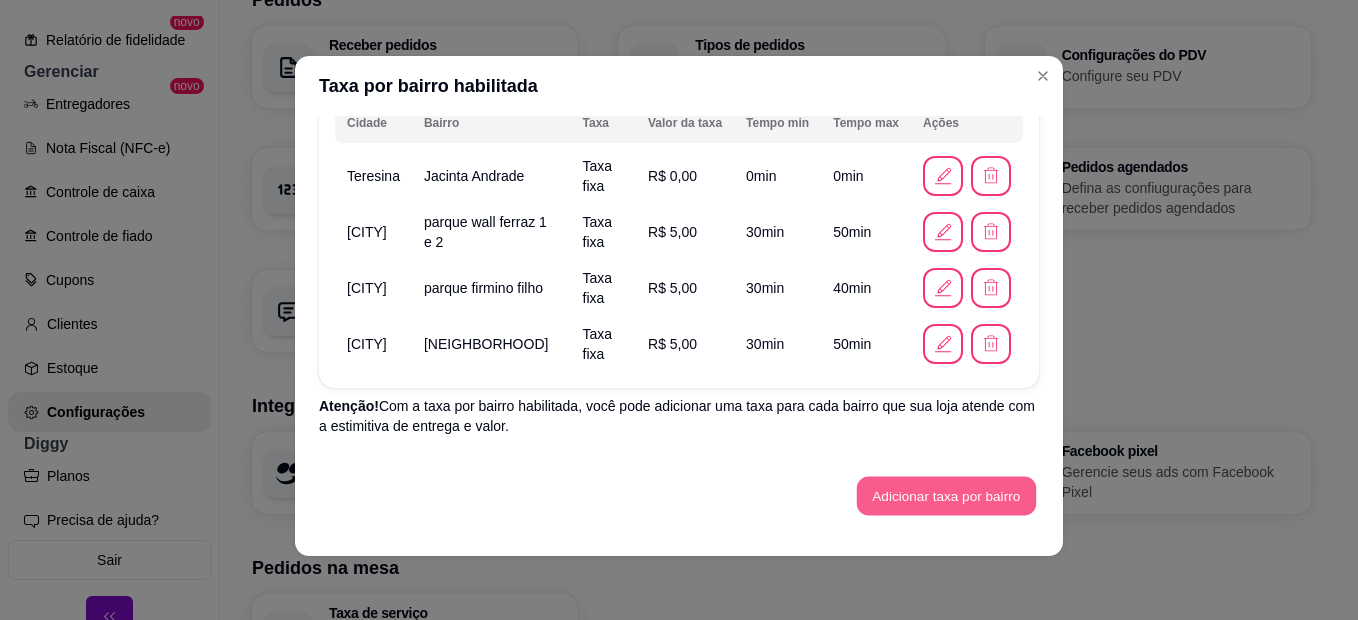 click on "Adicionar taxa por bairro" at bounding box center [946, 496] 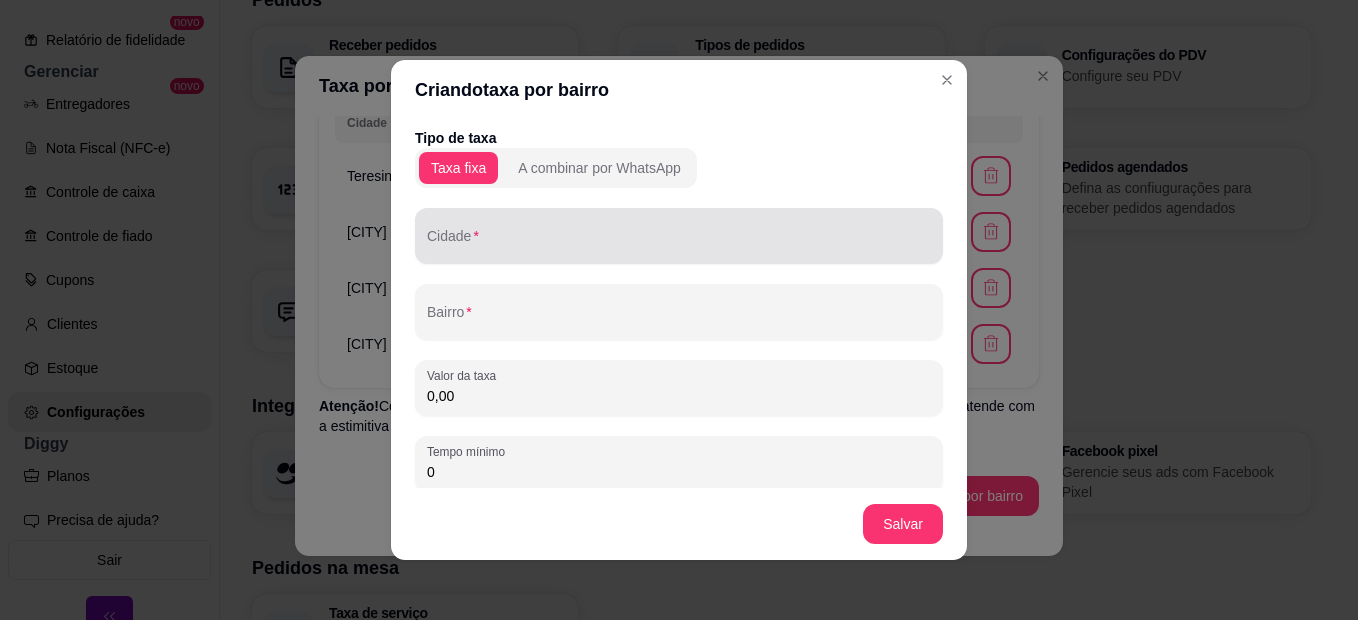 click on "Cidade" at bounding box center (679, 244) 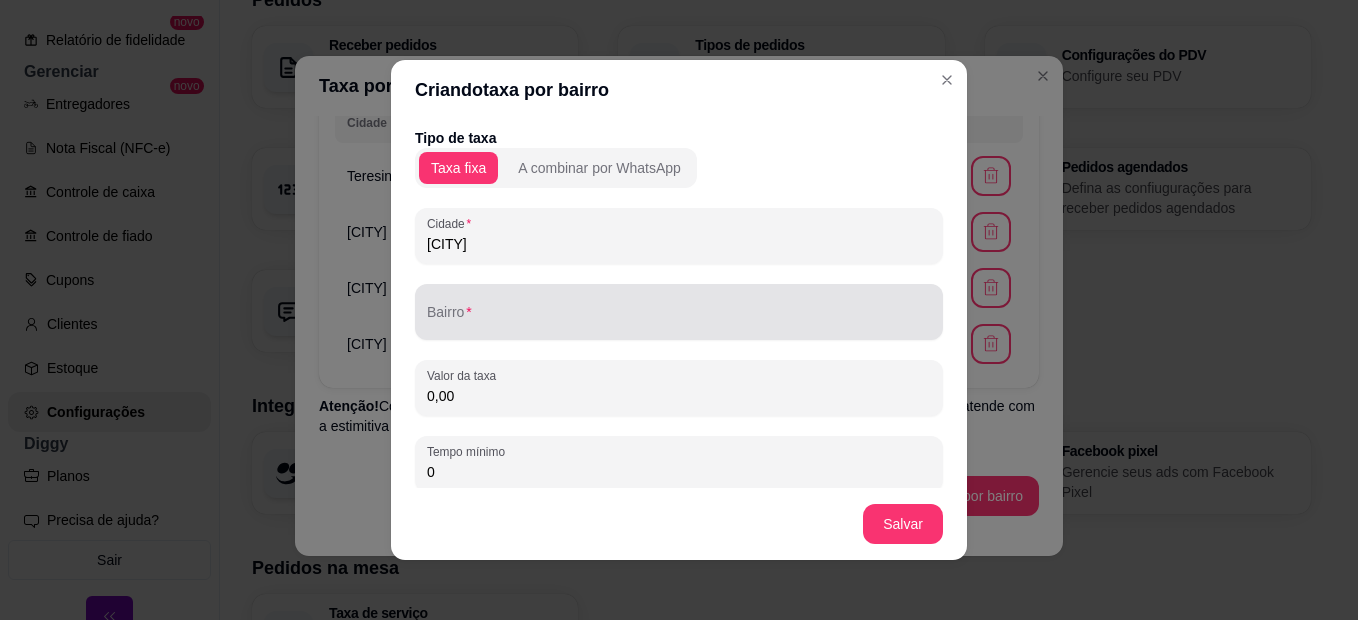 type on "[CITY]" 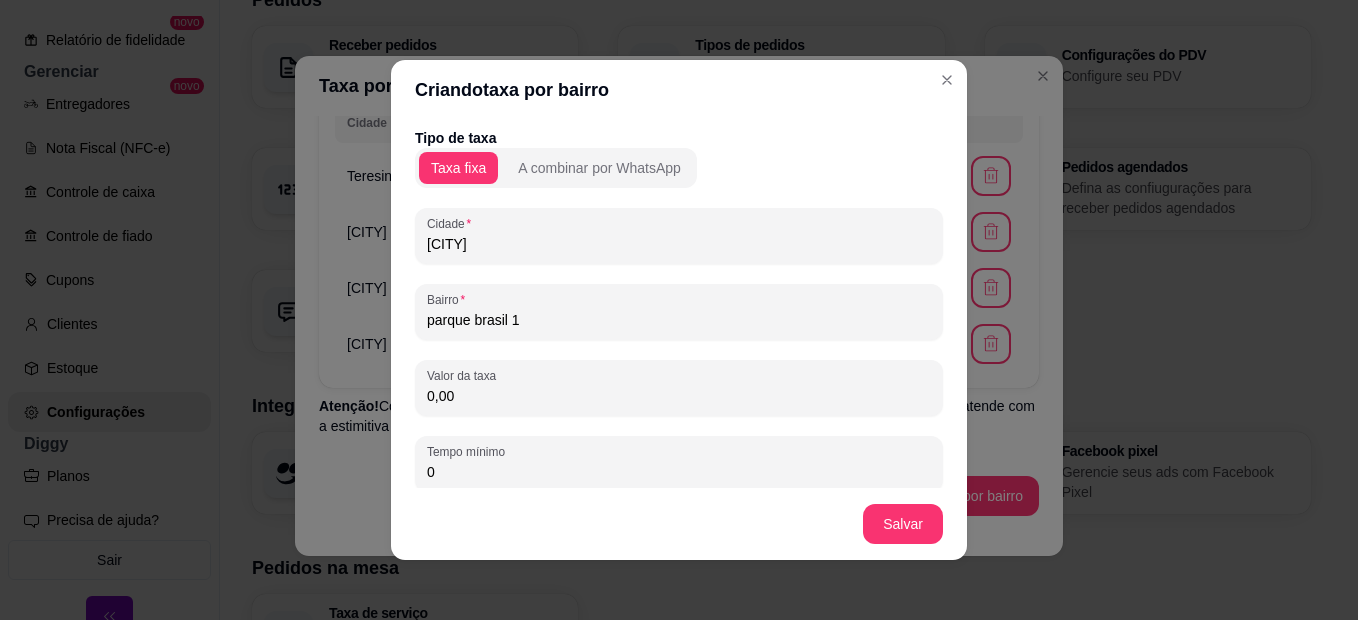 type on "parque brasil 1" 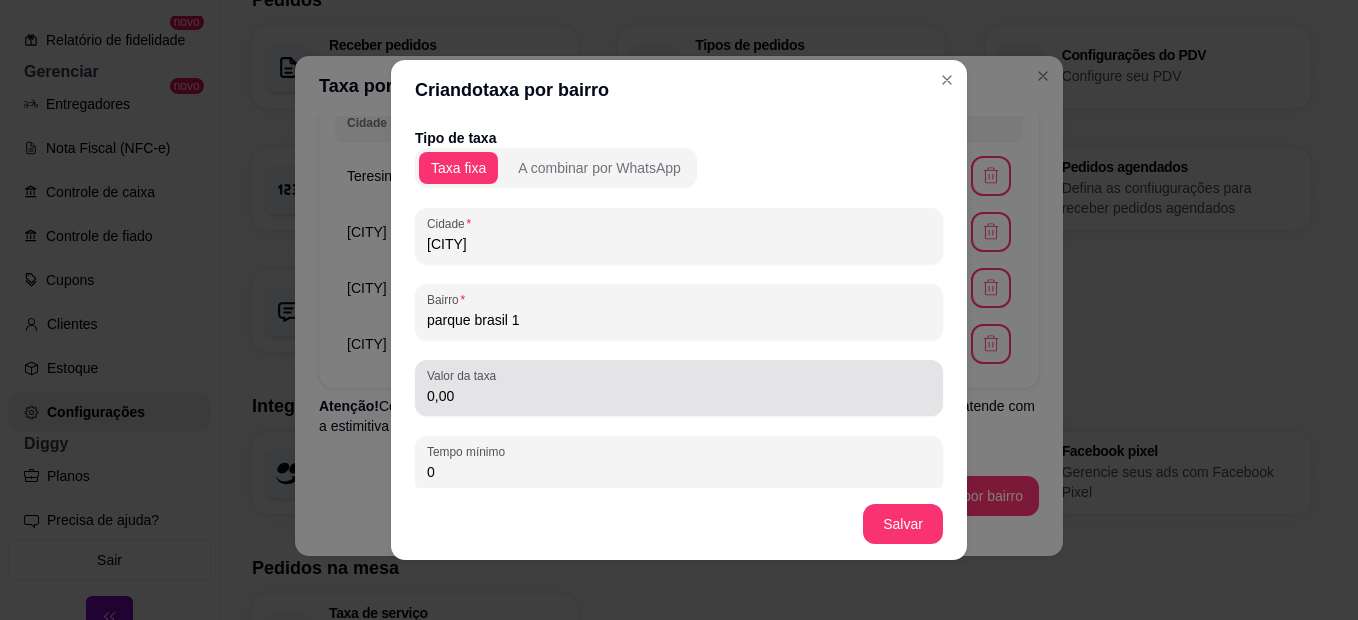 click on "Valor da taxa 0,00" at bounding box center (679, 388) 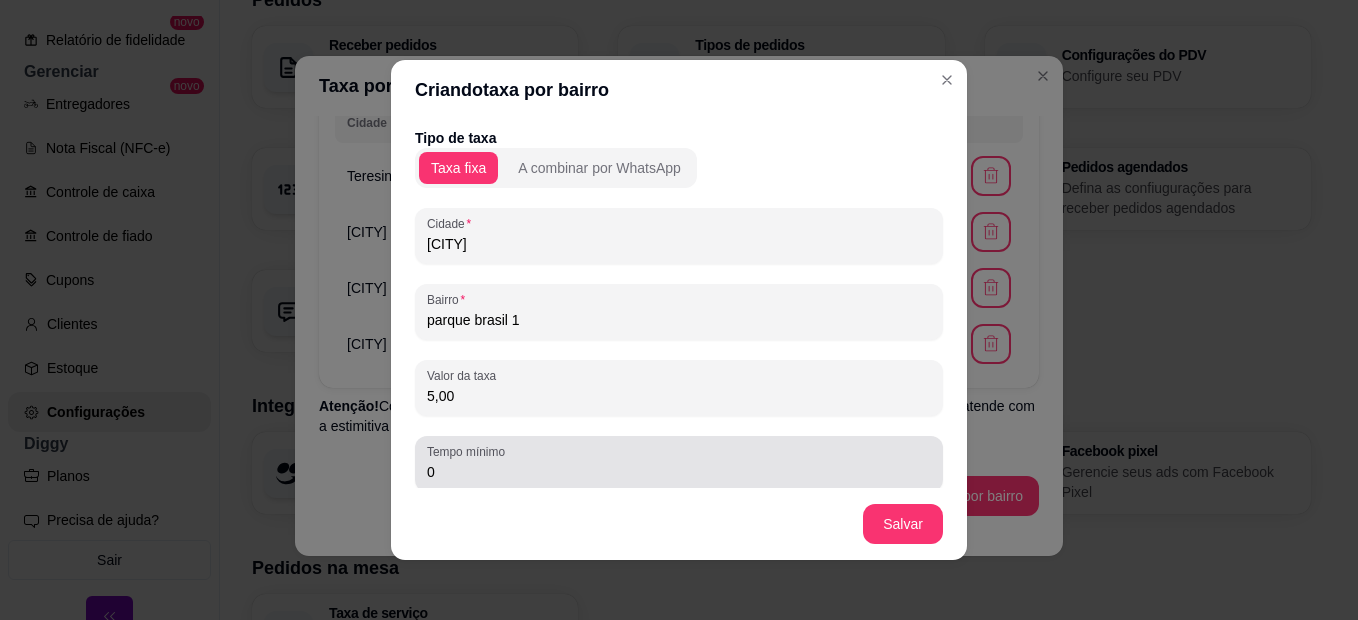 type on "5,00" 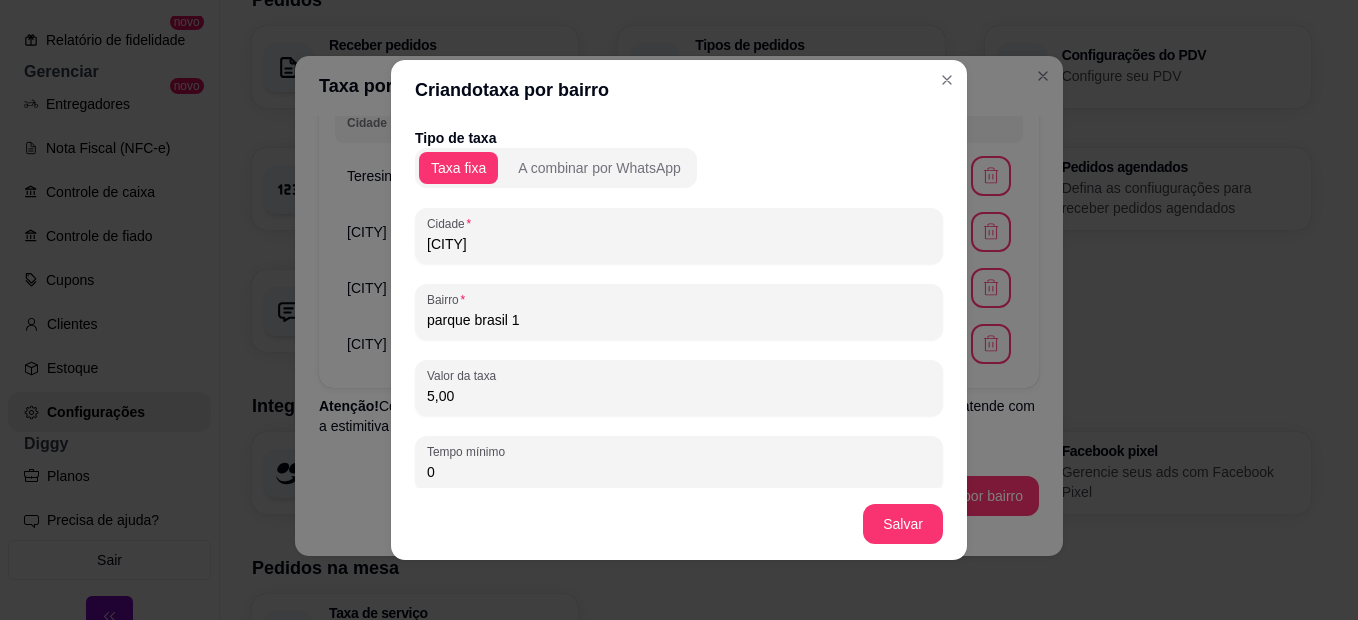 click on "0" at bounding box center (679, 472) 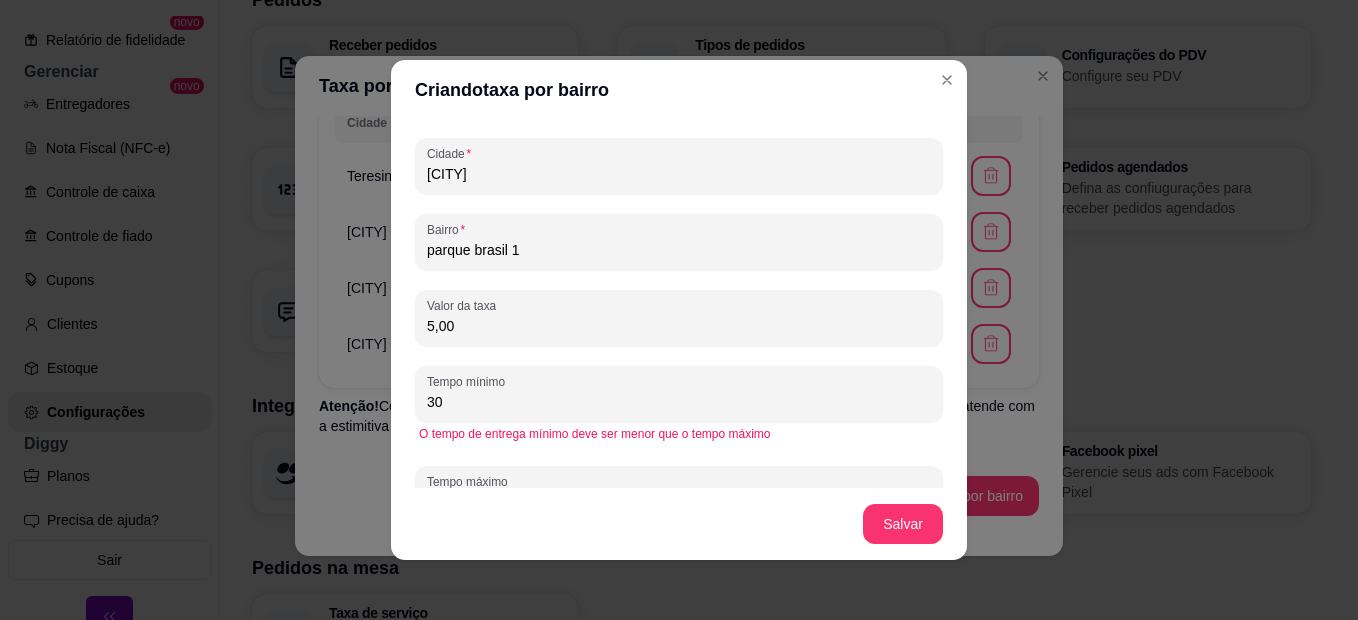 scroll, scrollTop: 100, scrollLeft: 0, axis: vertical 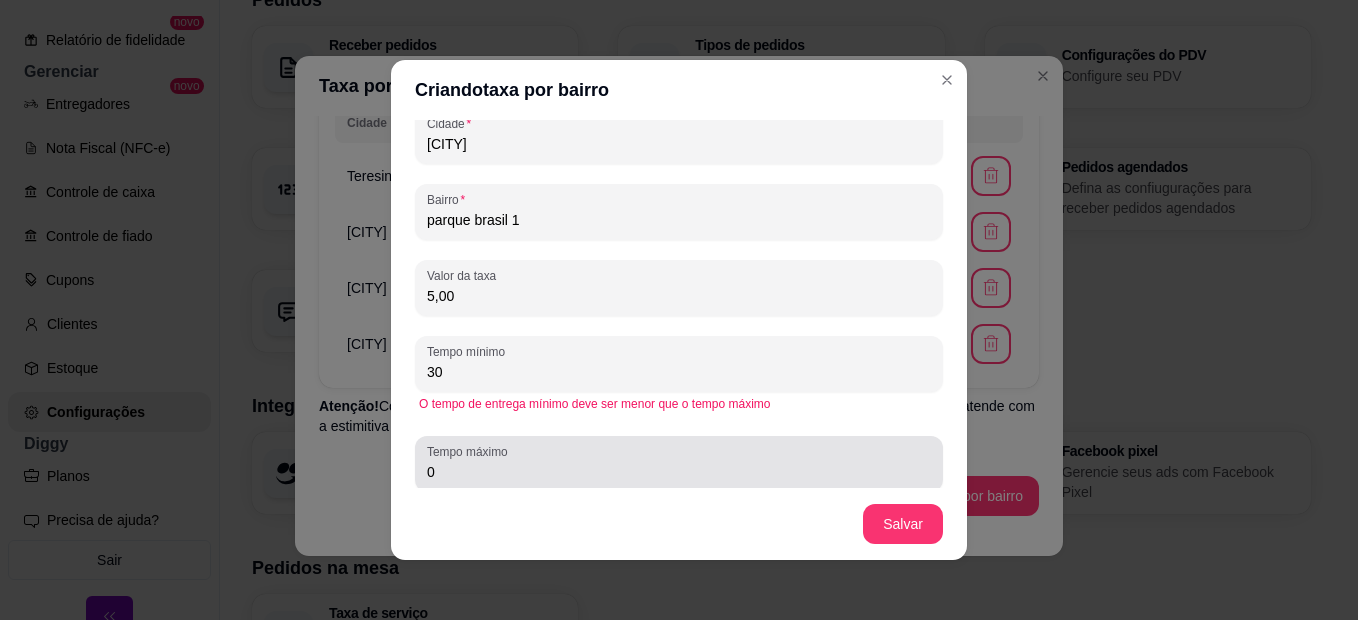 type on "30" 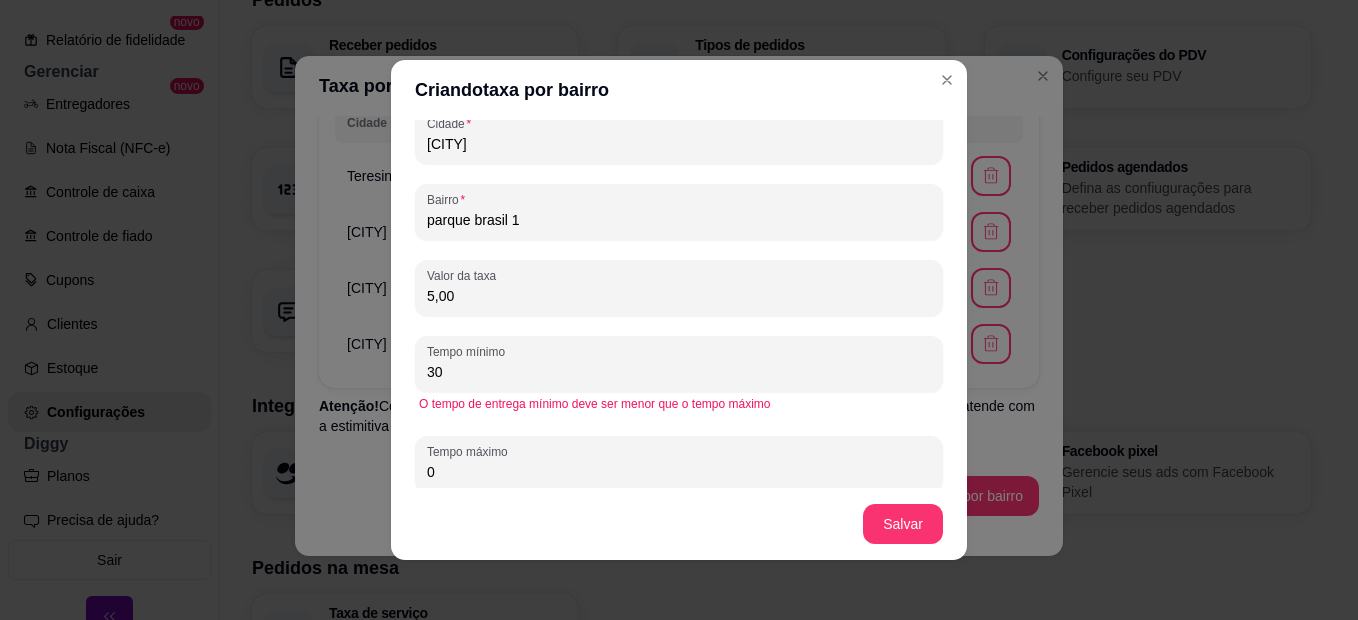 click on "0" at bounding box center [679, 464] 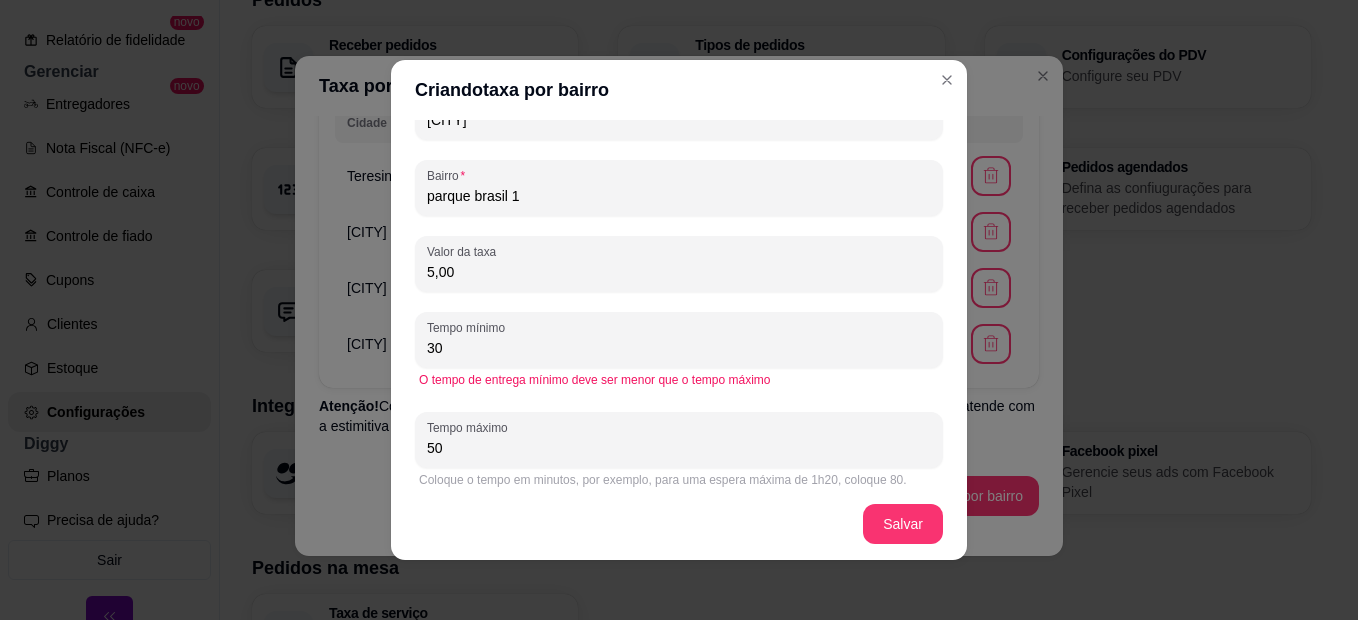 scroll, scrollTop: 136, scrollLeft: 0, axis: vertical 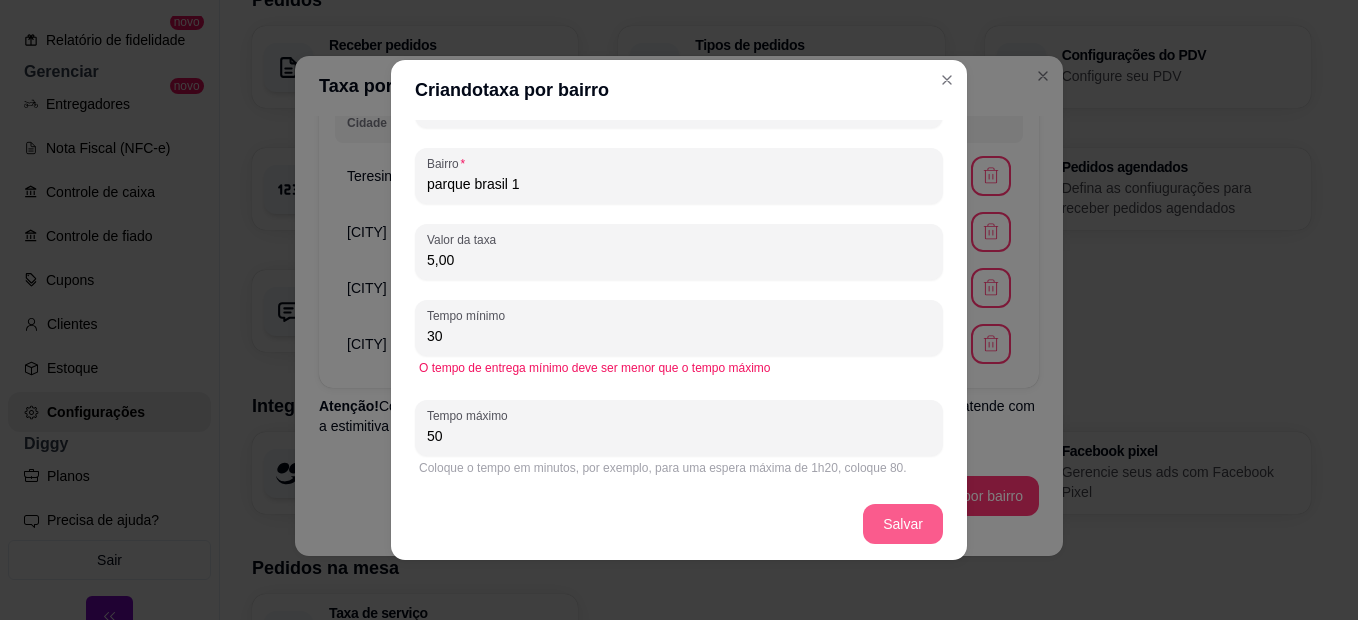 type on "50" 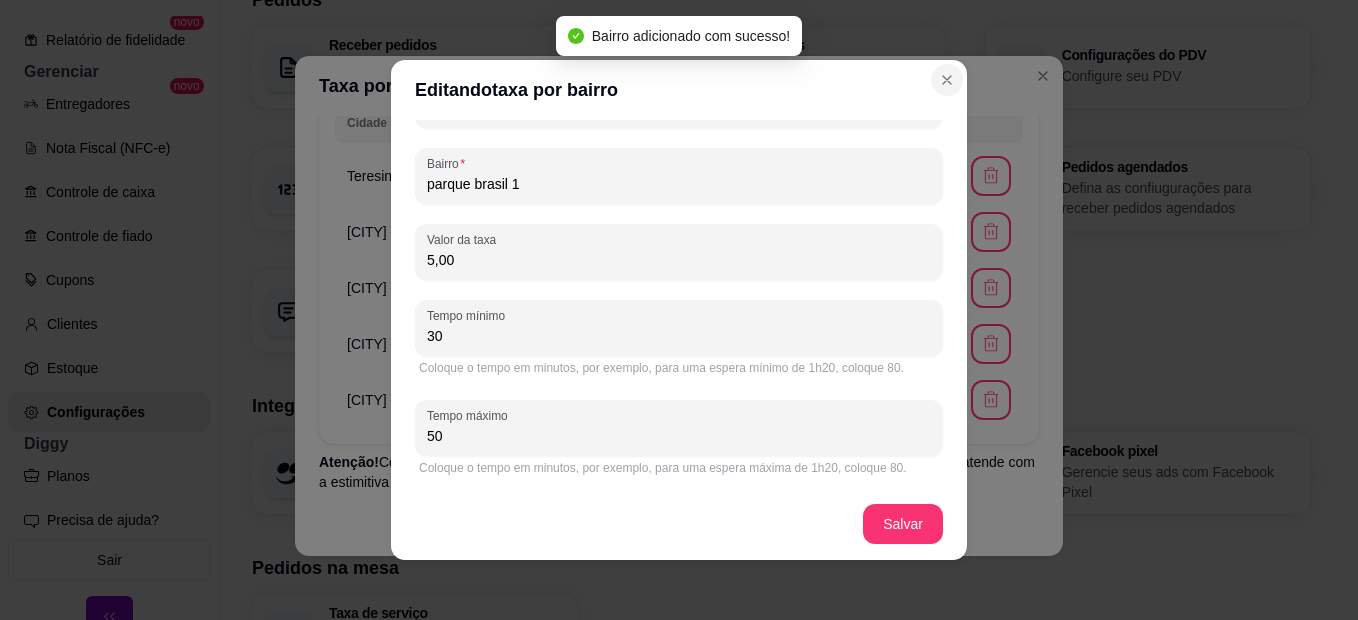 click on "Taxa por bairro habilitada" at bounding box center [679, 86] 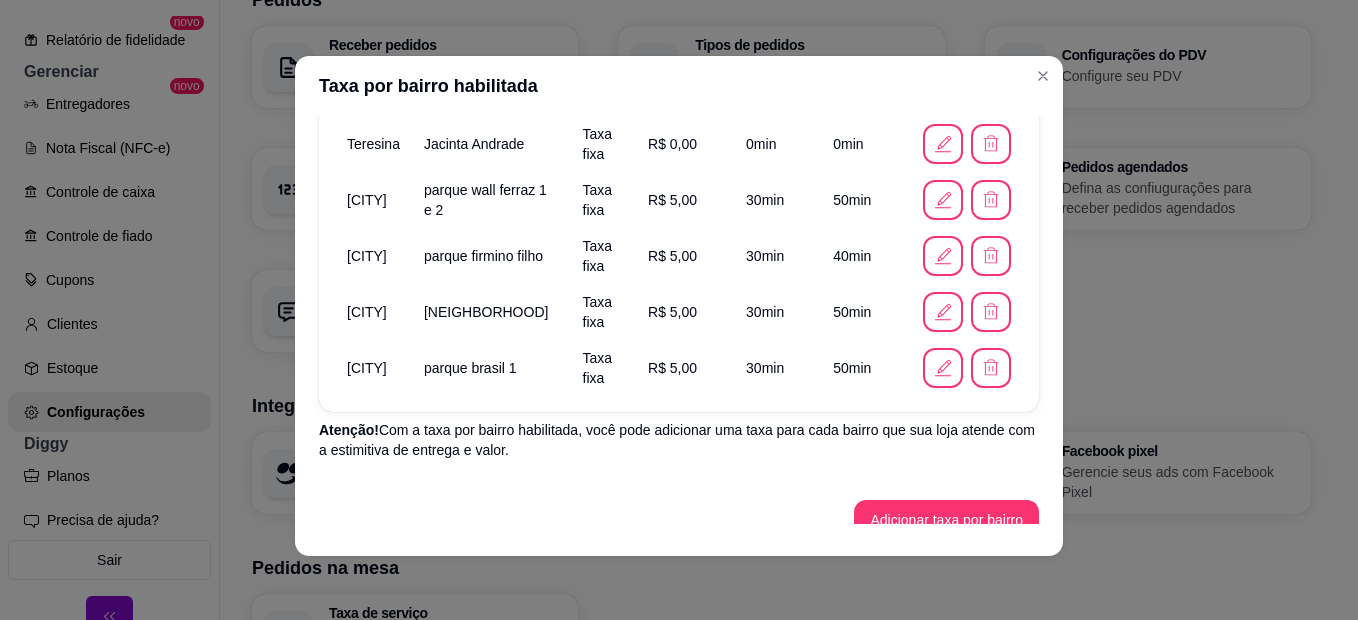 scroll, scrollTop: 387, scrollLeft: 0, axis: vertical 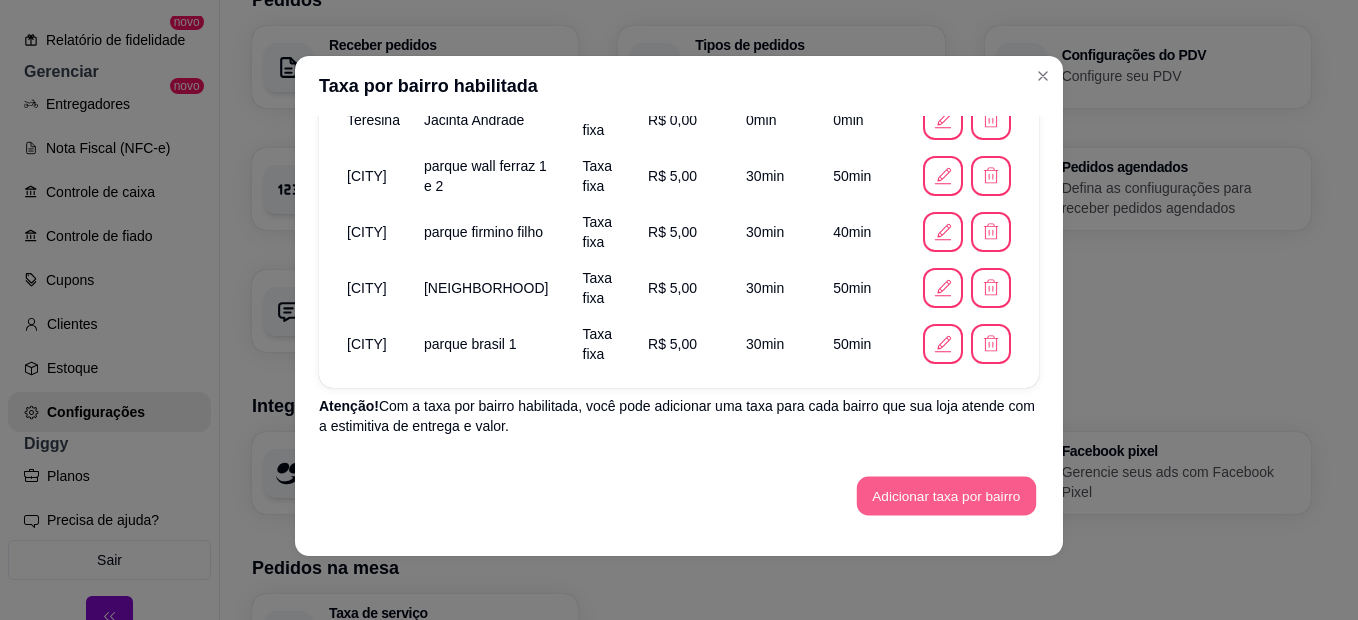 click on "Adicionar taxa por bairro" at bounding box center (946, 496) 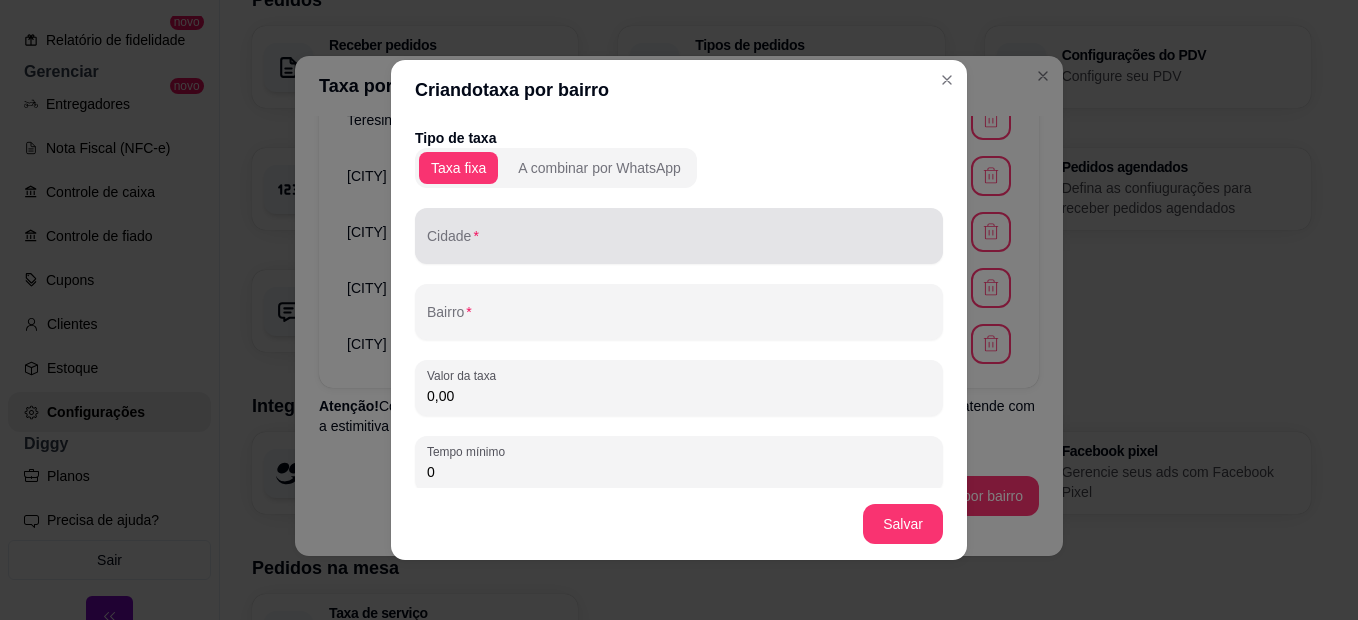 click on "Cidade" at bounding box center (679, 244) 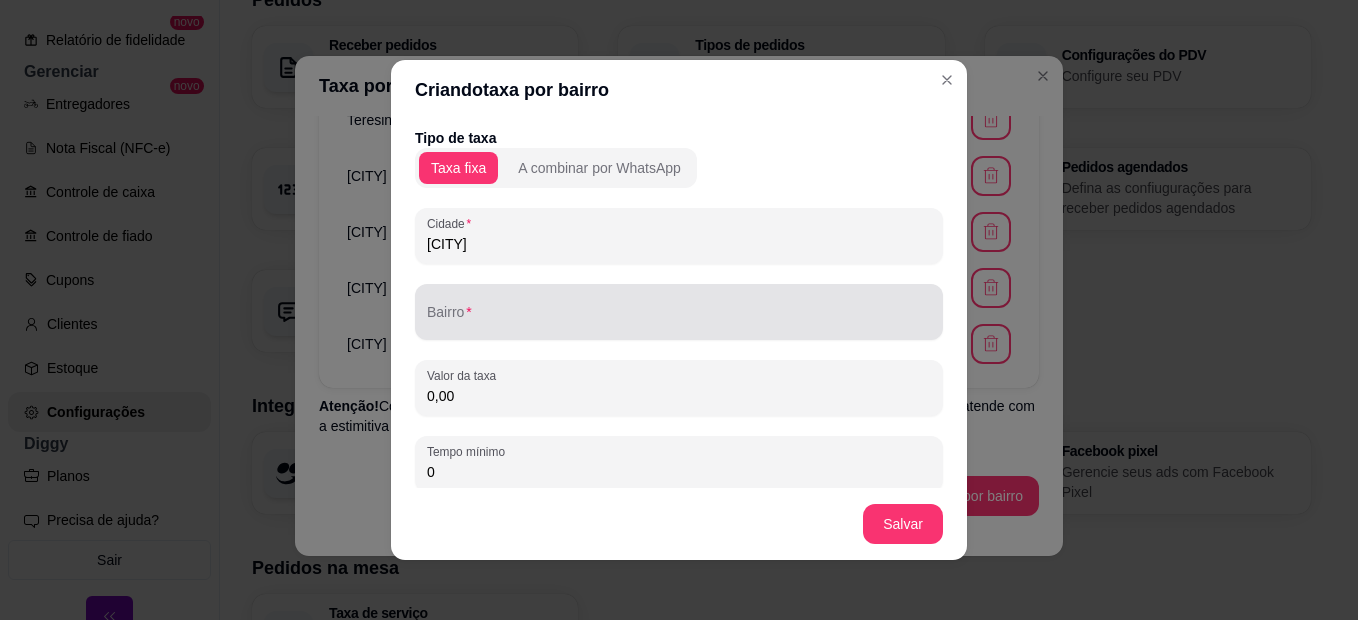 type on "[CITY]" 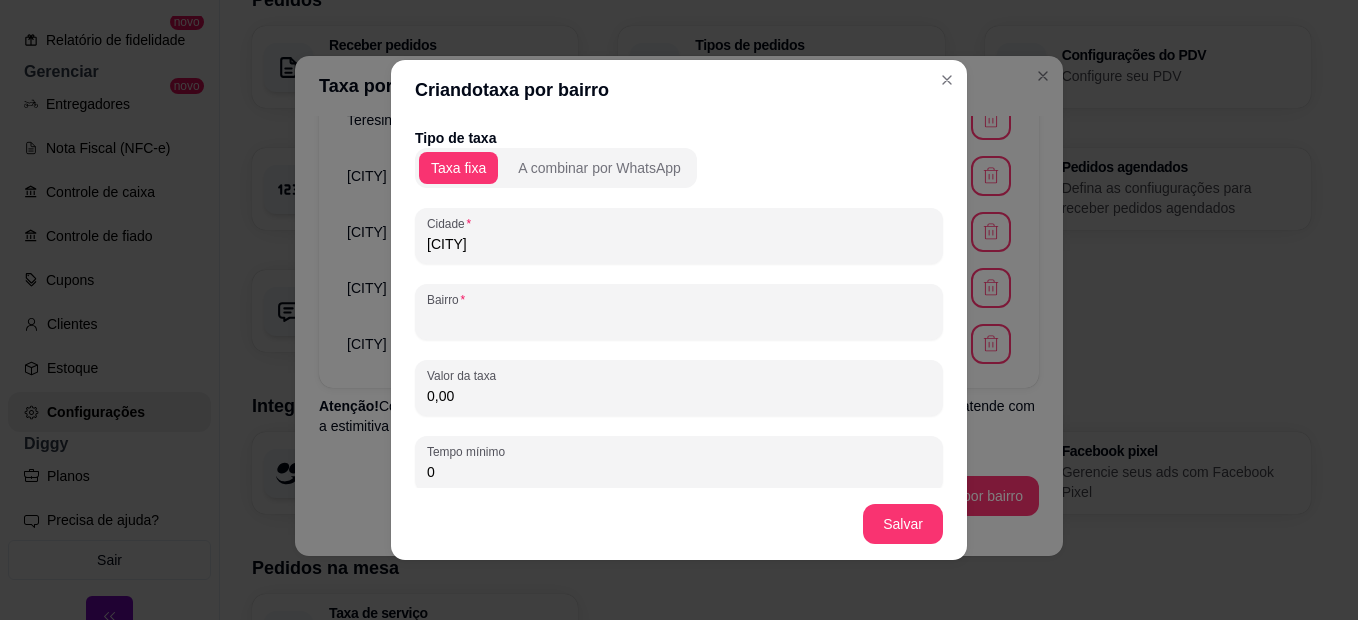 click on "Bairro" at bounding box center [679, 320] 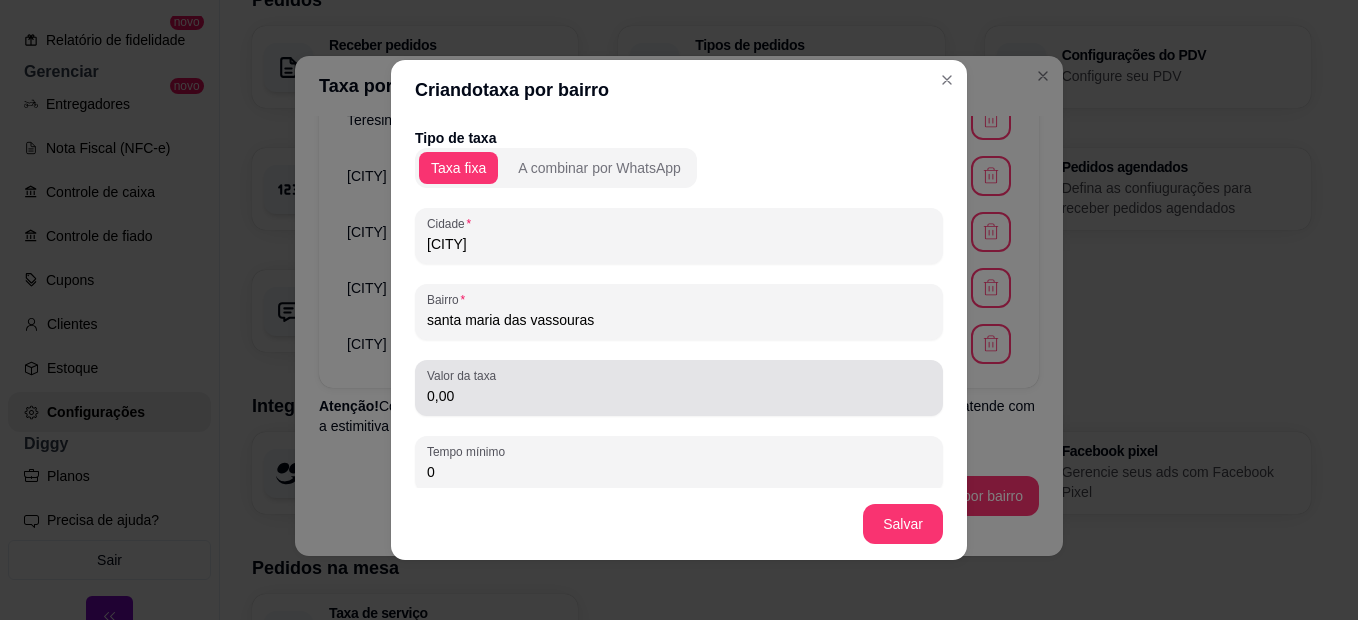 type on "santa maria das vassouras" 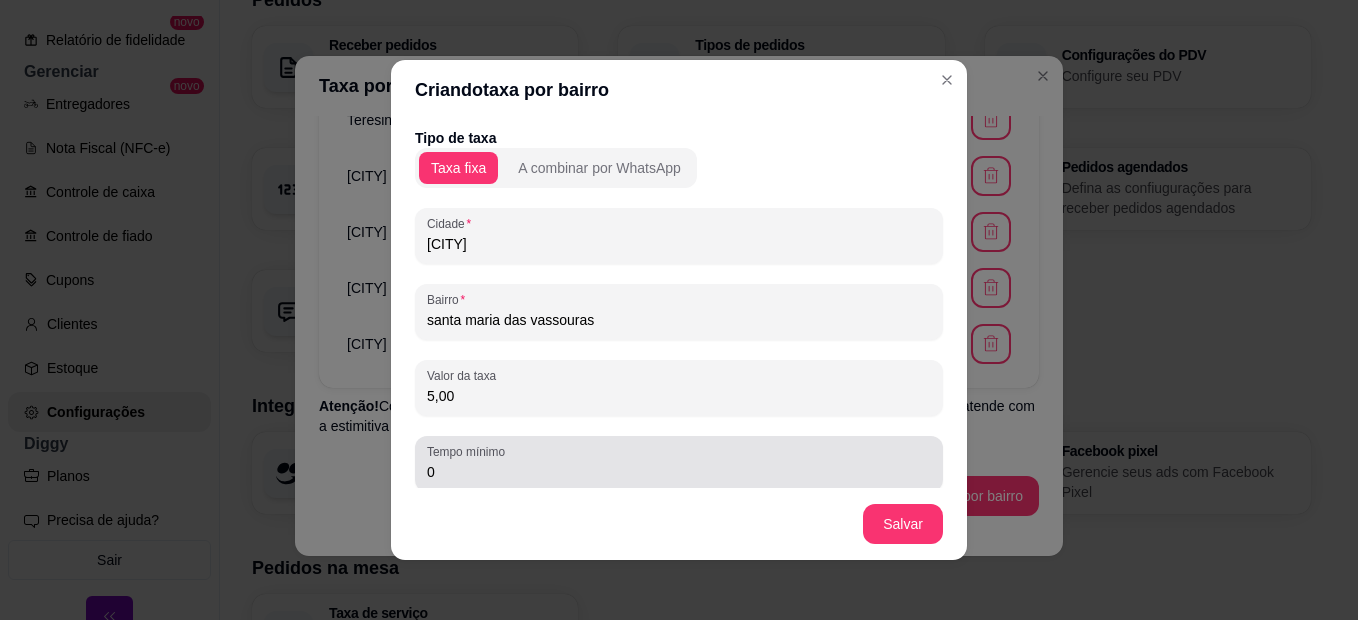 type on "5,00" 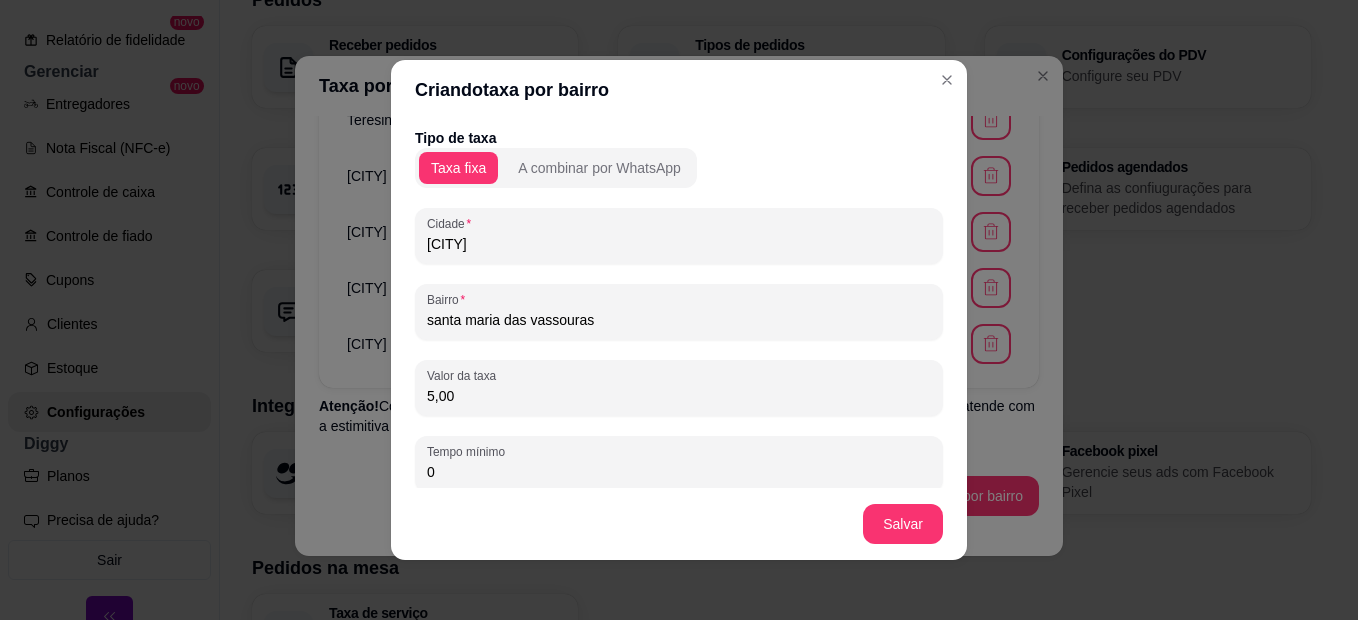 click on "0" at bounding box center (679, 472) 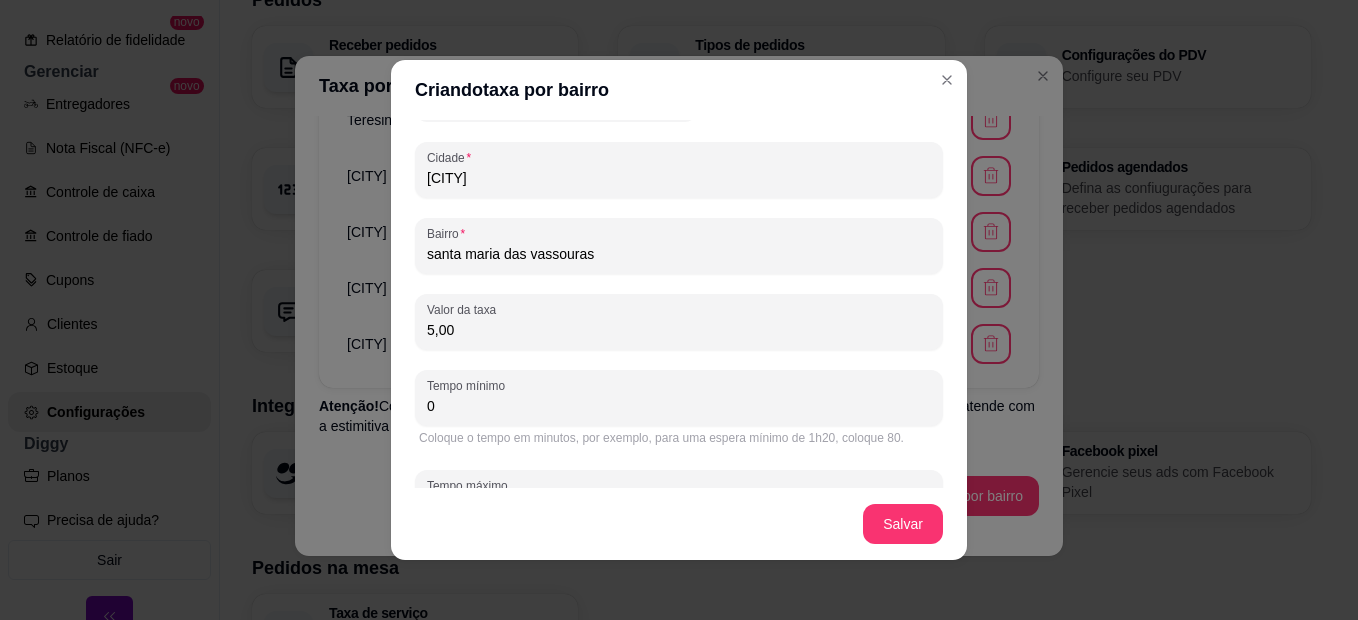 scroll, scrollTop: 100, scrollLeft: 0, axis: vertical 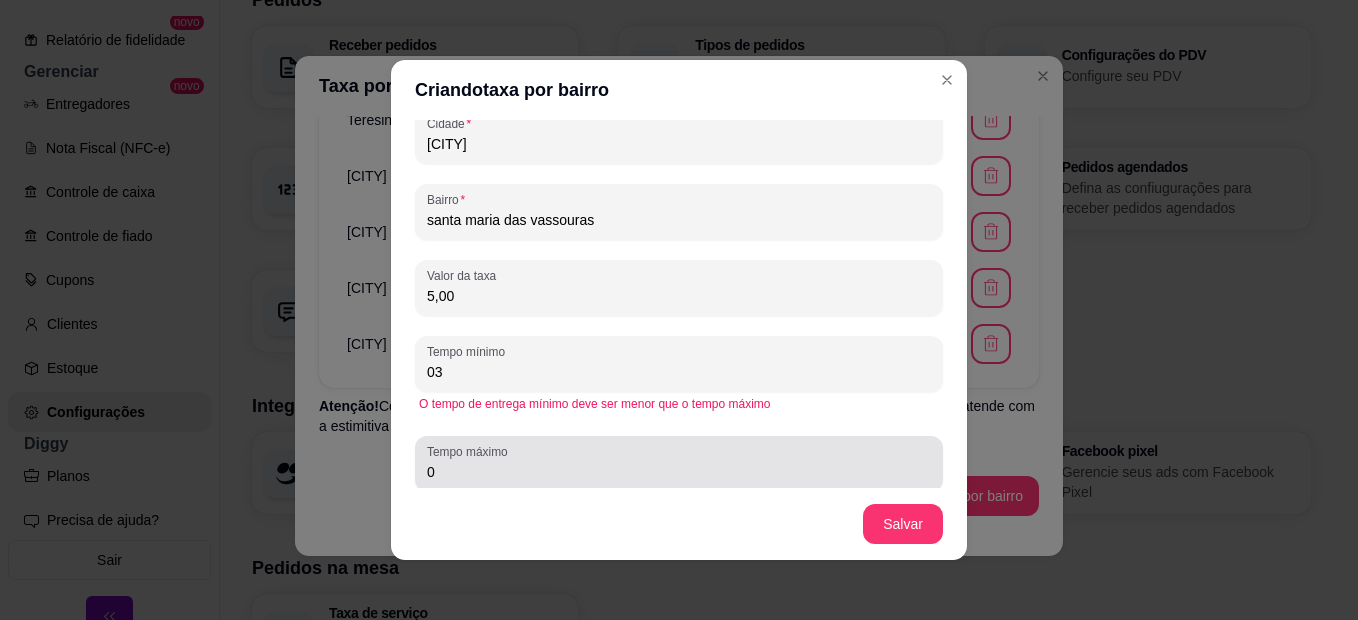 type on "0" 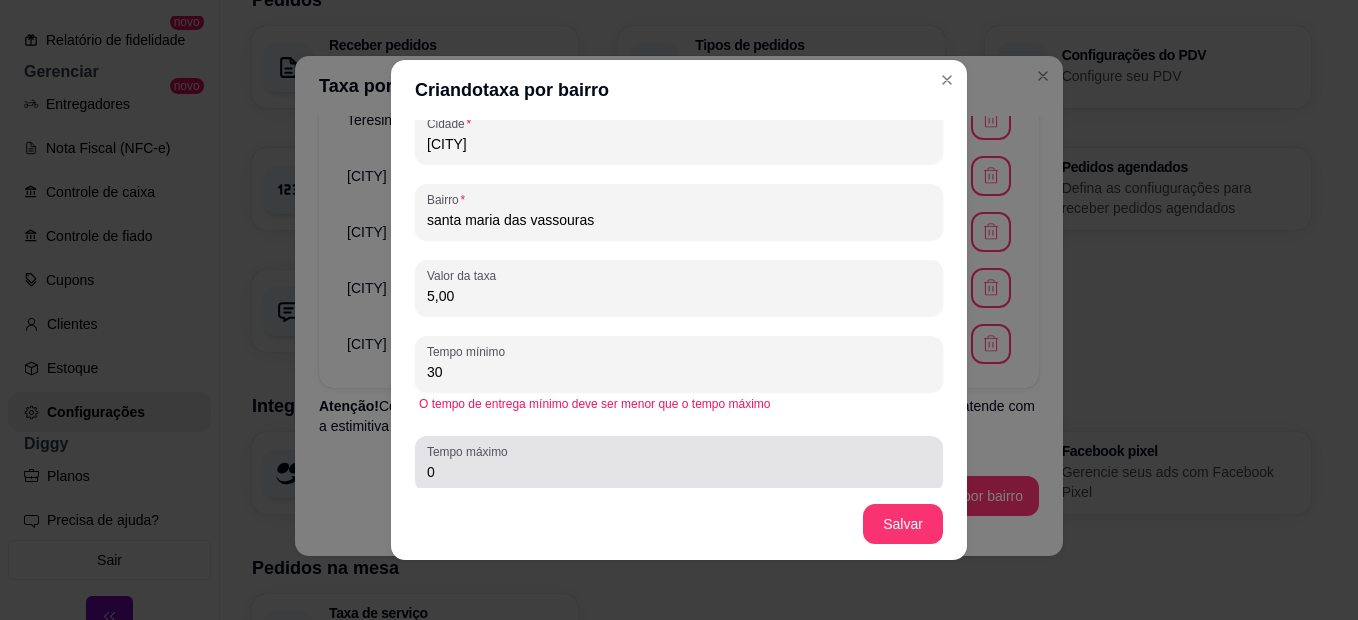 type on "30" 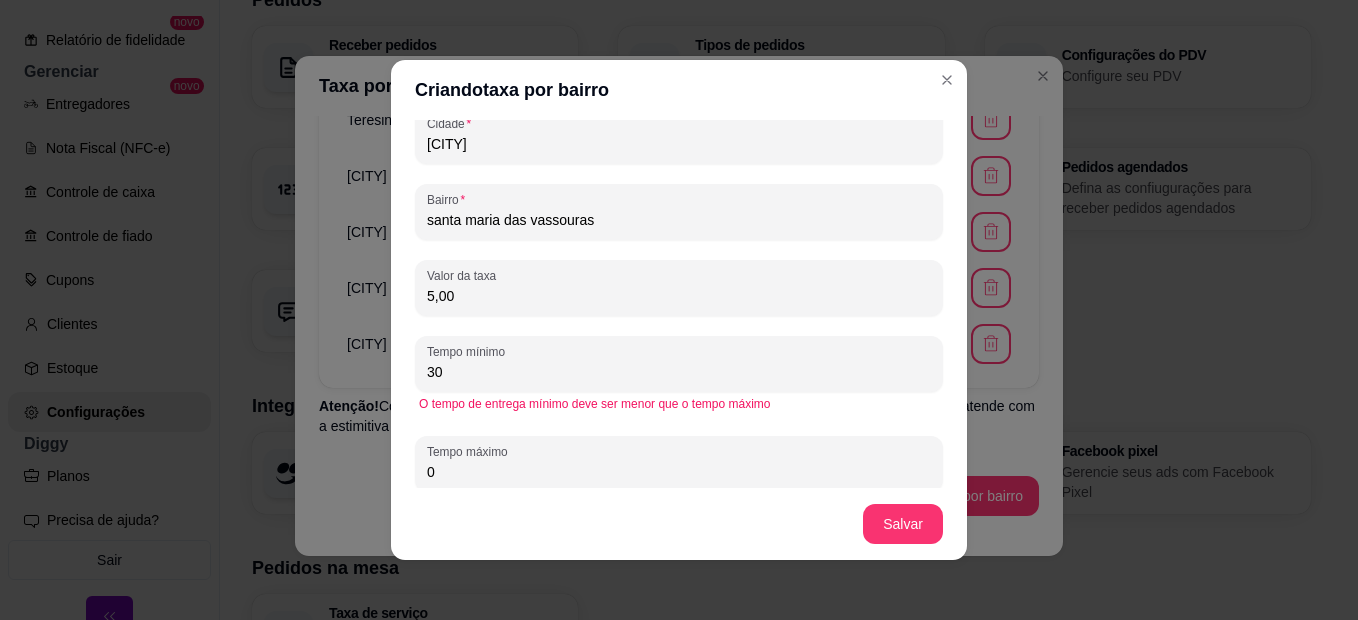 click on "30" at bounding box center (679, 372) 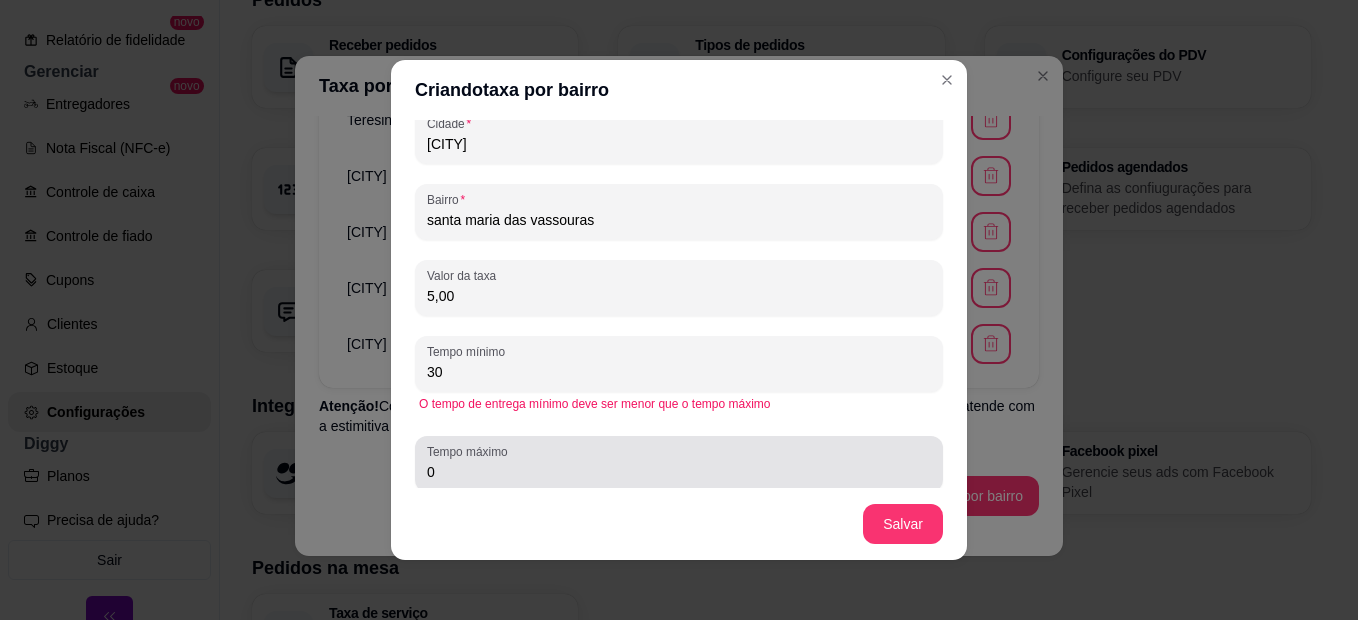 click on "0" at bounding box center [679, 472] 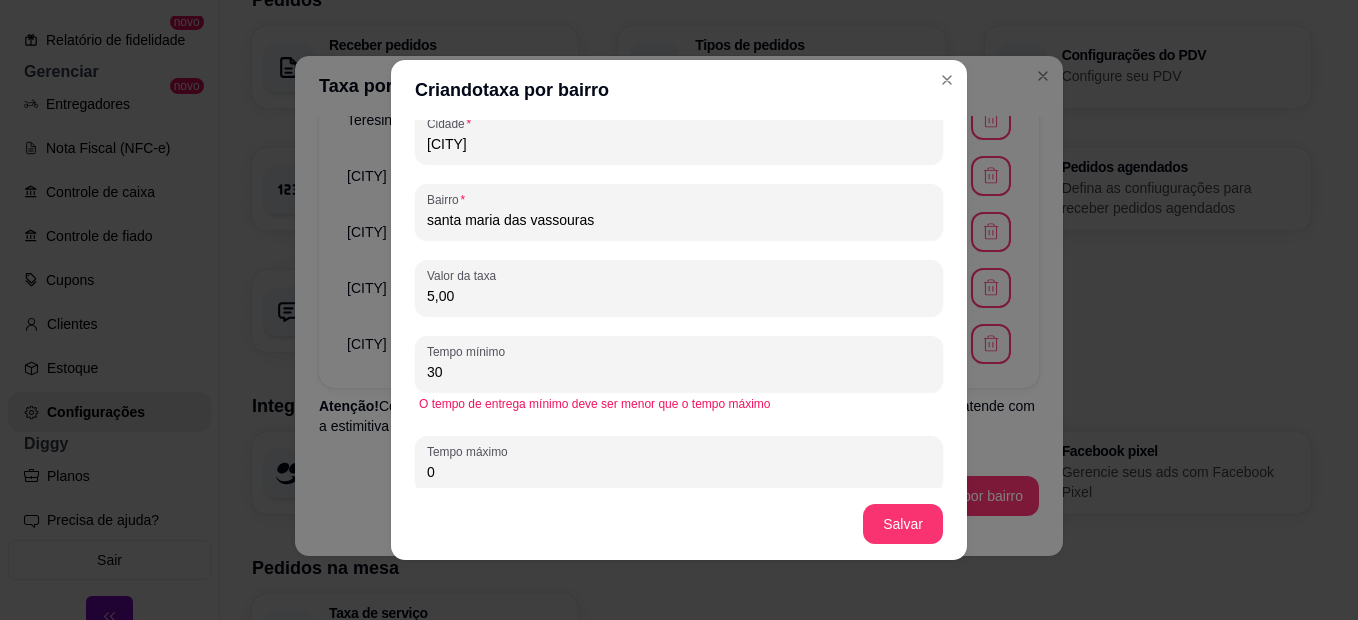 click on "0" at bounding box center (679, 472) 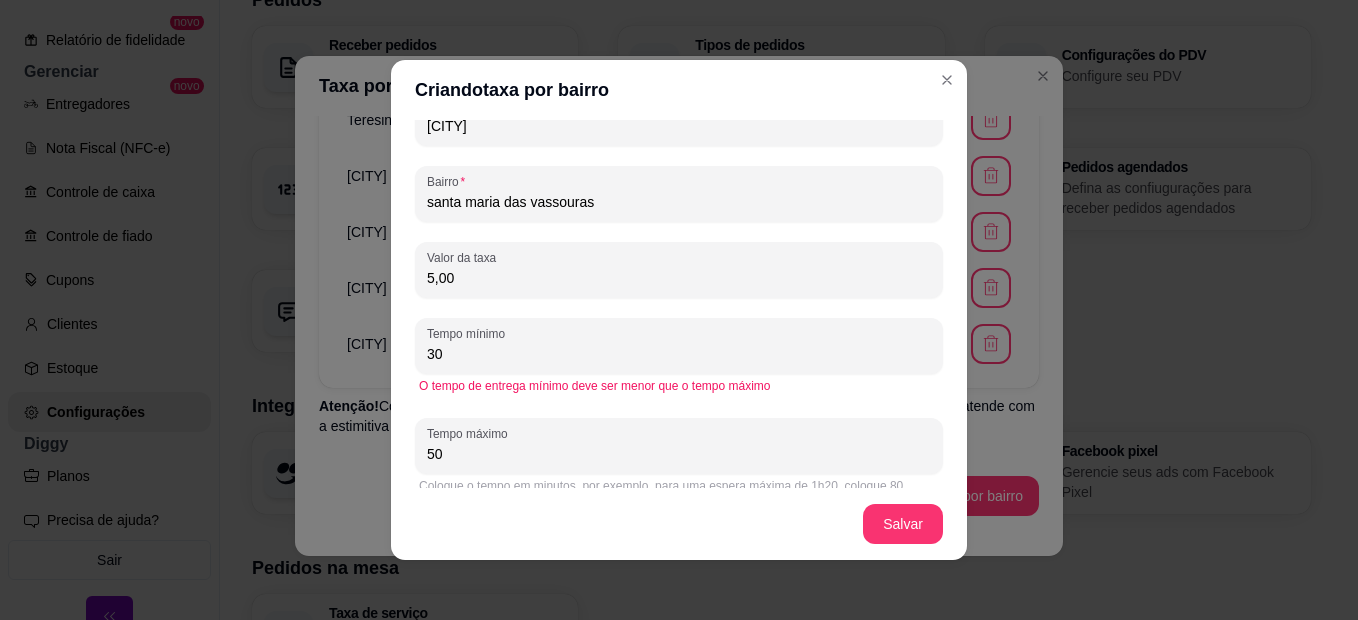 scroll, scrollTop: 136, scrollLeft: 0, axis: vertical 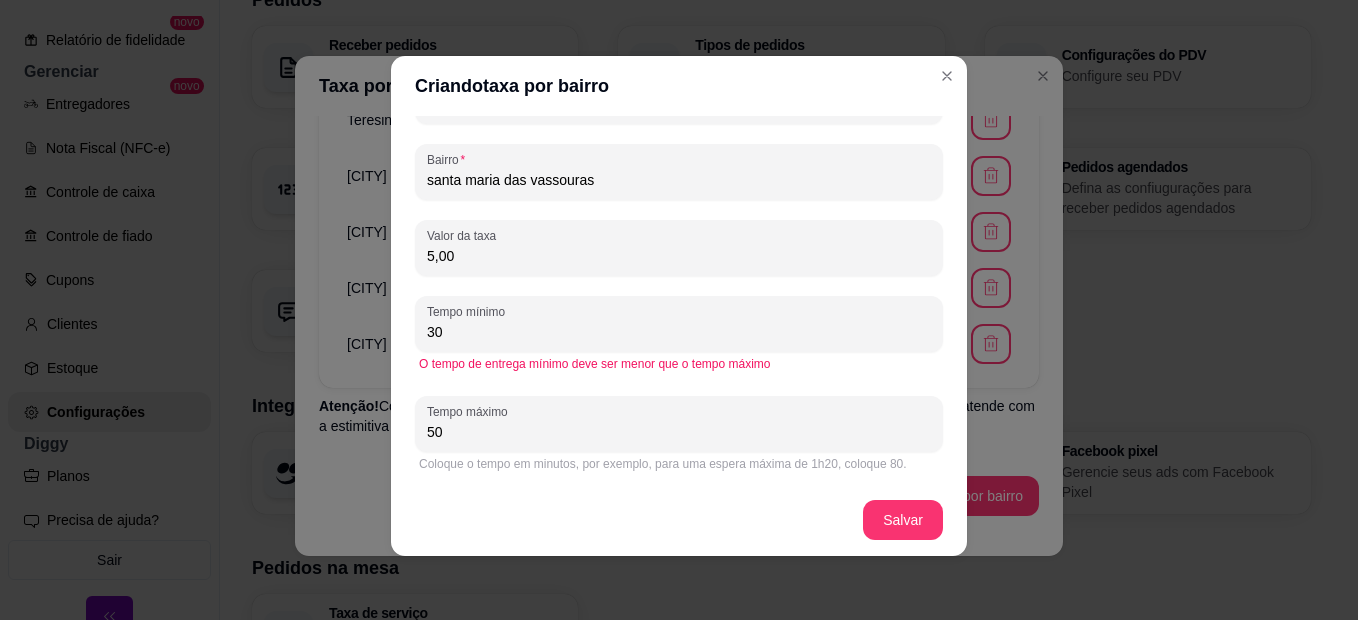 type on "50" 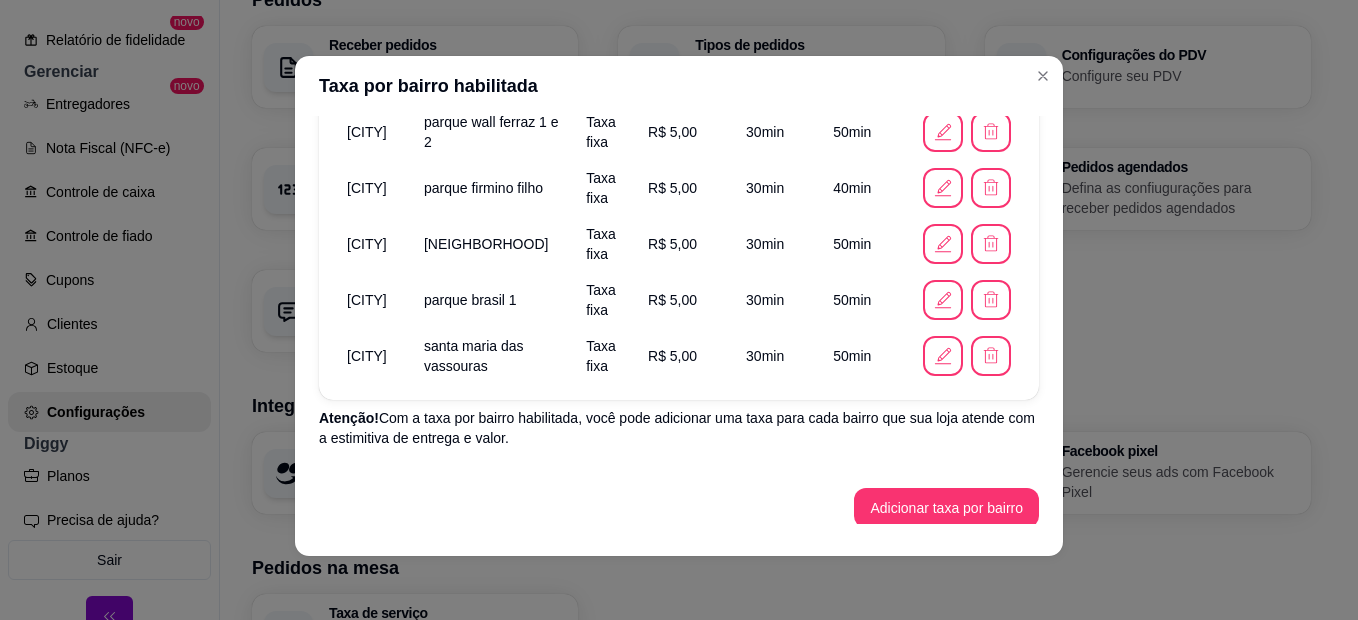 scroll, scrollTop: 443, scrollLeft: 0, axis: vertical 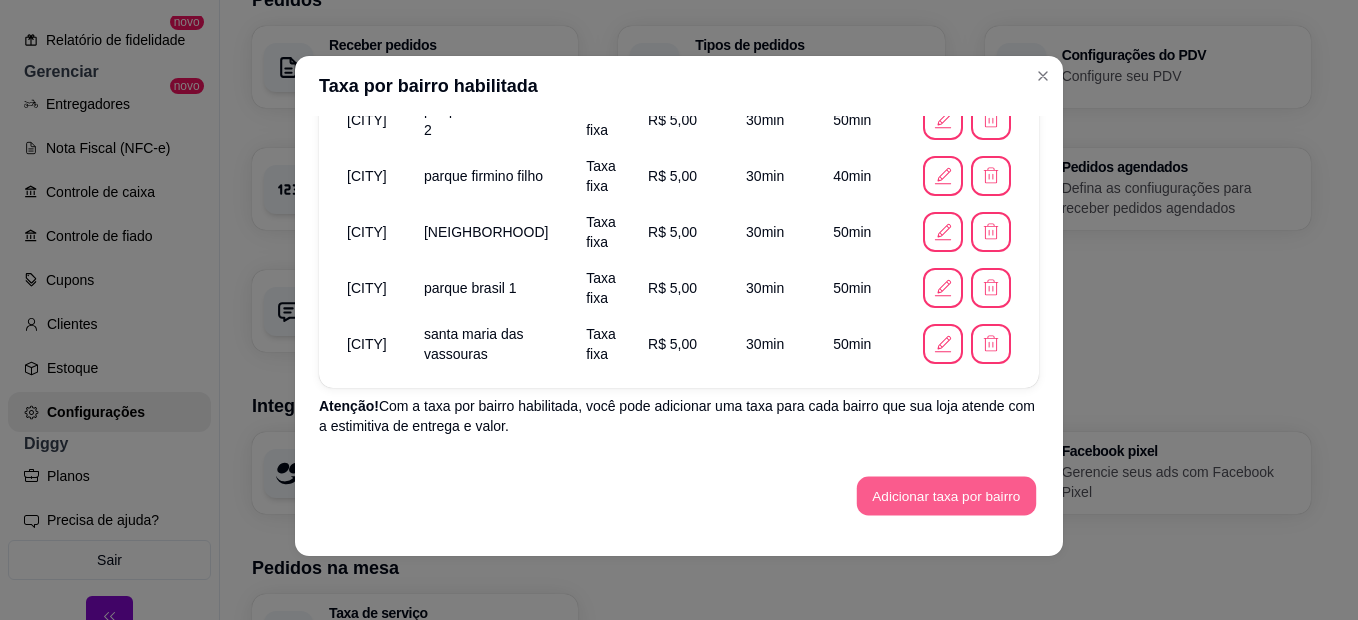 click on "Adicionar taxa por bairro" at bounding box center (946, 496) 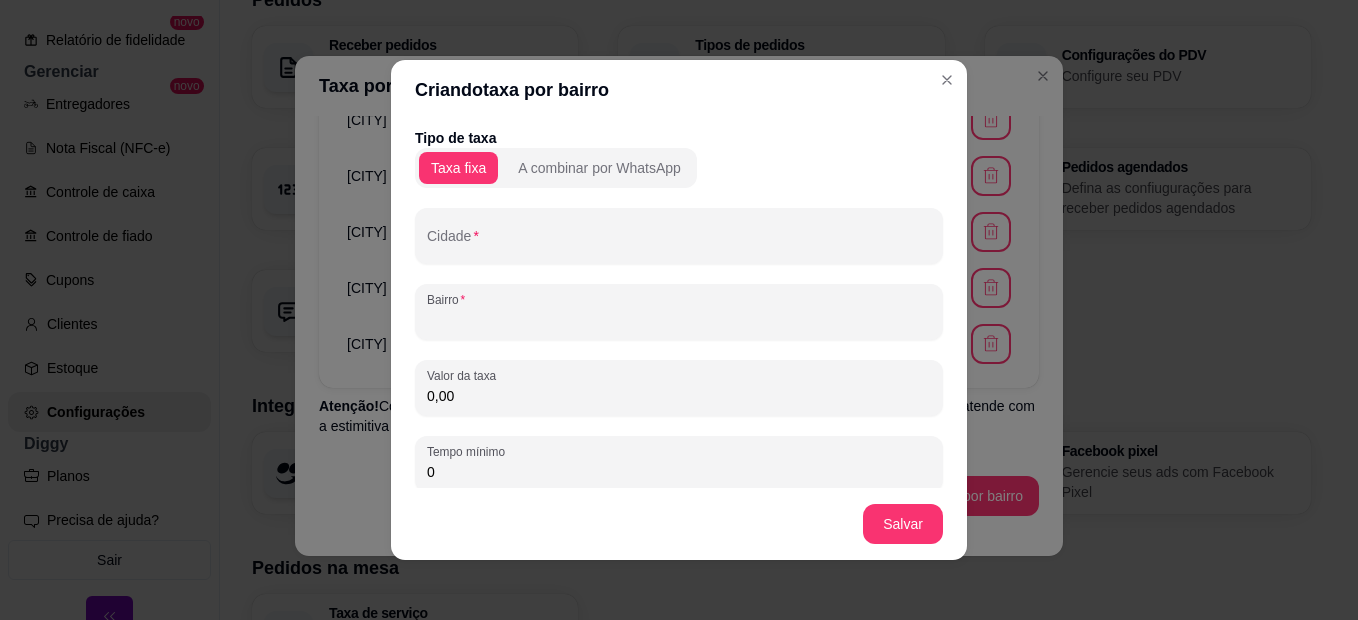 click on "Bairro" at bounding box center (679, 320) 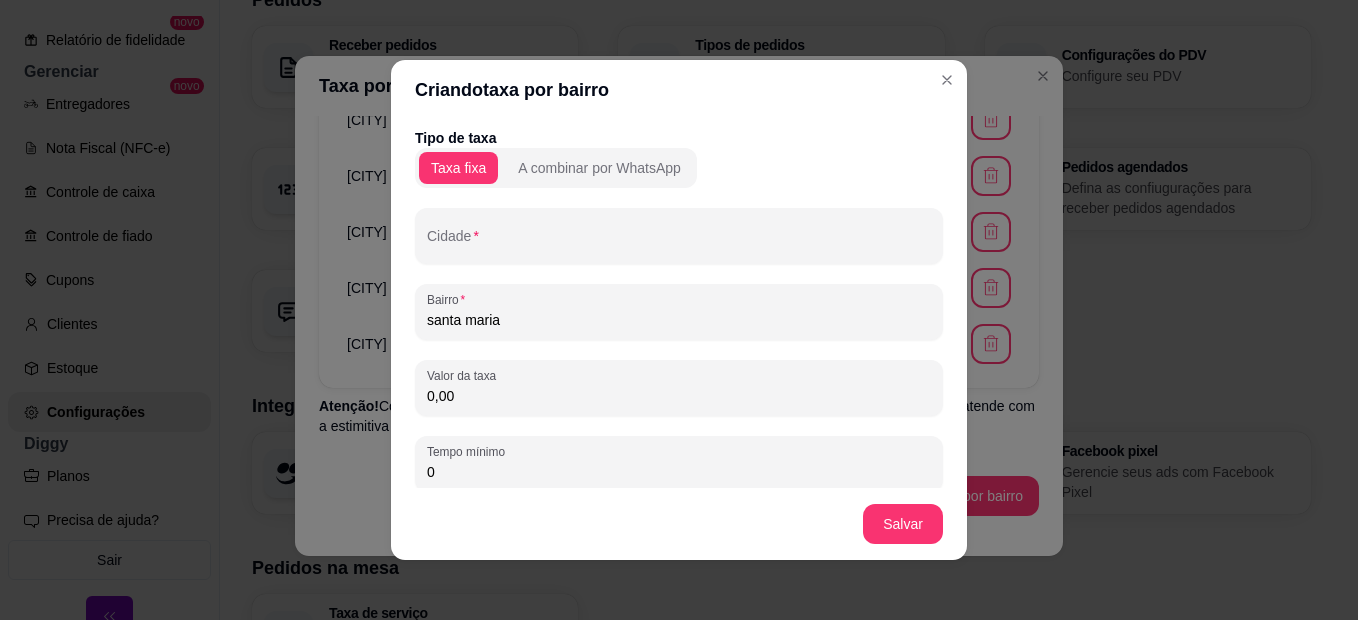 type on "santa maria" 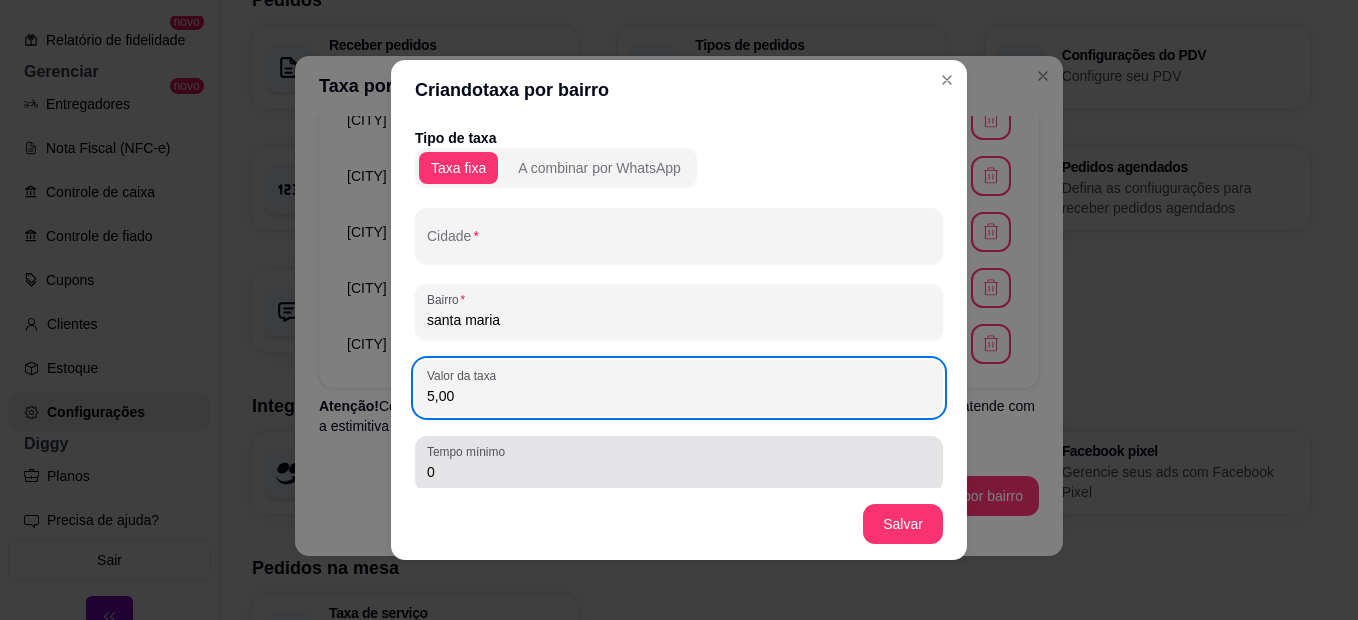type on "5,00" 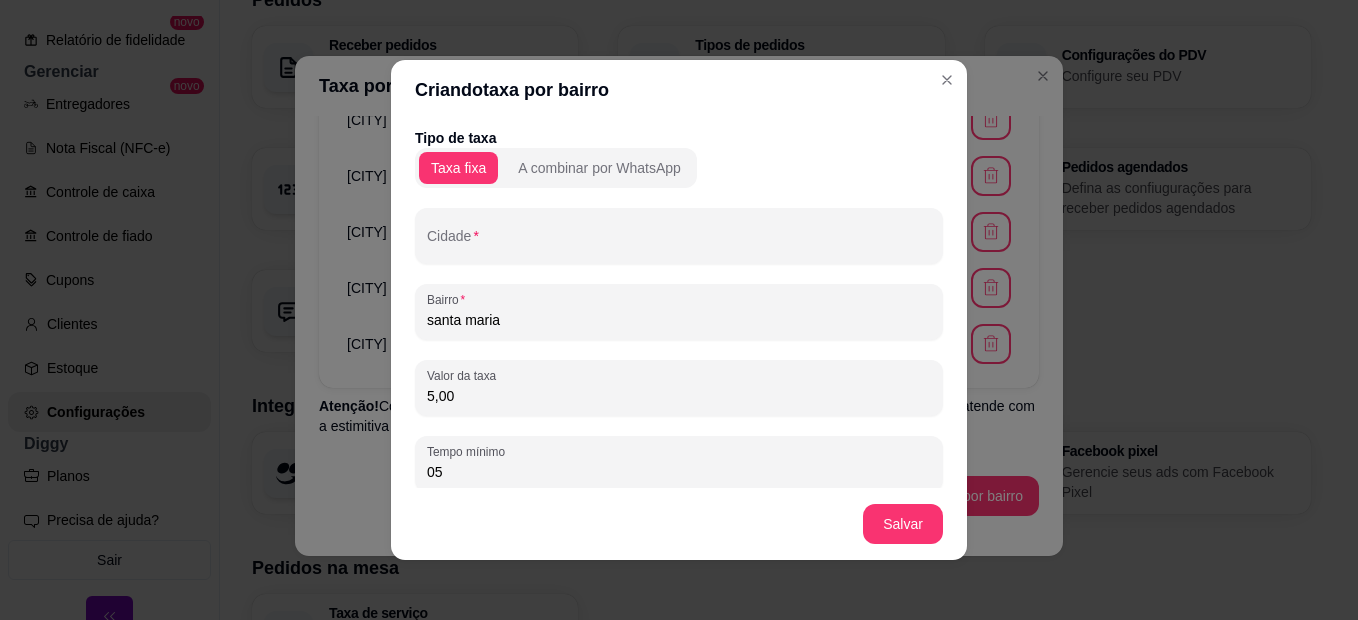 type on "0" 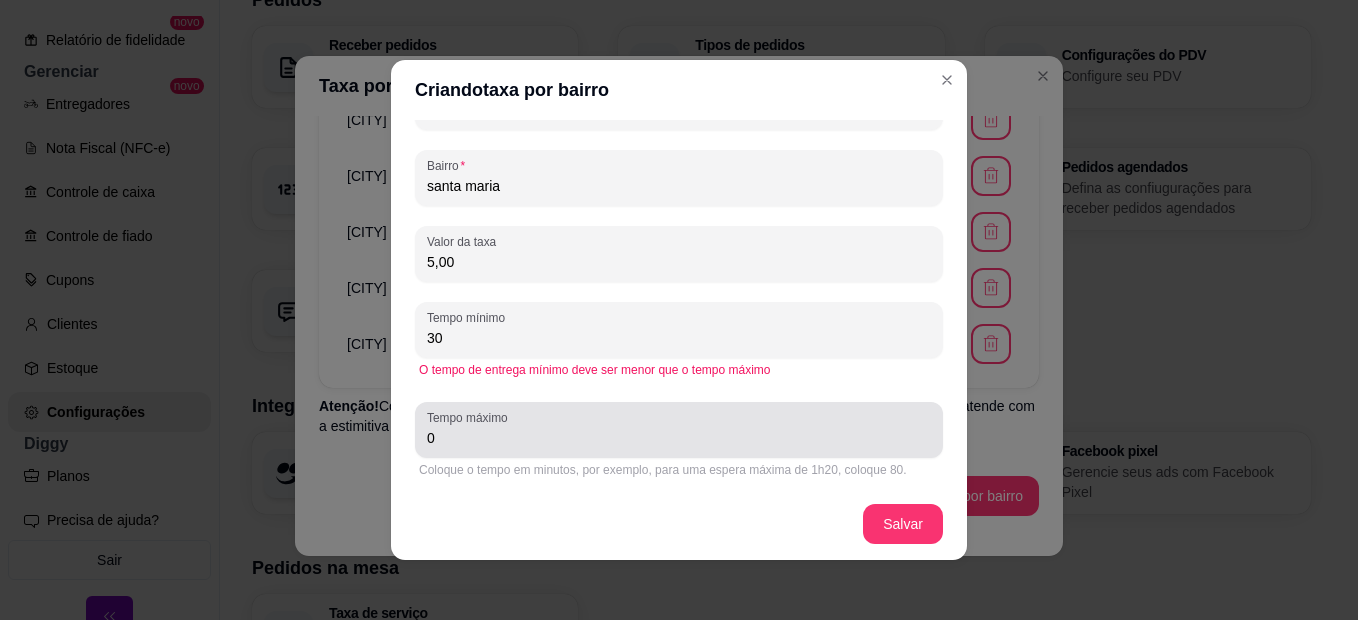 scroll, scrollTop: 136, scrollLeft: 0, axis: vertical 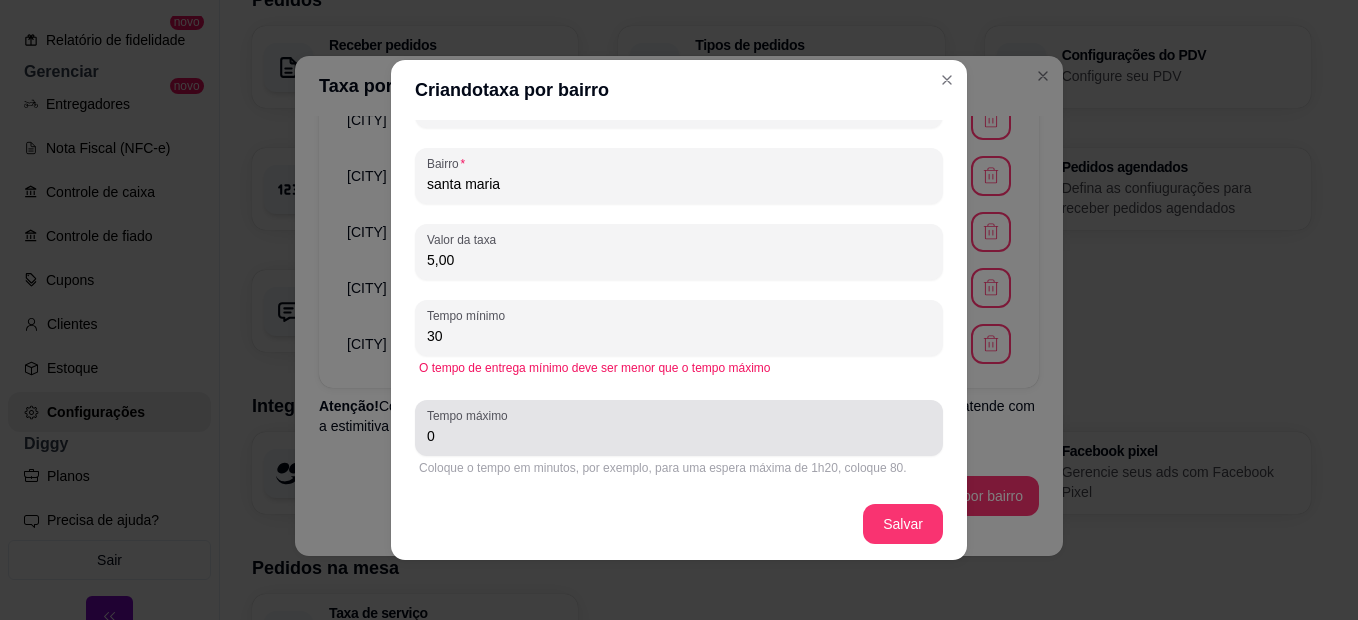 type on "30" 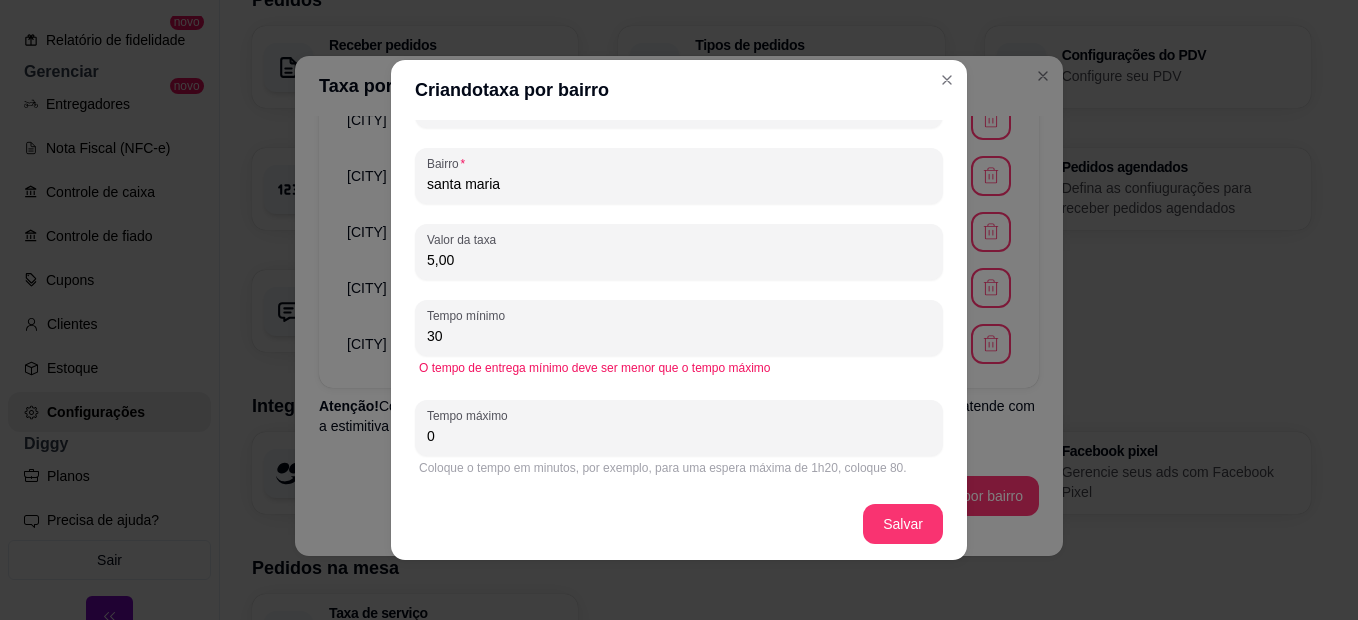 click on "0" at bounding box center (679, 436) 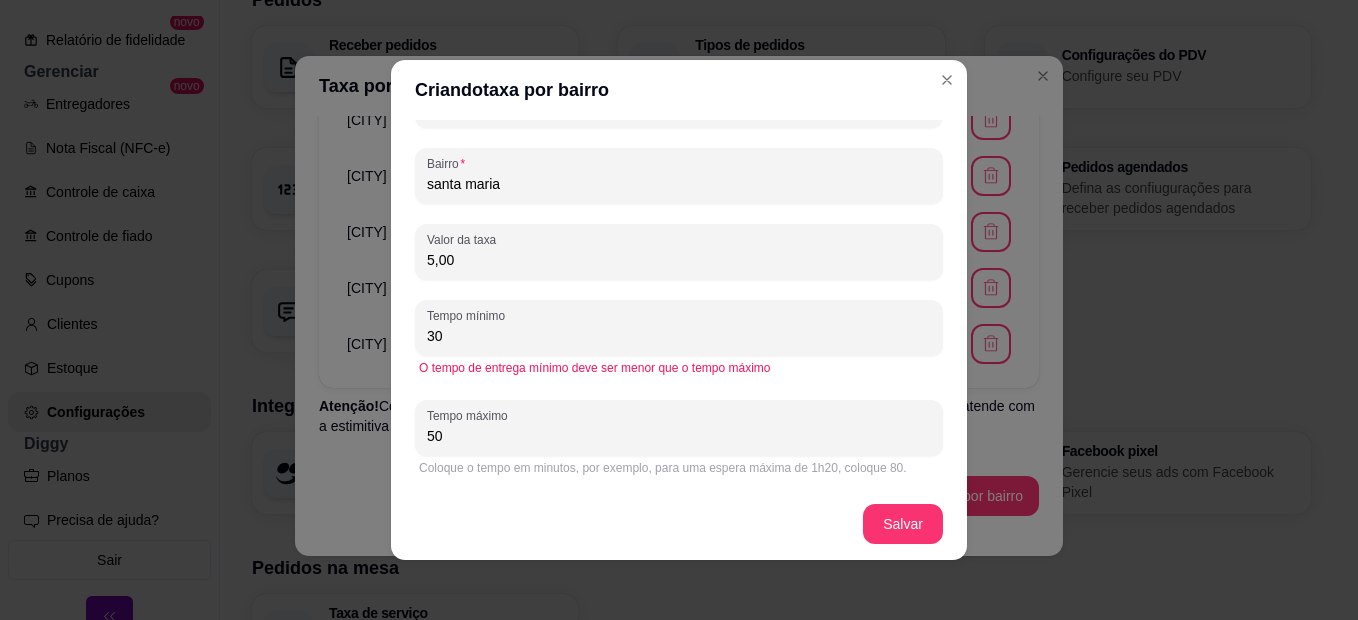 type on "50" 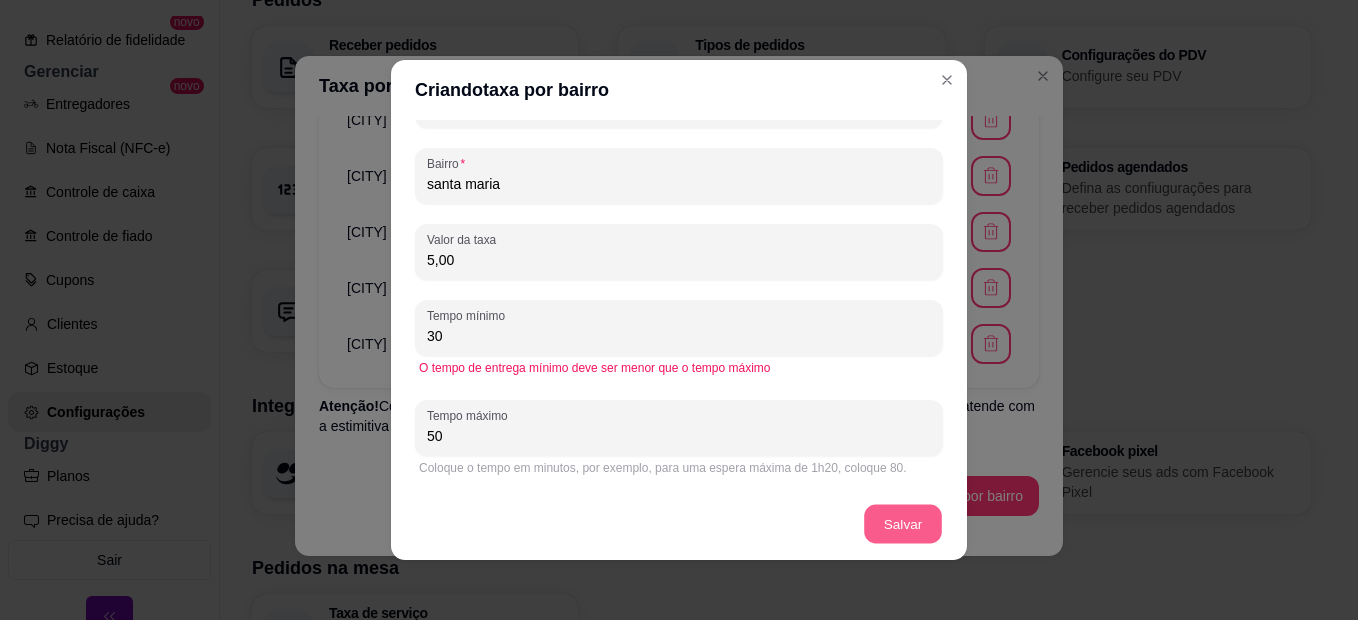 click on "Salvar" at bounding box center (903, 524) 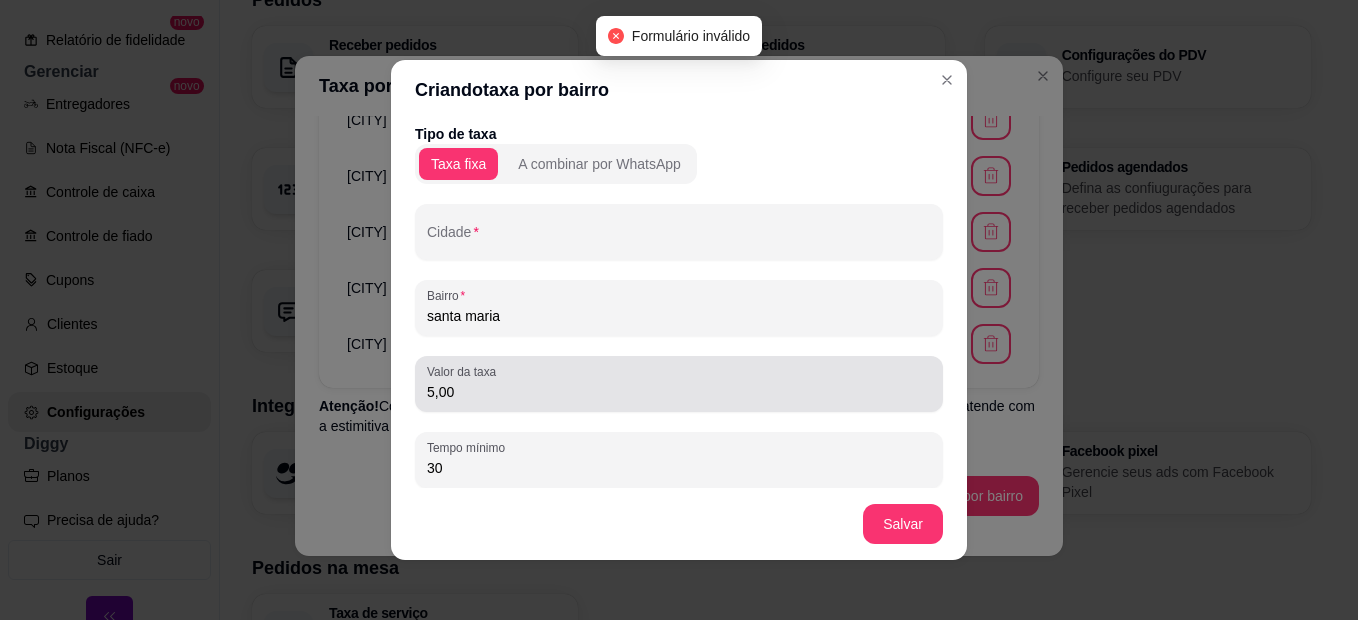 scroll, scrollTop: 0, scrollLeft: 0, axis: both 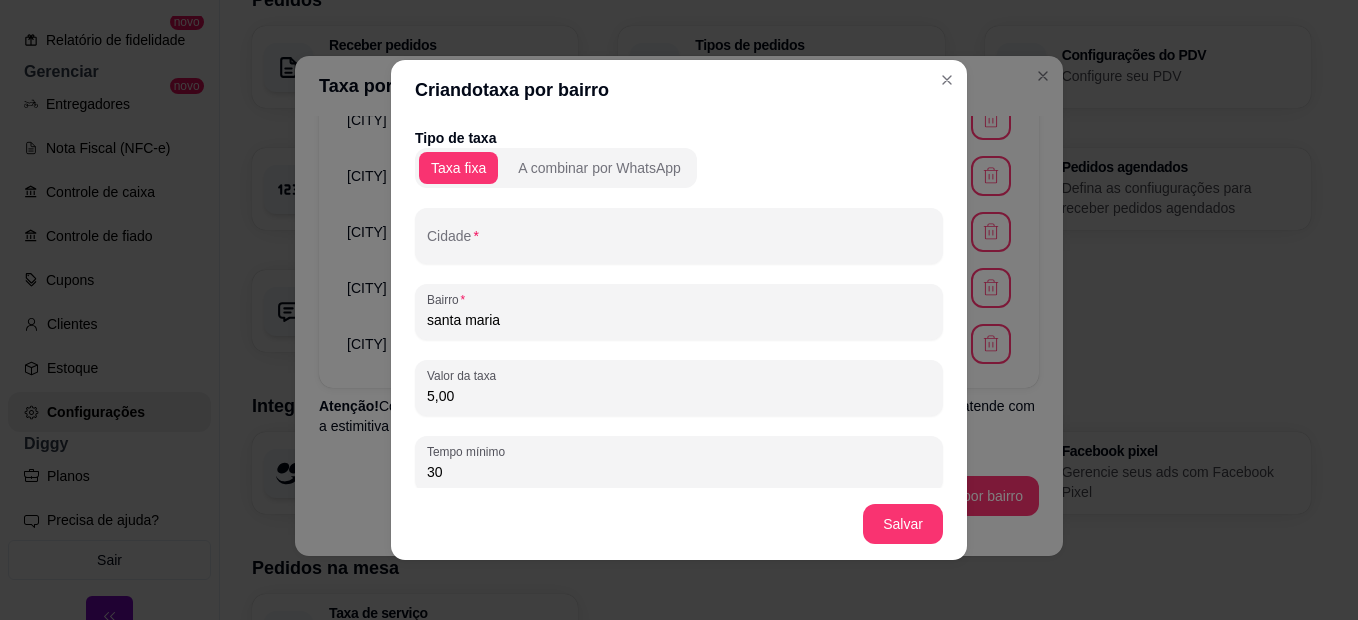 click on "Tipo de taxa Taxa fixa A combinar por WhatsApp Cidade Teresina Bairro santa maria Valor da taxa 5,00 Tempo mínimo 30 Coloque o tempo em minutos, por exemplo, para uma espera mínimo de 1h20, coloque 80. Tempo máximo 50 Coloque o tempo em minutos, por exemplo, para uma espera máxima de 1h20, coloque 80." at bounding box center (679, 372) 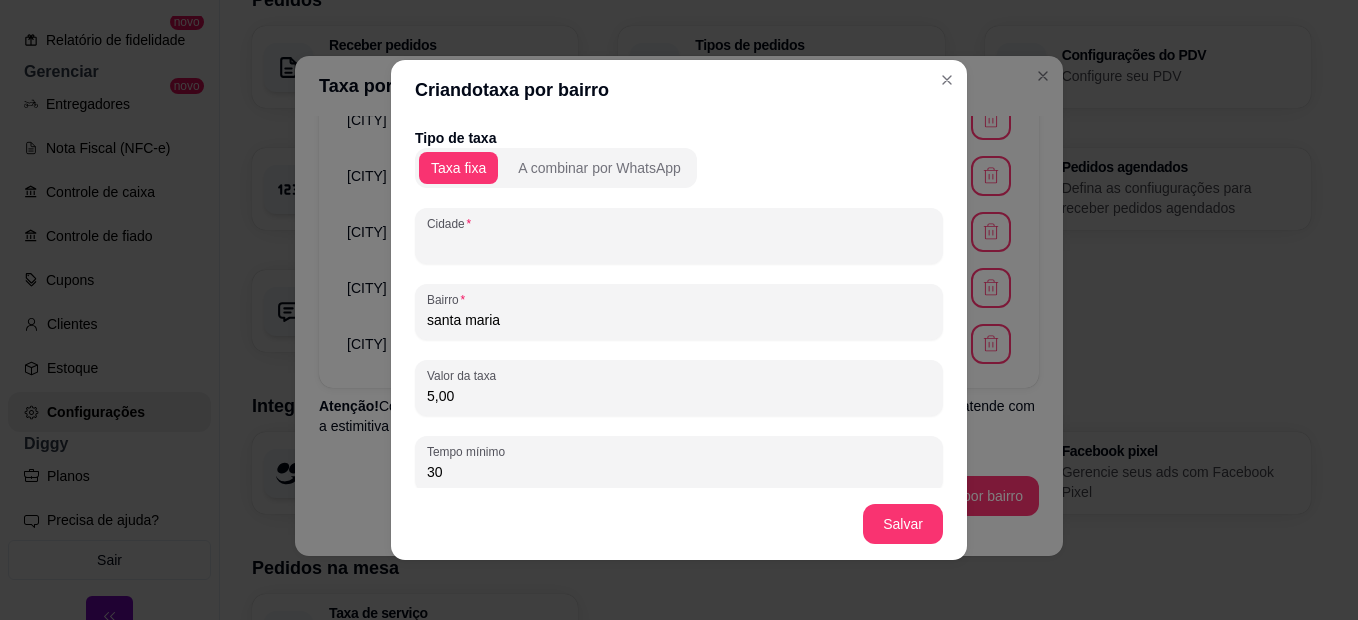 click on "Cidade" at bounding box center (679, 244) 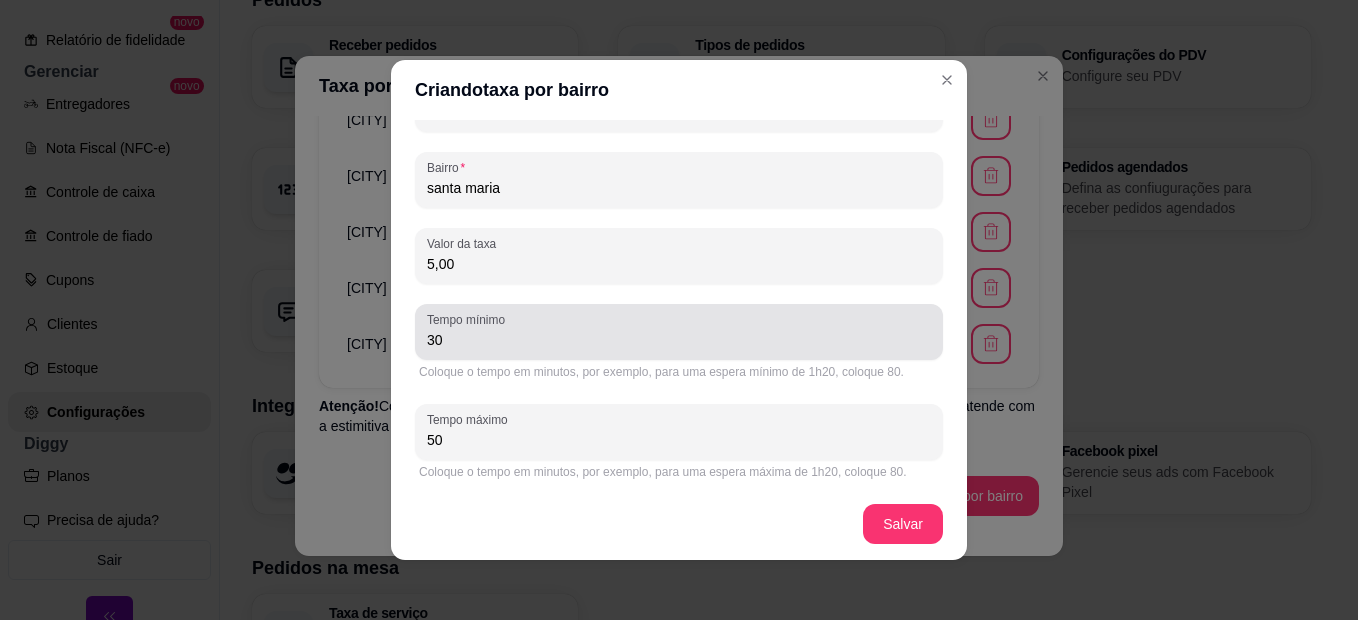 scroll, scrollTop: 136, scrollLeft: 0, axis: vertical 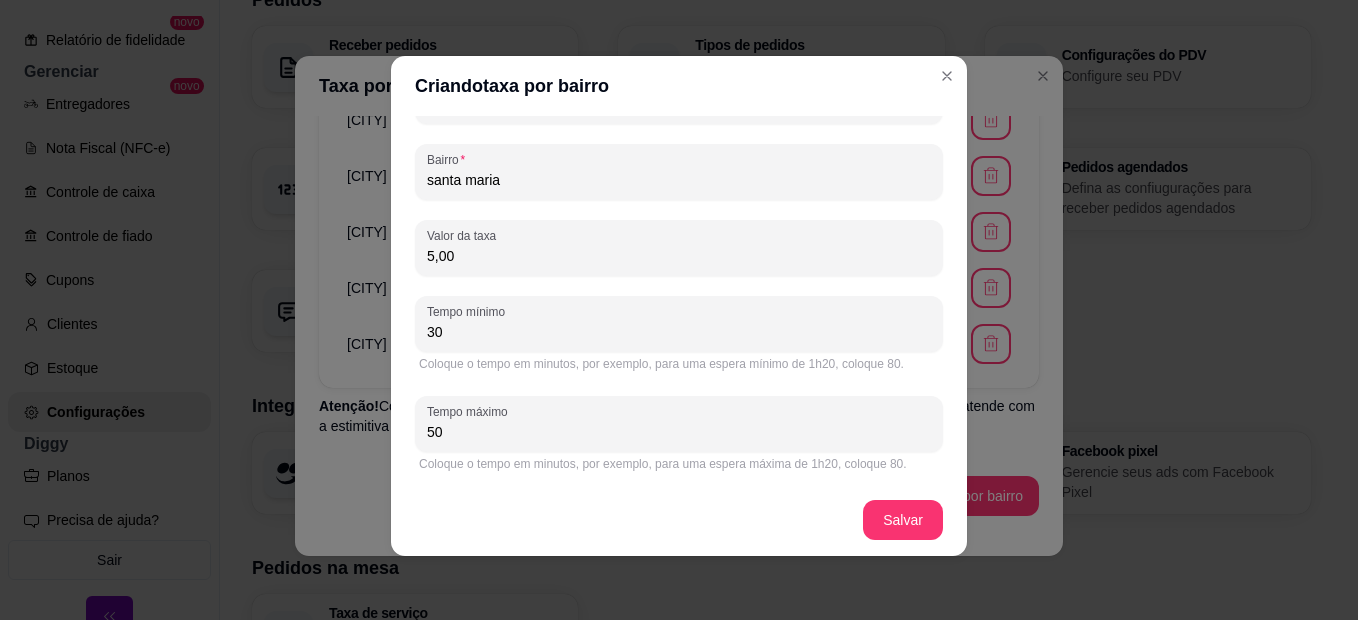 type on "[CITY]" 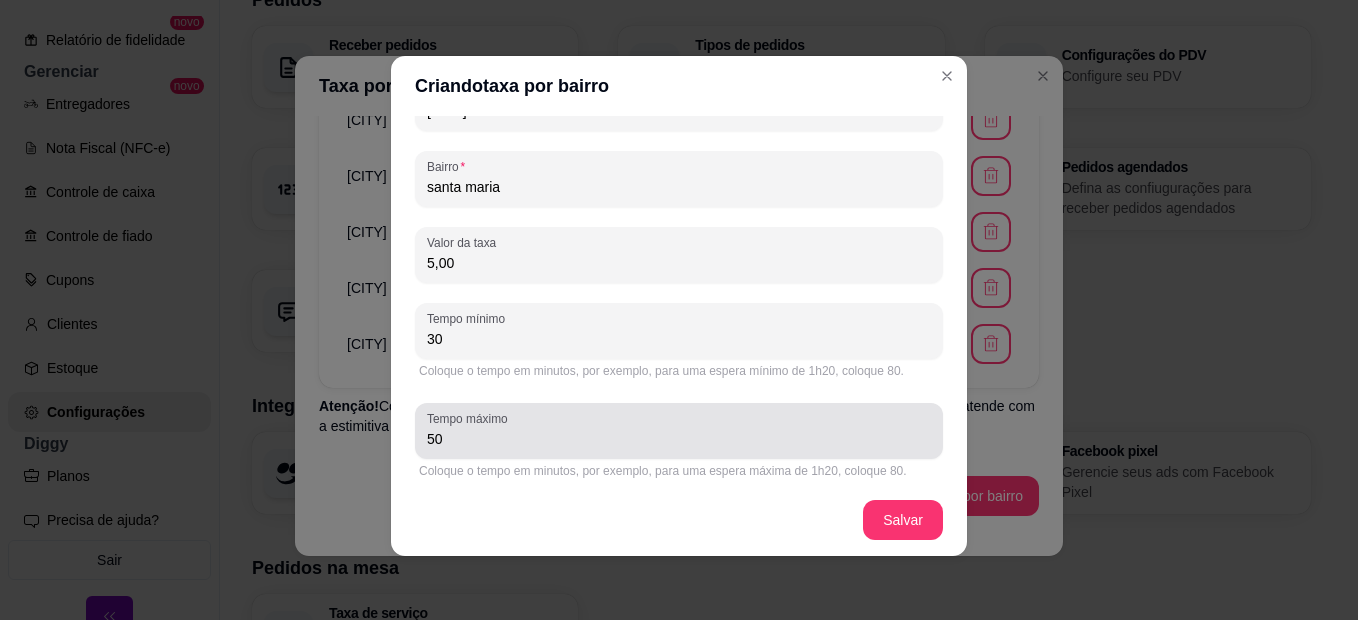 scroll, scrollTop: 136, scrollLeft: 0, axis: vertical 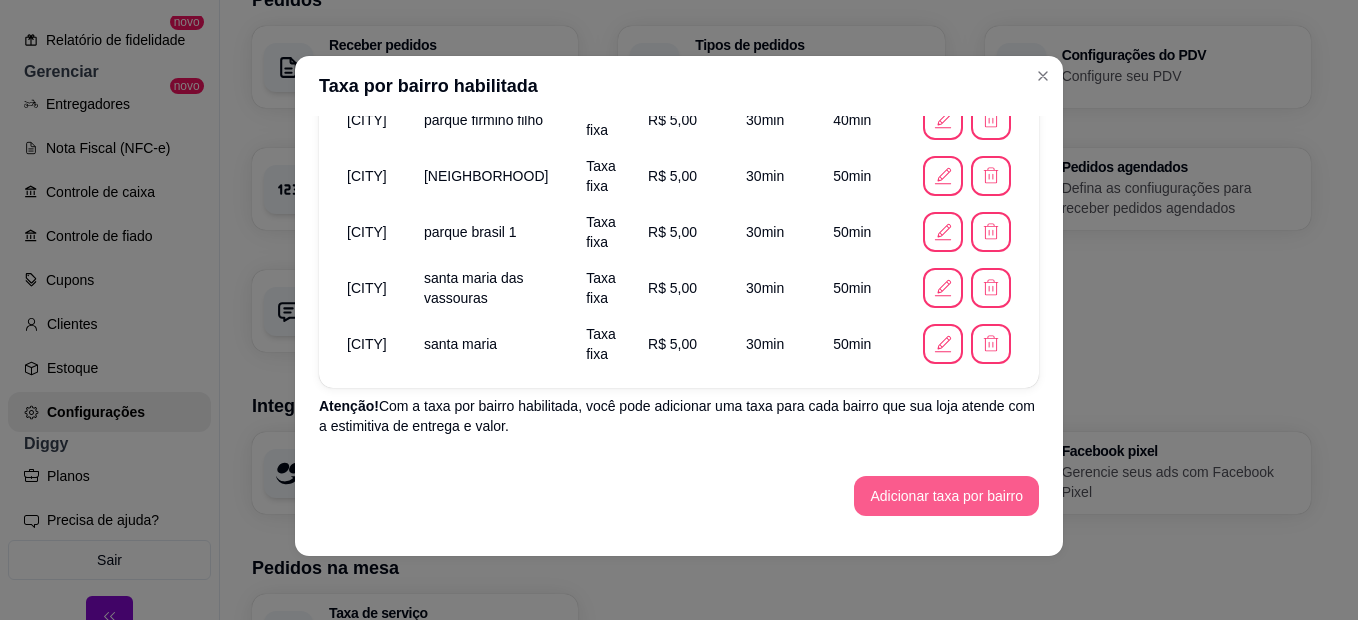 click on "Adicionar taxa por bairro" at bounding box center [946, 496] 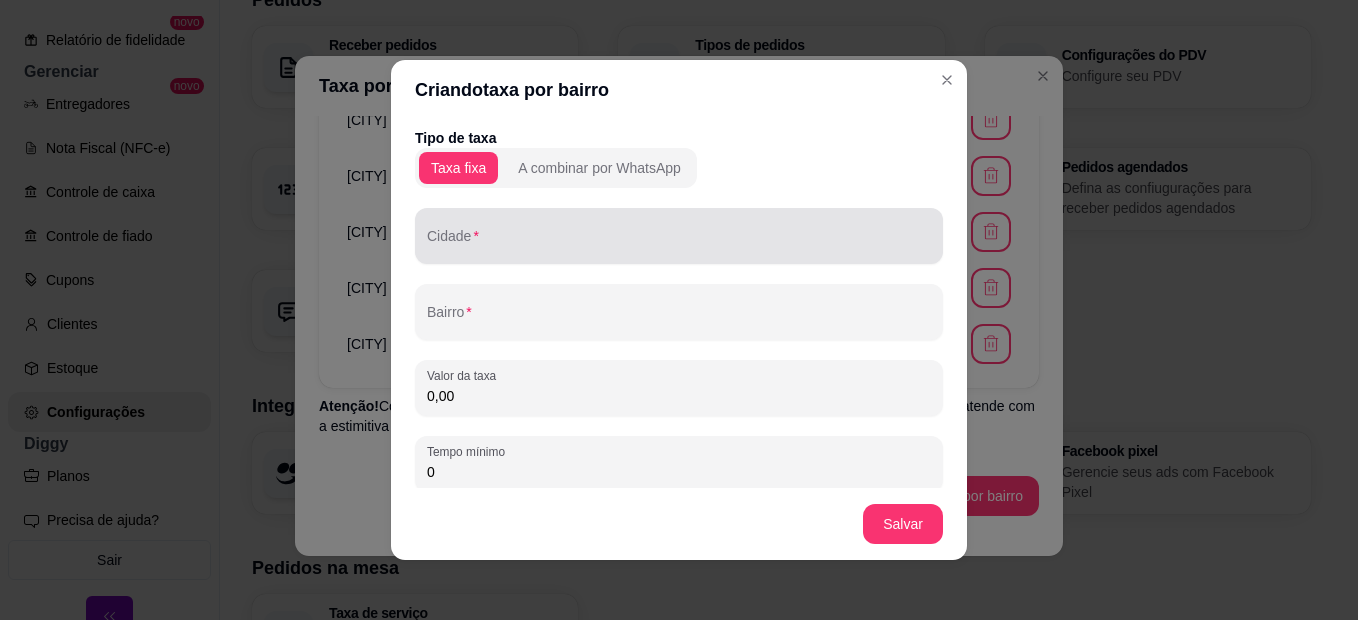 click on "Cidade" at bounding box center (679, 244) 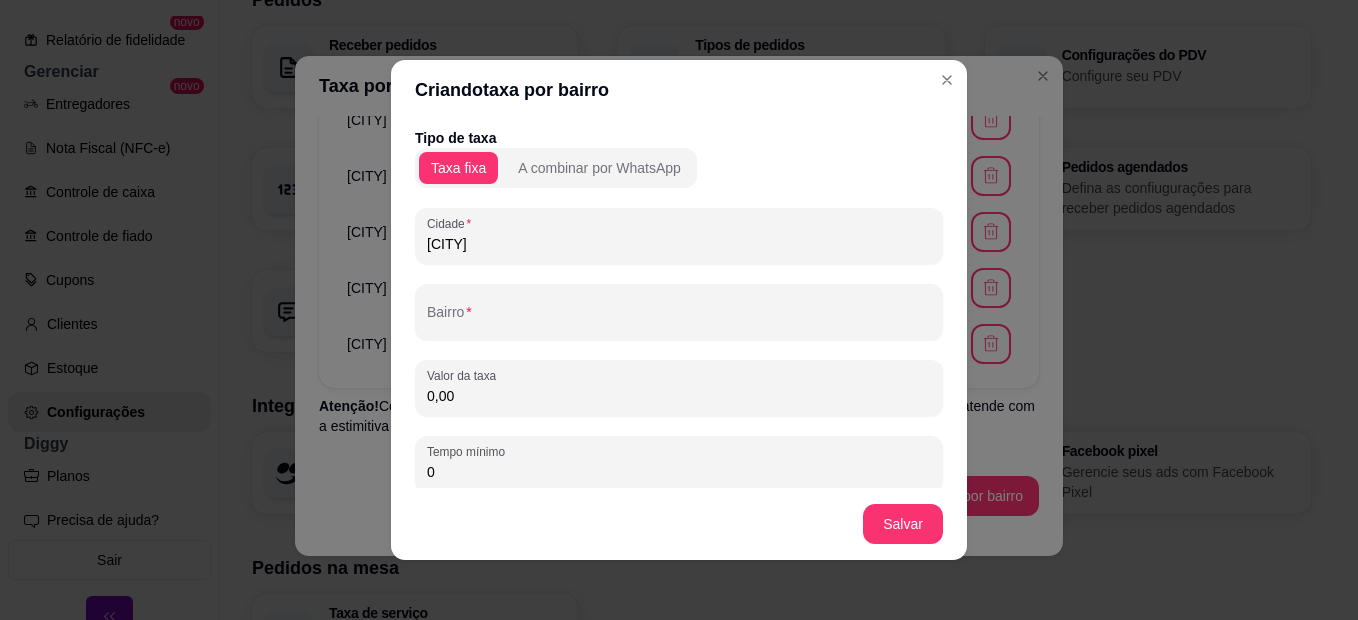 type on "[CITY]" 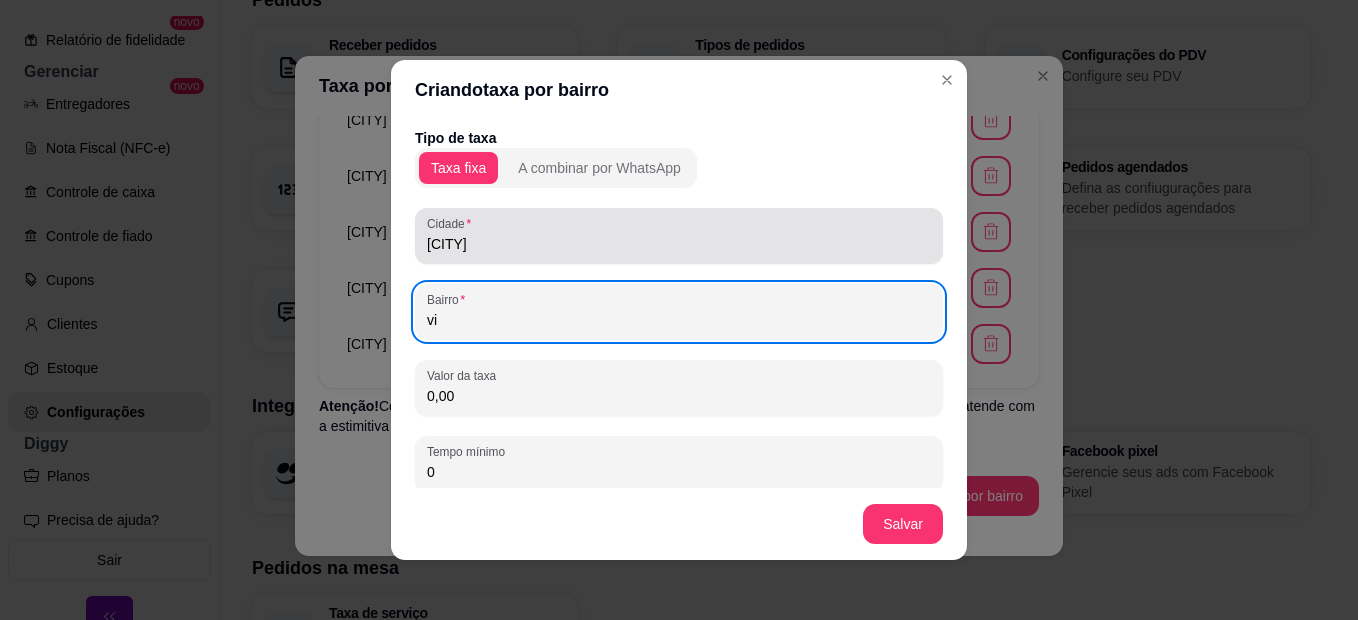 type on "v" 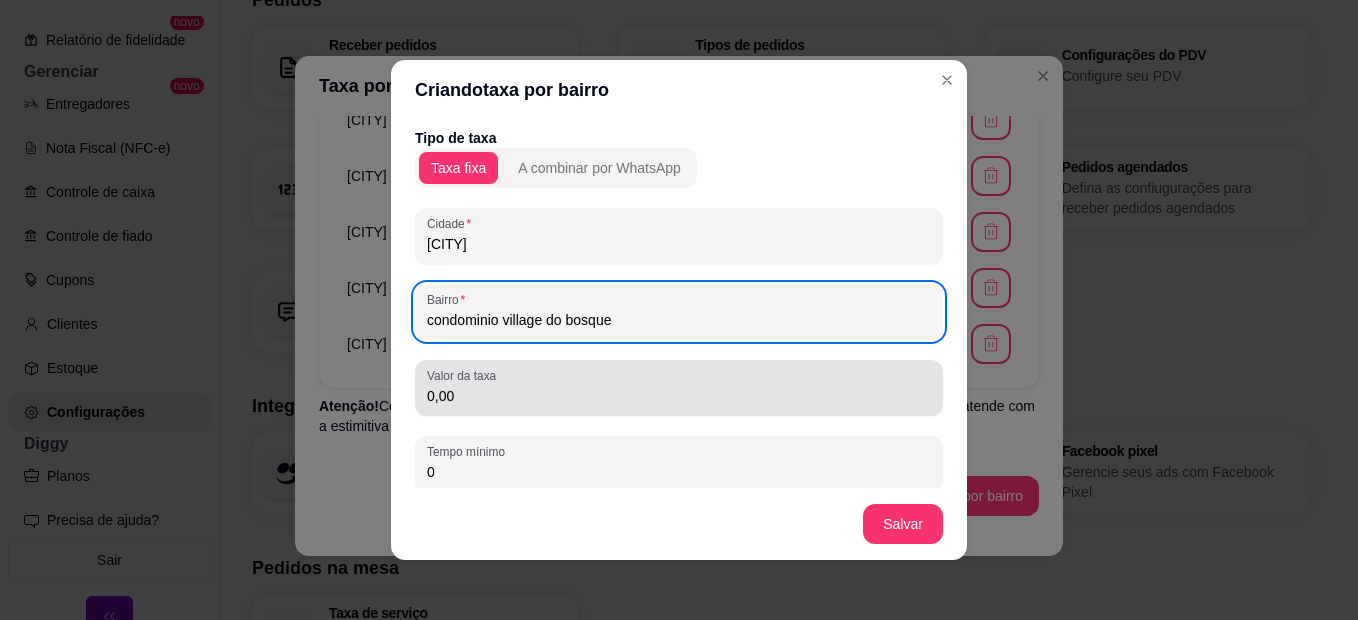 type on "condominio village do bosque" 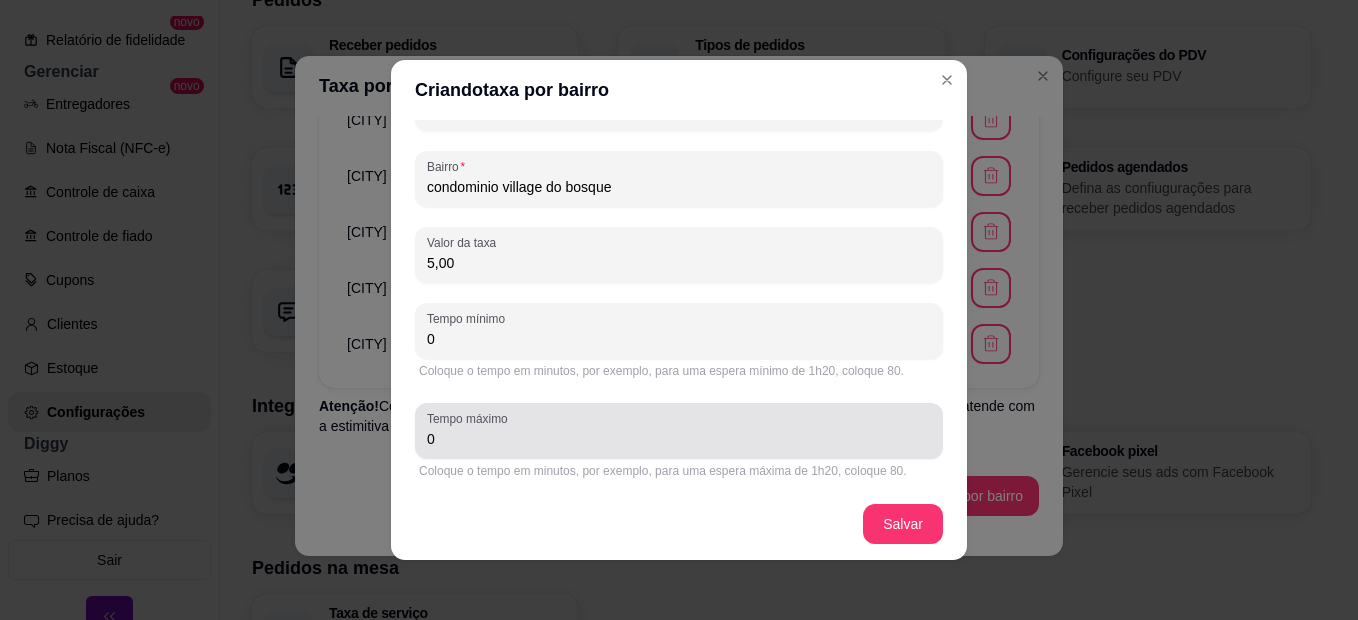 scroll, scrollTop: 136, scrollLeft: 0, axis: vertical 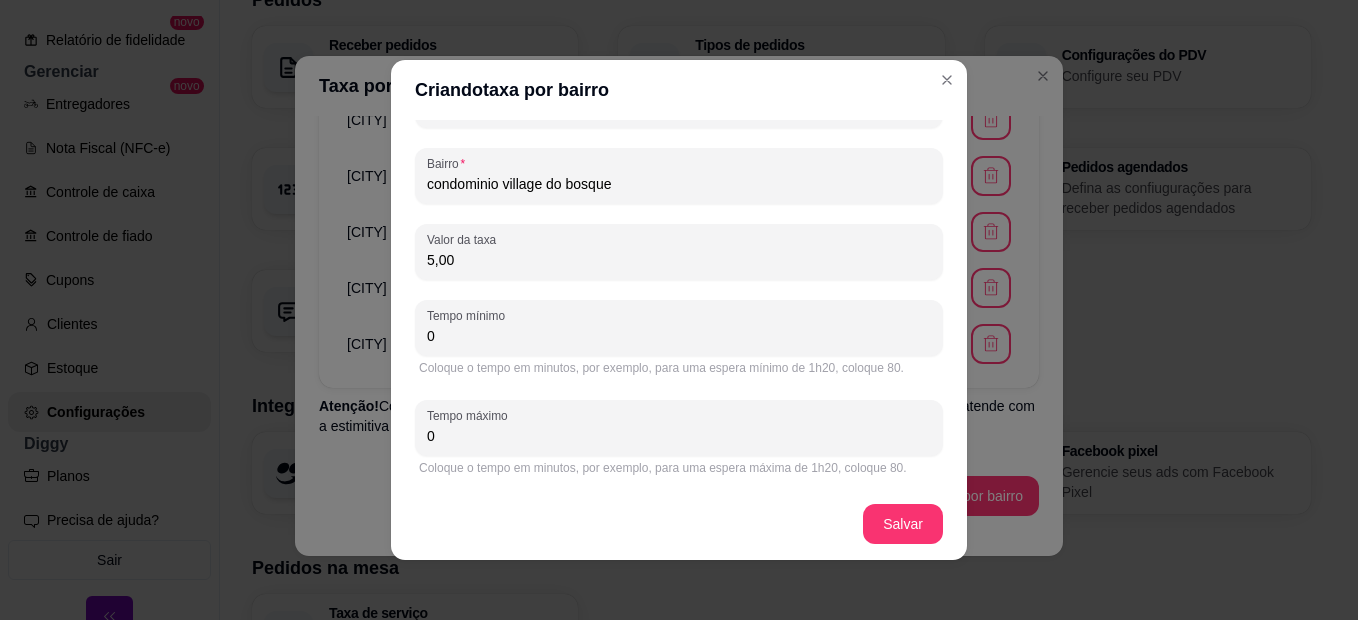 type on "5,00" 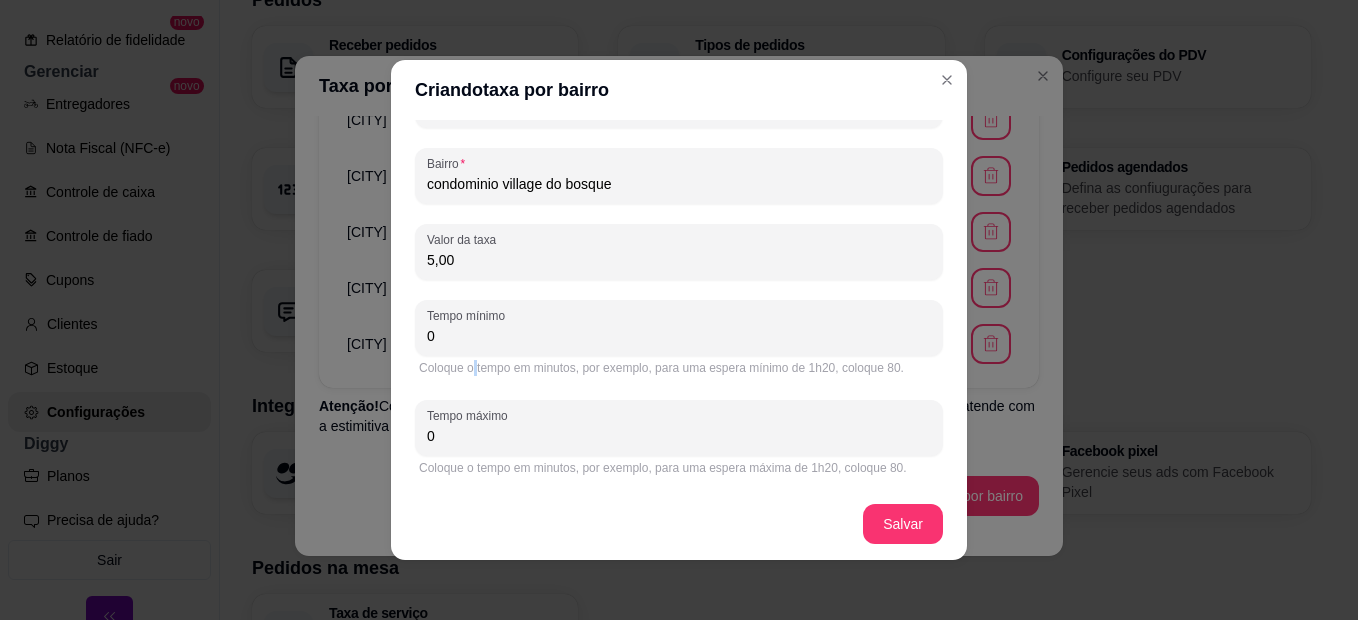 click on "Coloque o tempo em minutos, por exemplo, para uma espera mínimo de 1h20, coloque 80." at bounding box center [679, 368] 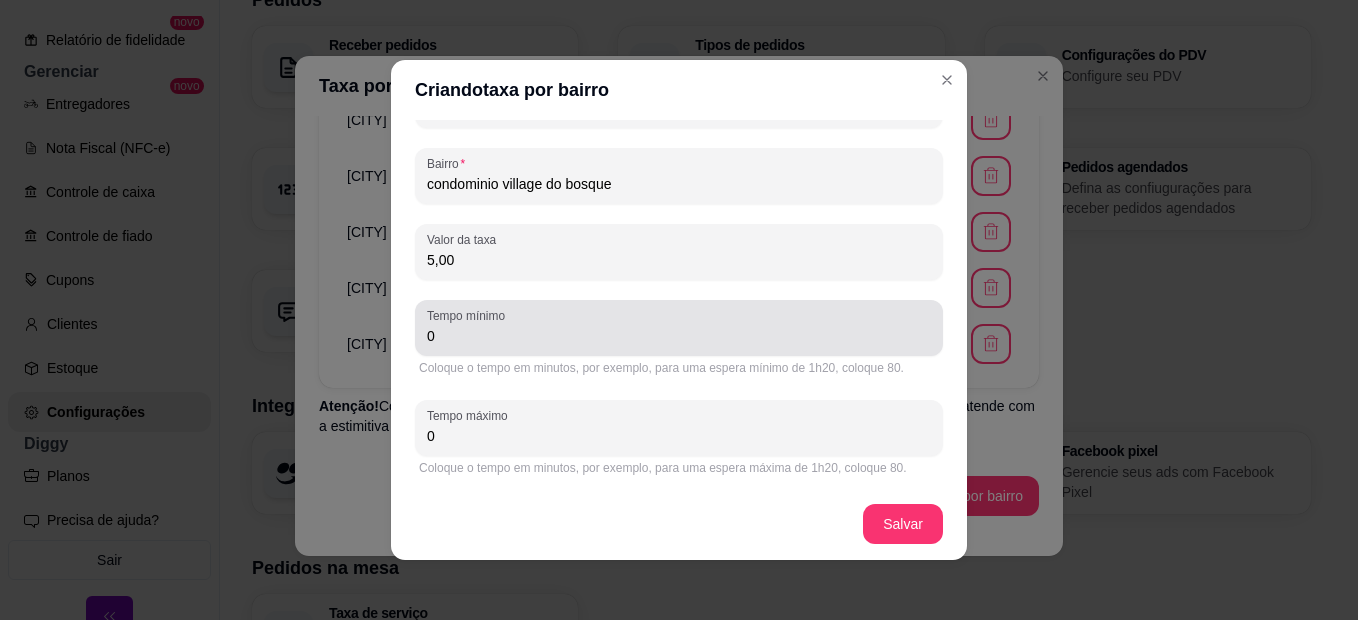 click on "0" at bounding box center [679, 336] 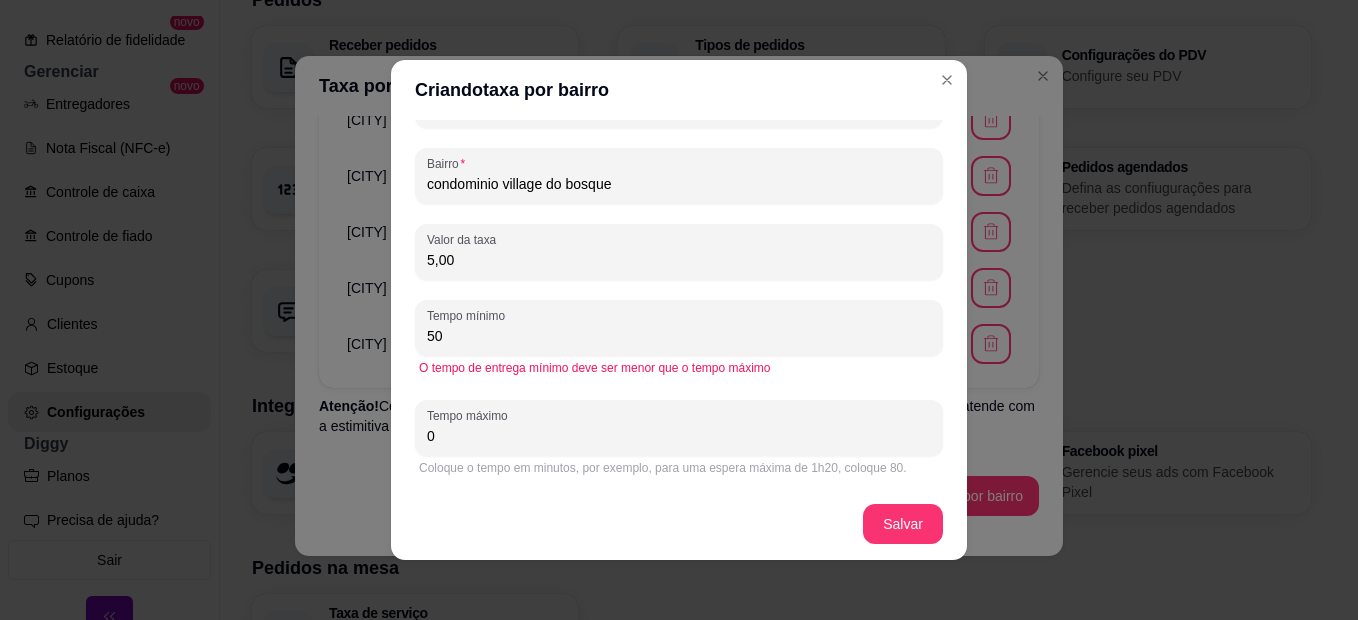 type on "5" 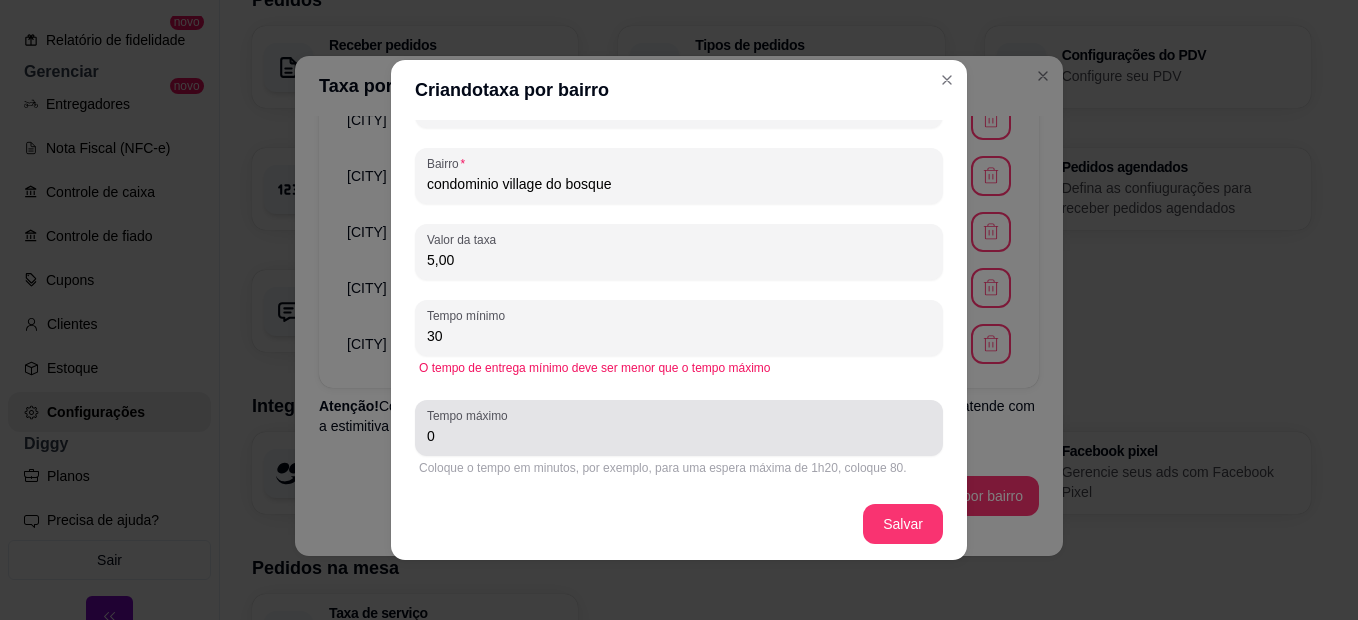 type on "30" 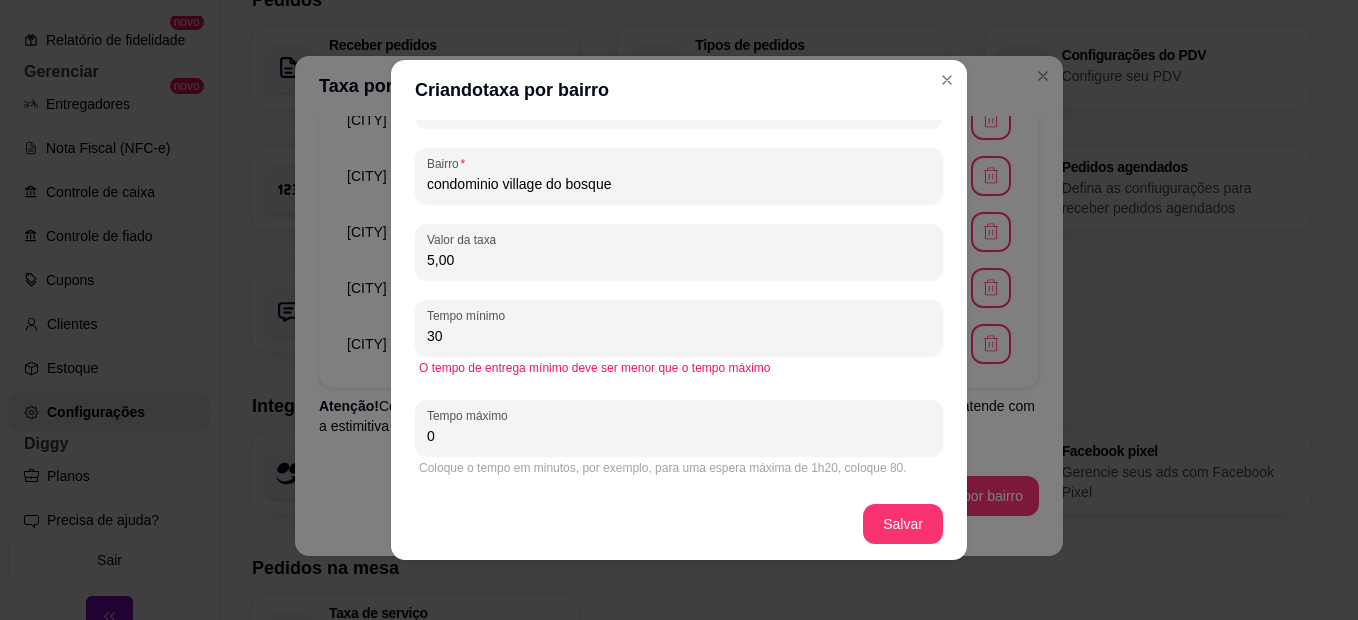click on "0" at bounding box center [679, 436] 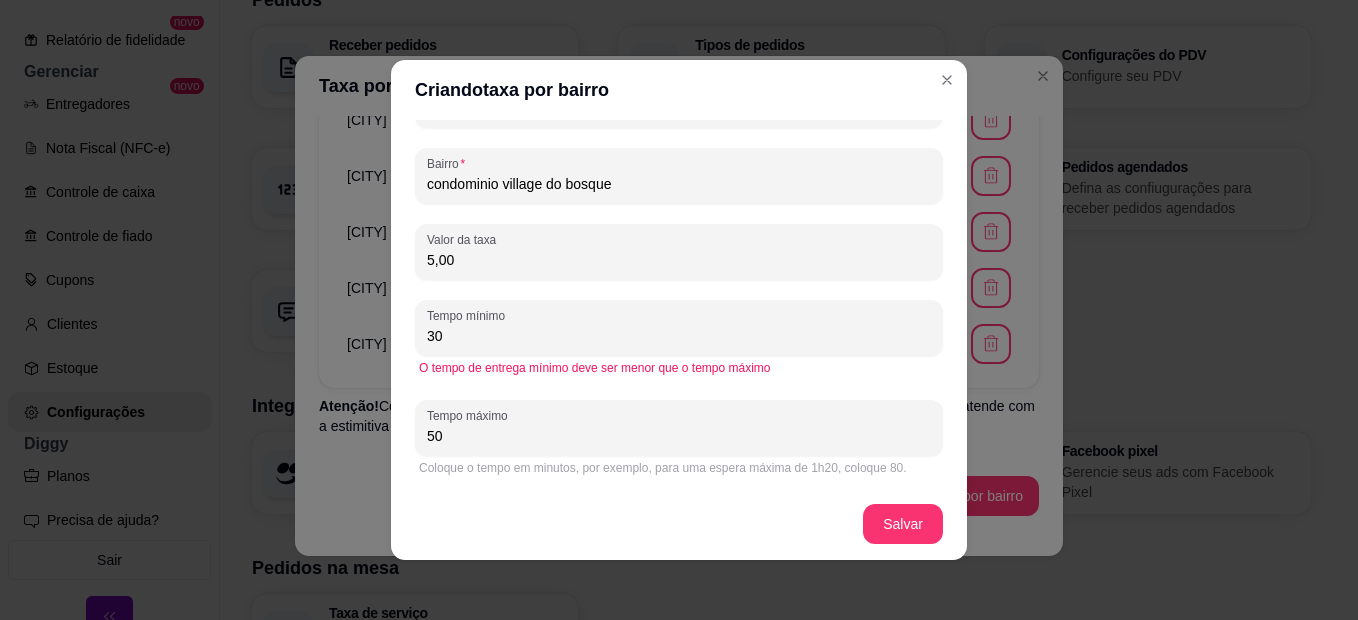 scroll, scrollTop: 4, scrollLeft: 0, axis: vertical 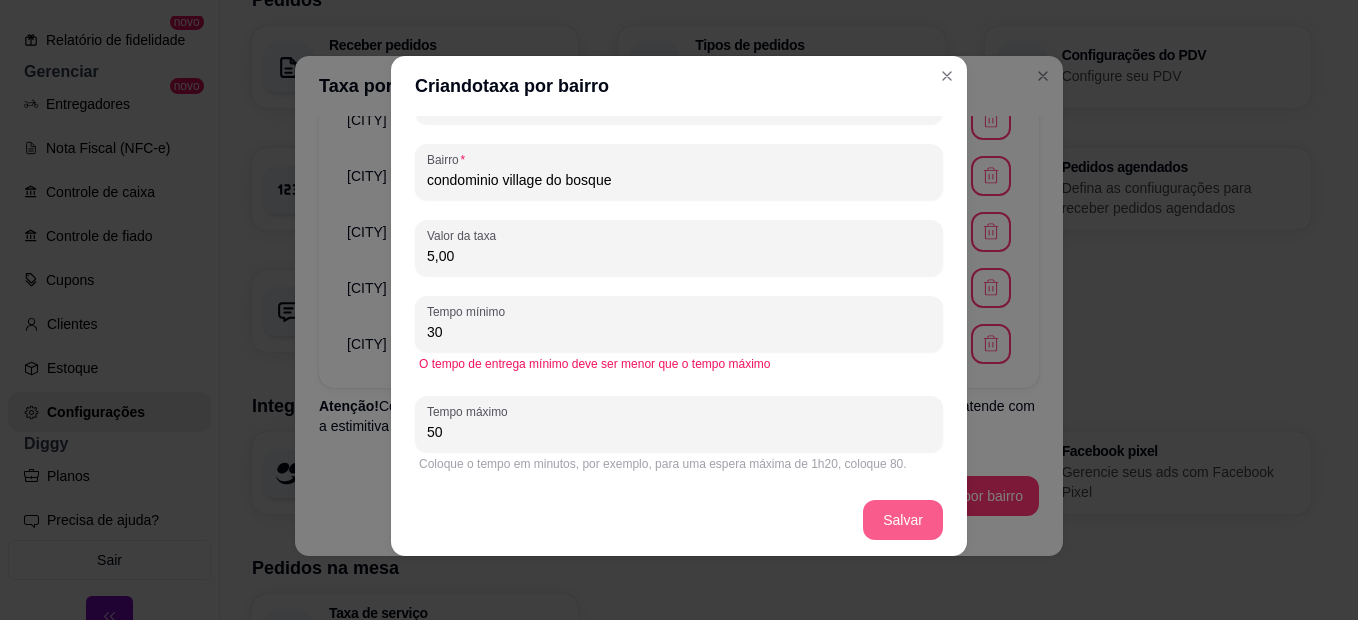 type on "50" 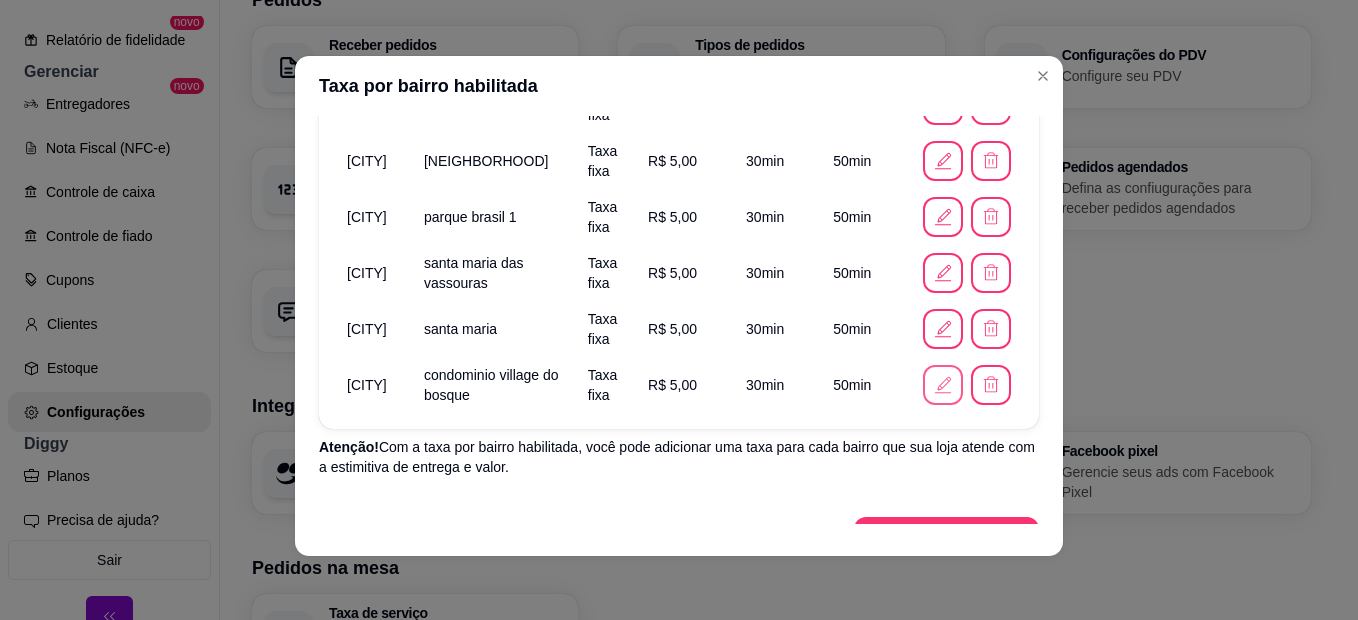 scroll, scrollTop: 555, scrollLeft: 0, axis: vertical 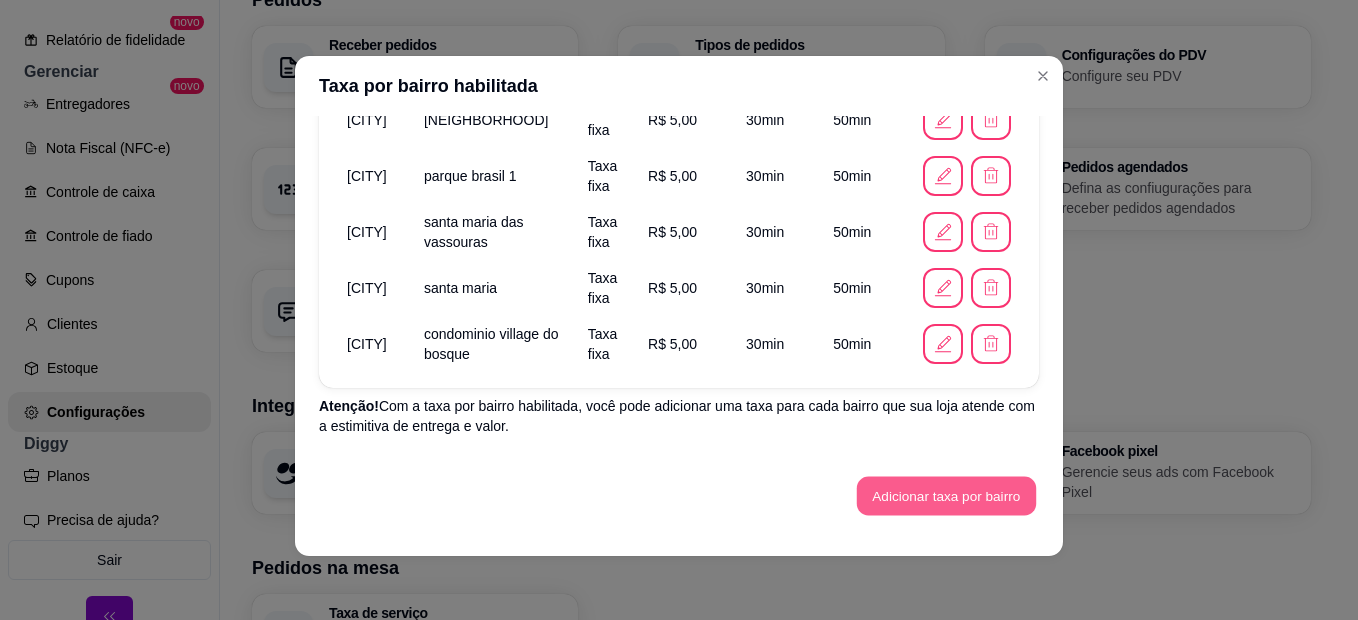 click on "Adicionar taxa por bairro" at bounding box center [946, 496] 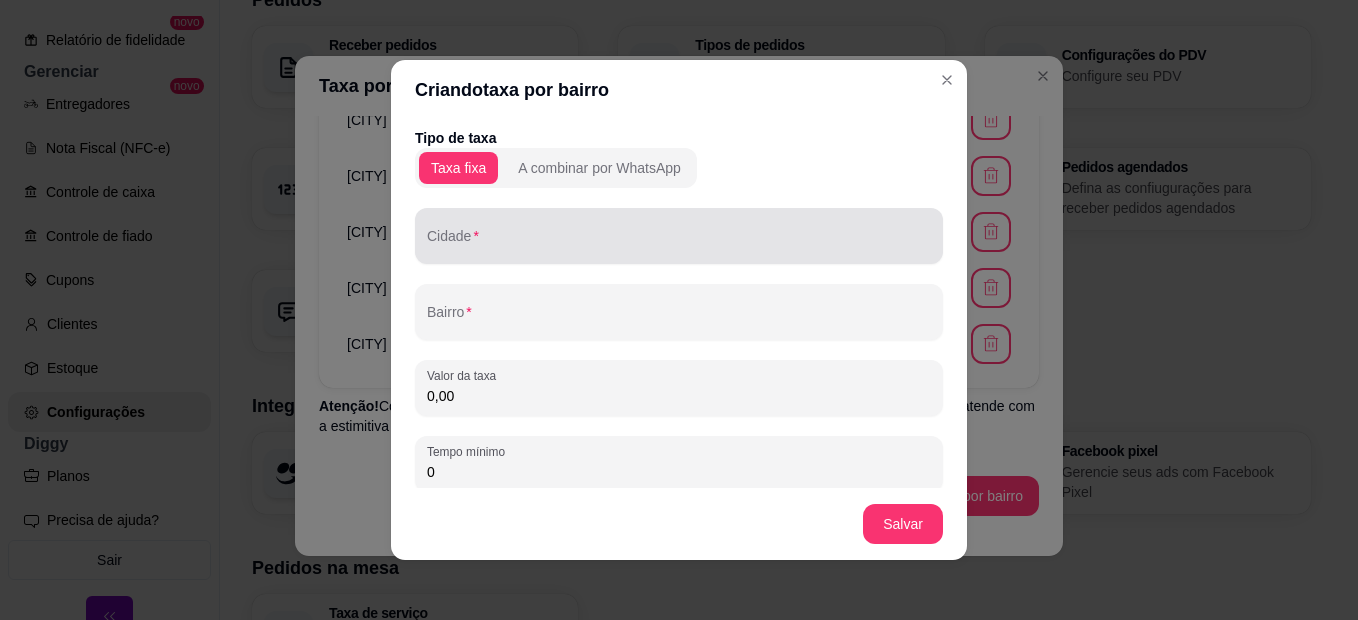 click at bounding box center (679, 236) 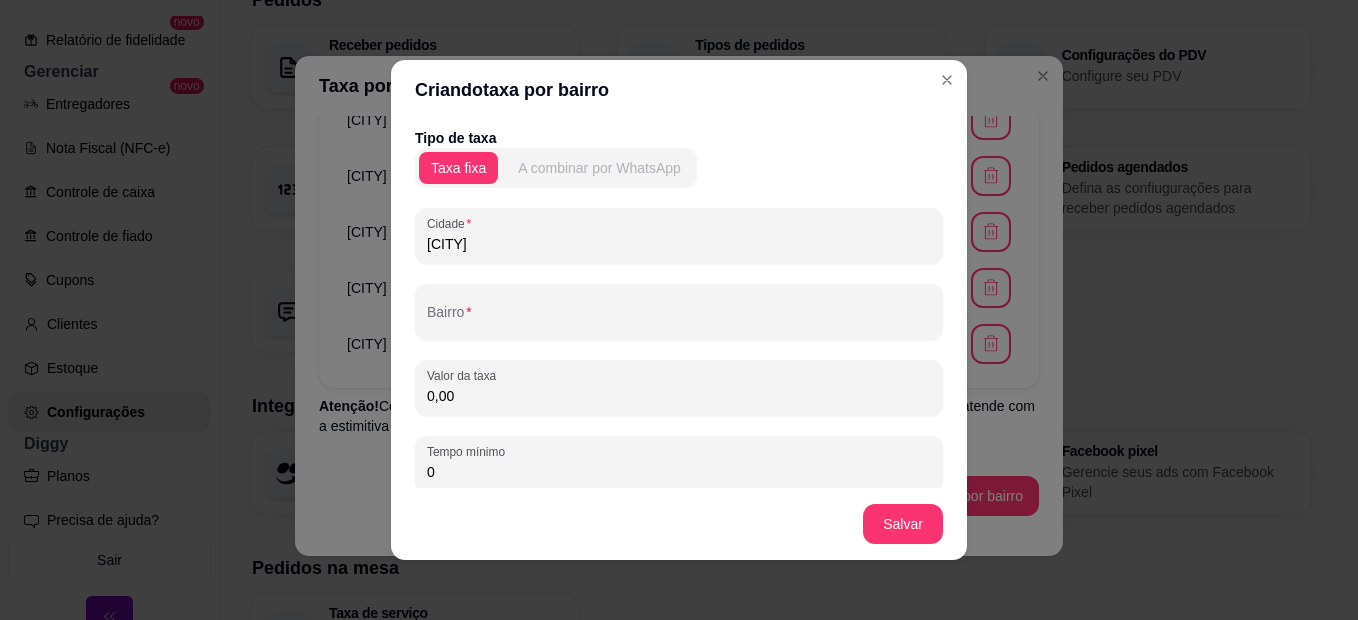 type on "[CITY]" 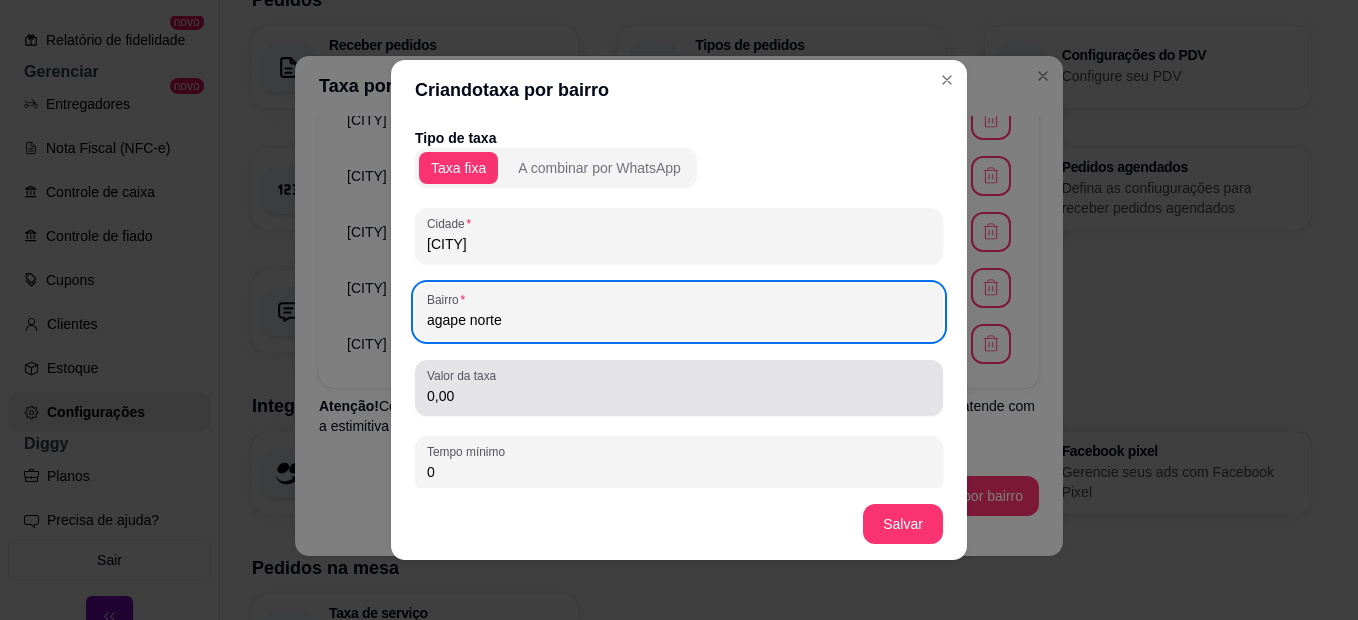 type on "agape norte" 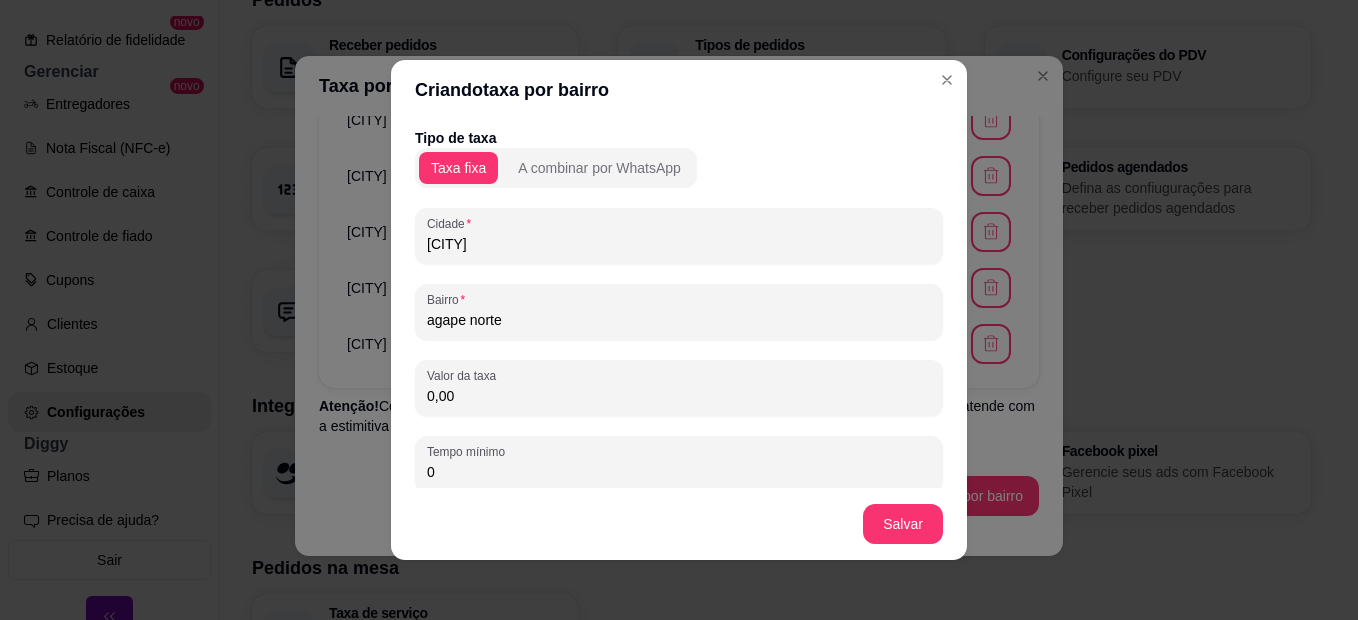 click on "0,00" at bounding box center (679, 396) 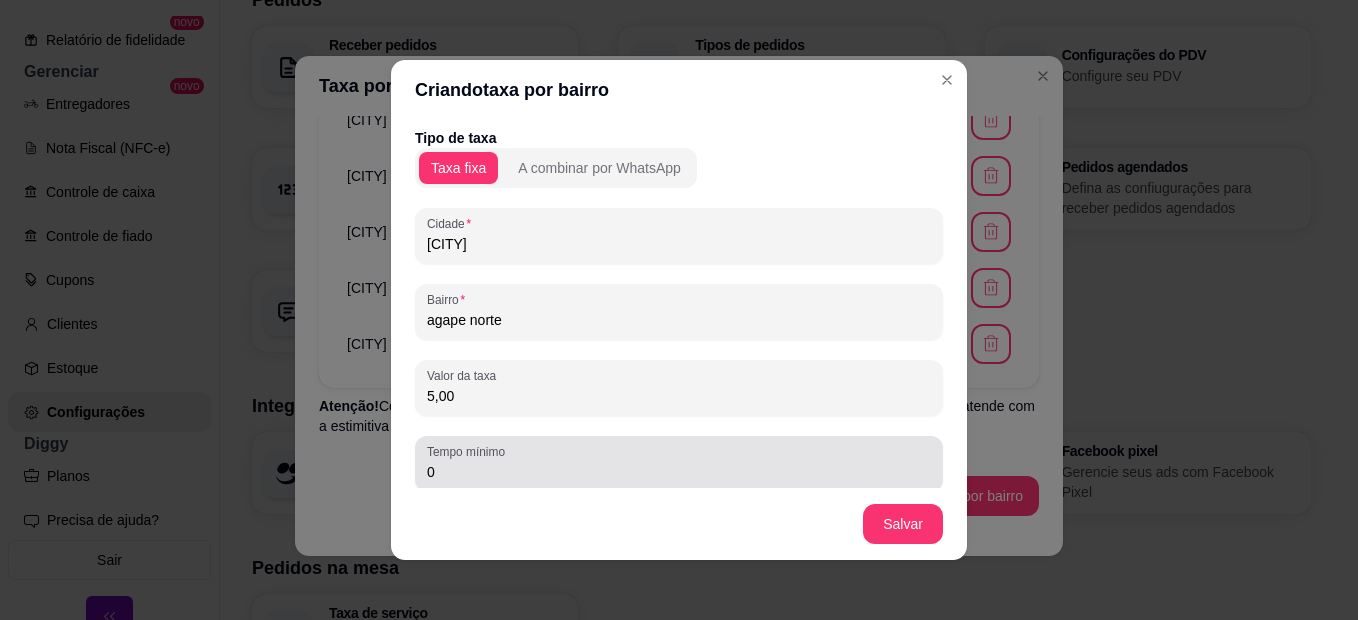 type on "5,00" 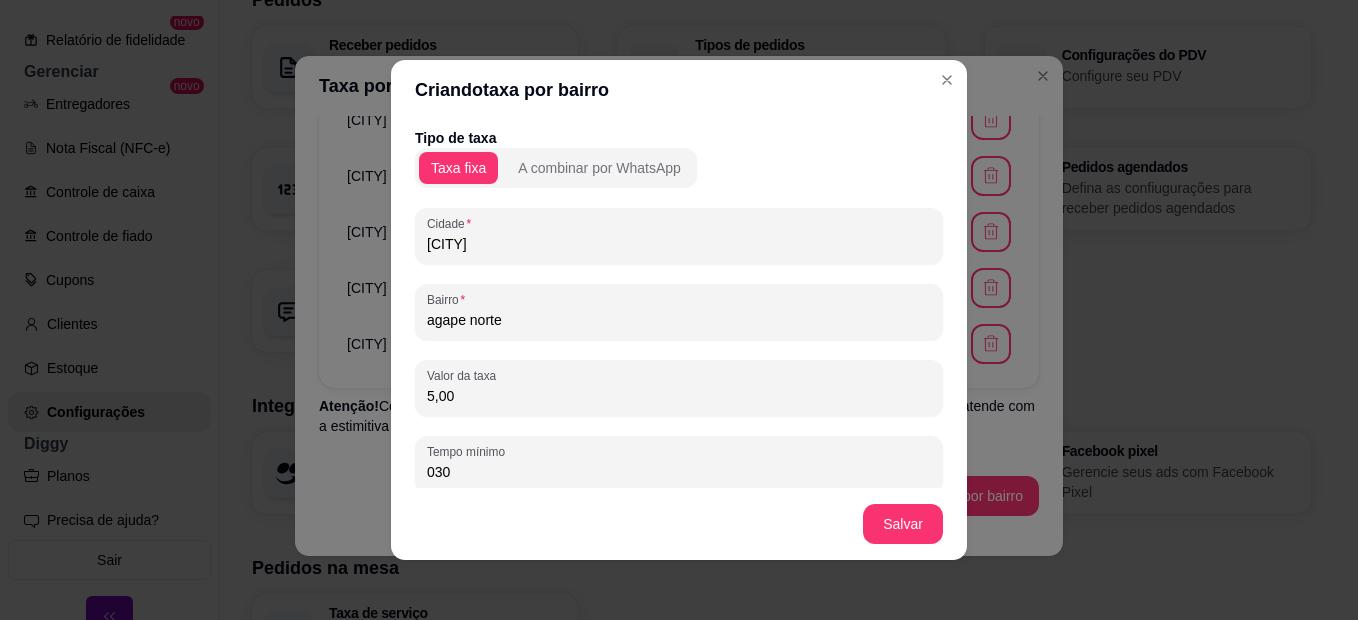 scroll, scrollTop: 100, scrollLeft: 0, axis: vertical 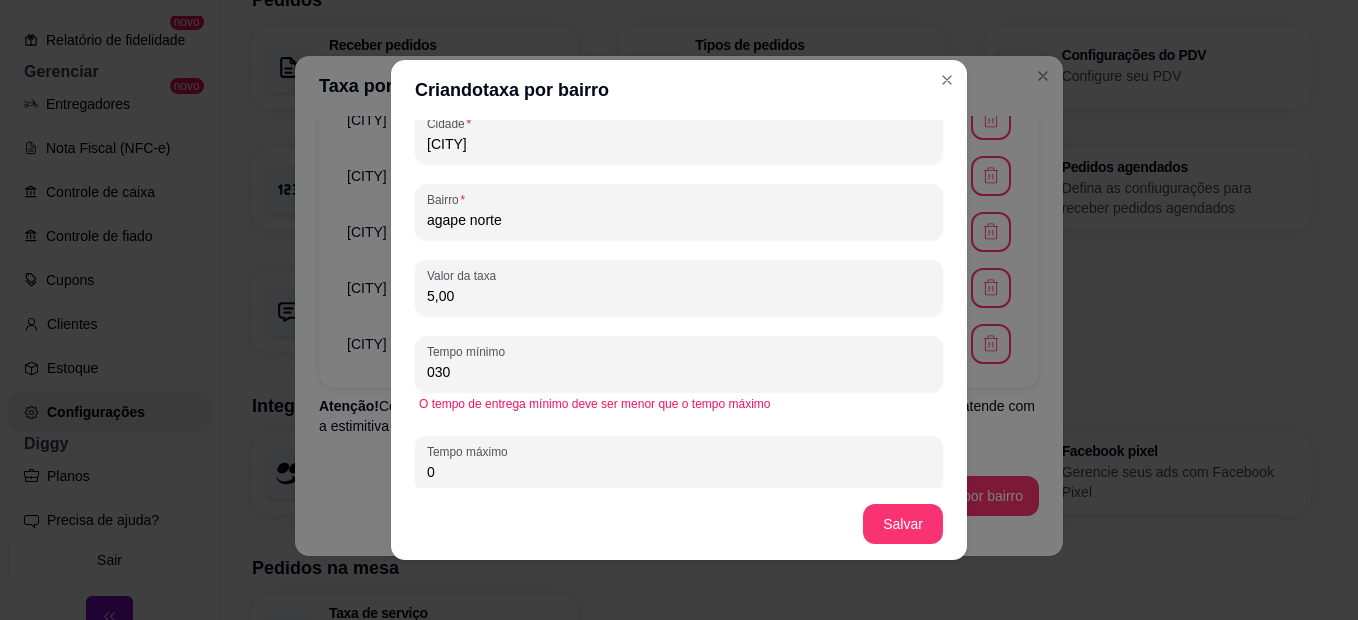 click on "030" at bounding box center [679, 372] 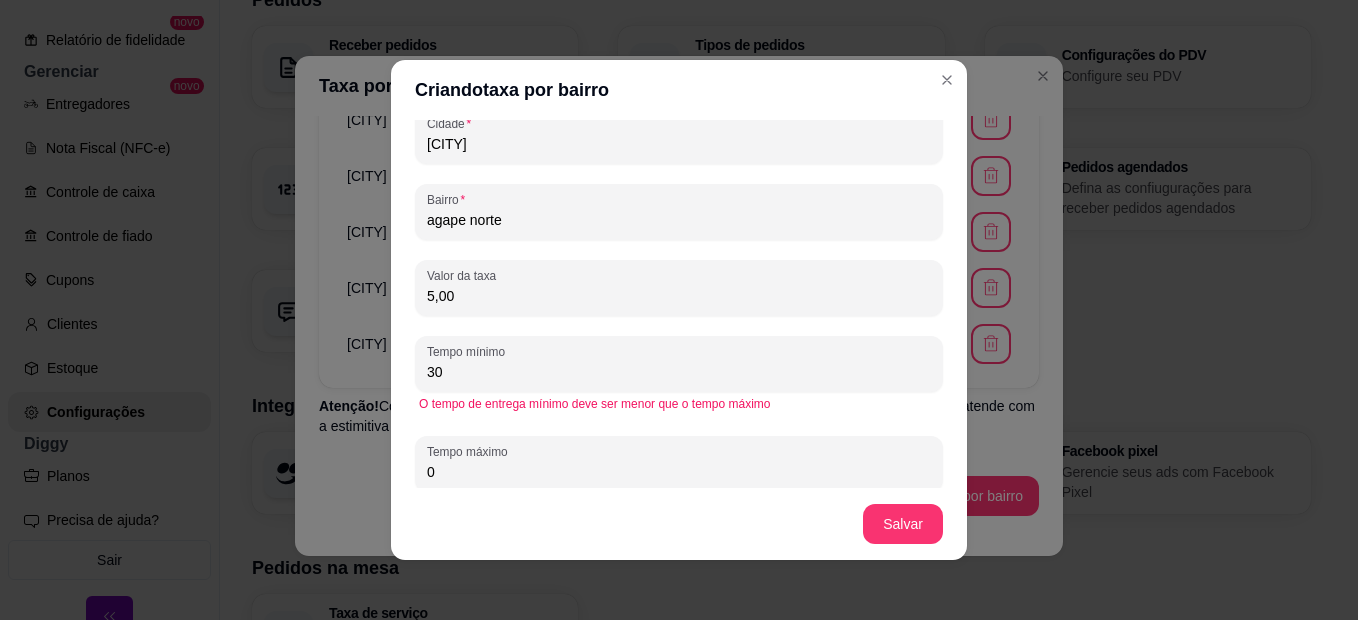 scroll, scrollTop: 136, scrollLeft: 0, axis: vertical 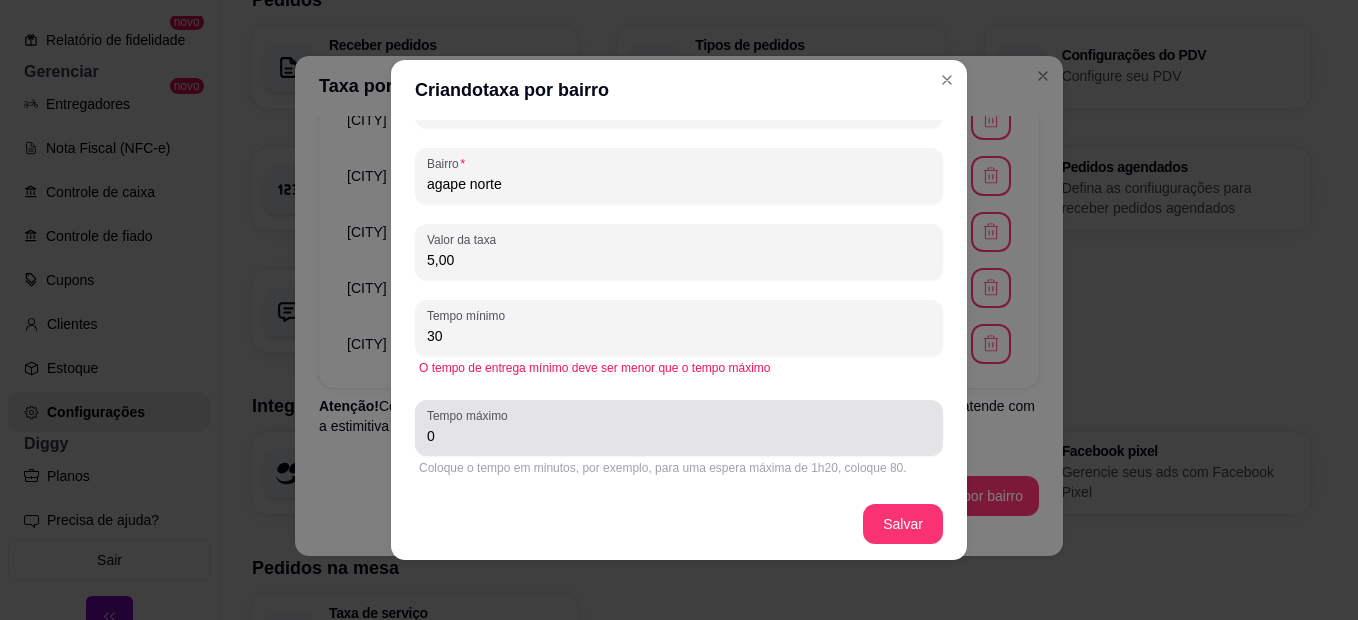 type on "30" 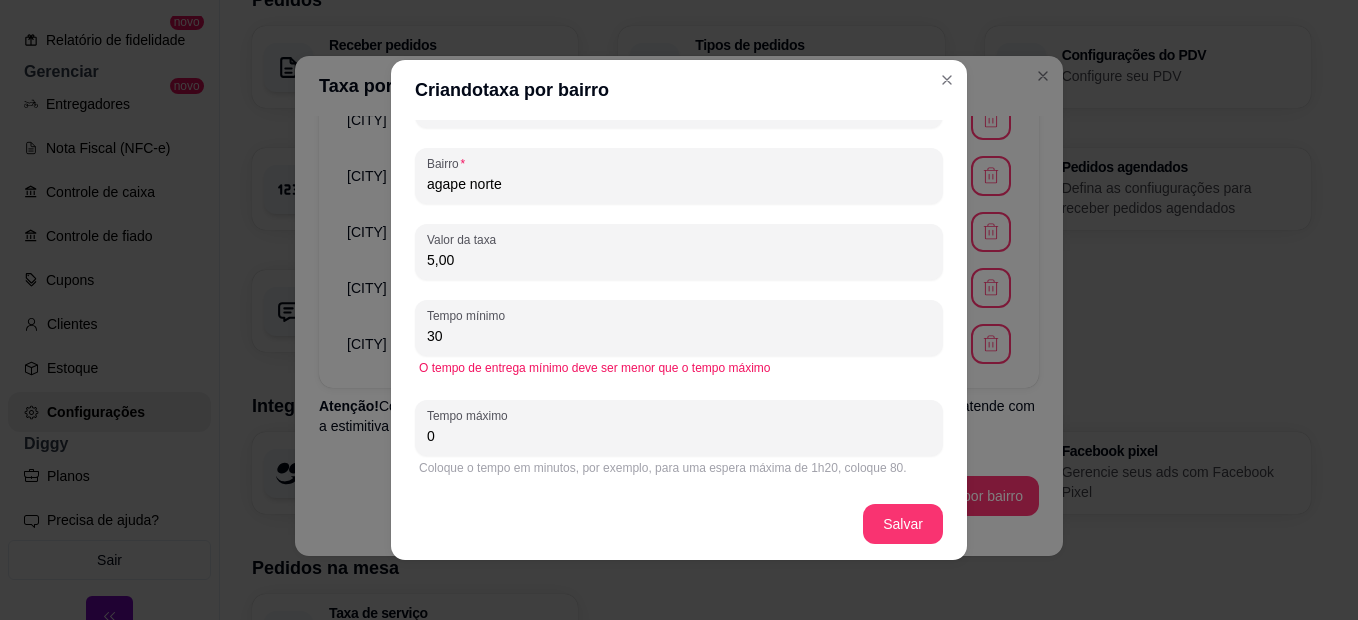 click on "0" at bounding box center (679, 428) 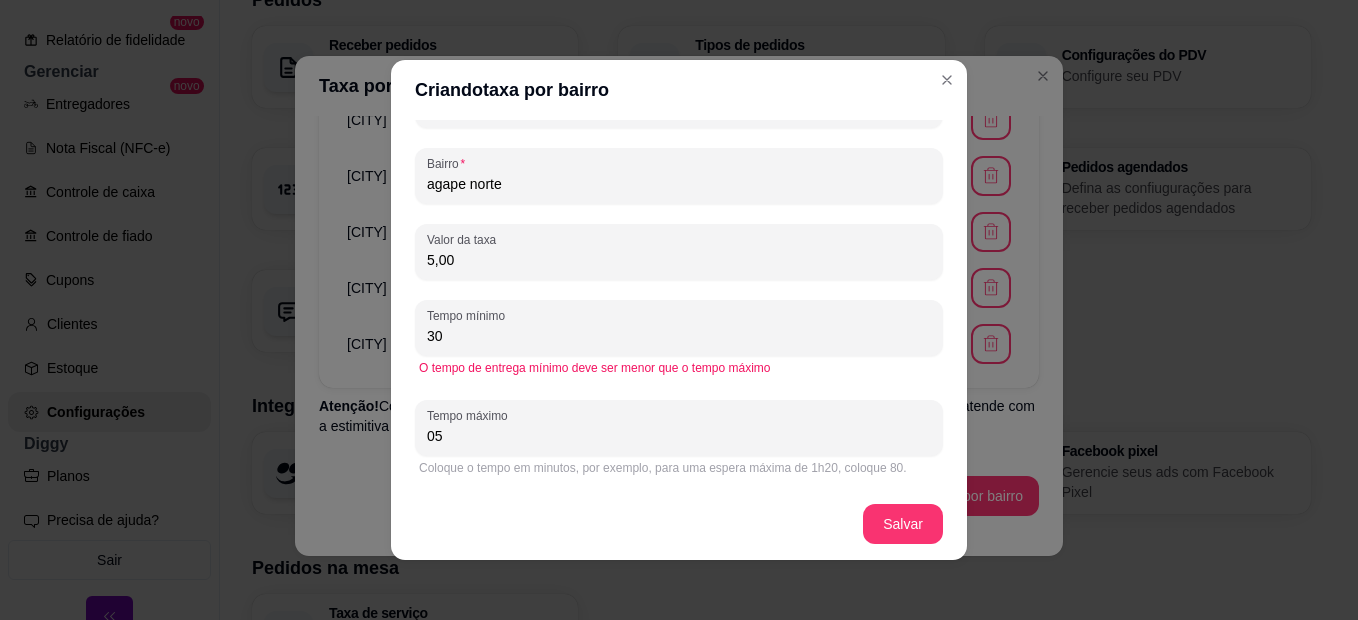 type on "0" 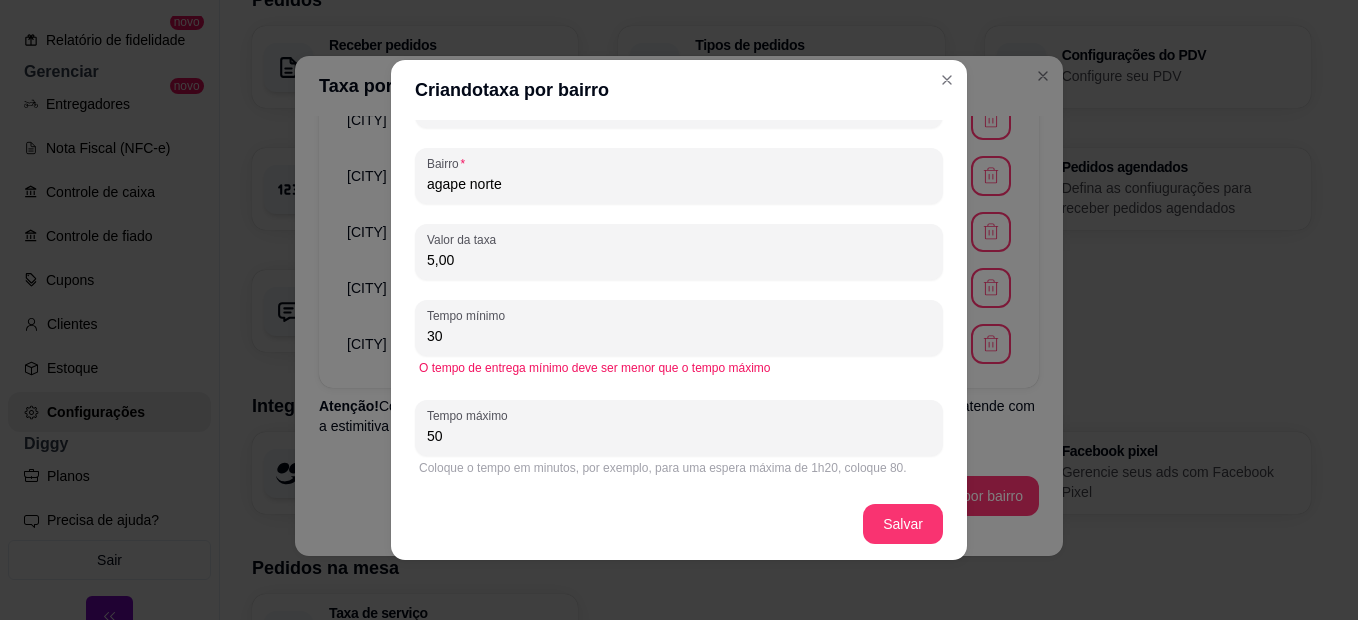 scroll, scrollTop: 4, scrollLeft: 0, axis: vertical 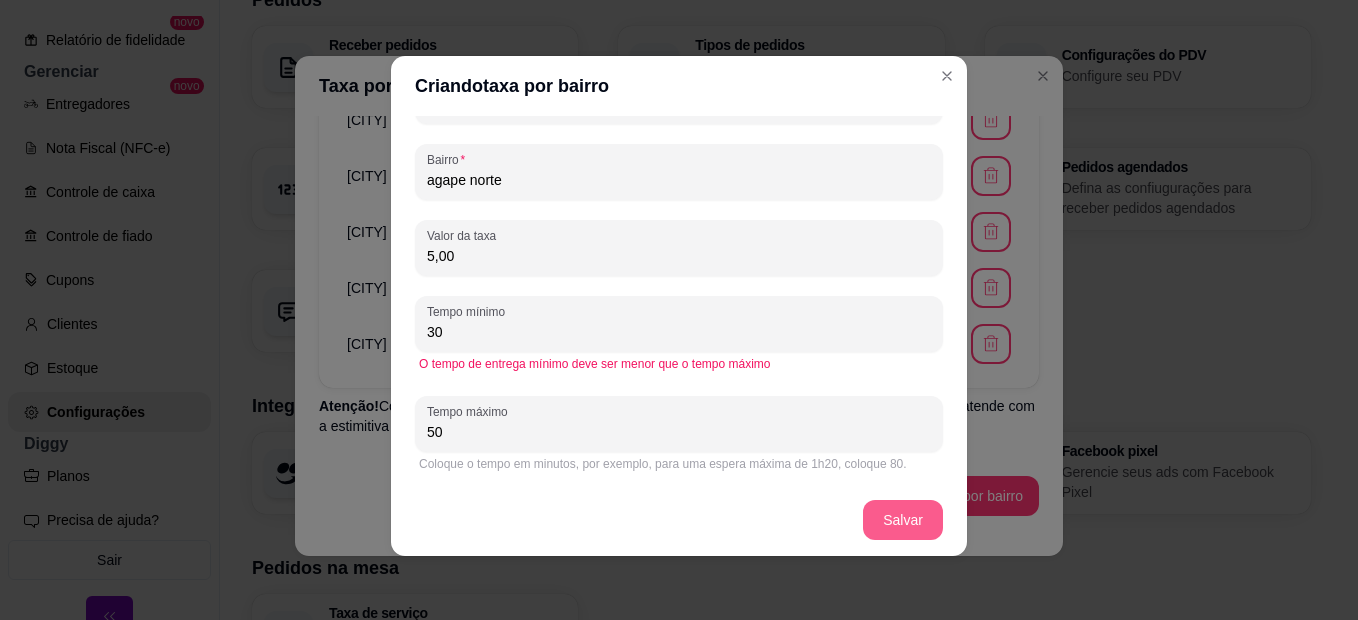 type on "50" 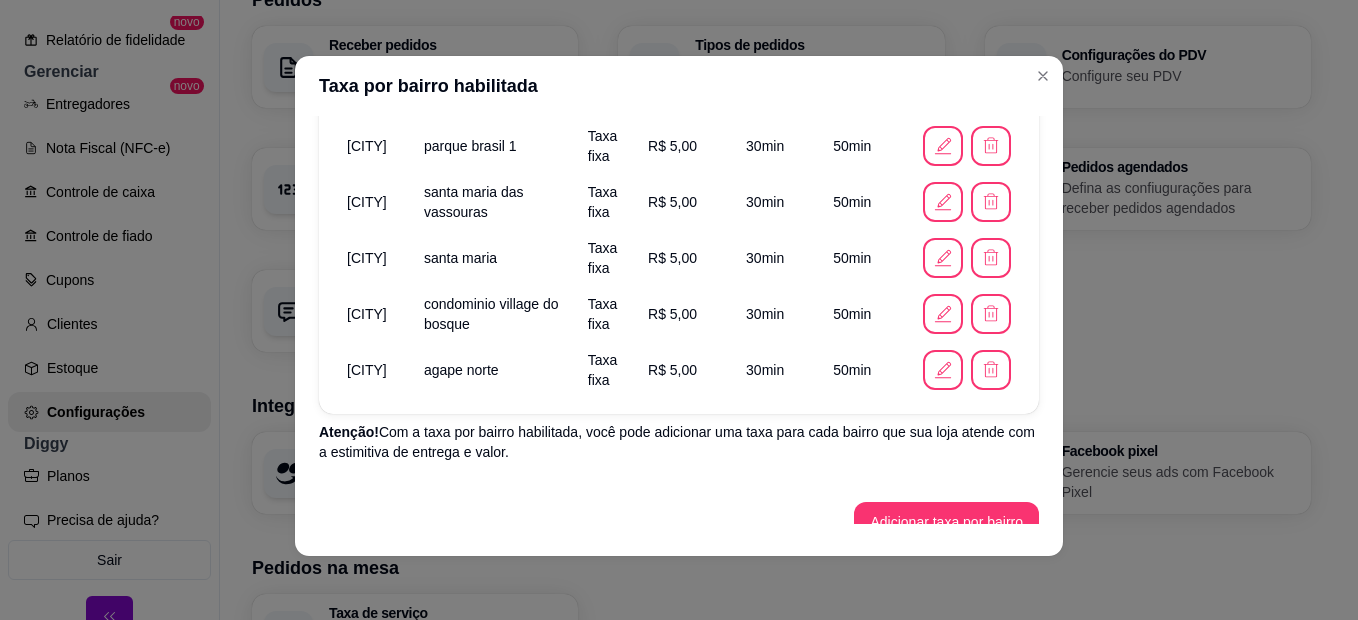 scroll, scrollTop: 611, scrollLeft: 0, axis: vertical 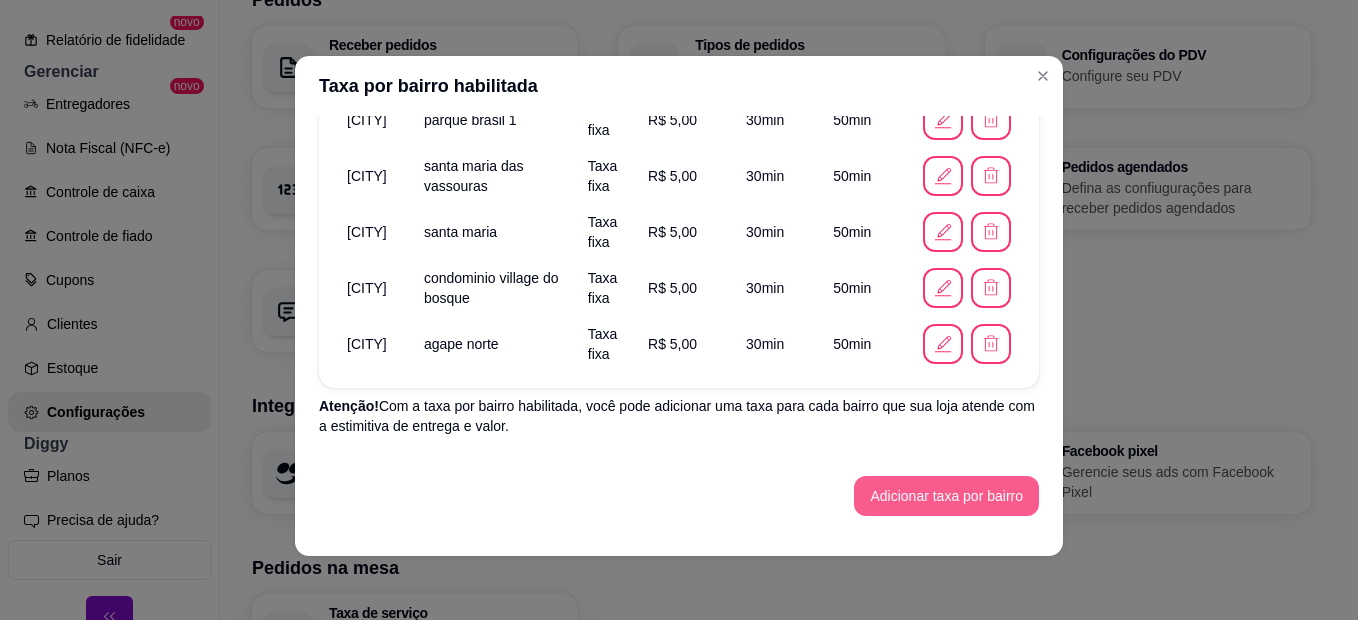 click on "Adicionar taxa por bairro" at bounding box center [946, 496] 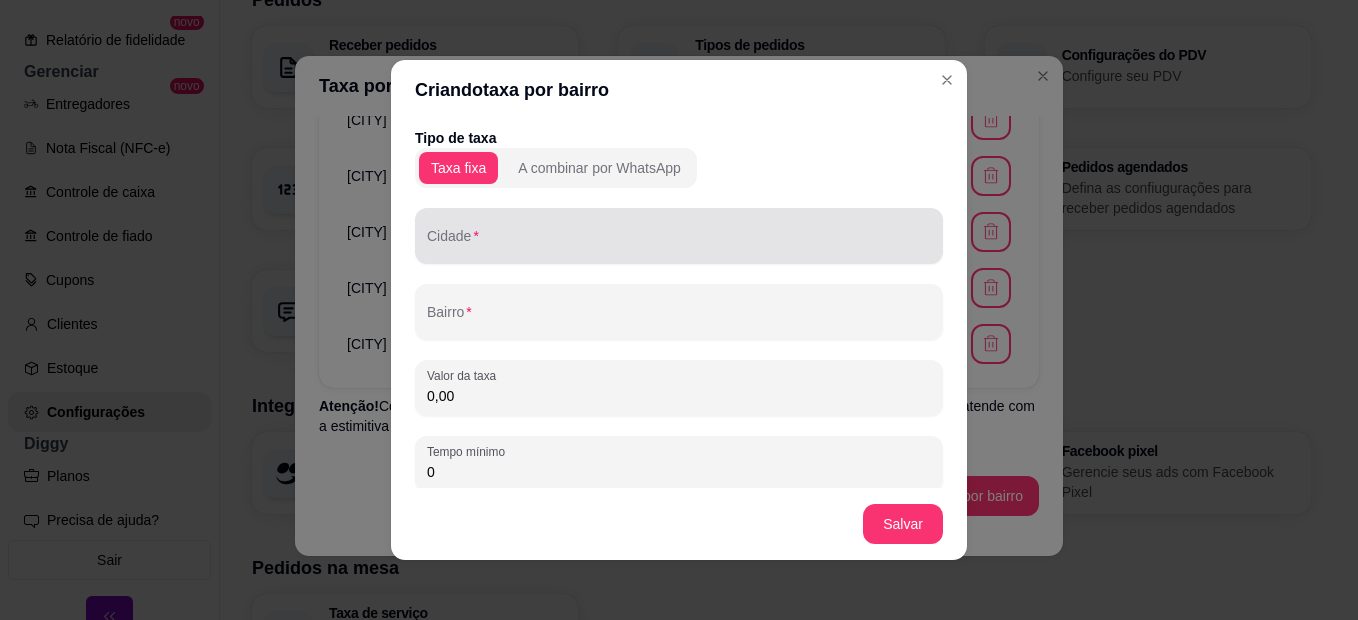 click at bounding box center [679, 236] 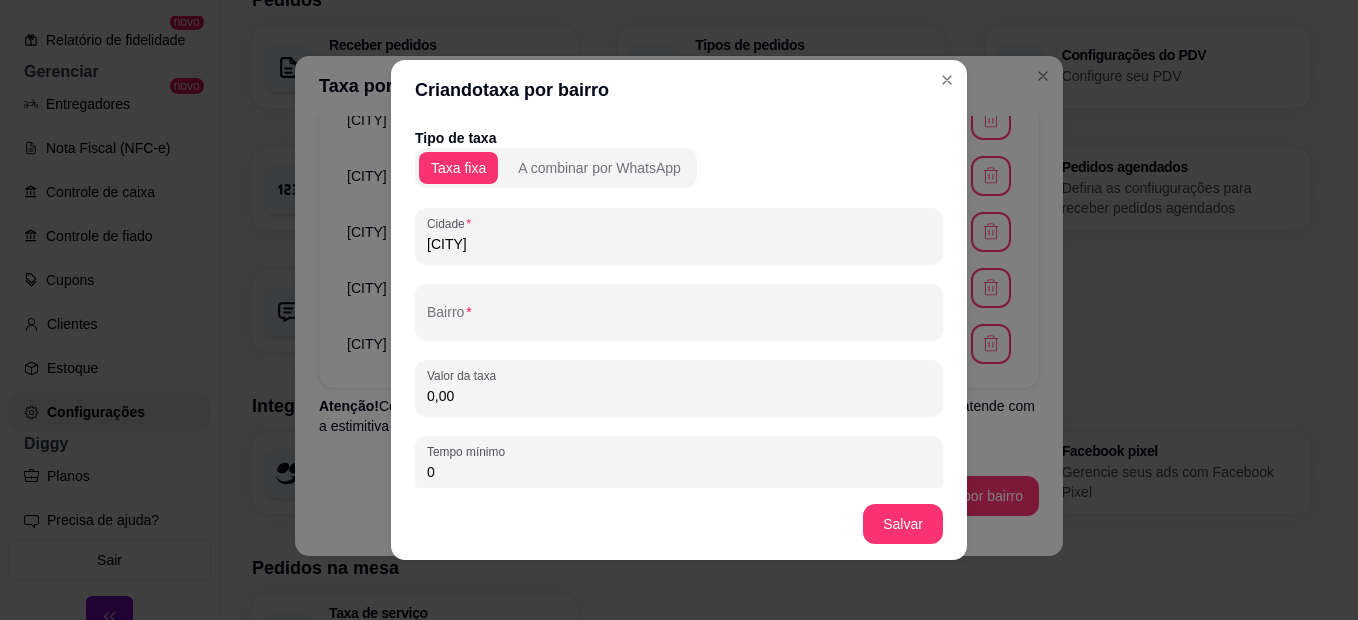 type on "[CITY]" 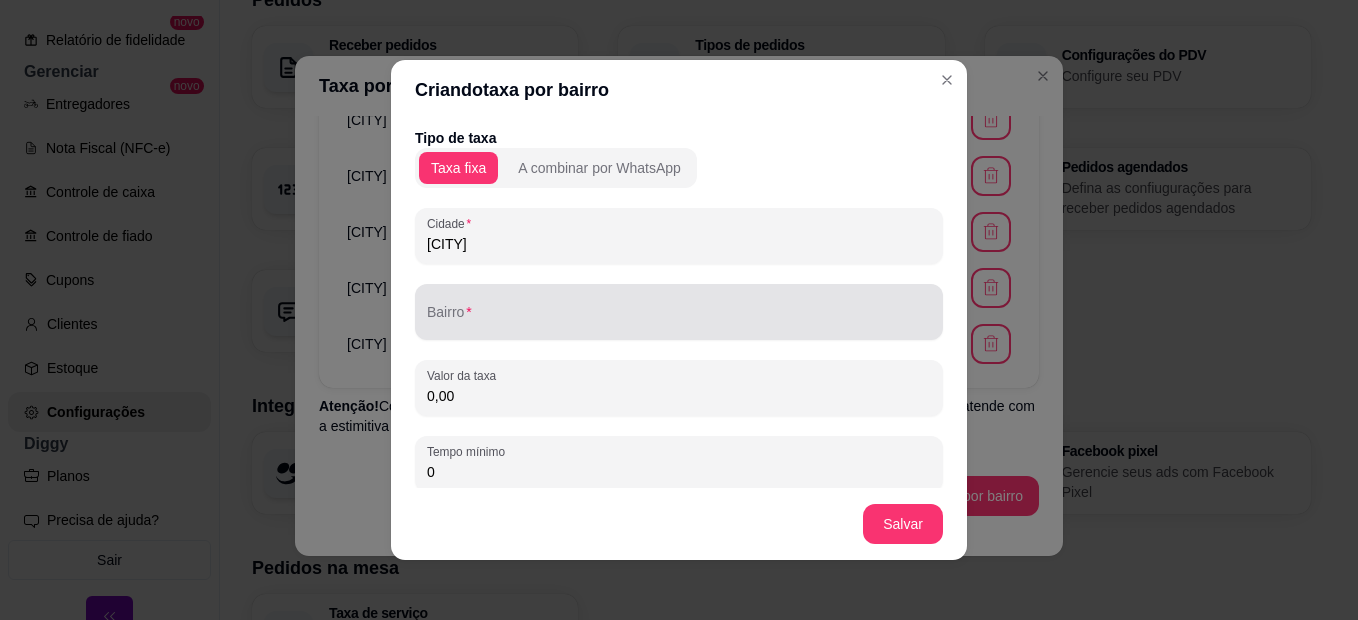 click on "Bairro" at bounding box center [679, 320] 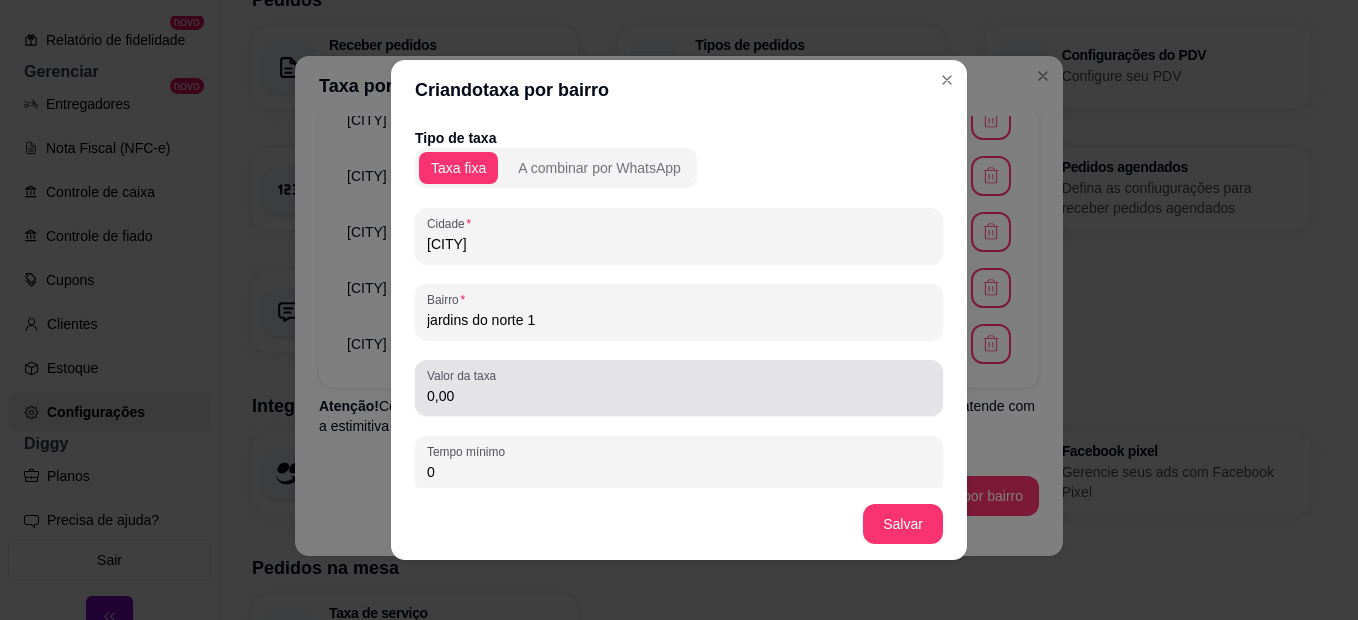 type on "jardins do norte 1" 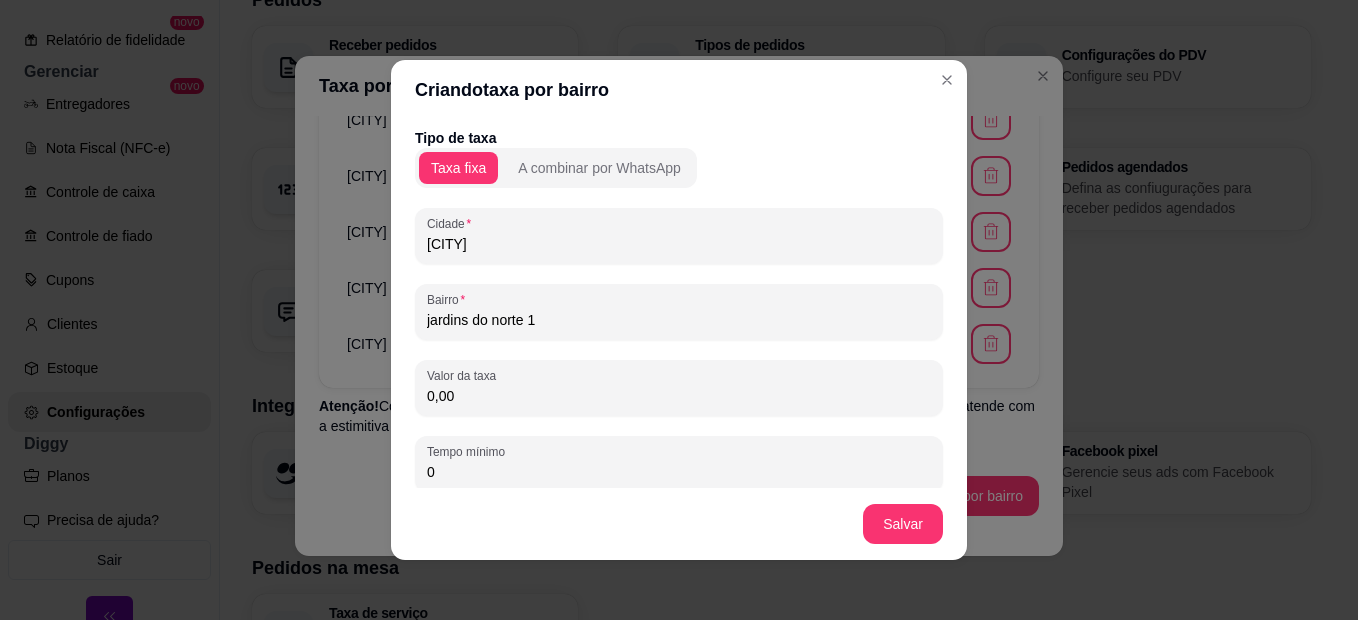 click on "0,00" at bounding box center [679, 396] 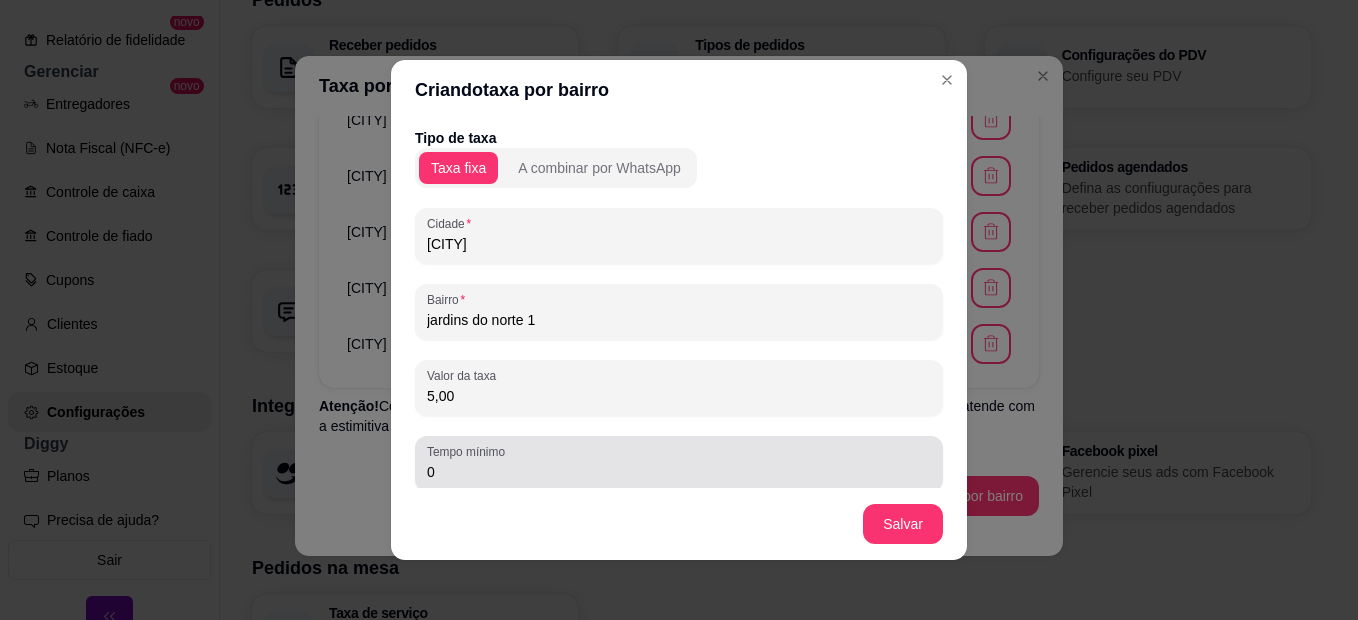 type on "5,00" 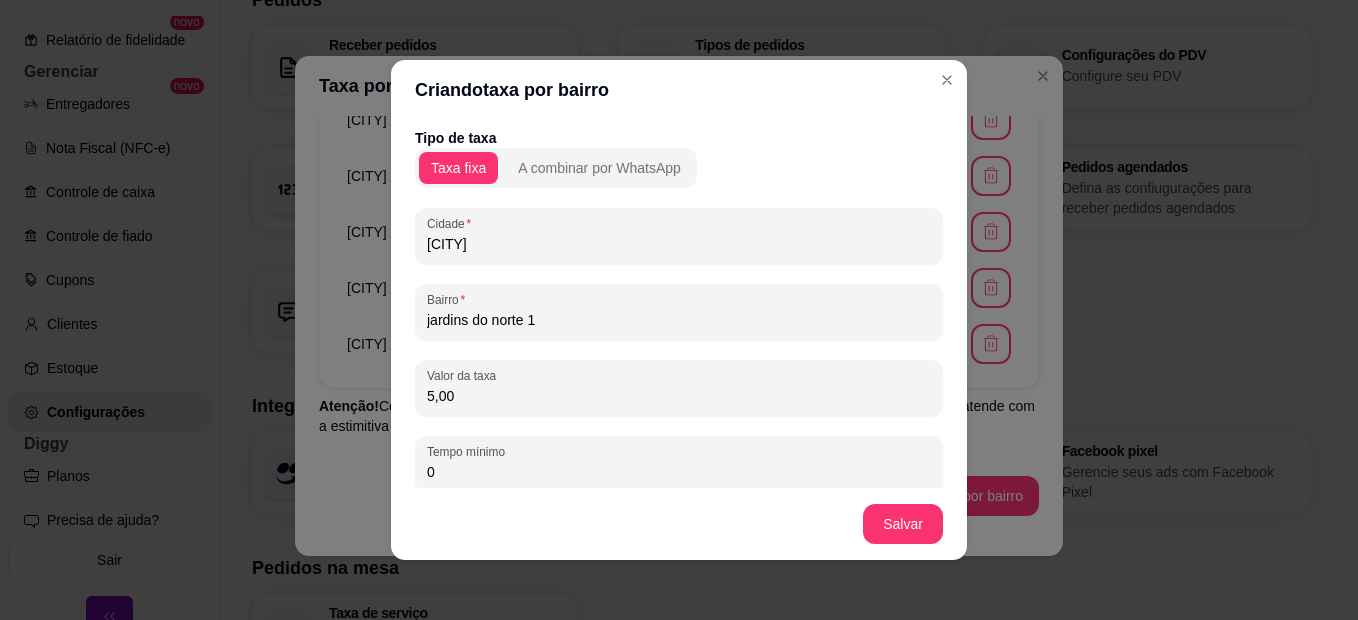 click on "0" at bounding box center [679, 472] 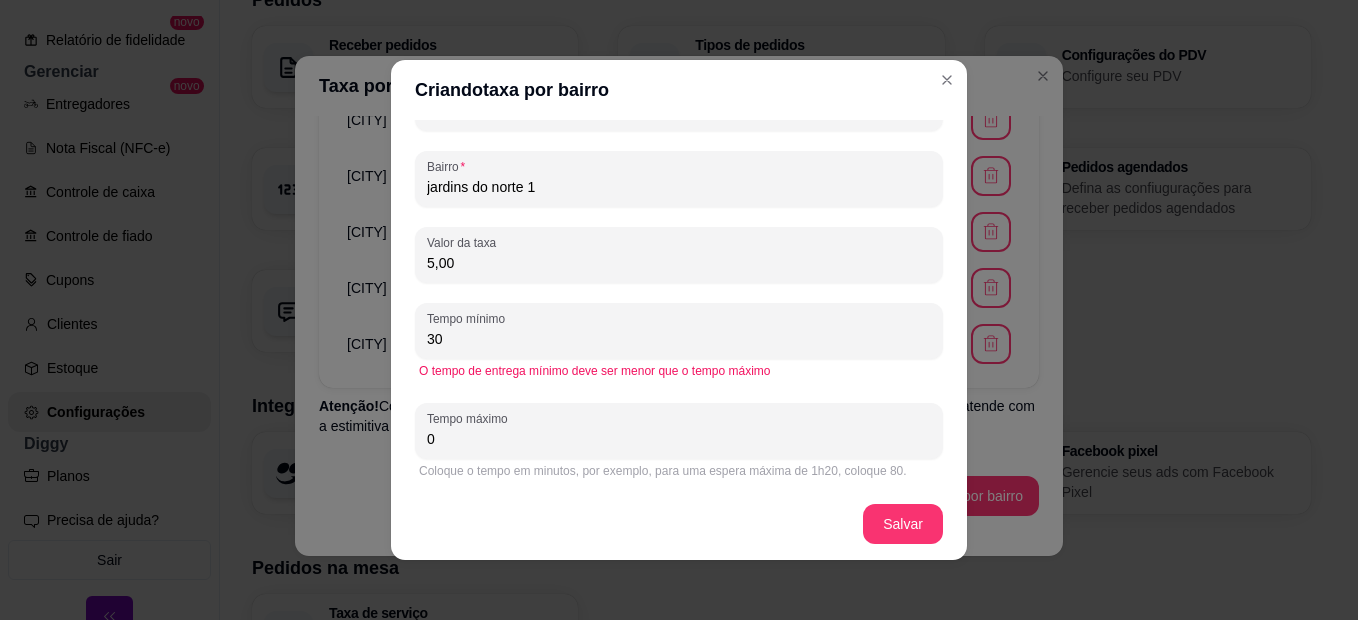 scroll, scrollTop: 136, scrollLeft: 0, axis: vertical 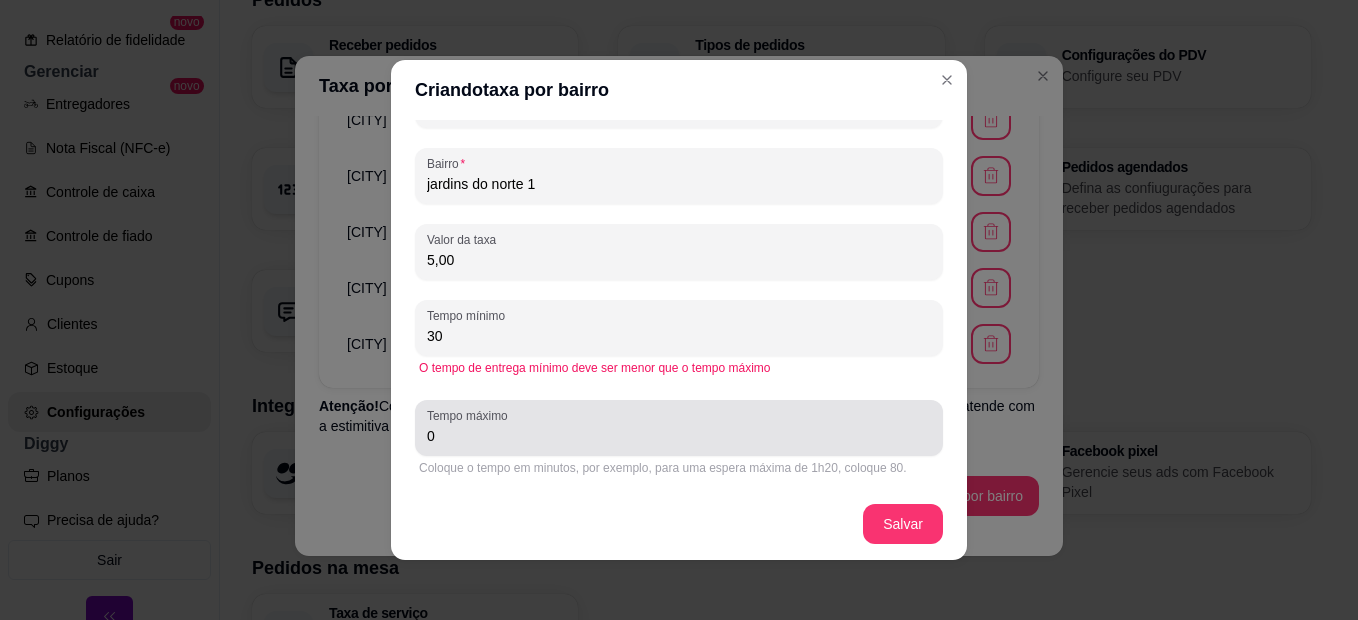 type on "30" 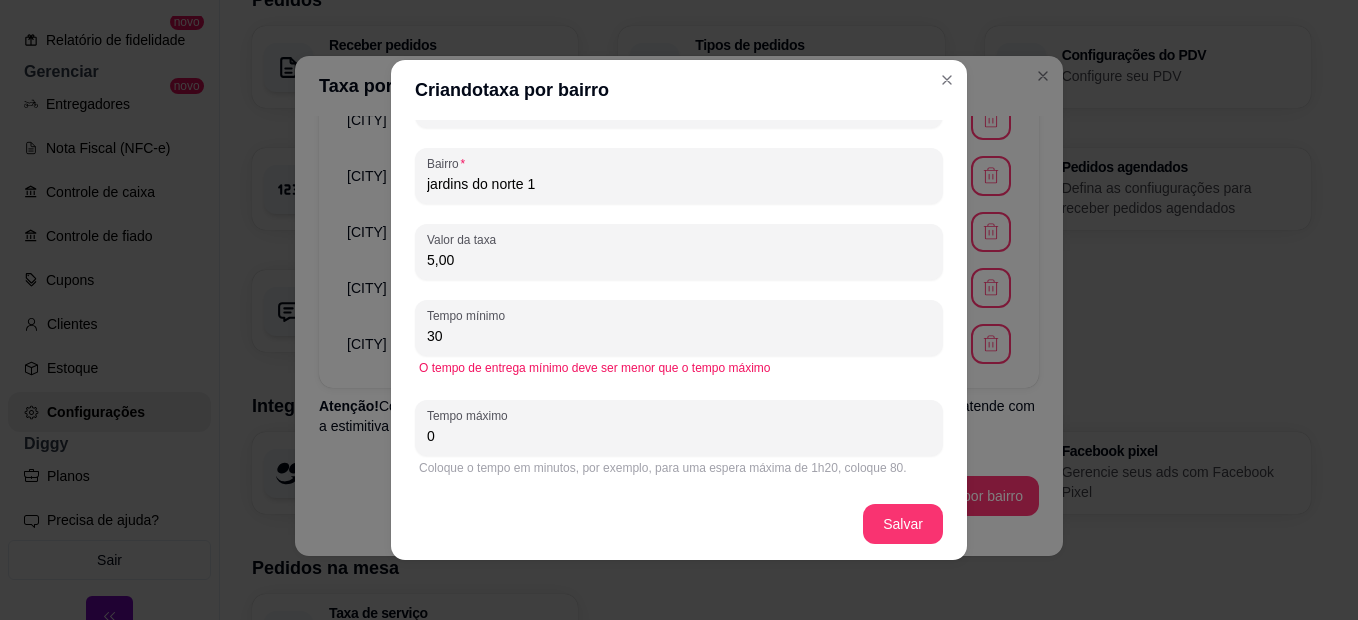 click on "0" at bounding box center [679, 436] 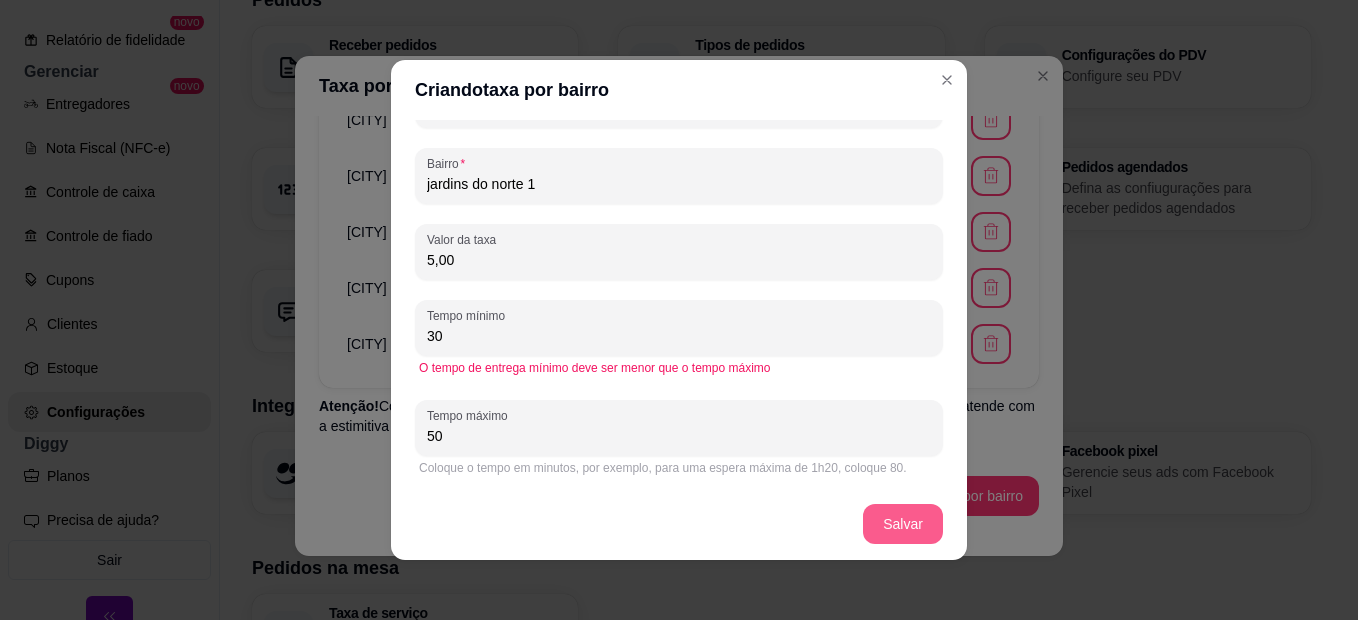 type on "50" 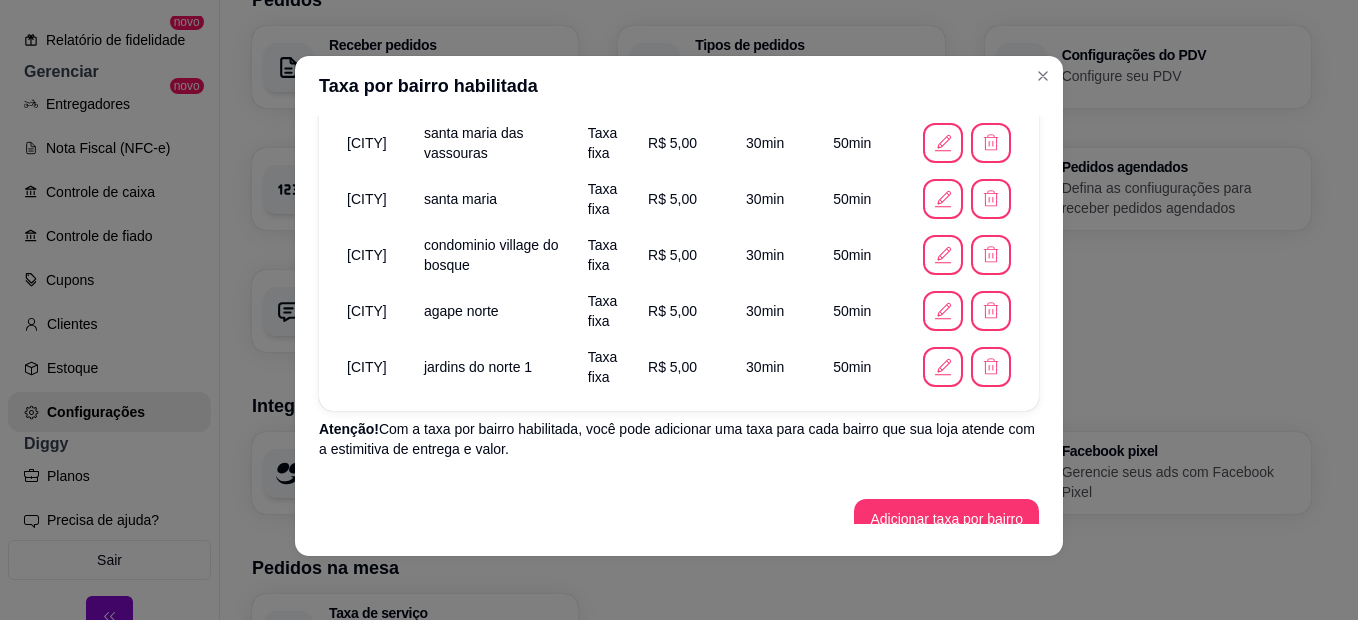 scroll, scrollTop: 667, scrollLeft: 0, axis: vertical 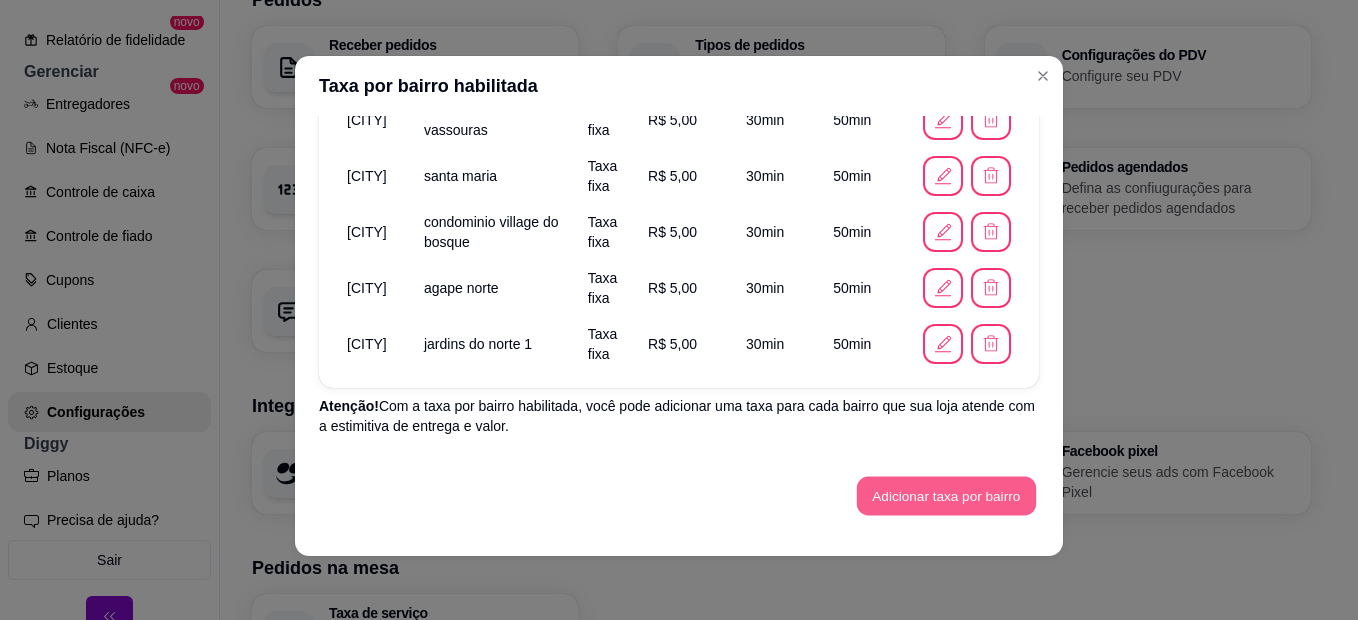 click on "Adicionar taxa por bairro" at bounding box center [946, 496] 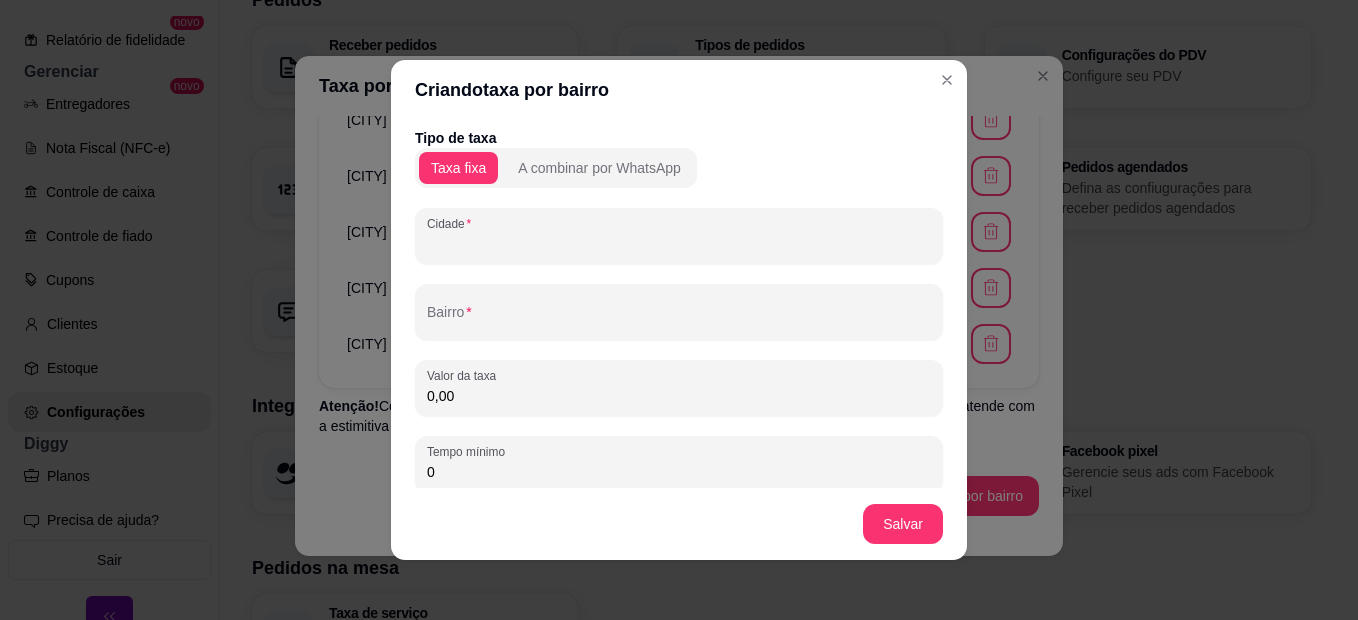 click on "Cidade" at bounding box center (679, 244) 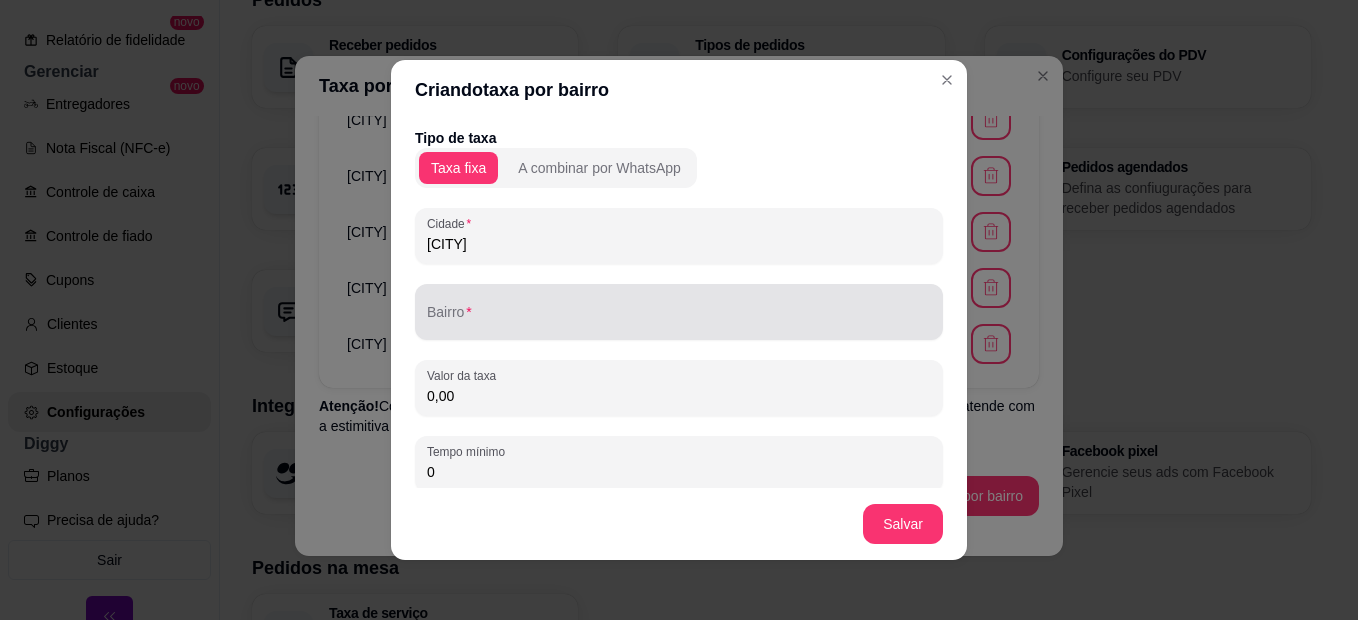 type on "[CITY]" 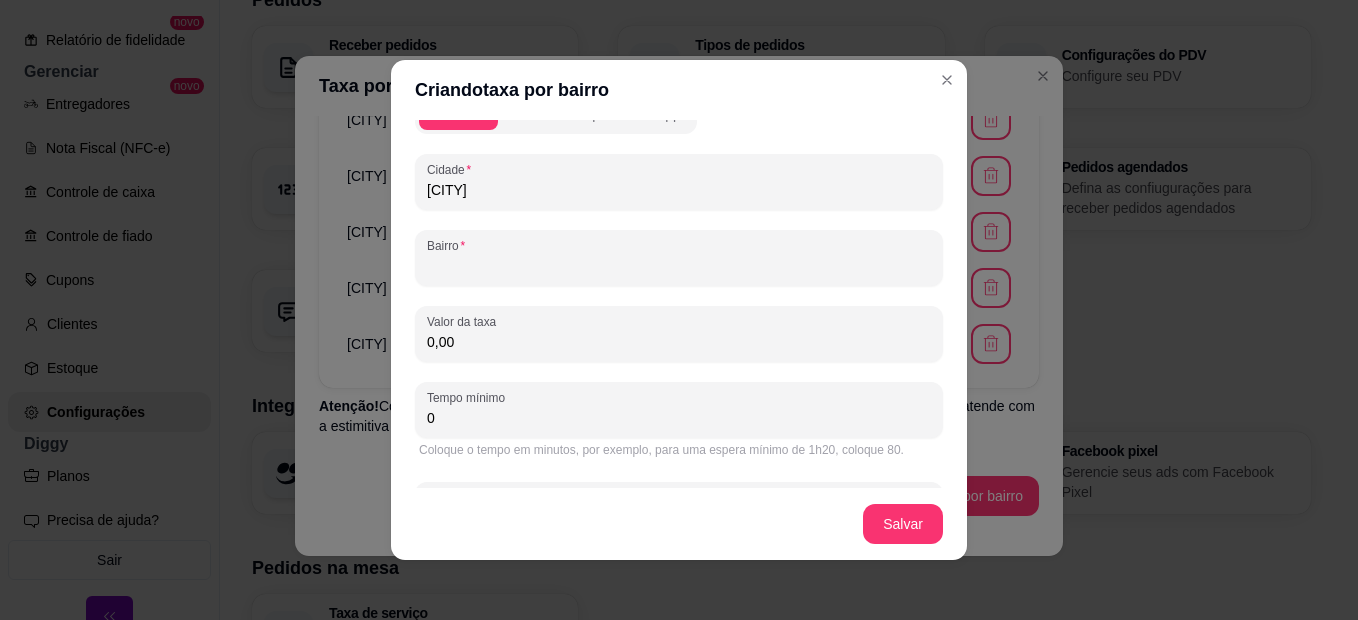 scroll, scrollTop: 136, scrollLeft: 0, axis: vertical 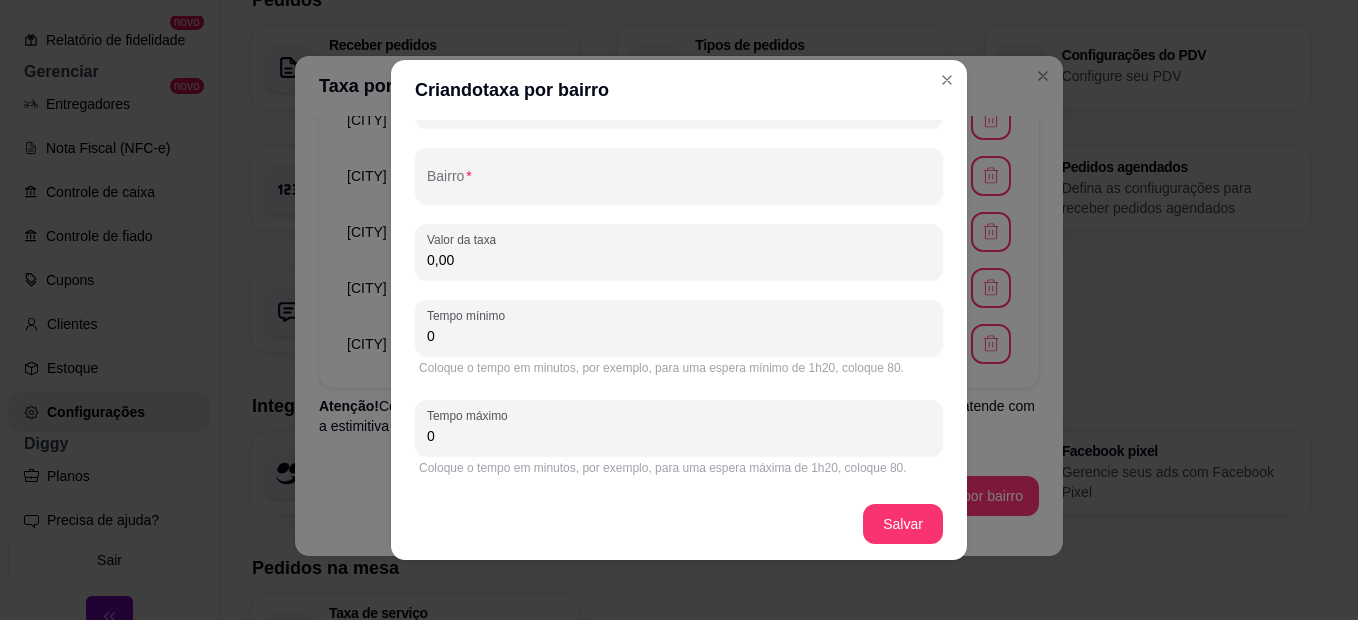click on "0,00" at bounding box center (679, 260) 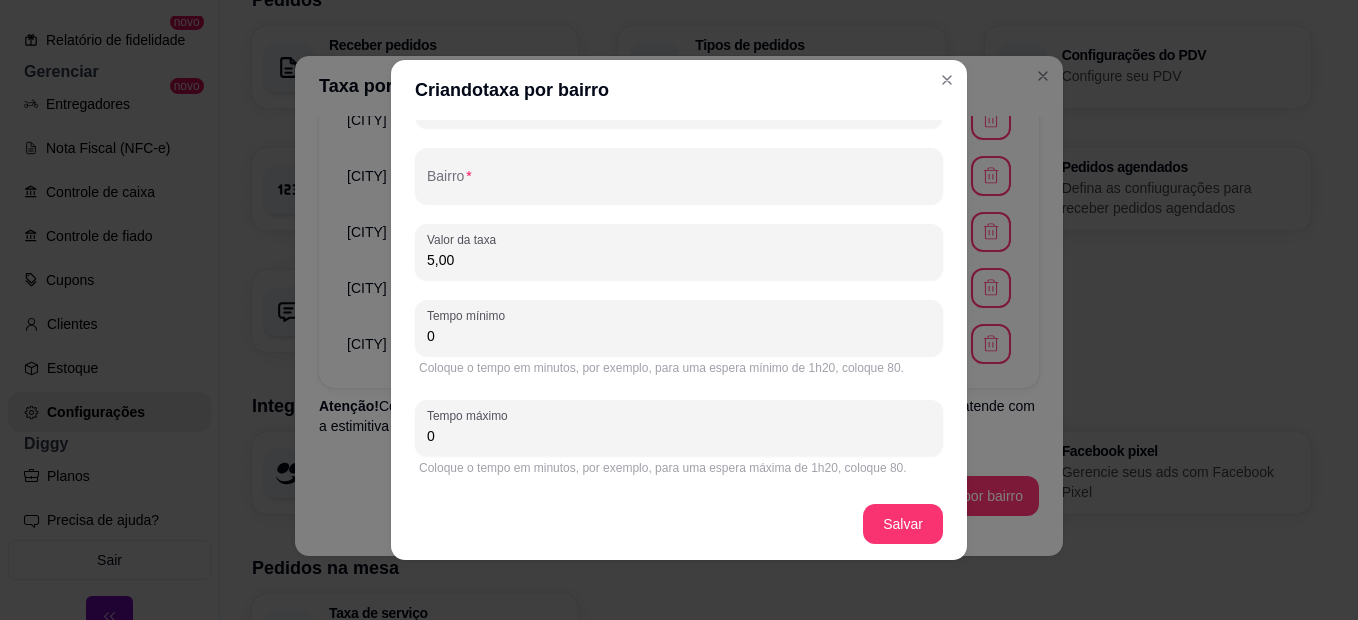 scroll, scrollTop: 4, scrollLeft: 0, axis: vertical 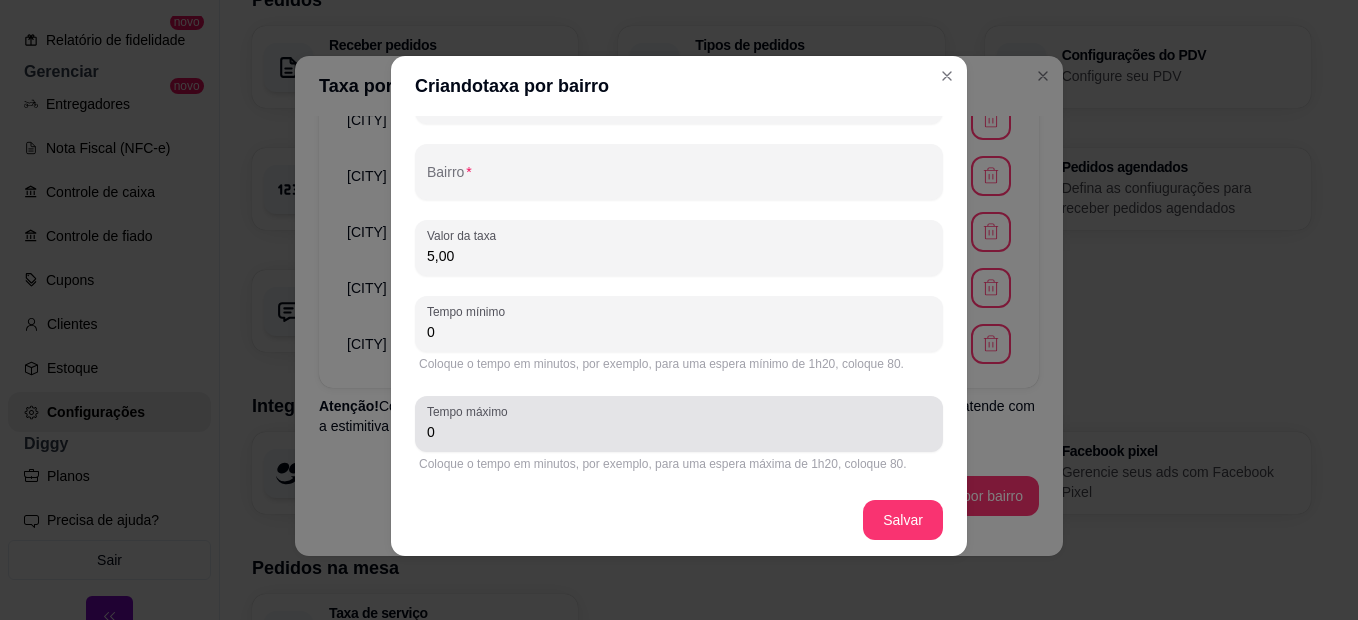 type on "5,00" 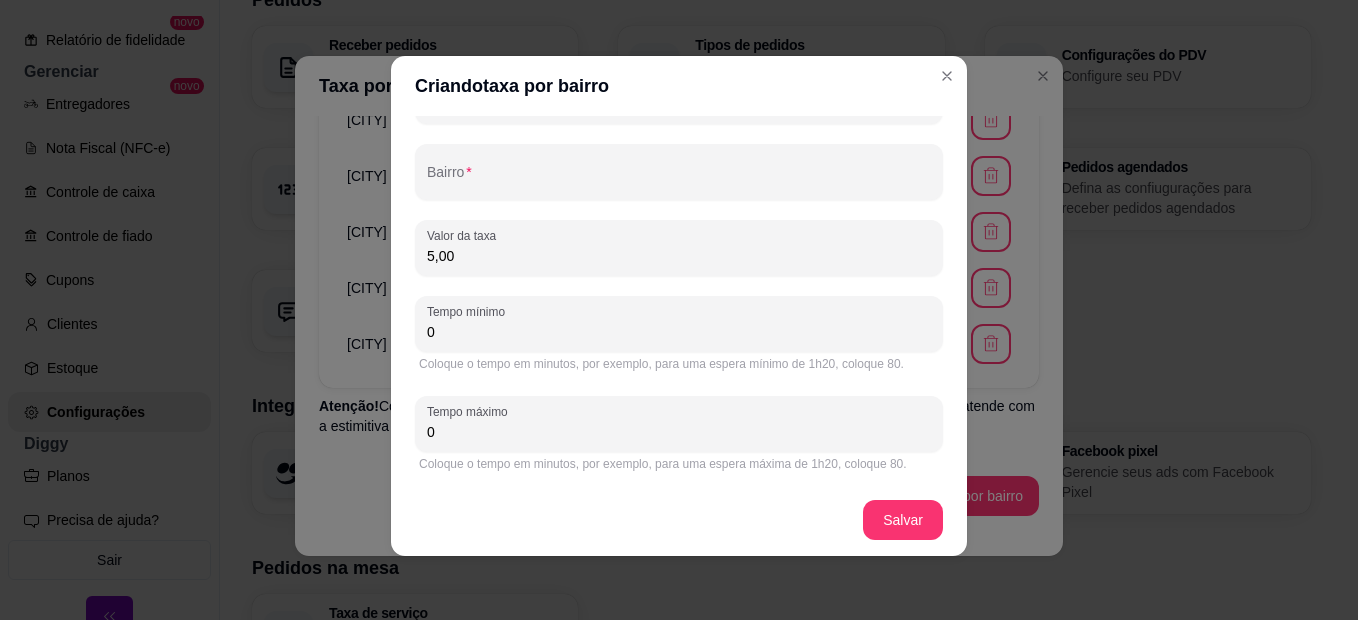 click on "0" at bounding box center (679, 432) 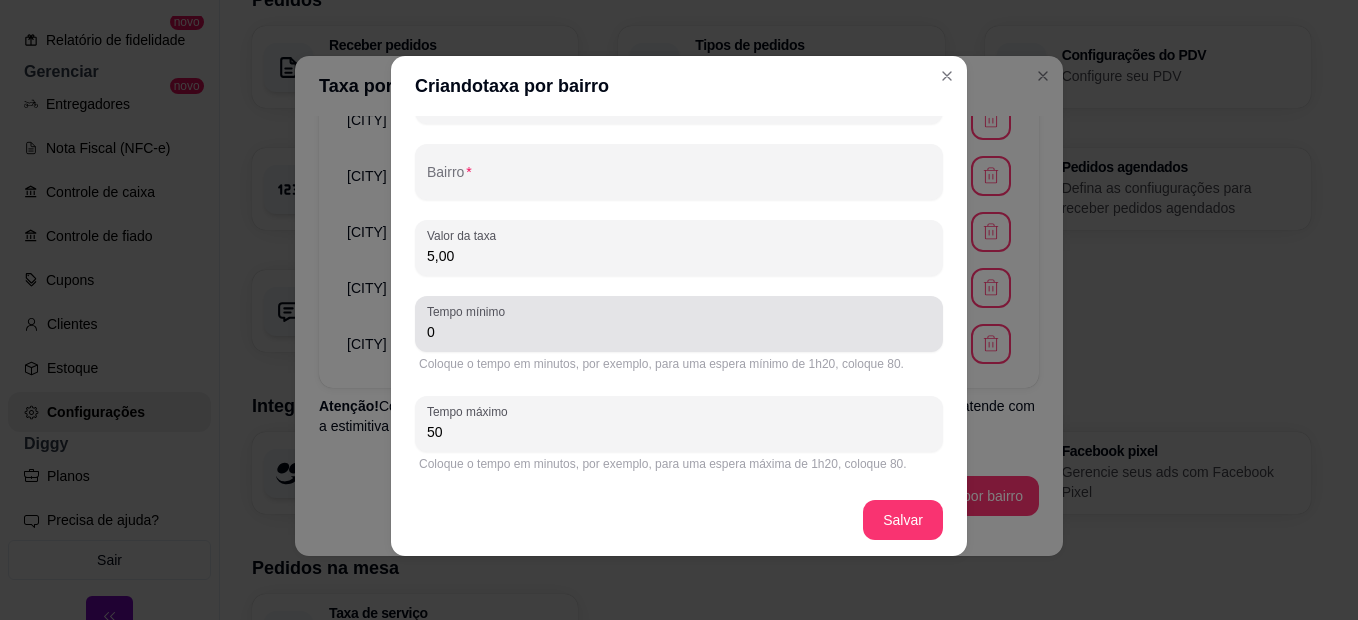 type on "50" 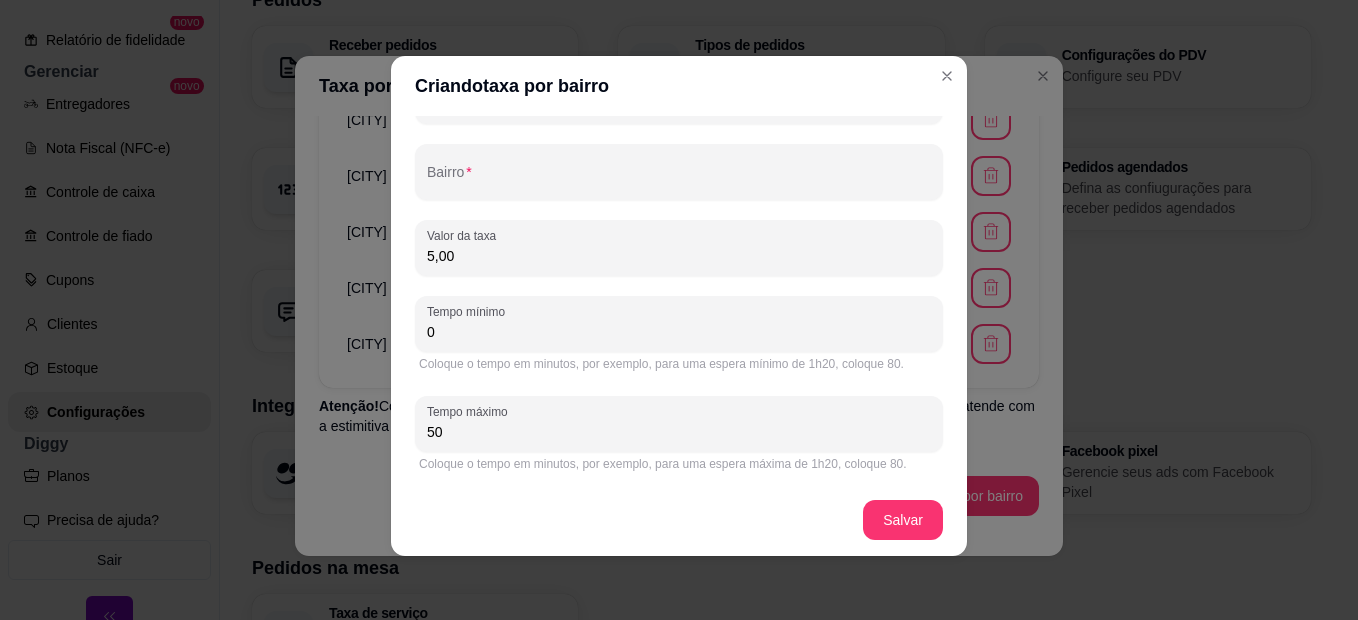 click on "0" at bounding box center [679, 332] 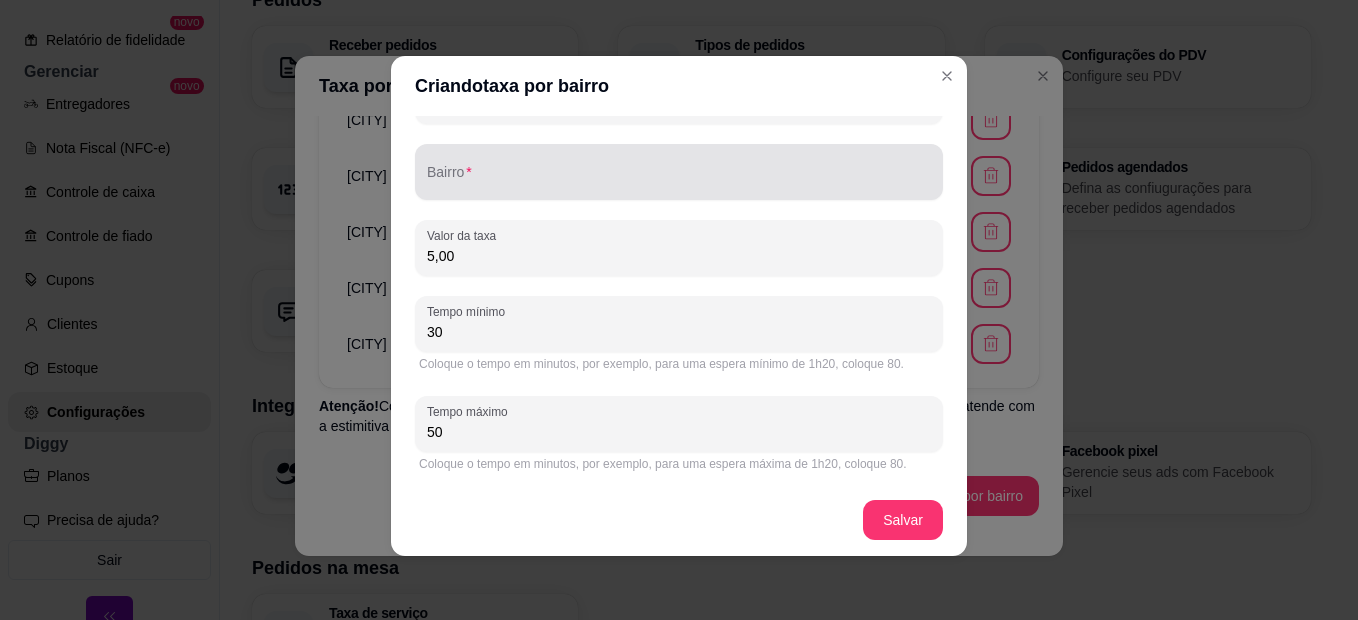 type on "30" 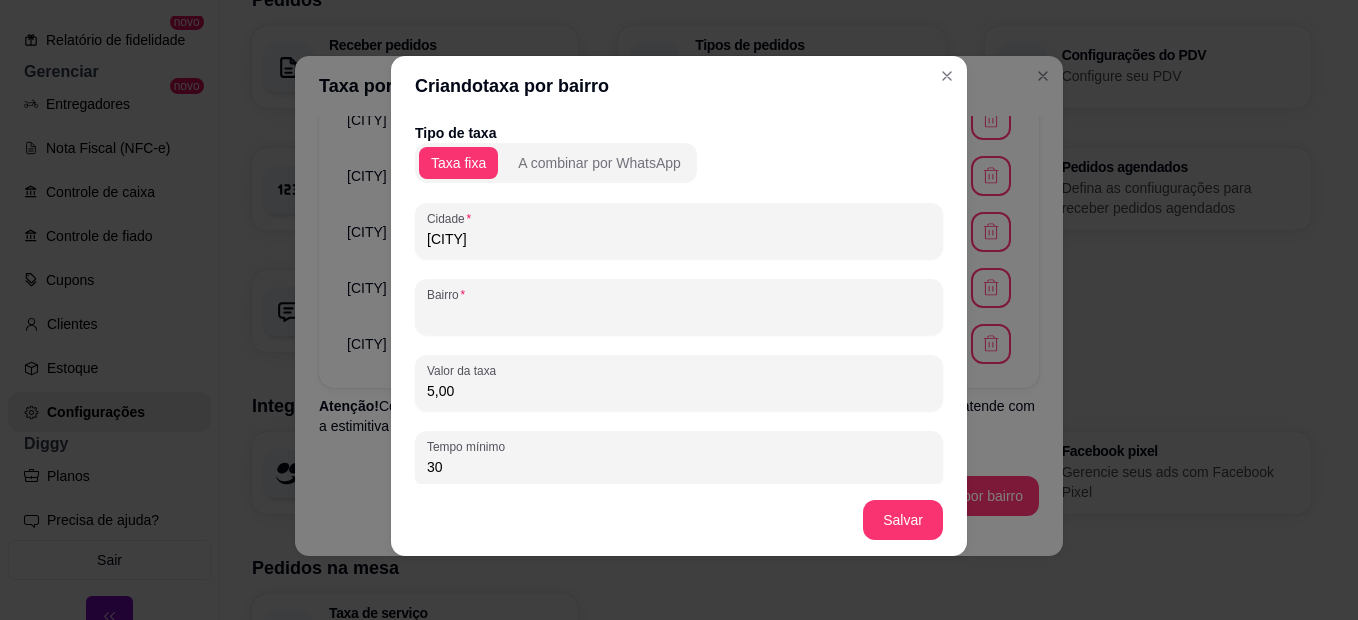 scroll, scrollTop: 0, scrollLeft: 0, axis: both 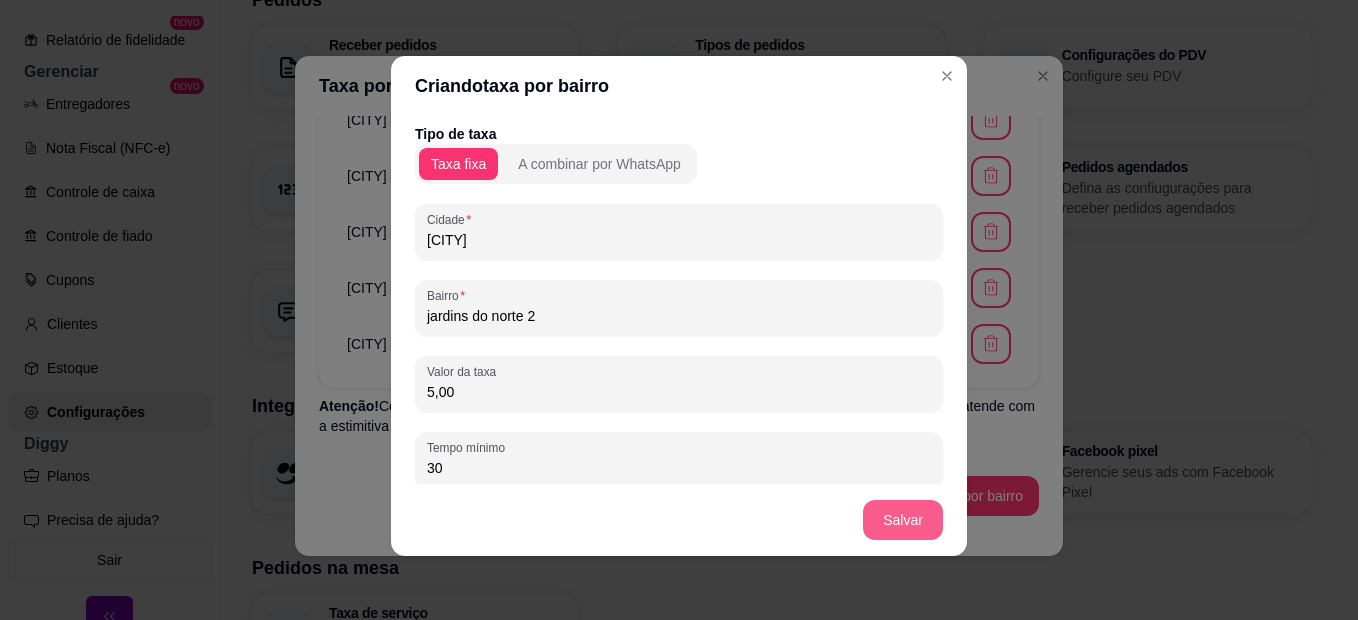 type on "jardins do norte 2" 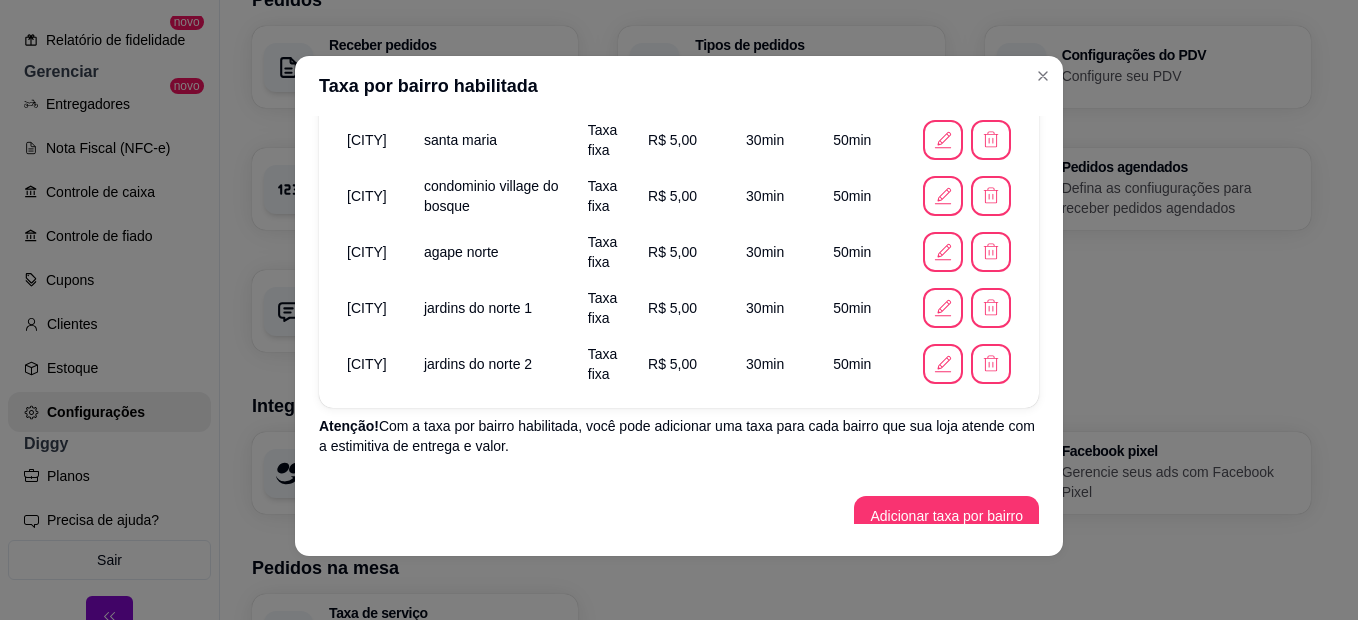 scroll, scrollTop: 723, scrollLeft: 0, axis: vertical 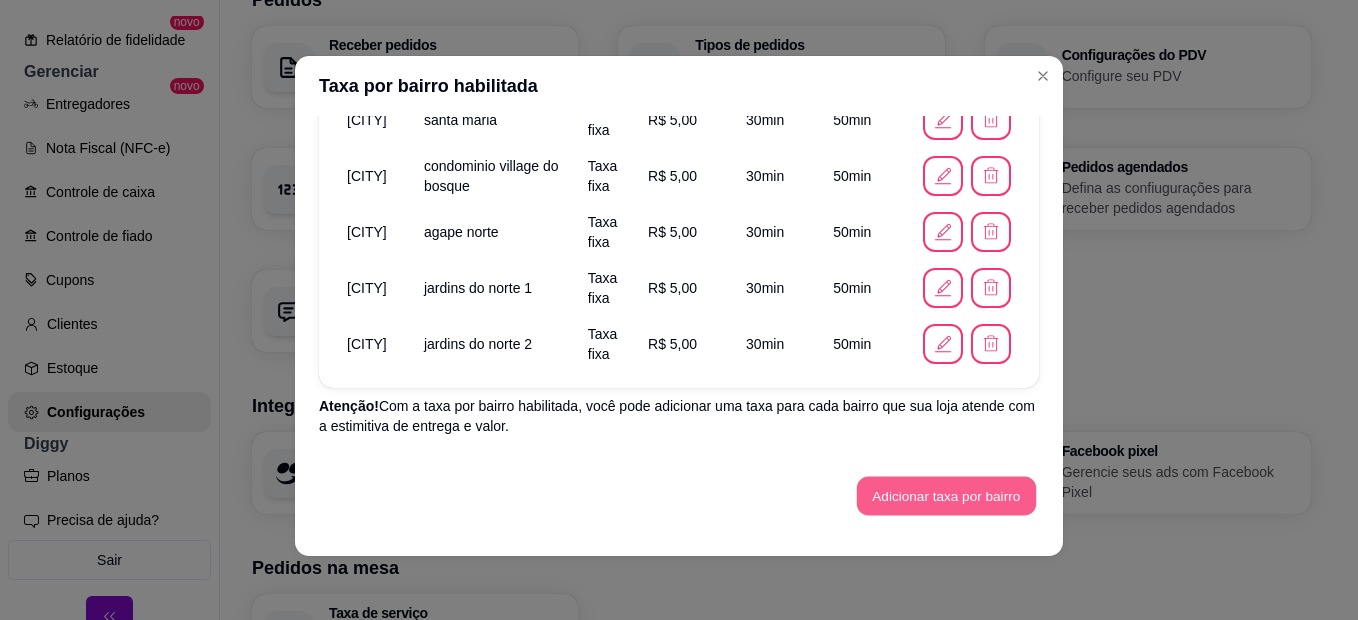 click on "Adicionar taxa por bairro" at bounding box center [946, 496] 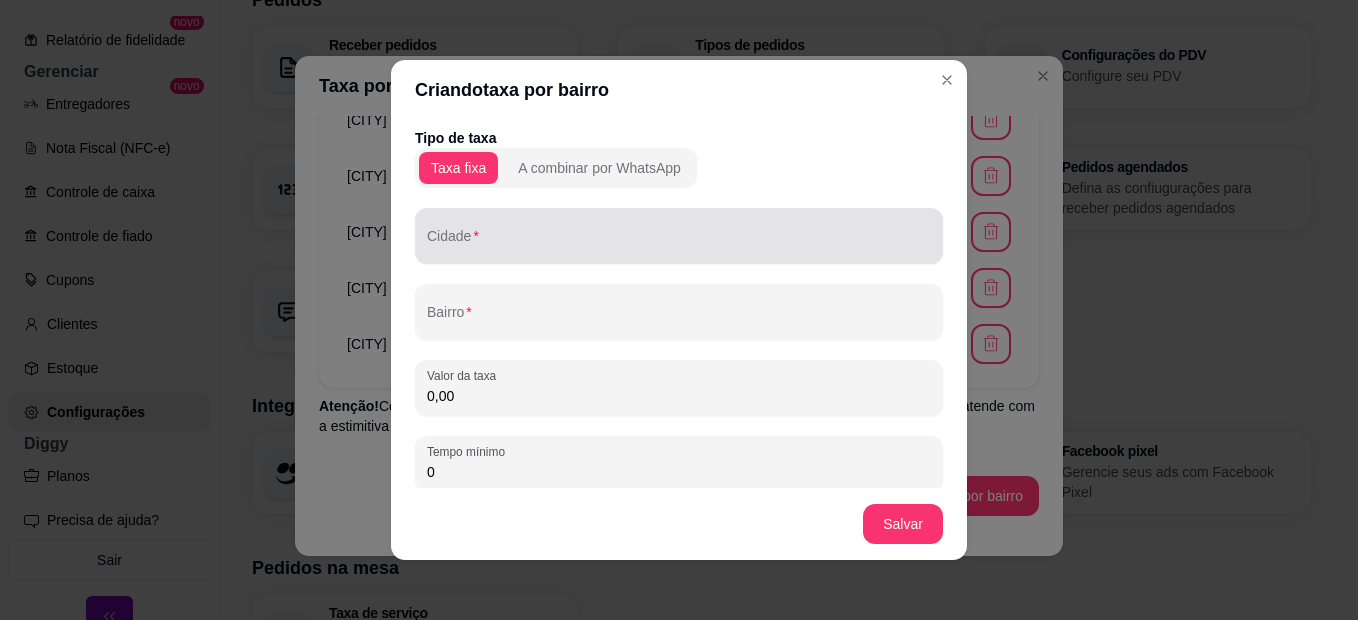 click at bounding box center [679, 236] 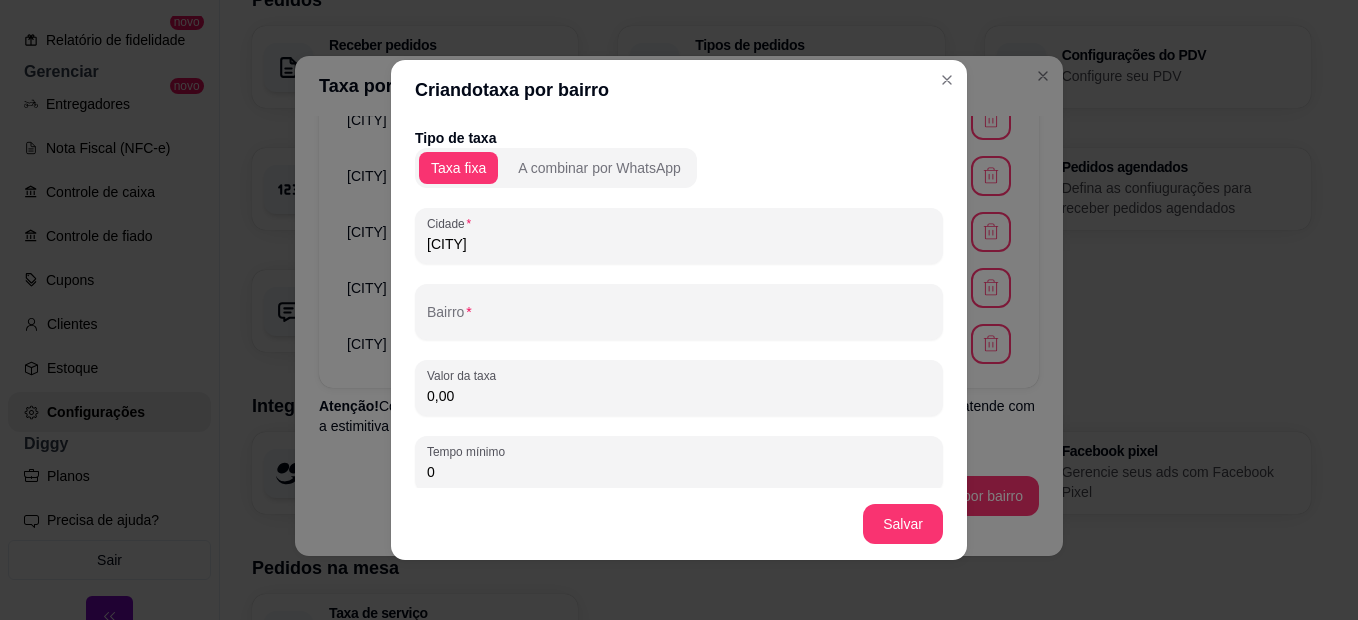 type on "[CITY]" 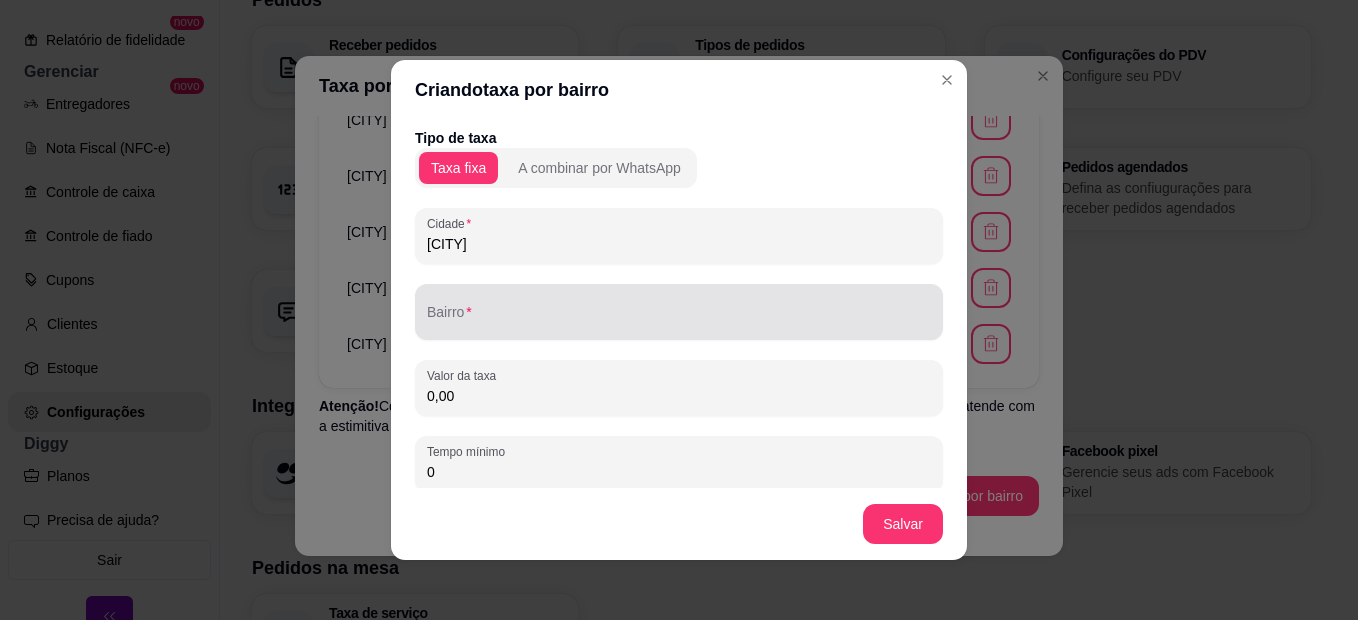 click at bounding box center (679, 312) 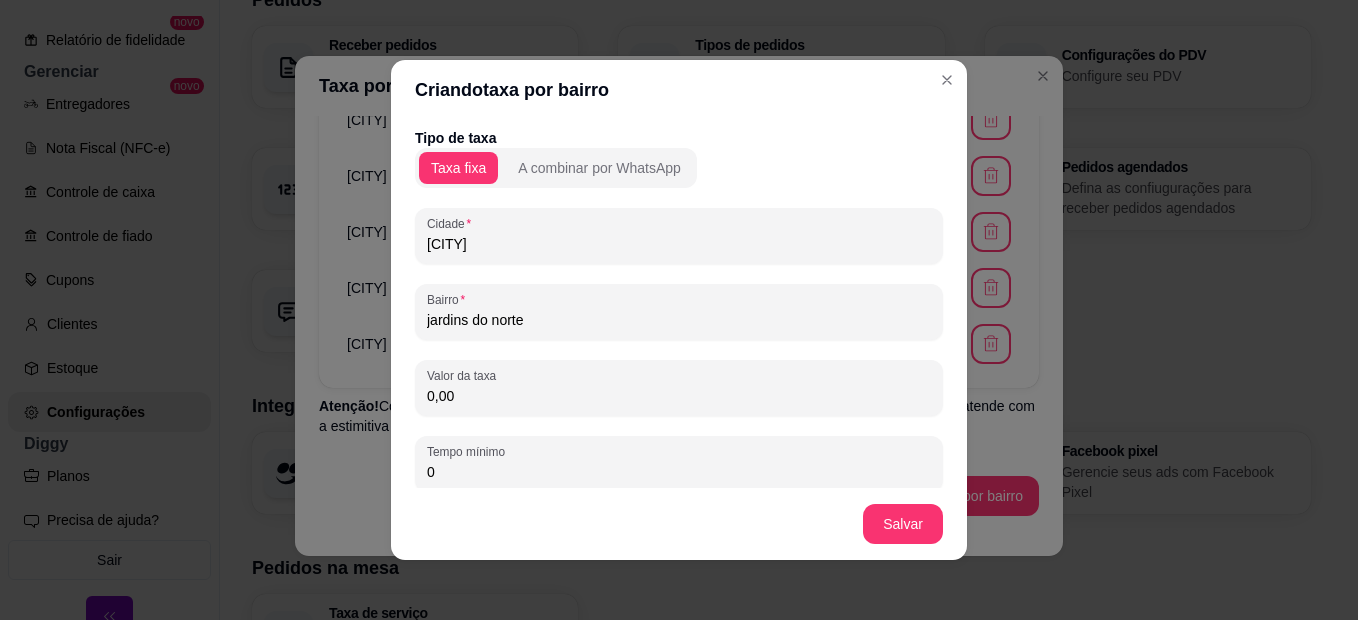 type on "jardins do norte" 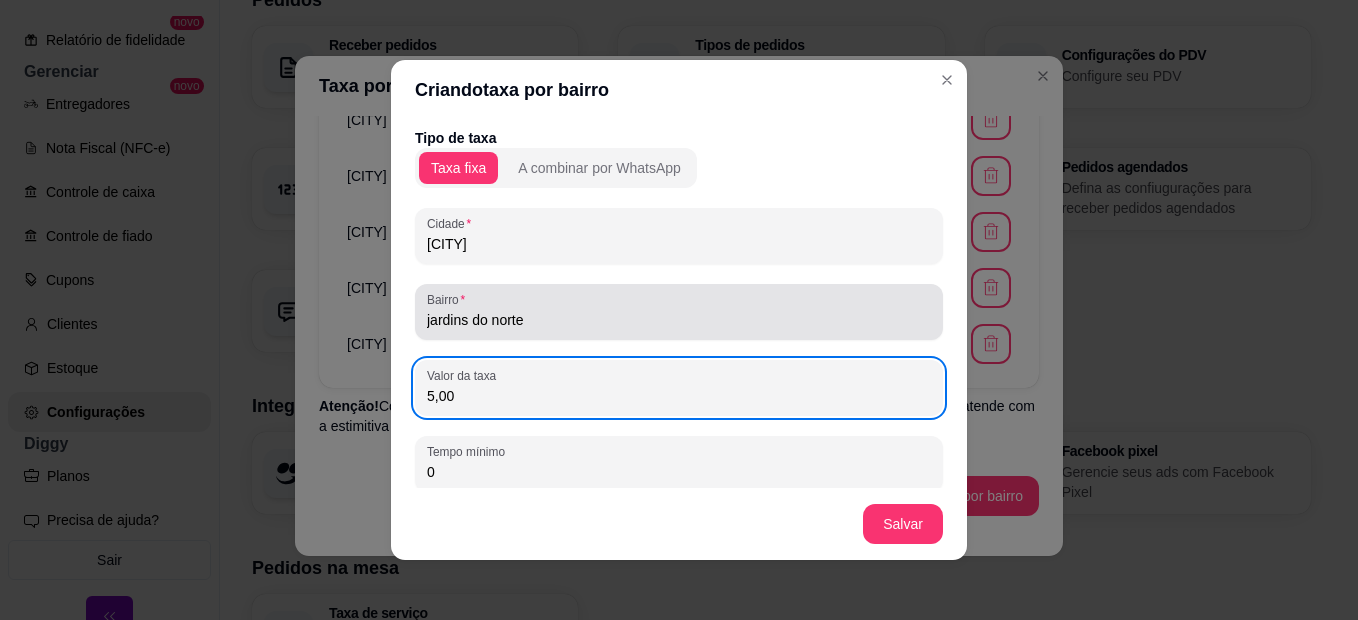type on "5,00" 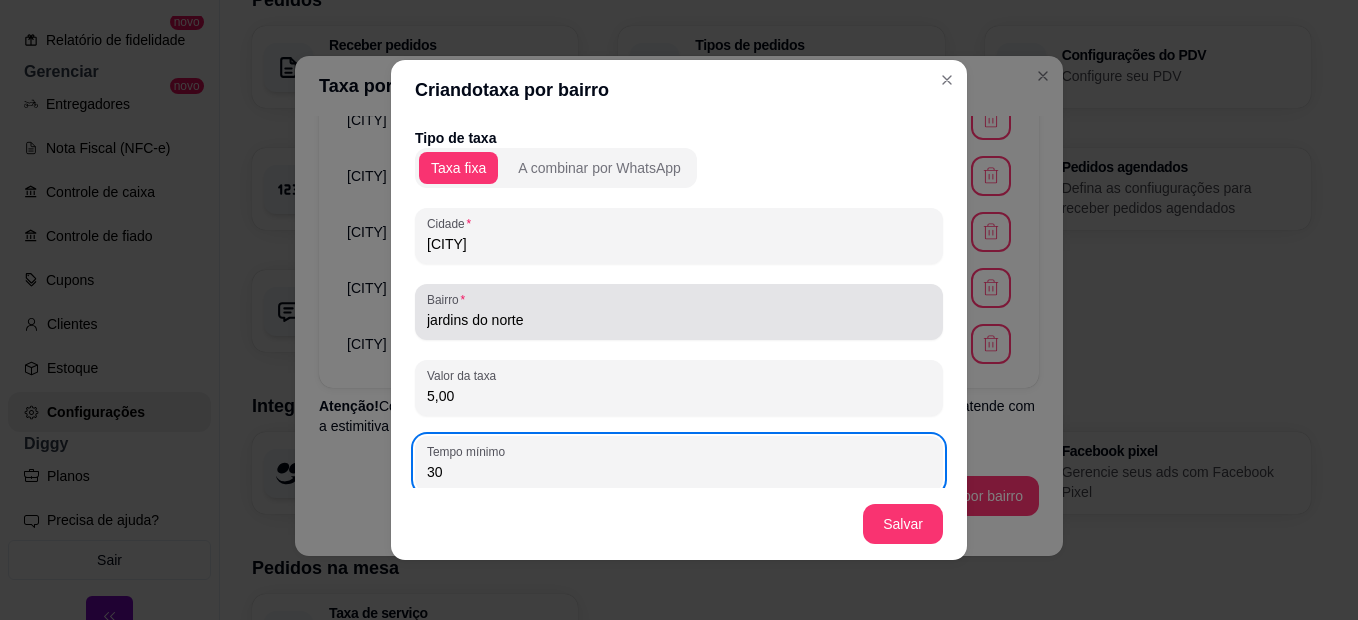 type on "30" 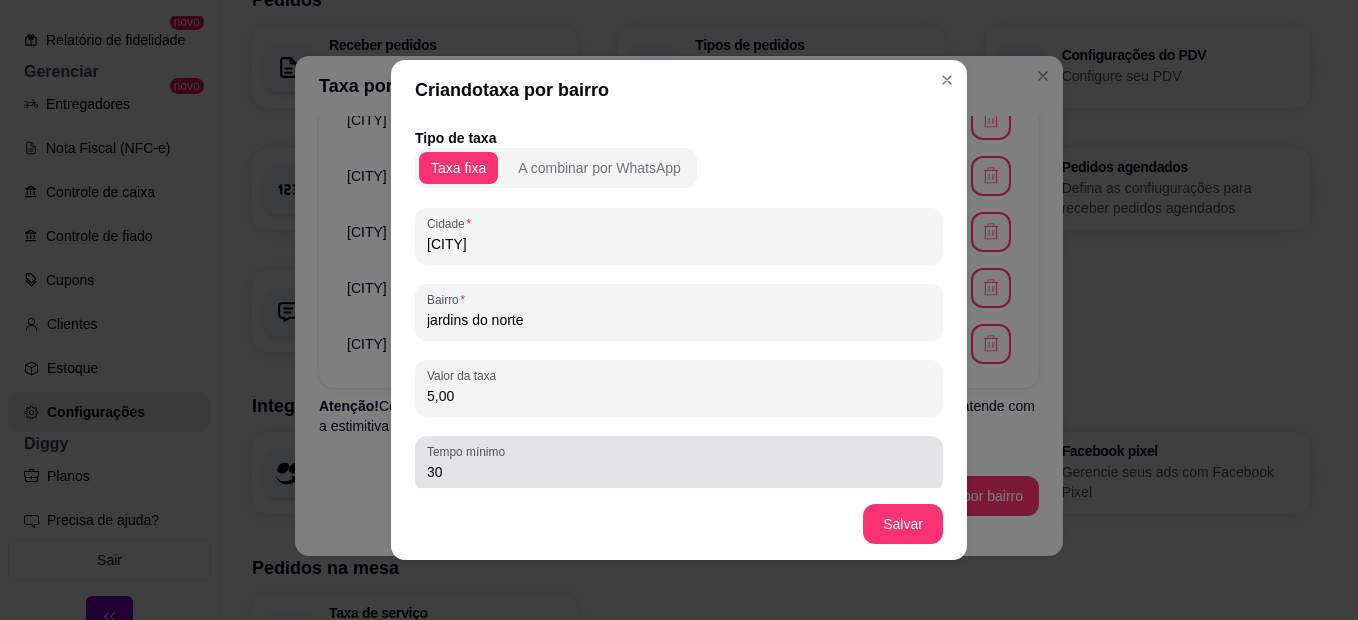 scroll, scrollTop: 136, scrollLeft: 0, axis: vertical 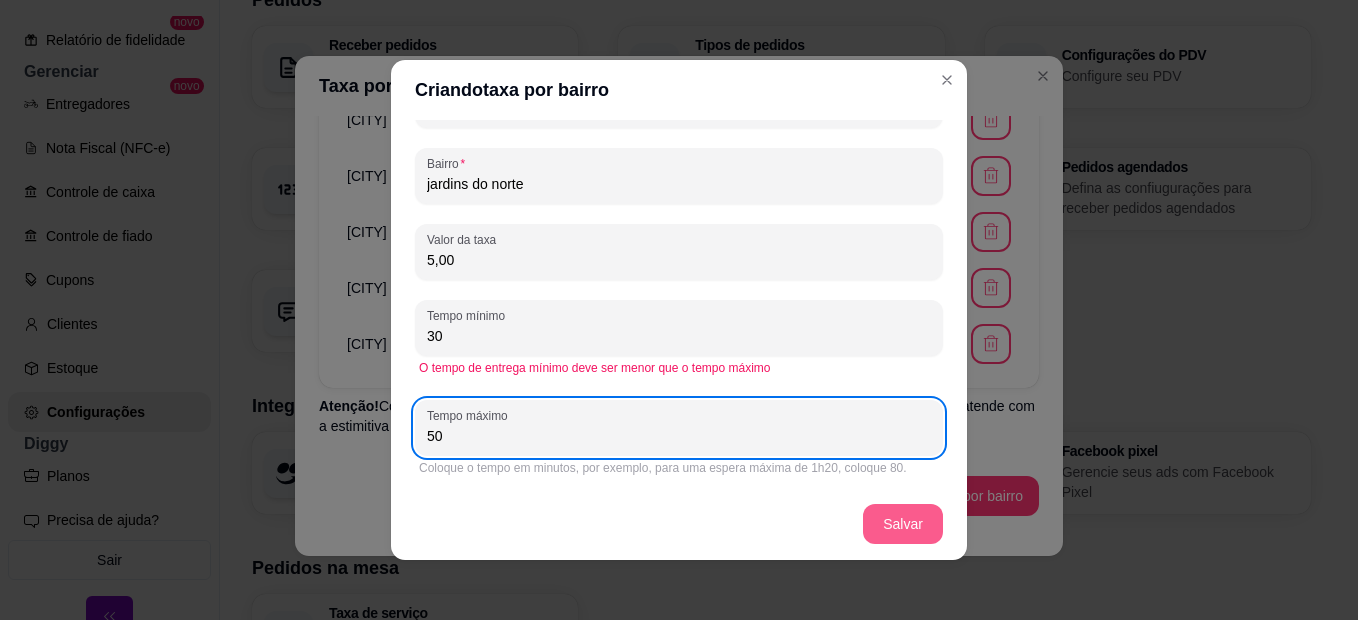 type on "50" 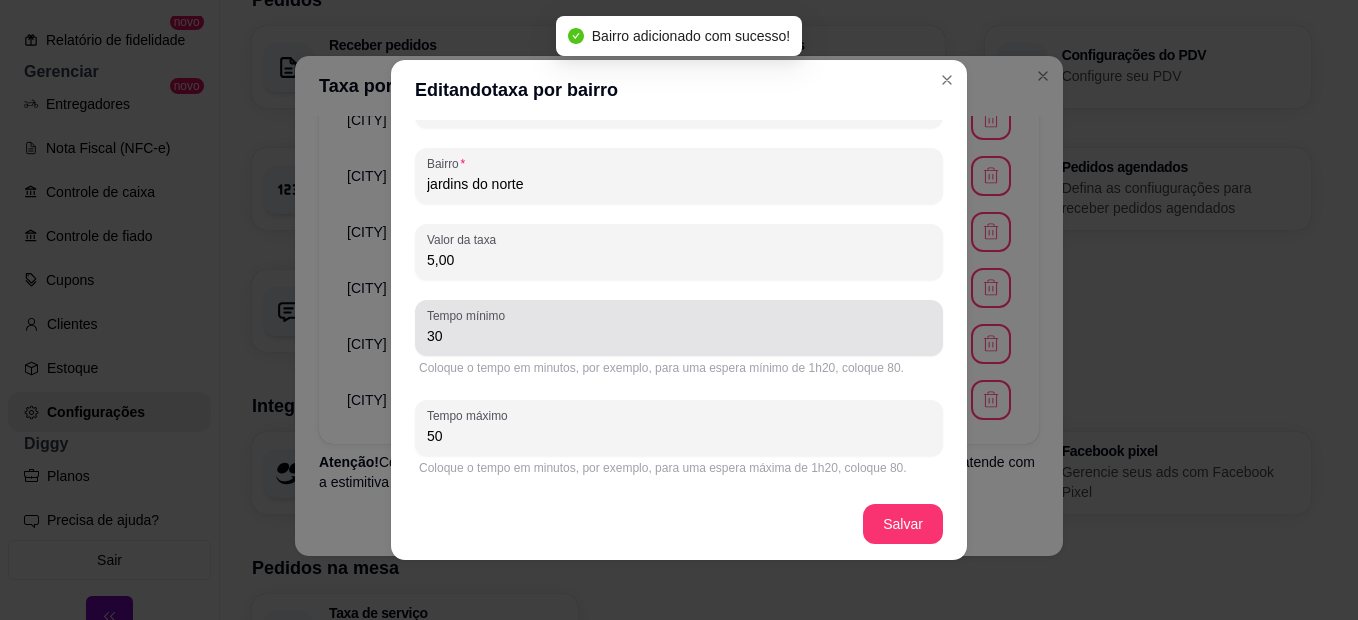 scroll, scrollTop: 4, scrollLeft: 0, axis: vertical 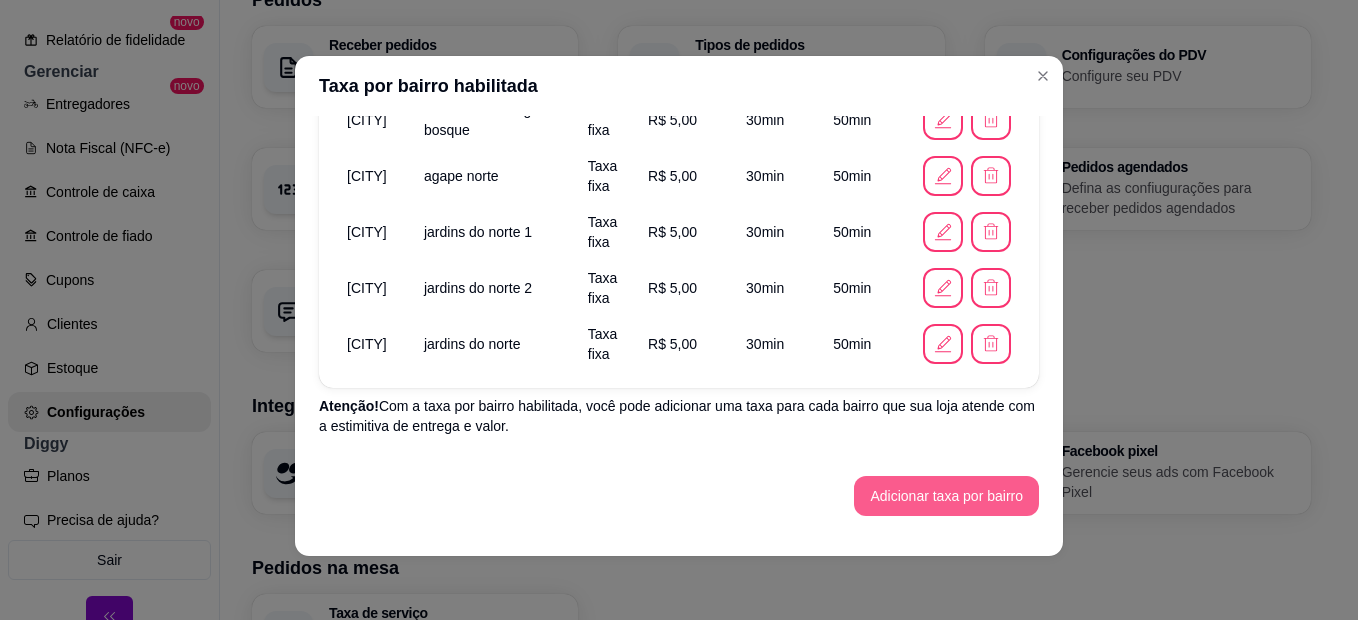 click on "Adicionar taxa por bairro" at bounding box center [946, 496] 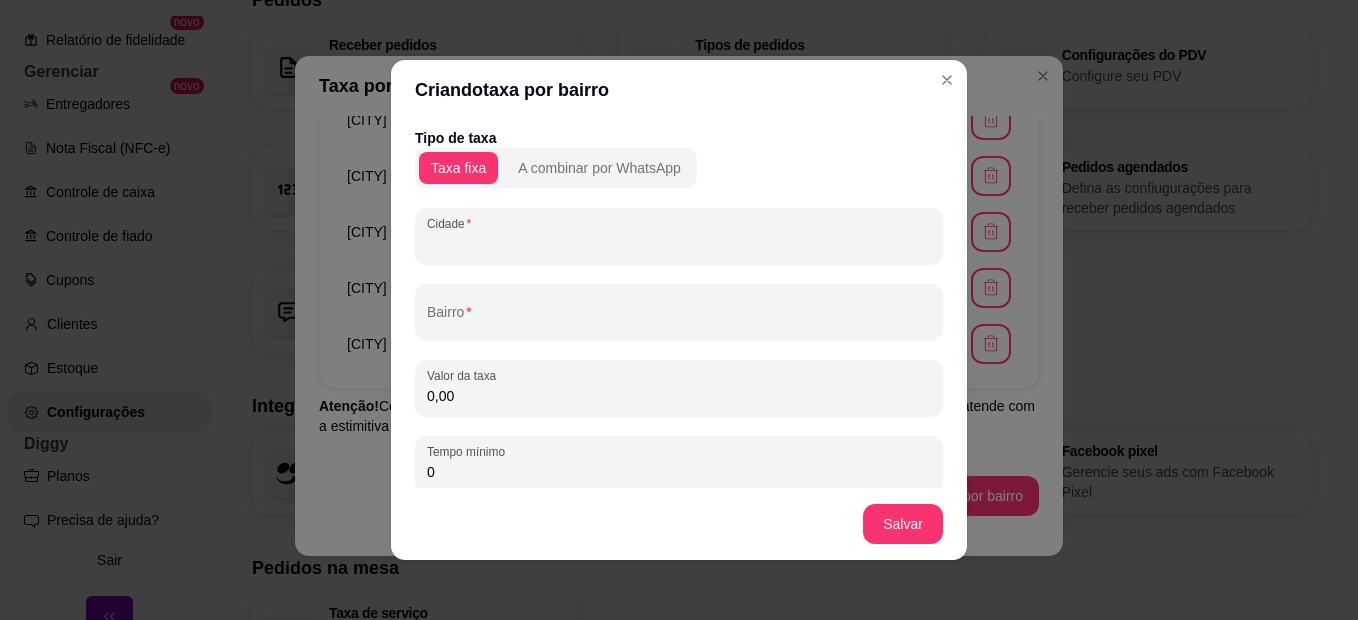 click on "Cidade" at bounding box center [679, 244] 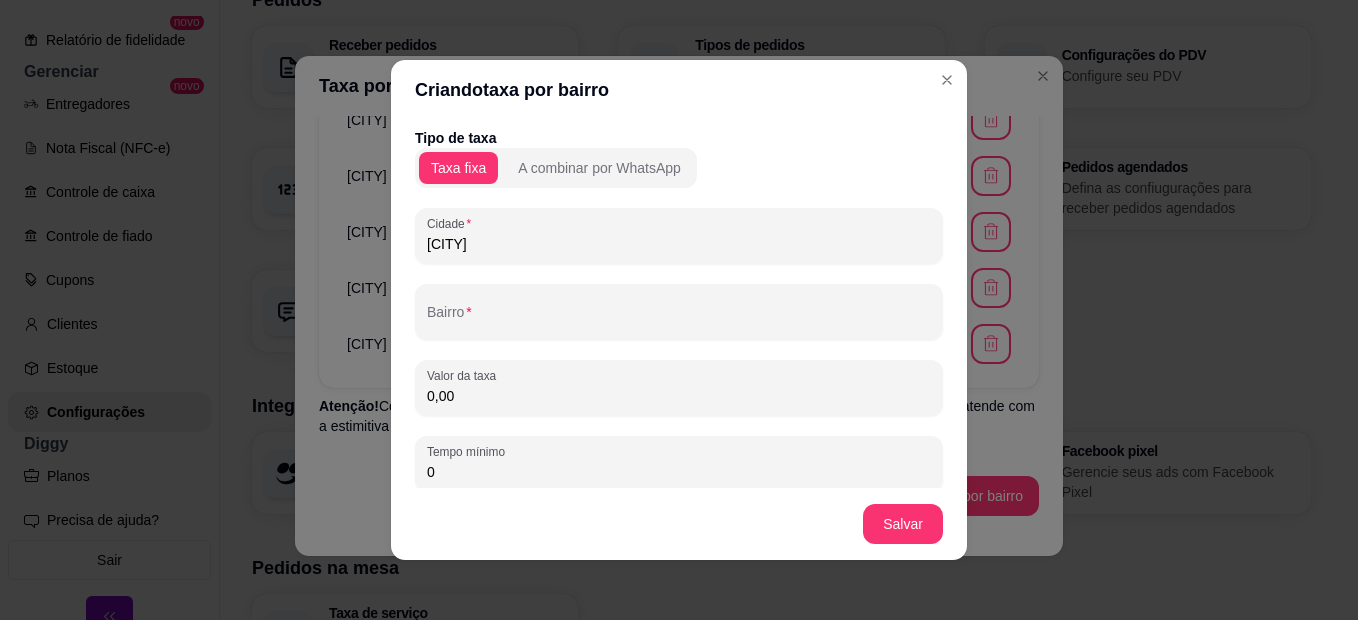 type on "[CITY]" 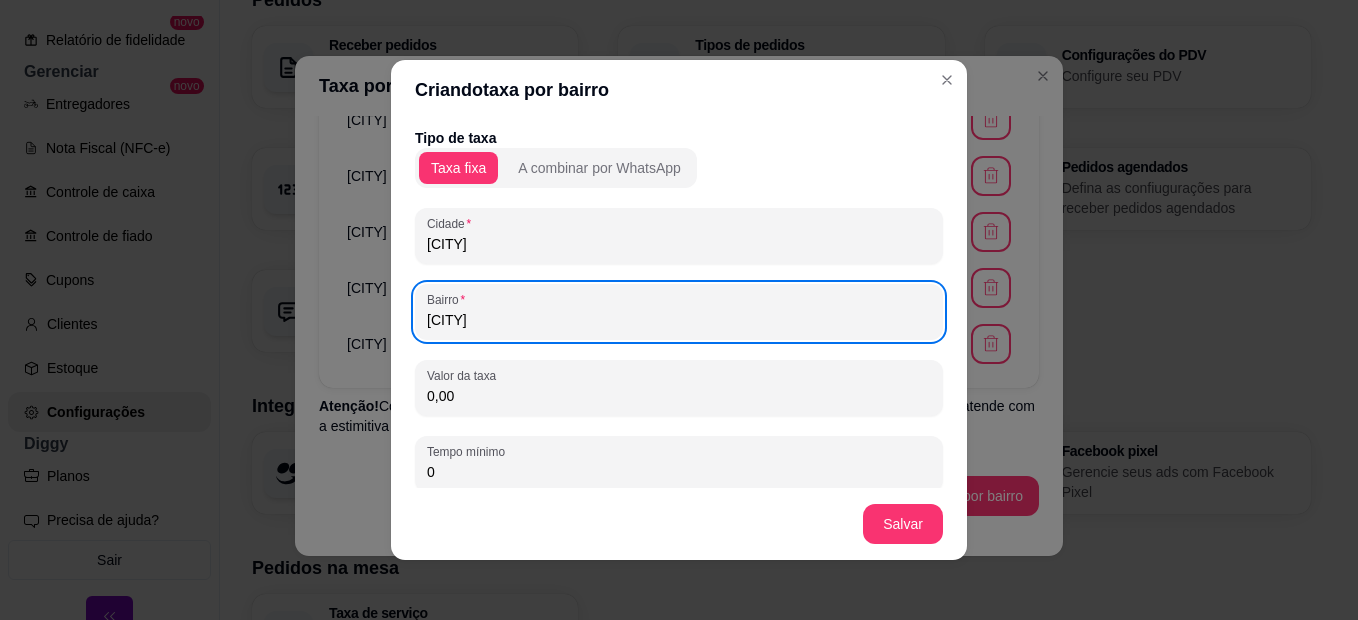 type on "[CITY]" 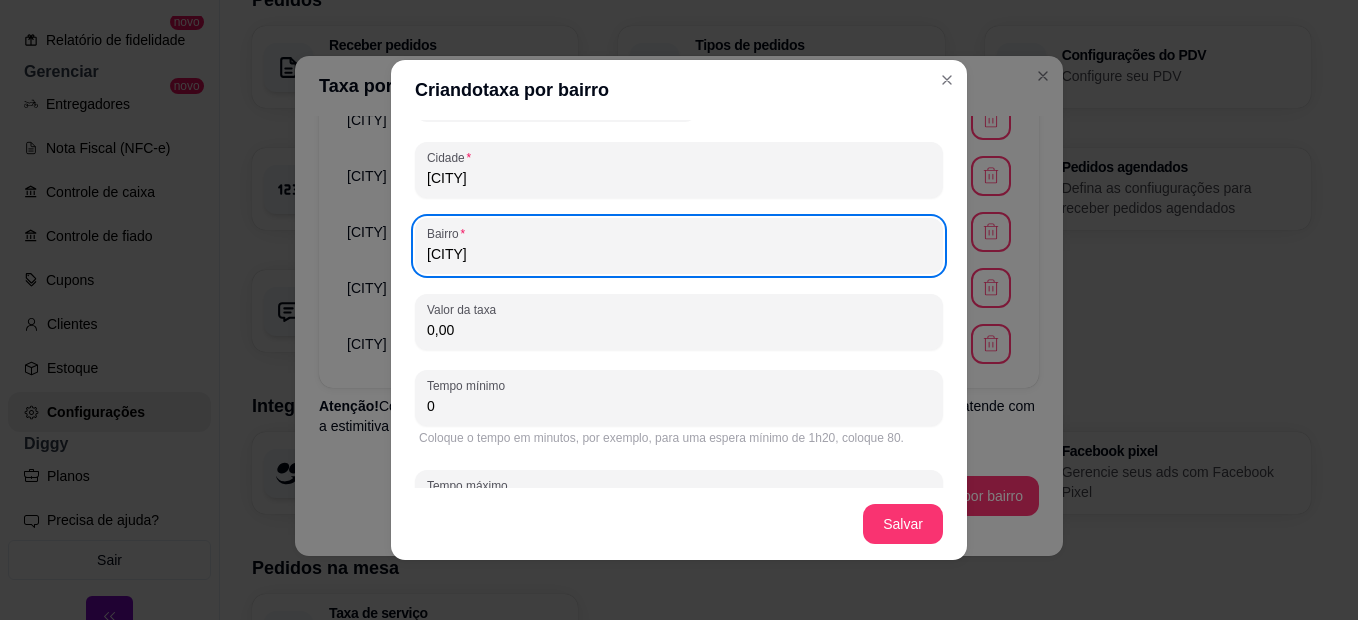 scroll, scrollTop: 136, scrollLeft: 0, axis: vertical 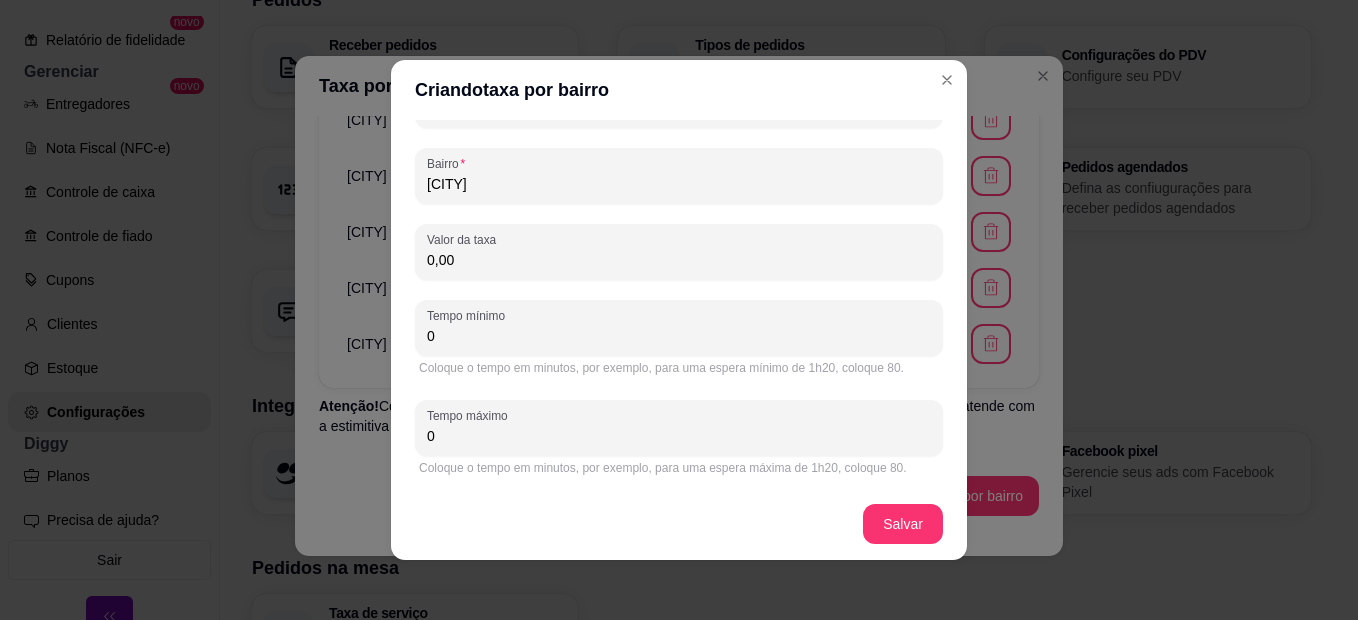 click on "[CITY]" at bounding box center (679, 184) 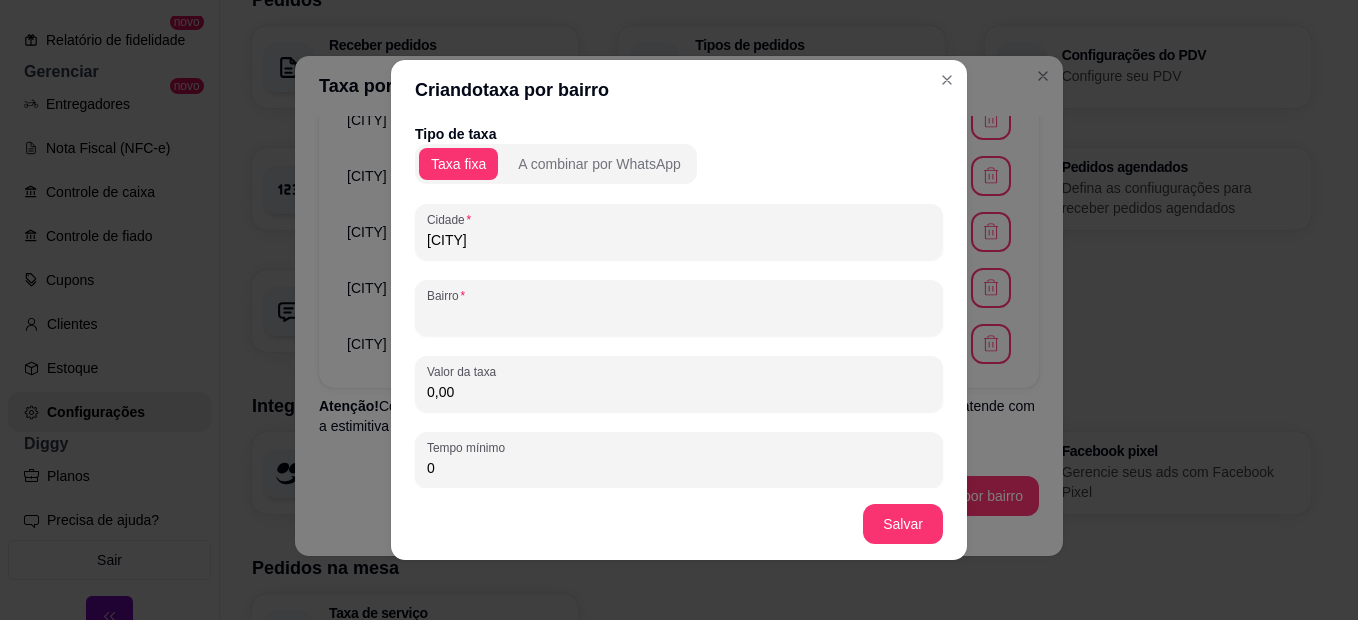 scroll, scrollTop: 0, scrollLeft: 0, axis: both 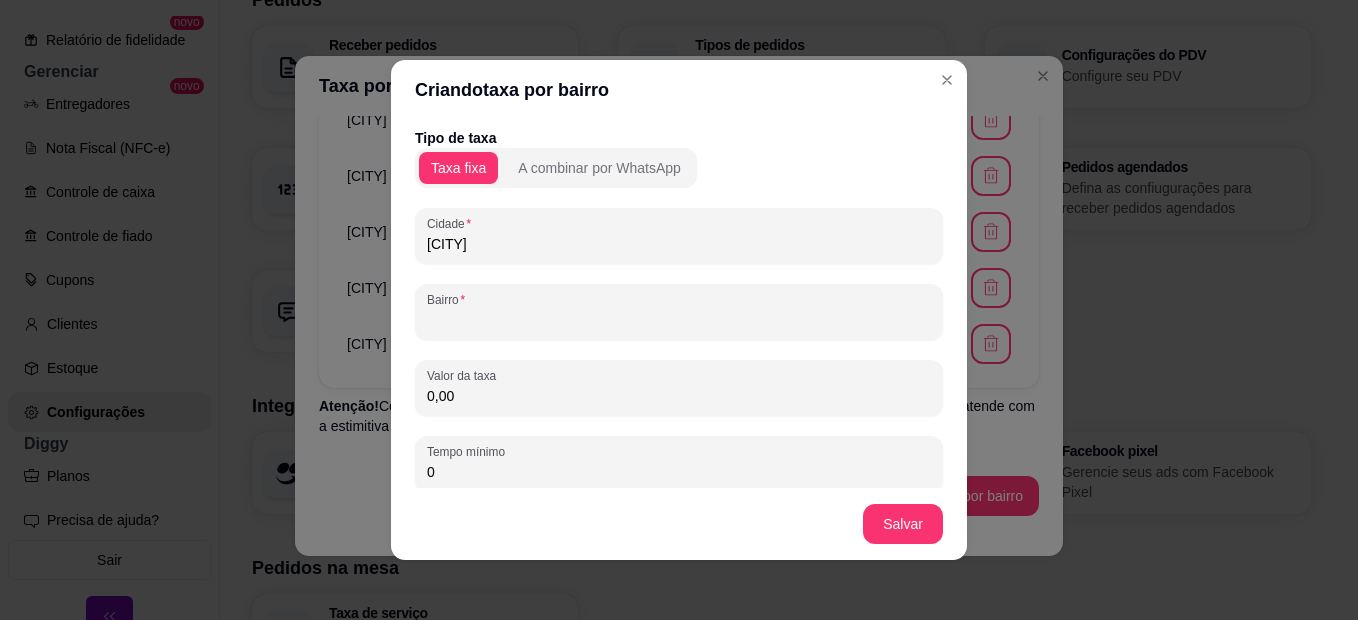 click on "Bairro" at bounding box center [679, 320] 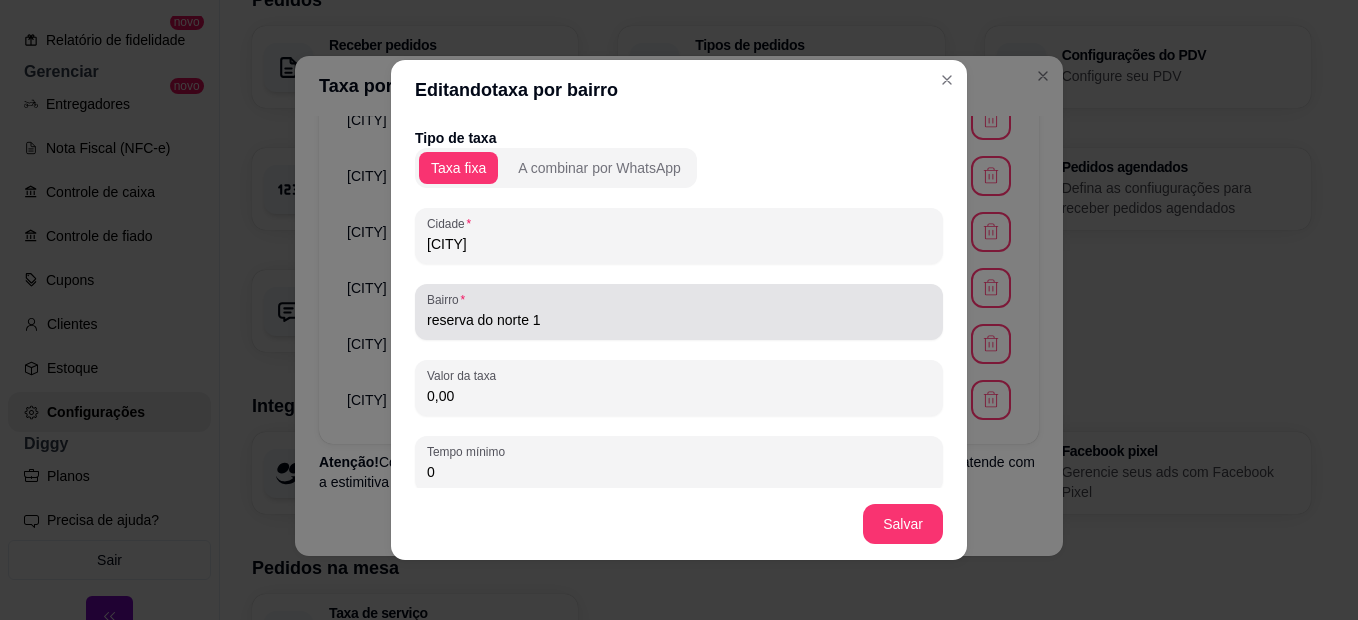 click on "Bairro reserva do norte 1" at bounding box center [679, 312] 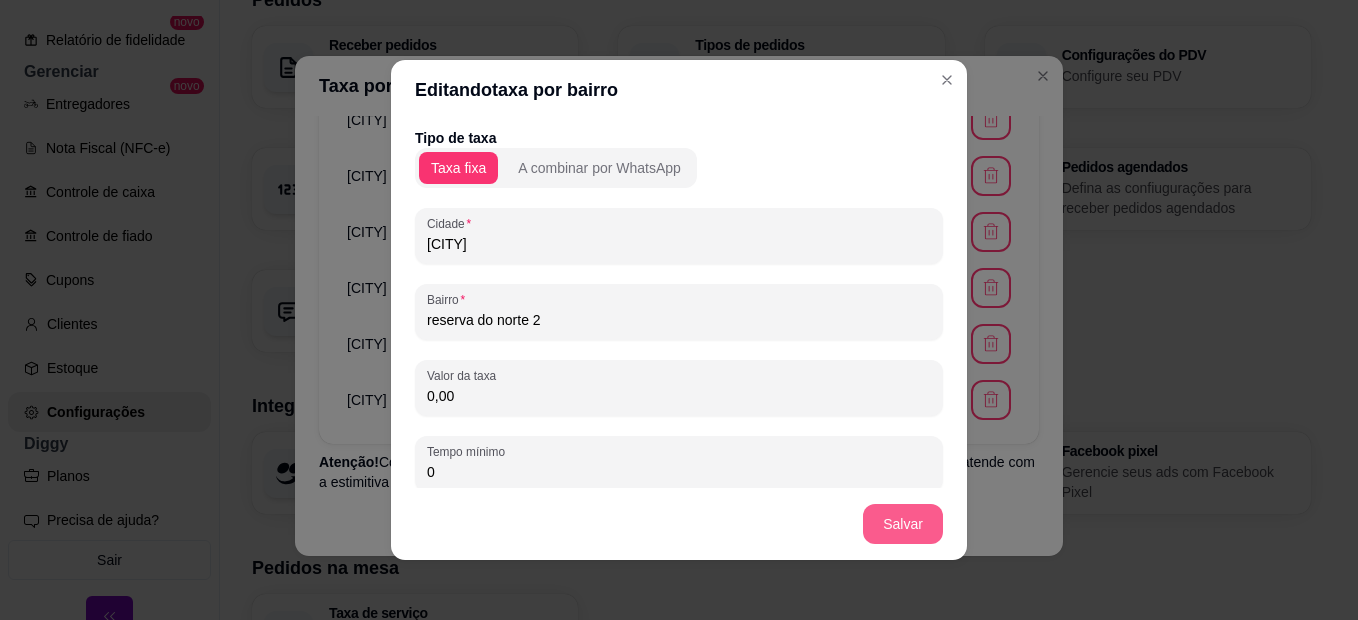 type on "reserva do norte 2" 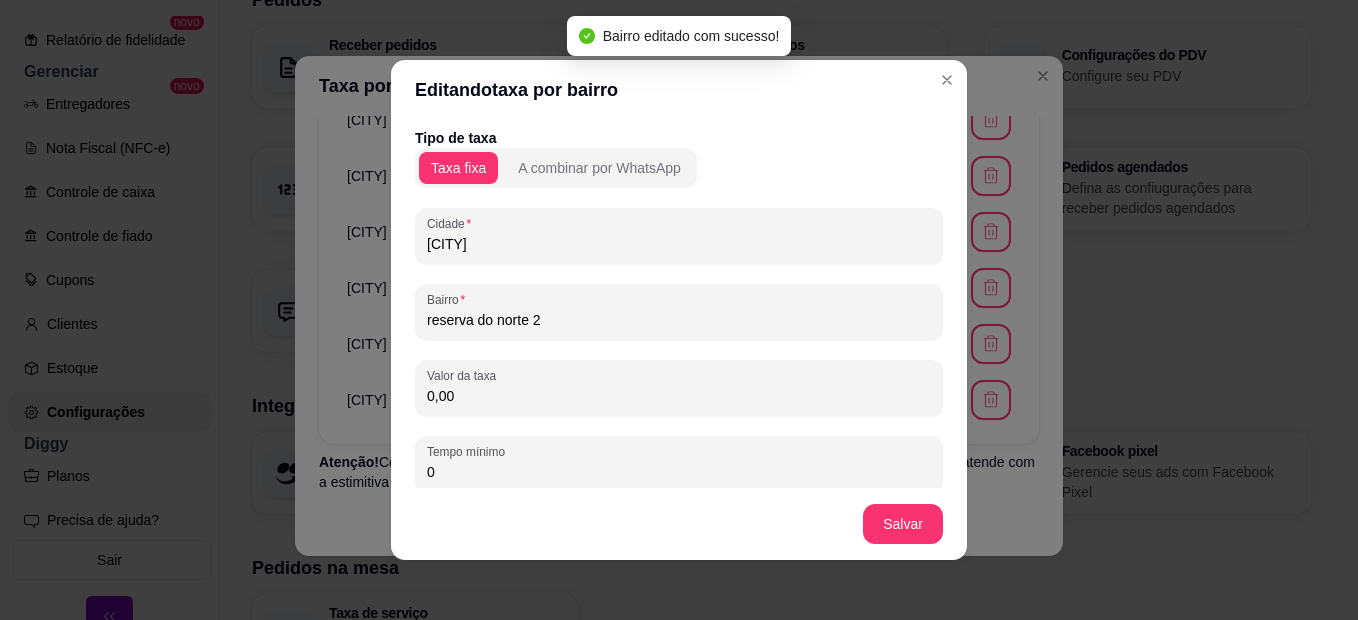 click on "0,00" at bounding box center [679, 396] 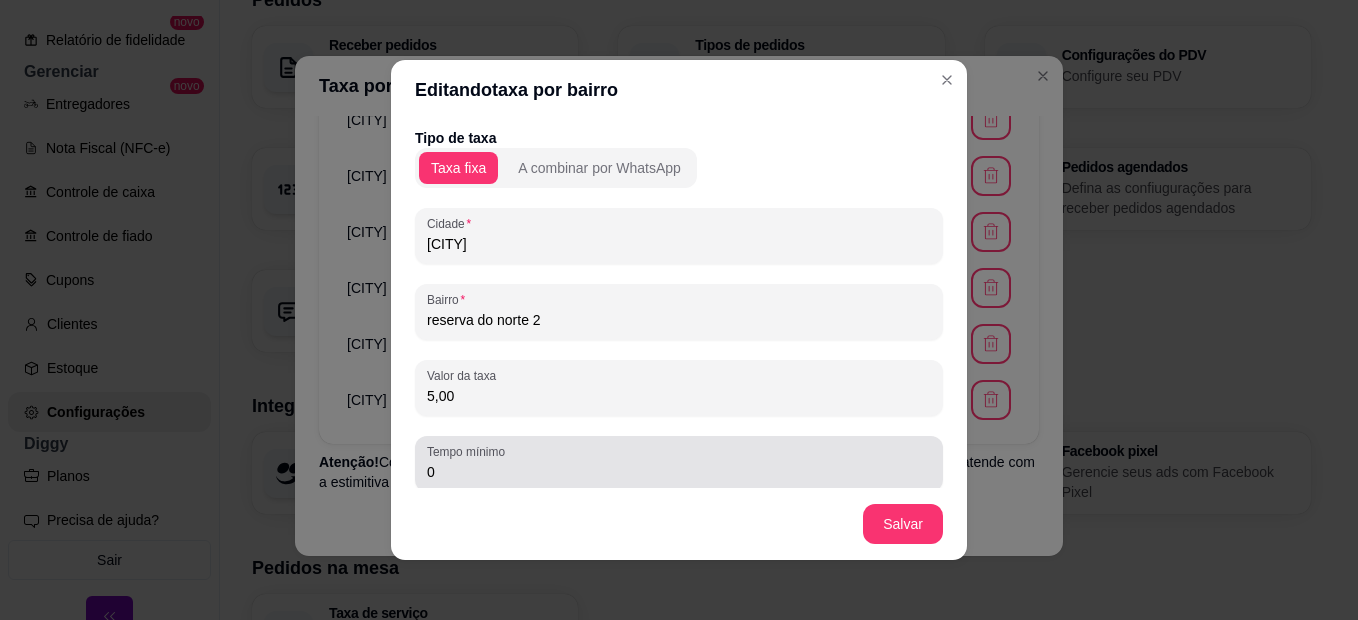 type on "5,00" 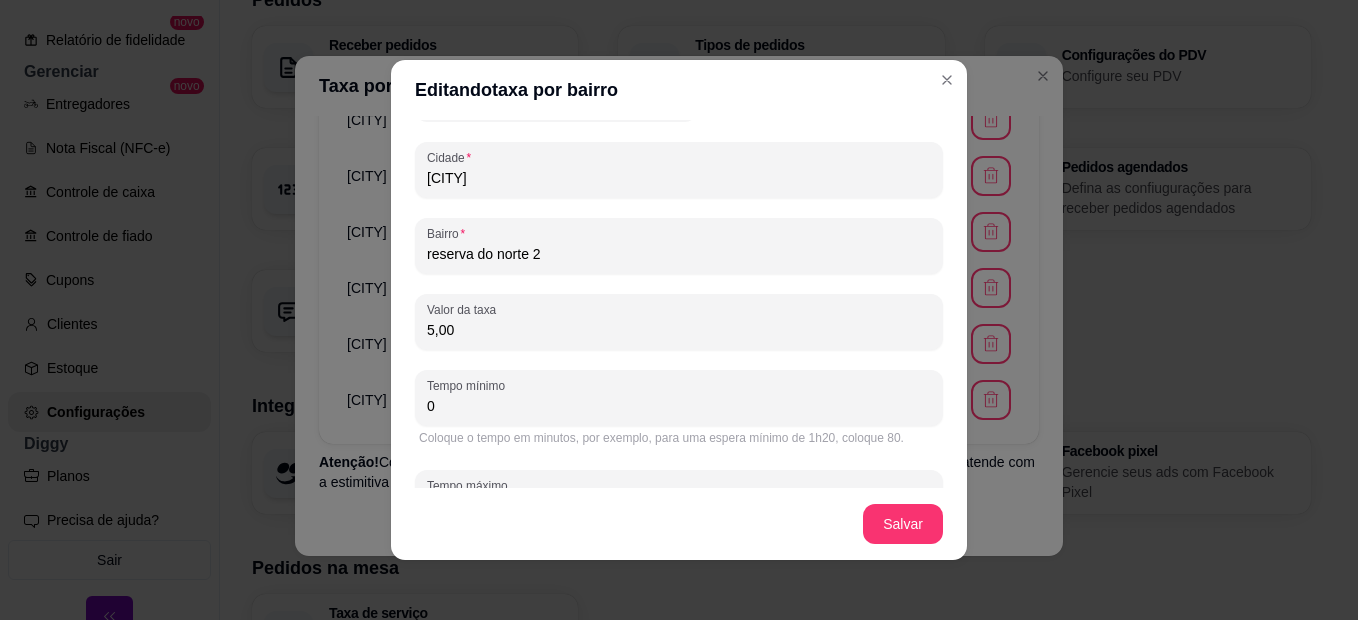 scroll, scrollTop: 136, scrollLeft: 0, axis: vertical 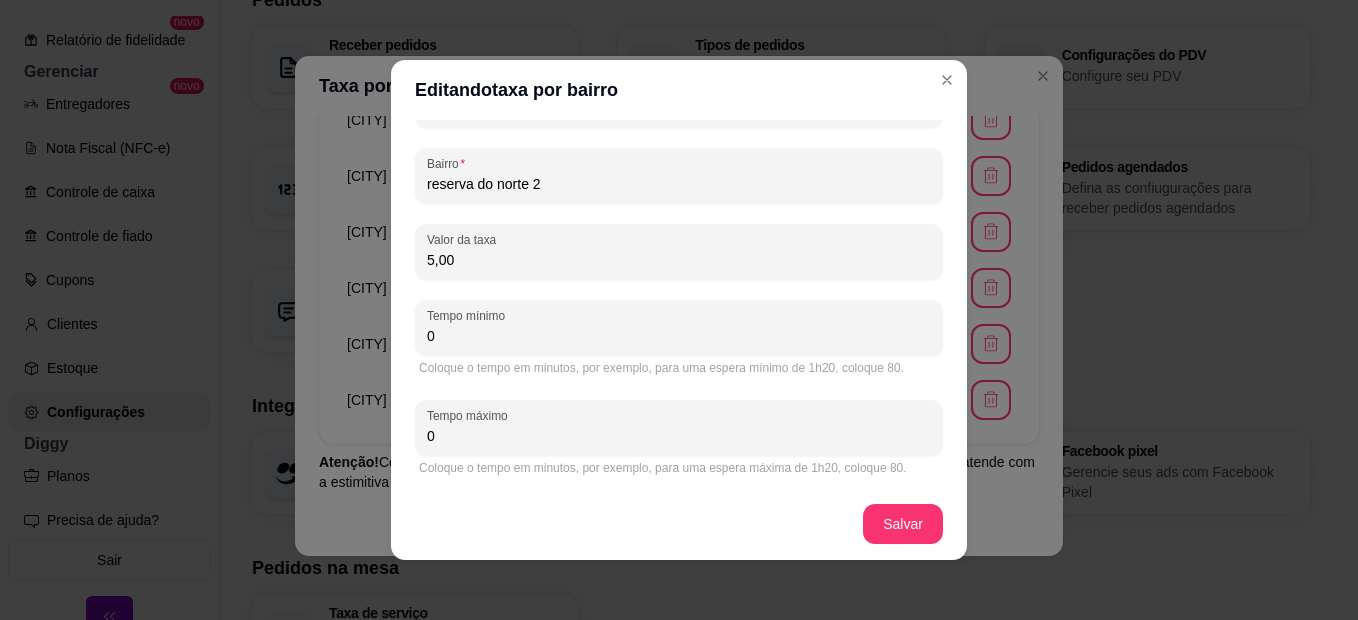 click on "0" at bounding box center (679, 328) 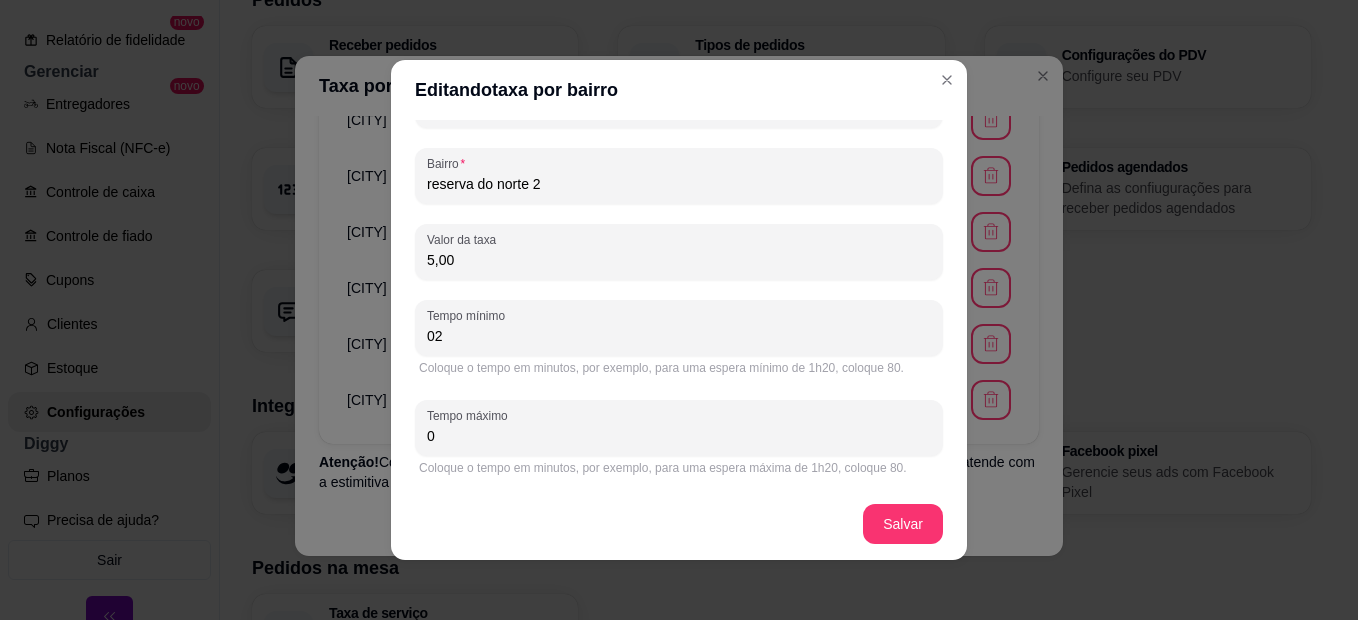 click on "02" at bounding box center [679, 328] 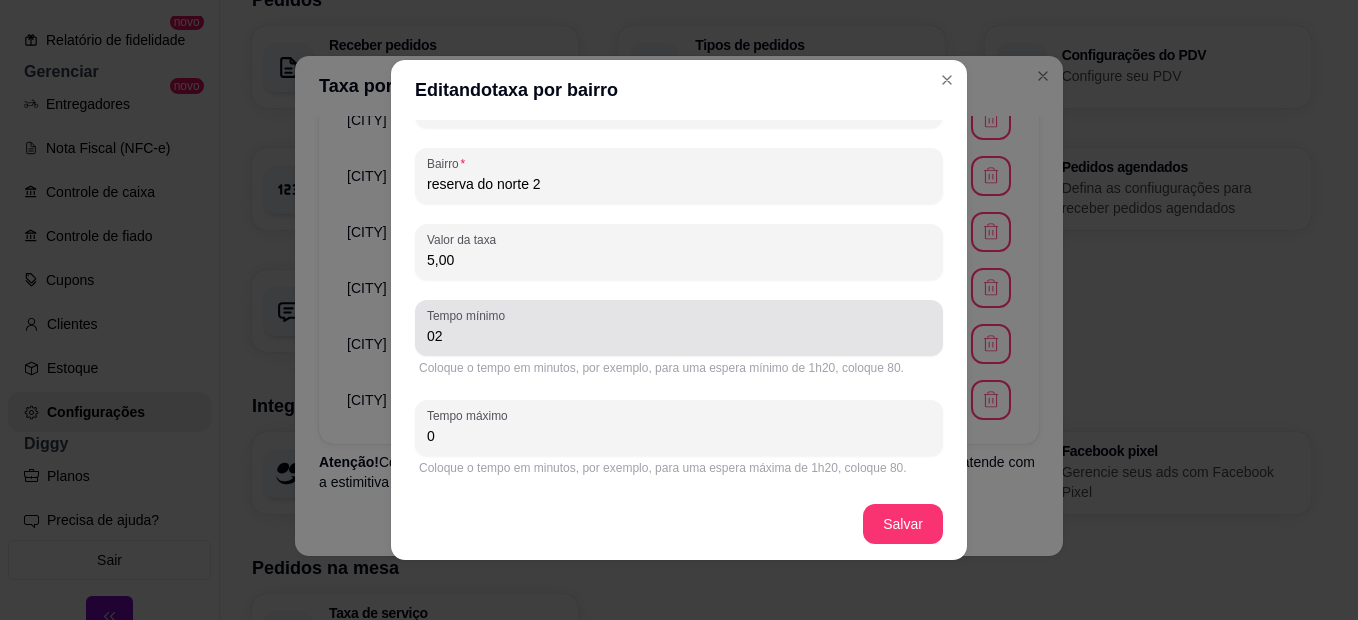 click on "02" at bounding box center (679, 328) 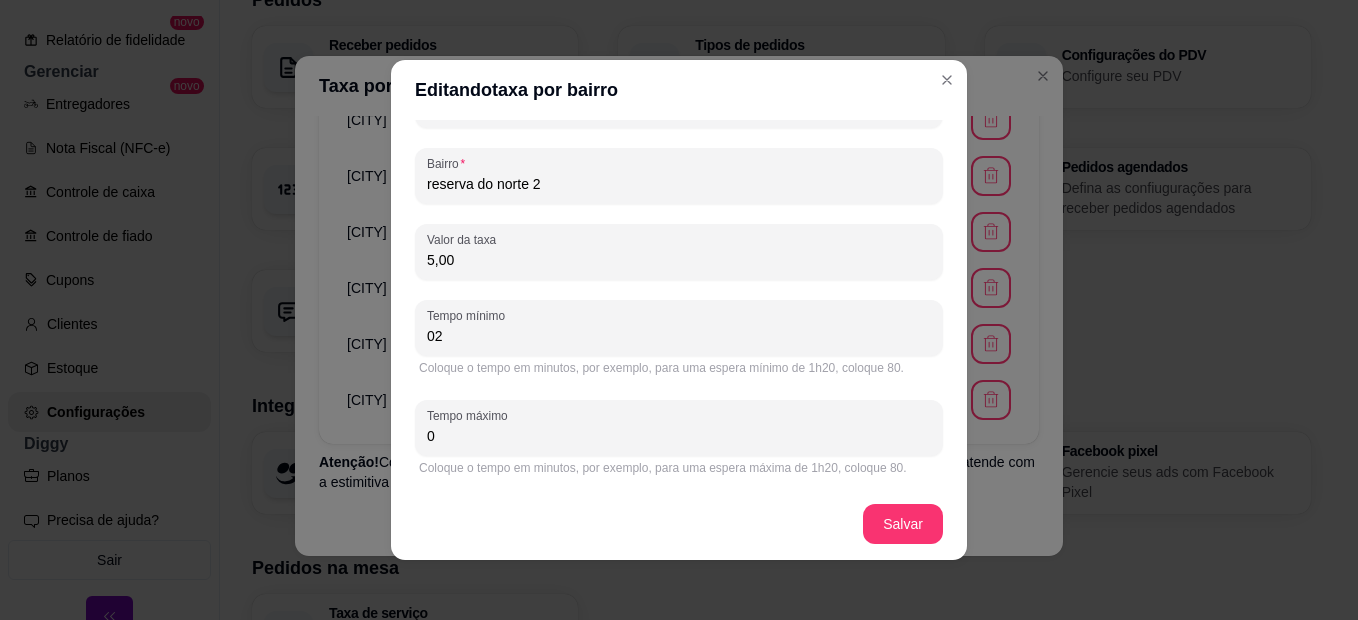 click on "02" at bounding box center (679, 336) 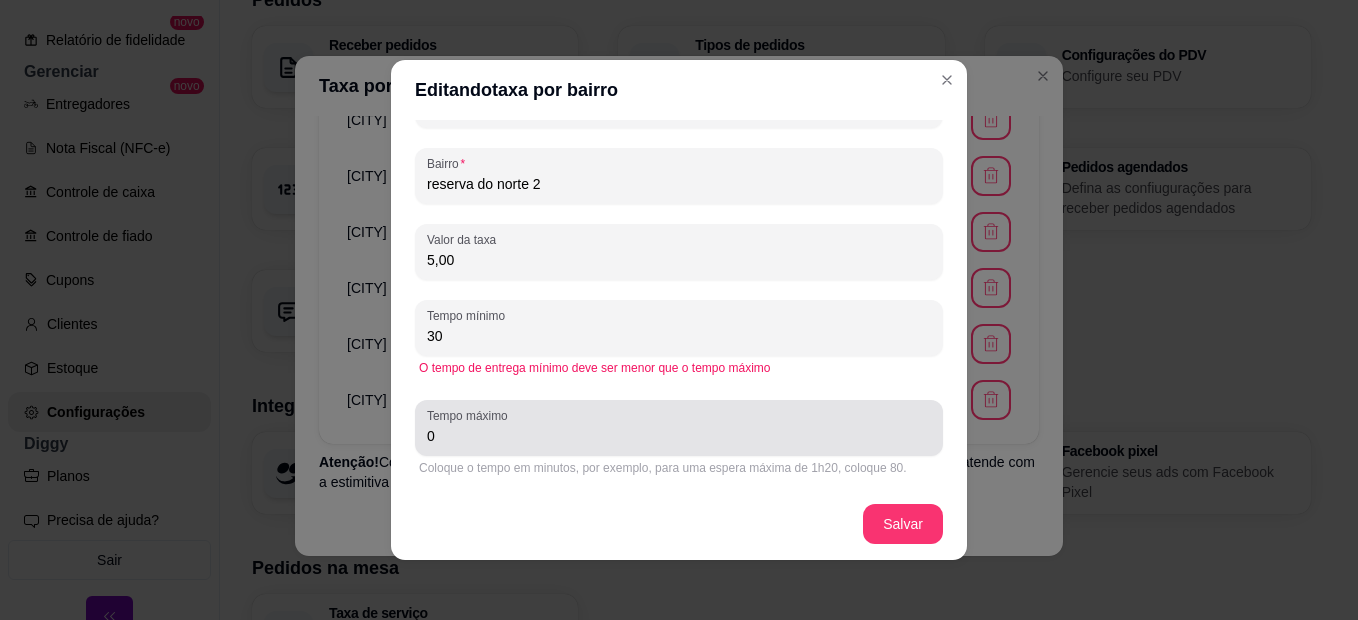 type on "30" 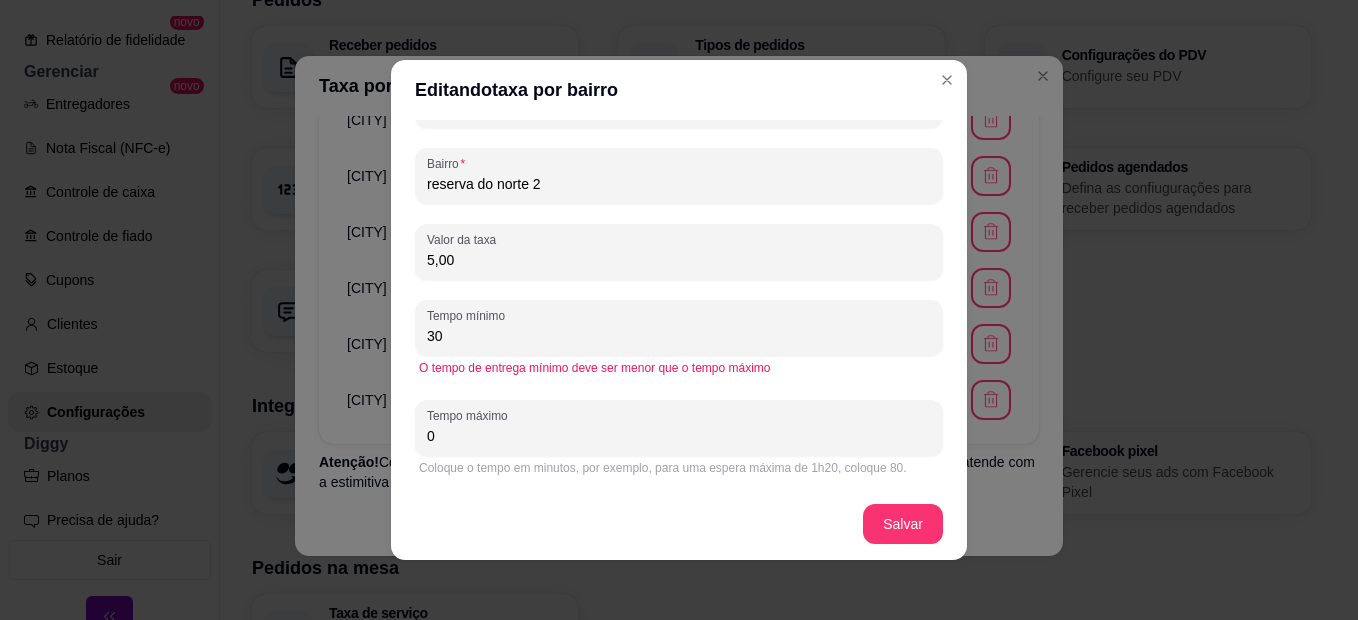 click on "0" at bounding box center [679, 436] 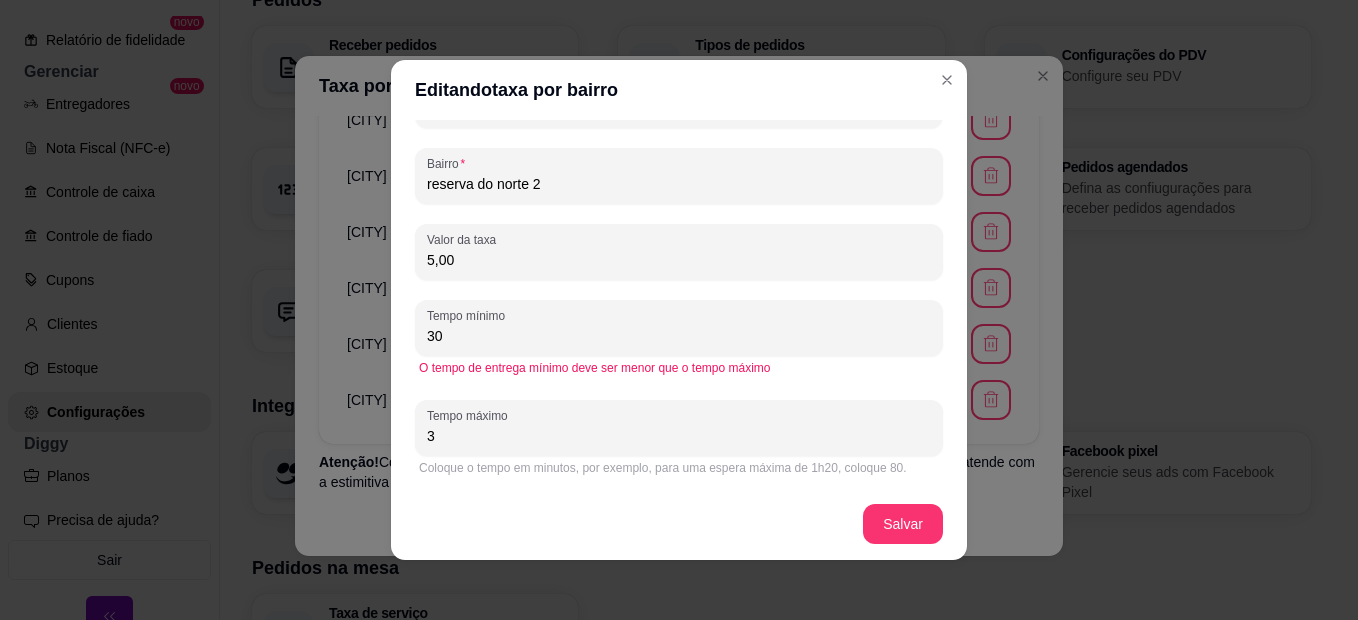 type on "3" 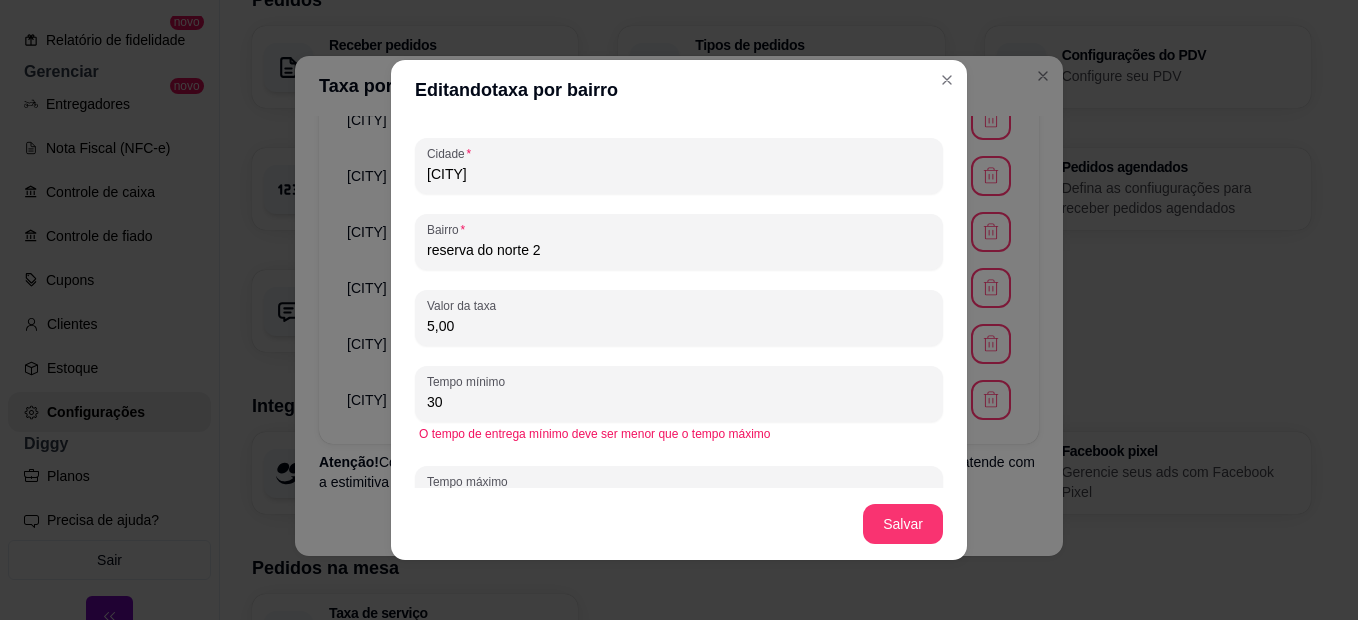 scroll, scrollTop: 36, scrollLeft: 0, axis: vertical 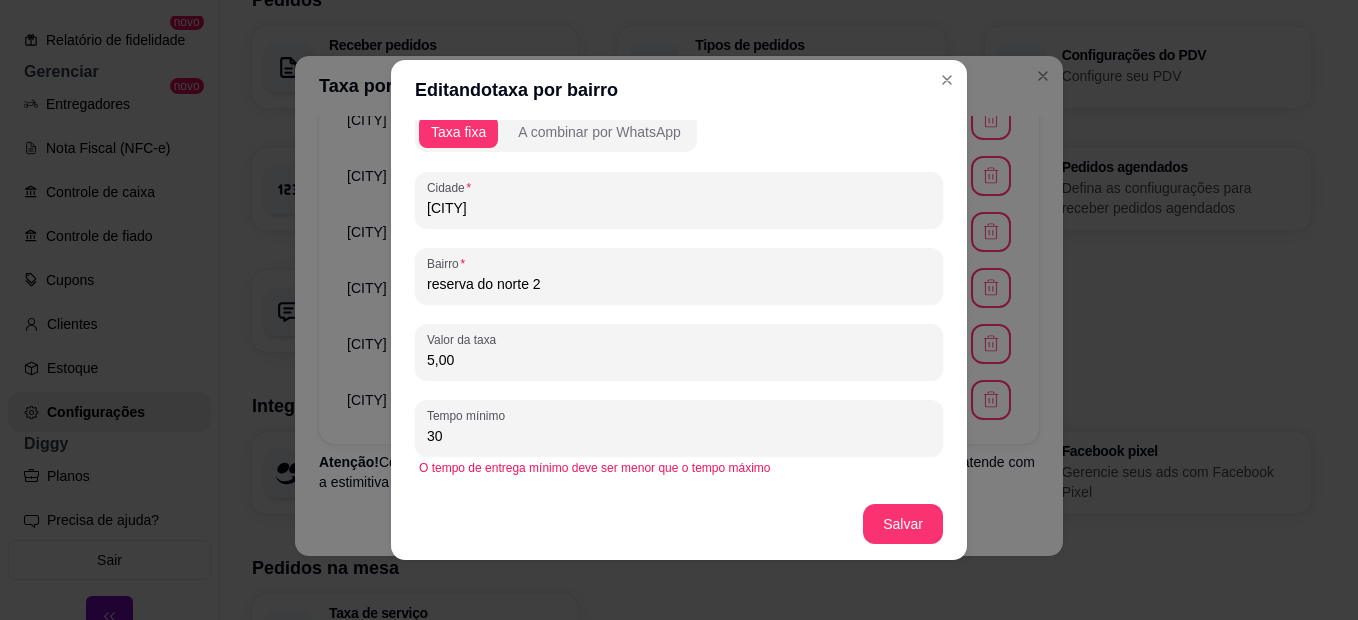 type on "50" 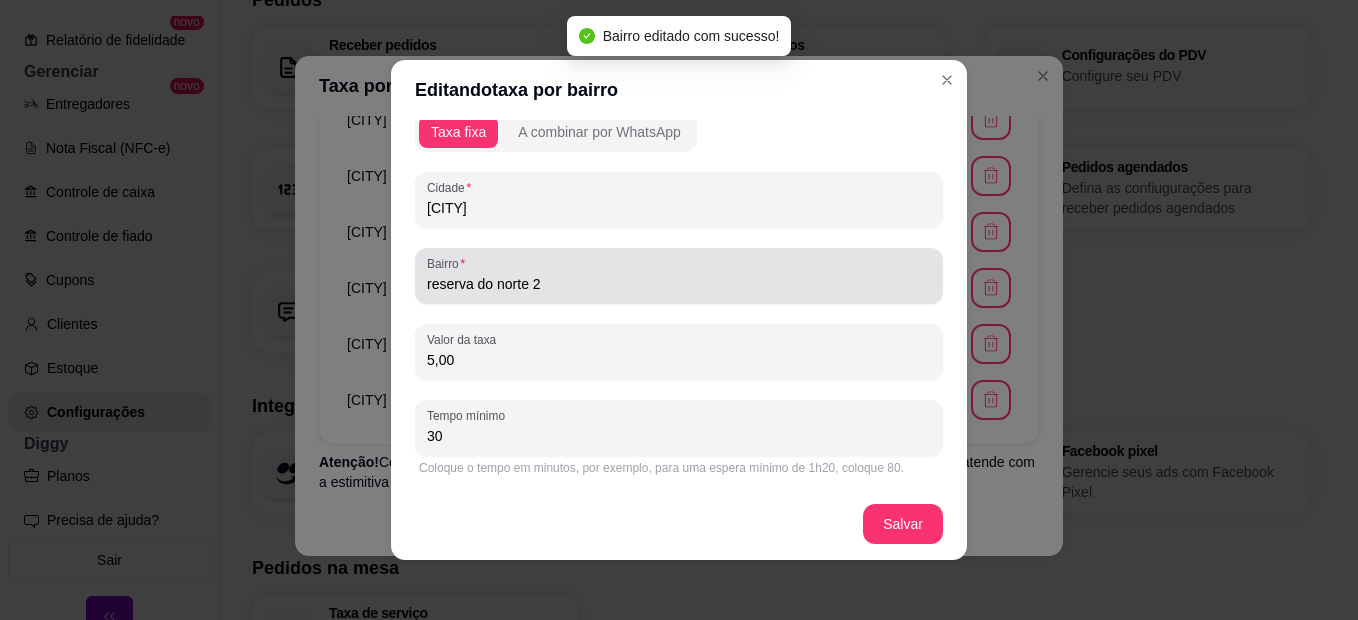 click on "reserva do norte 2" at bounding box center [679, 284] 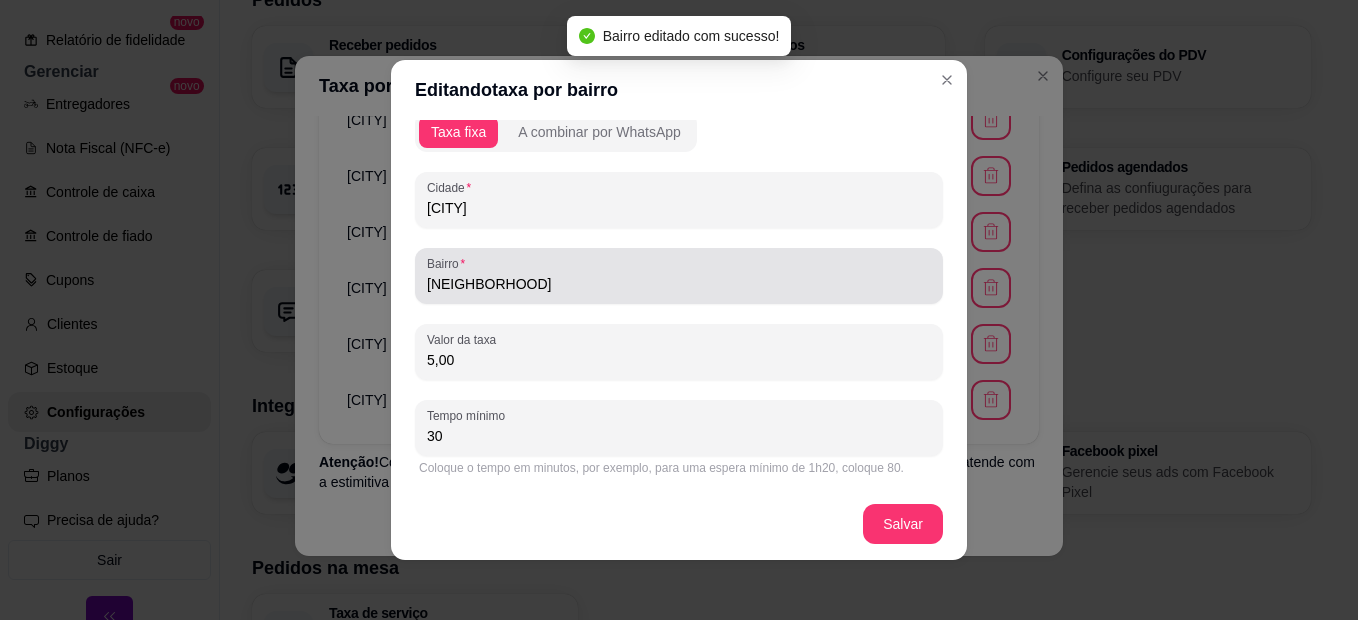 click on "[NEIGHBORHOOD]" at bounding box center (679, 284) 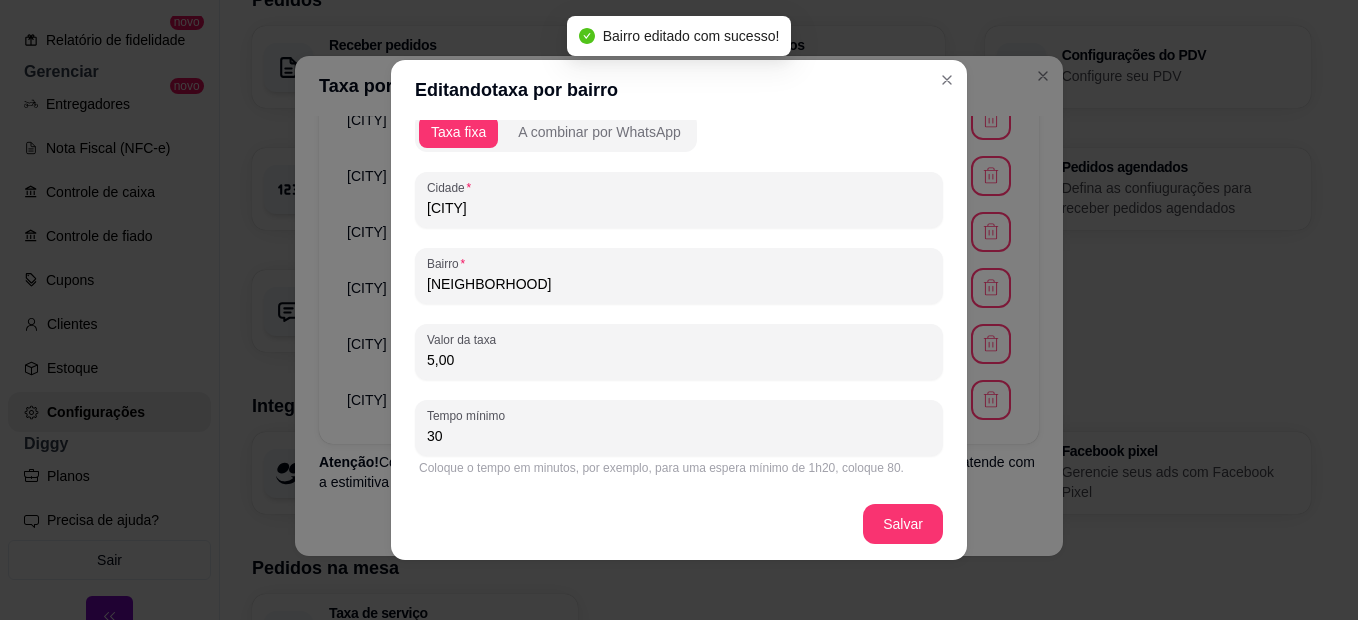 click on "[NEIGHBORHOOD]" at bounding box center [679, 284] 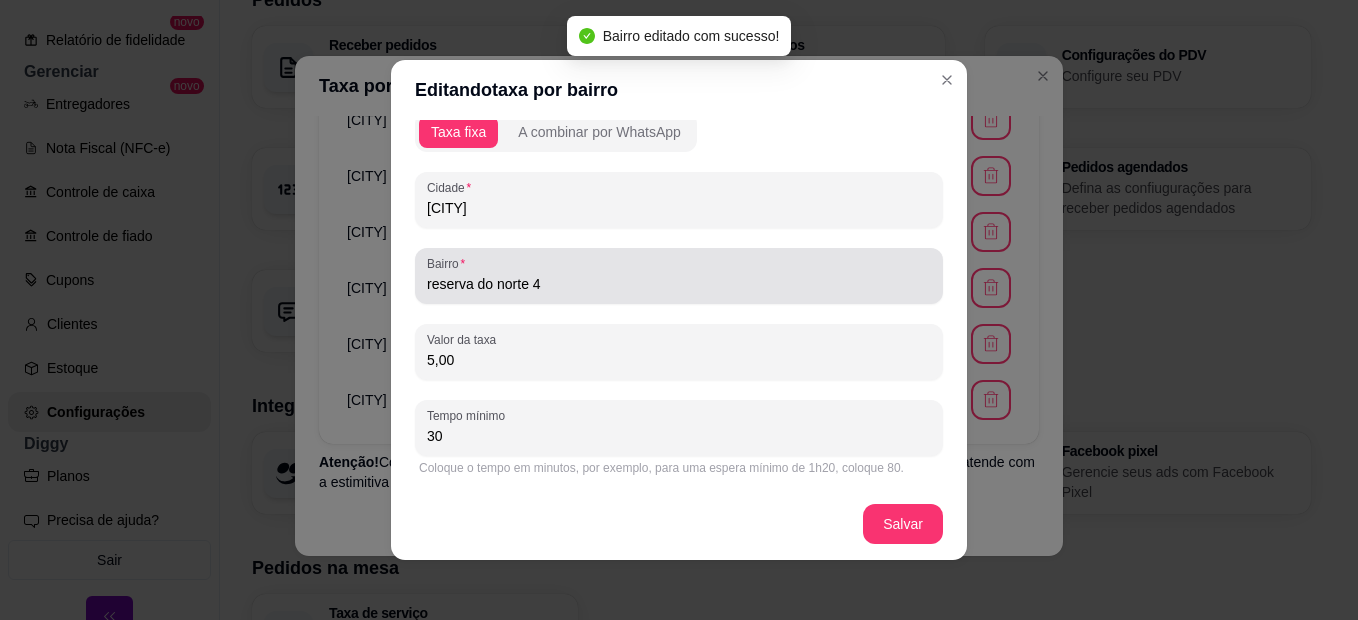 click on "reserva do norte 4" at bounding box center [679, 284] 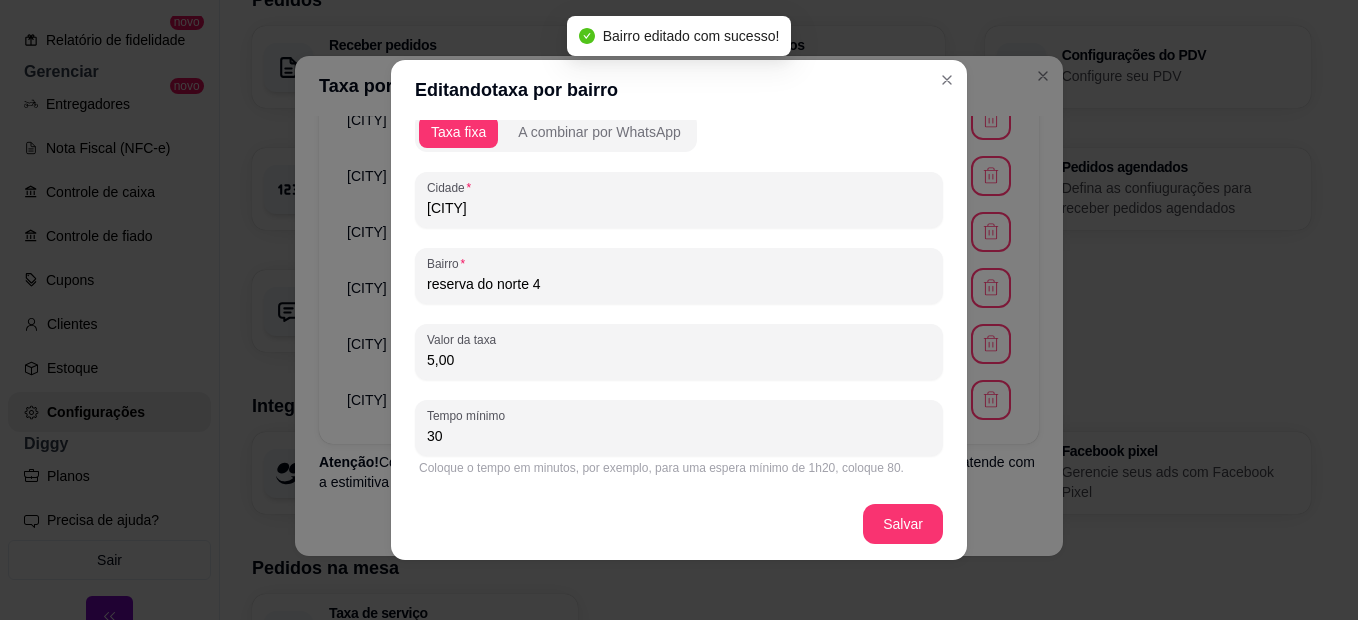 click on "reserva do norte 4" at bounding box center (679, 284) 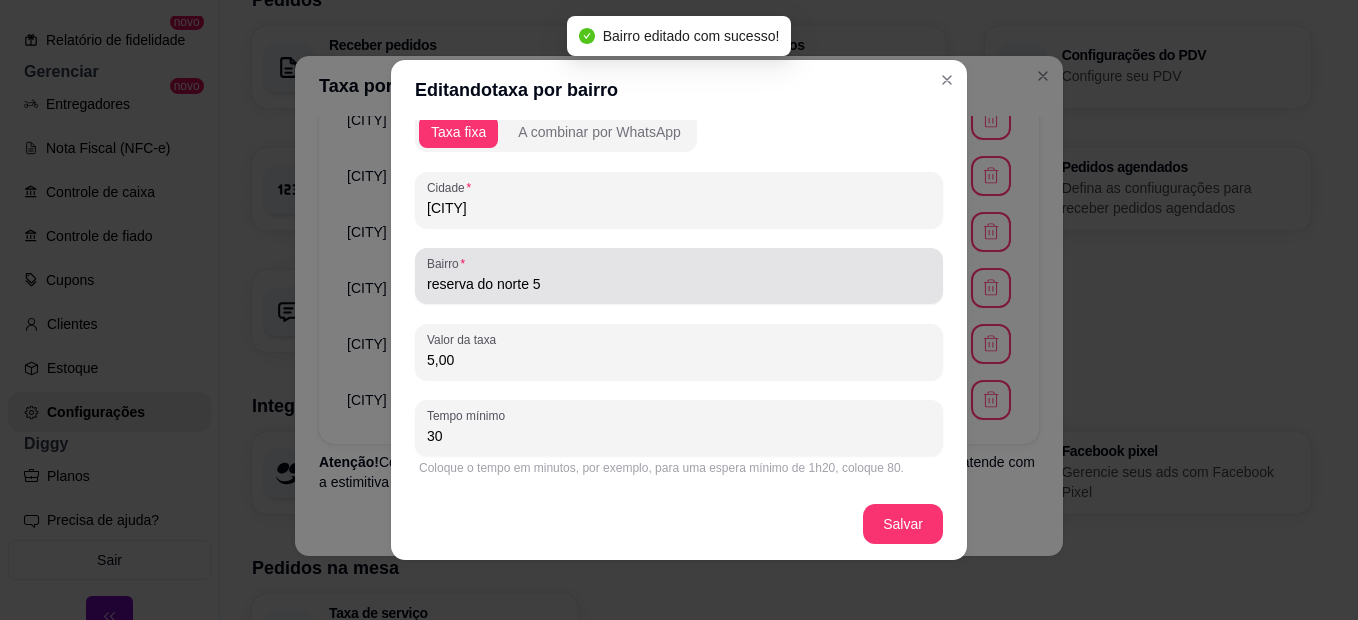 click on "reserva do norte 5" at bounding box center [679, 284] 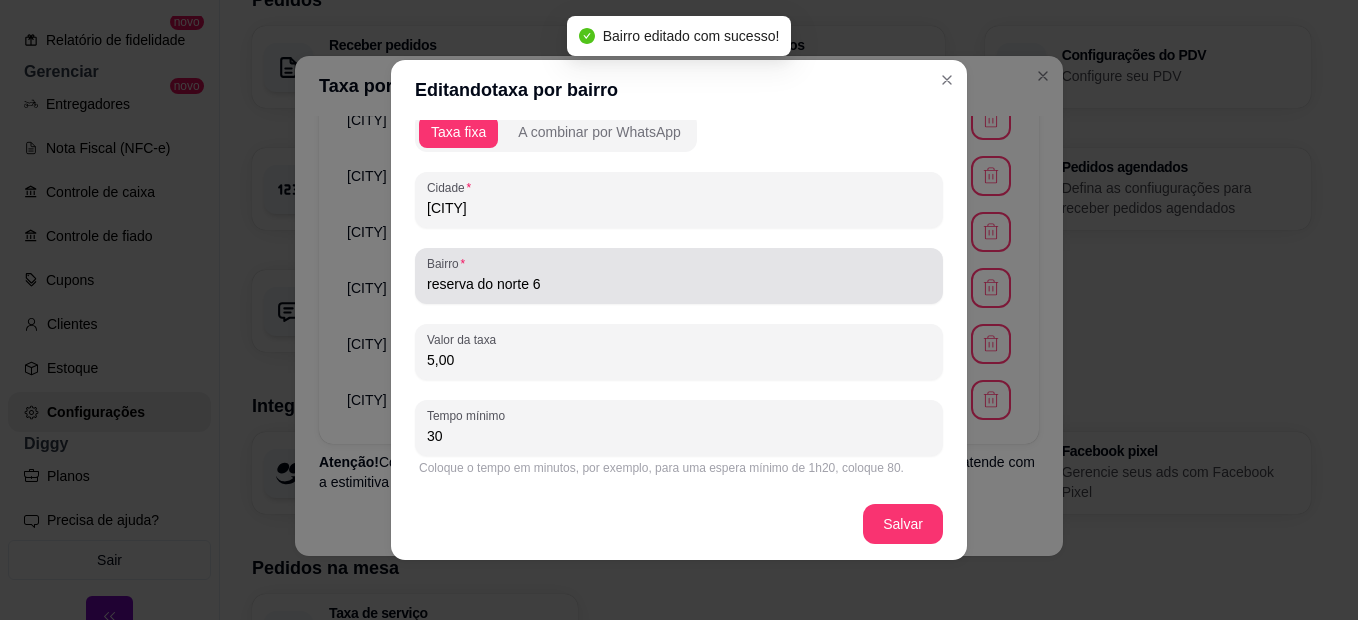 click on "reserva do norte 6" at bounding box center [679, 284] 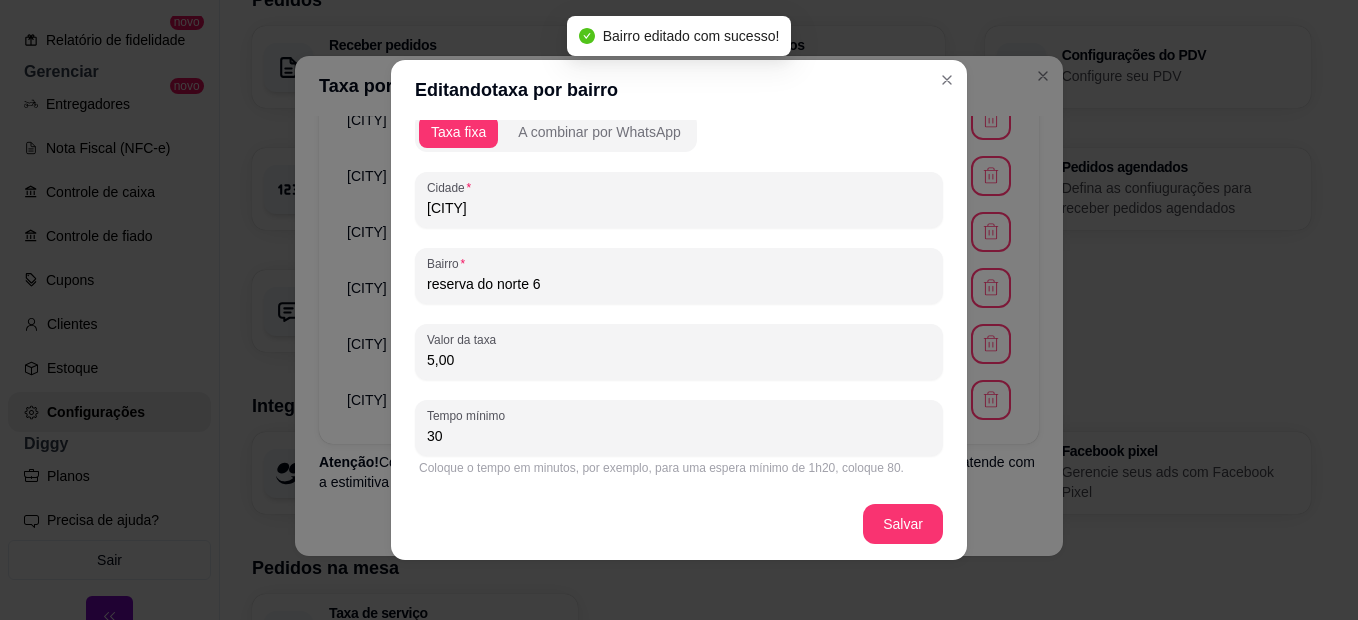 click on "reserva do norte 6" at bounding box center (679, 284) 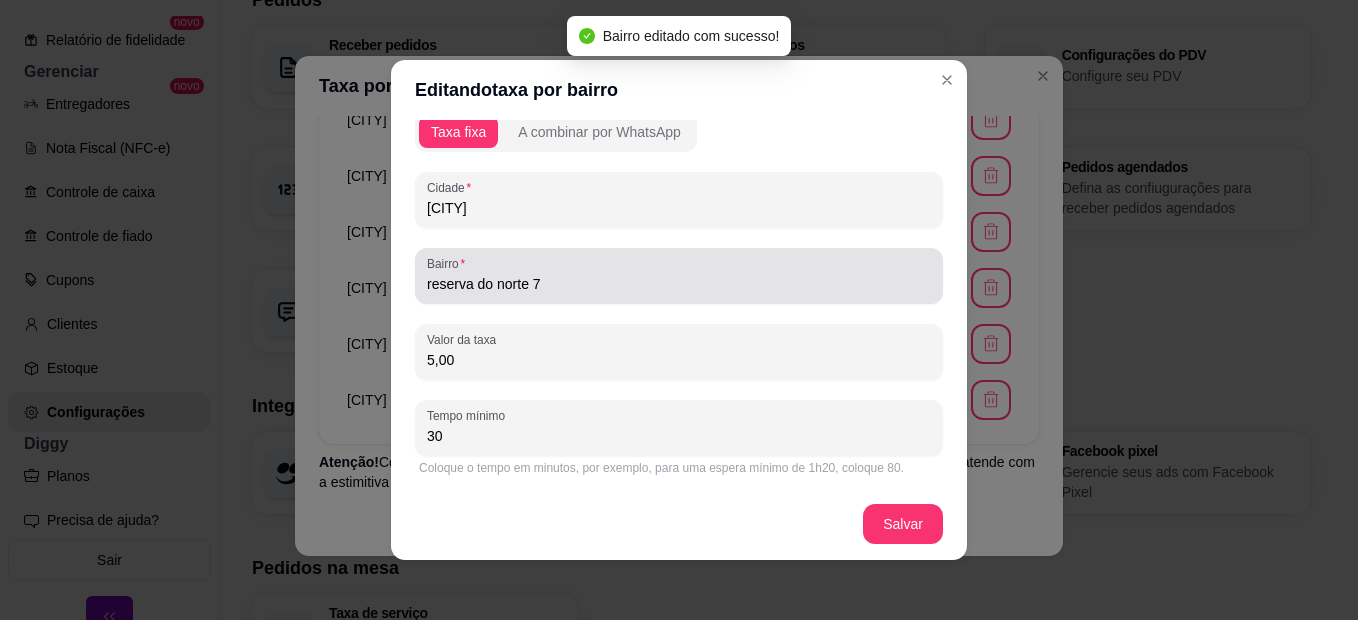 click on "reserva do norte 7" at bounding box center (679, 284) 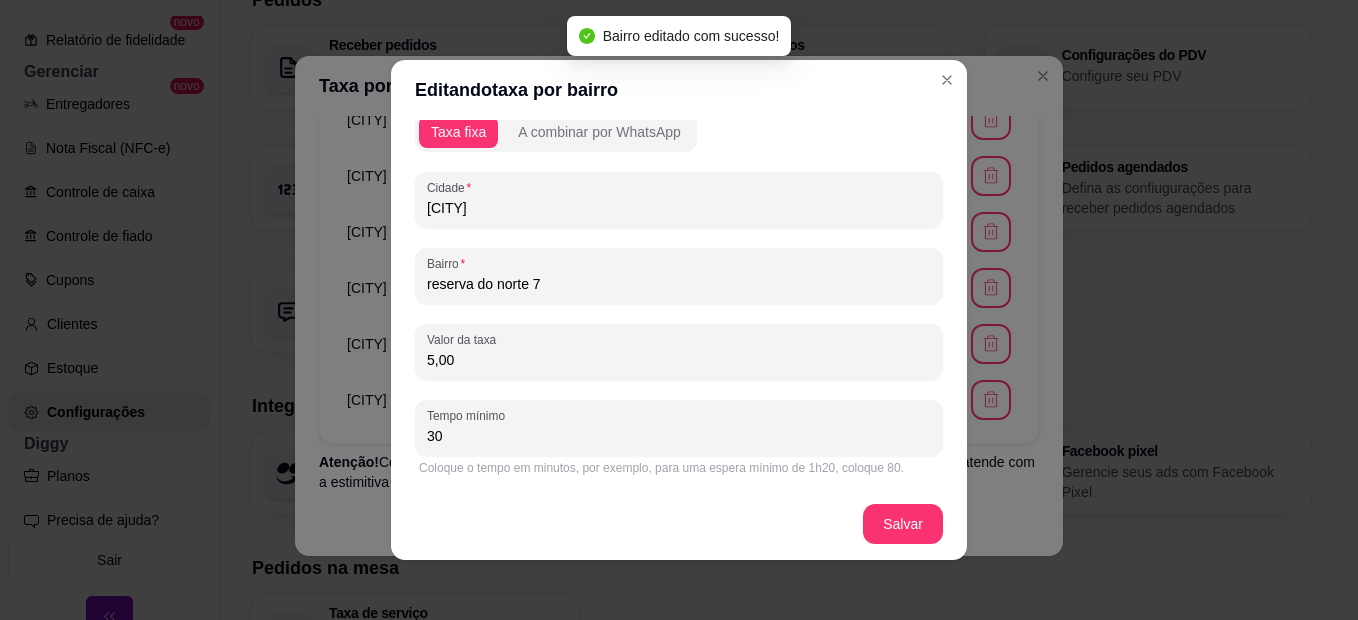 click on "reserva do norte 7" at bounding box center (679, 284) 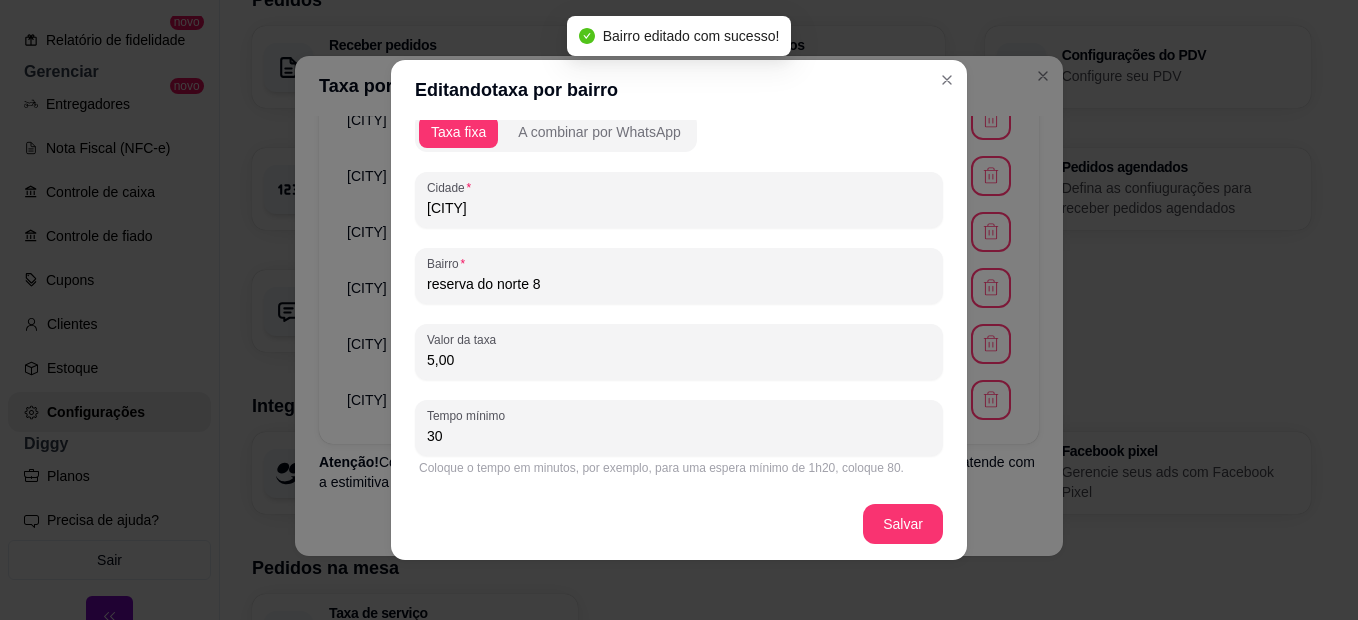 click on "reserva do norte 8" at bounding box center [679, 284] 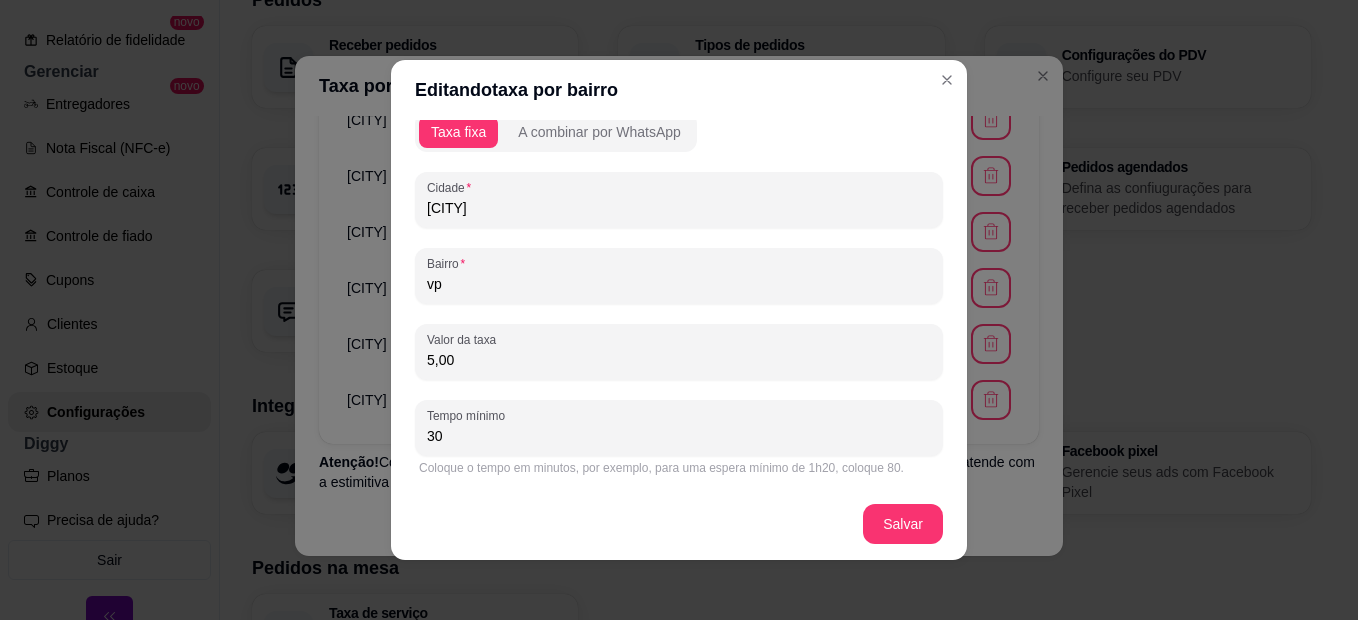 type on "v" 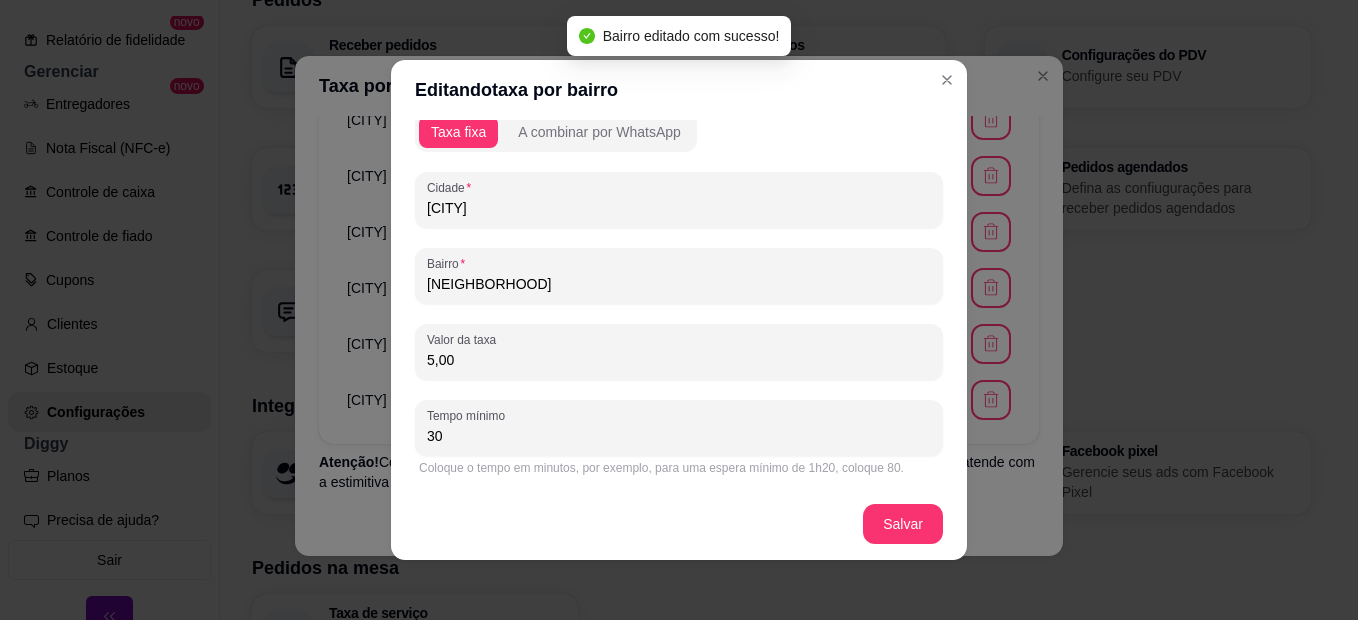 click on "[NEIGHBORHOOD]" at bounding box center [679, 284] 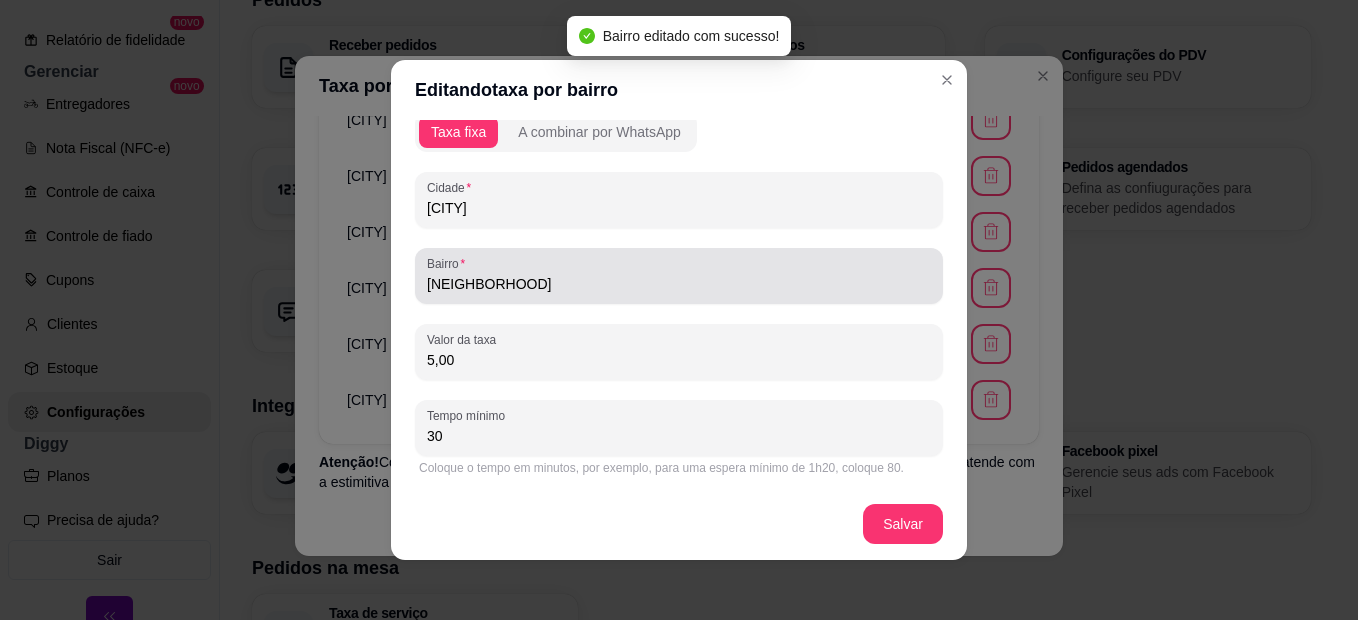 click on "[NEIGHBORHOOD]" at bounding box center [679, 284] 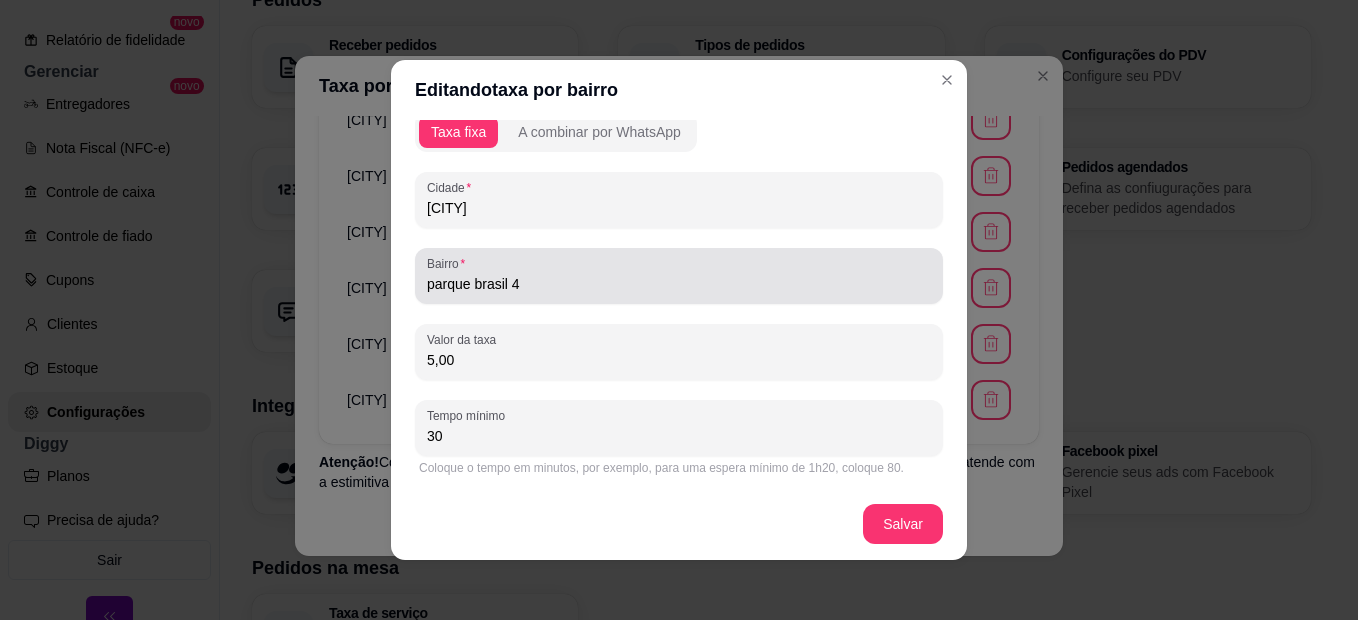 click on "parque brasil 4" at bounding box center [679, 276] 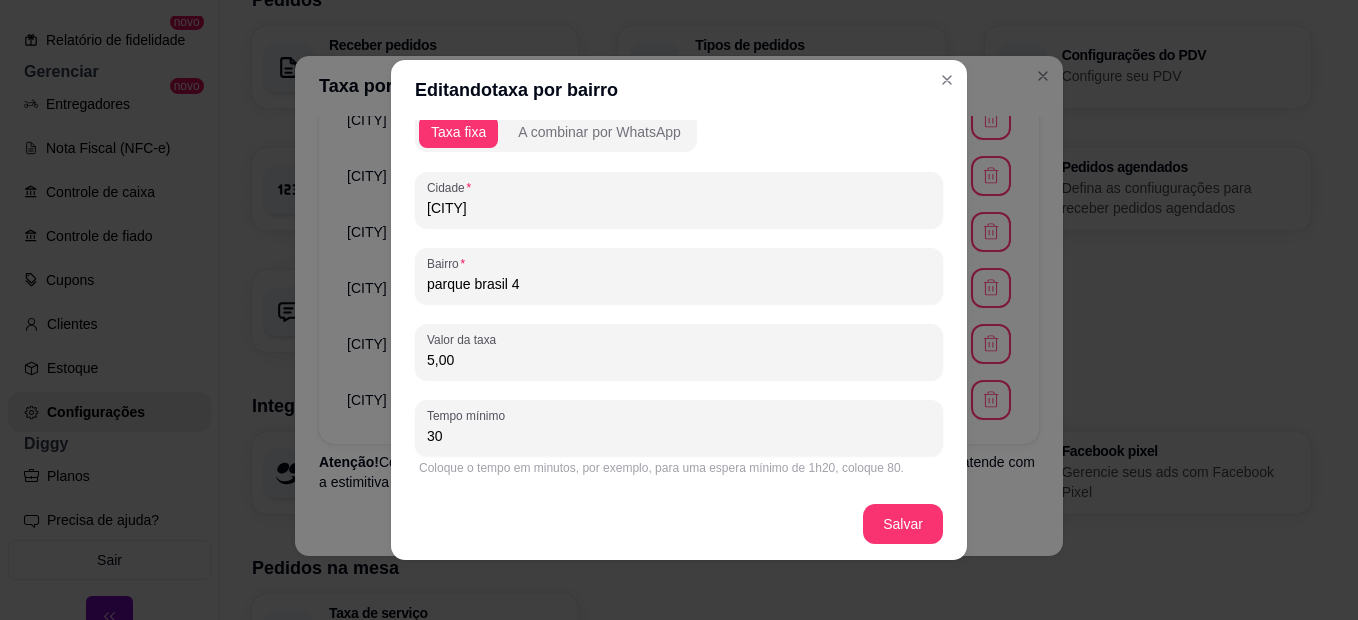 click on "parque brasil 4" at bounding box center [679, 284] 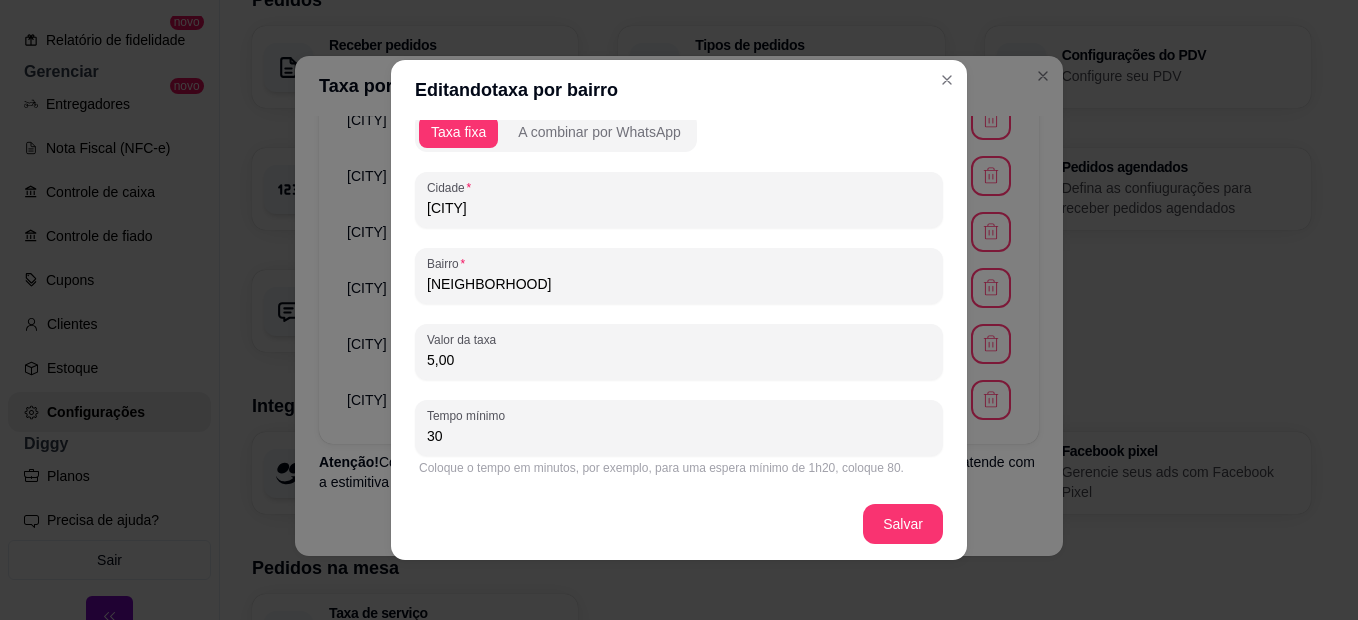 click on "[NEIGHBORHOOD]" at bounding box center (679, 284) 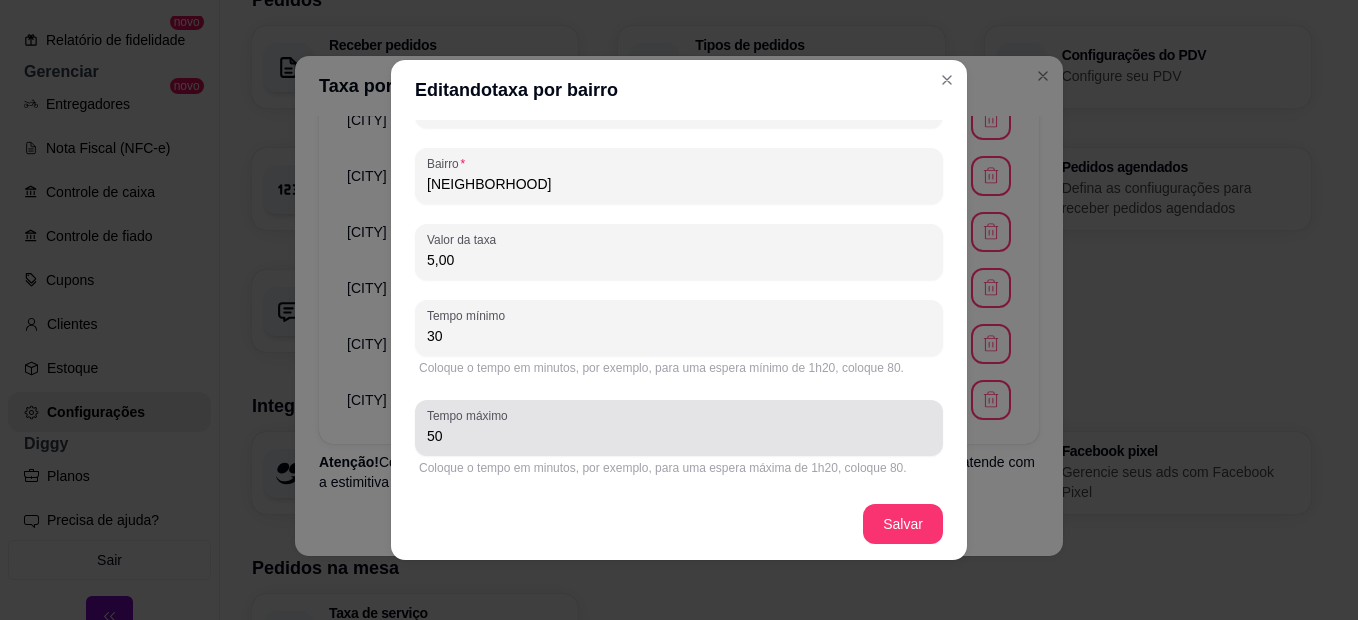 scroll, scrollTop: 36, scrollLeft: 0, axis: vertical 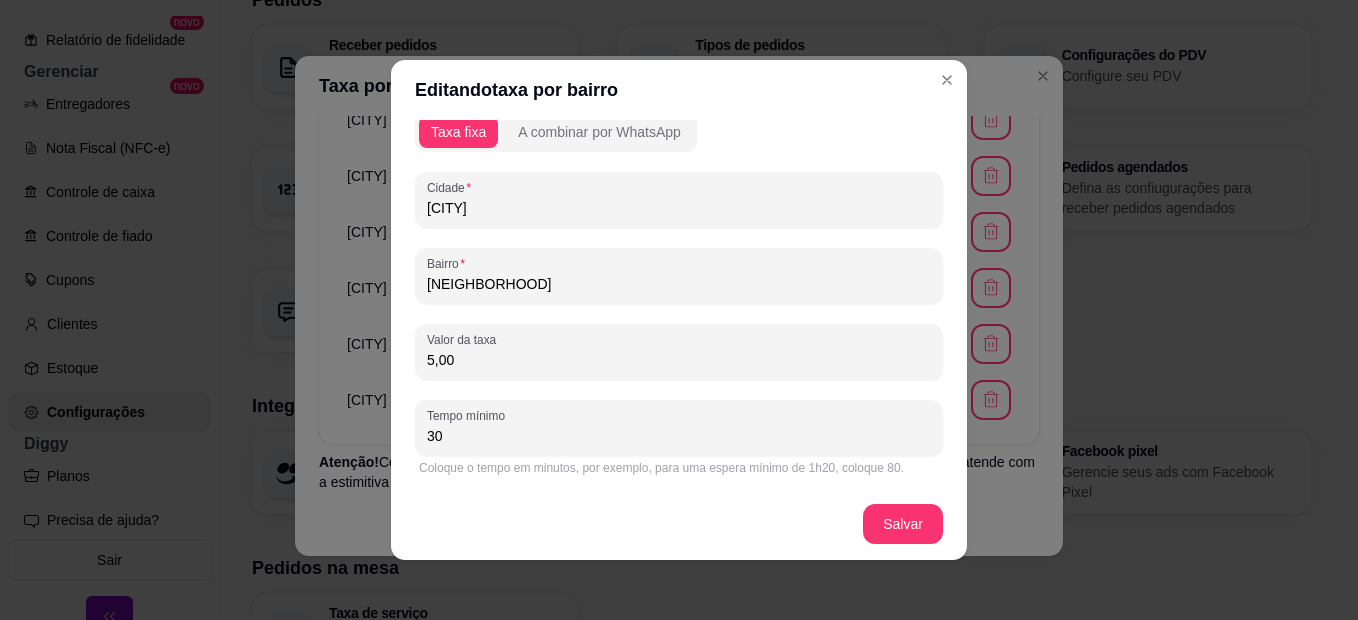 click on "[NEIGHBORHOOD]" at bounding box center (679, 284) 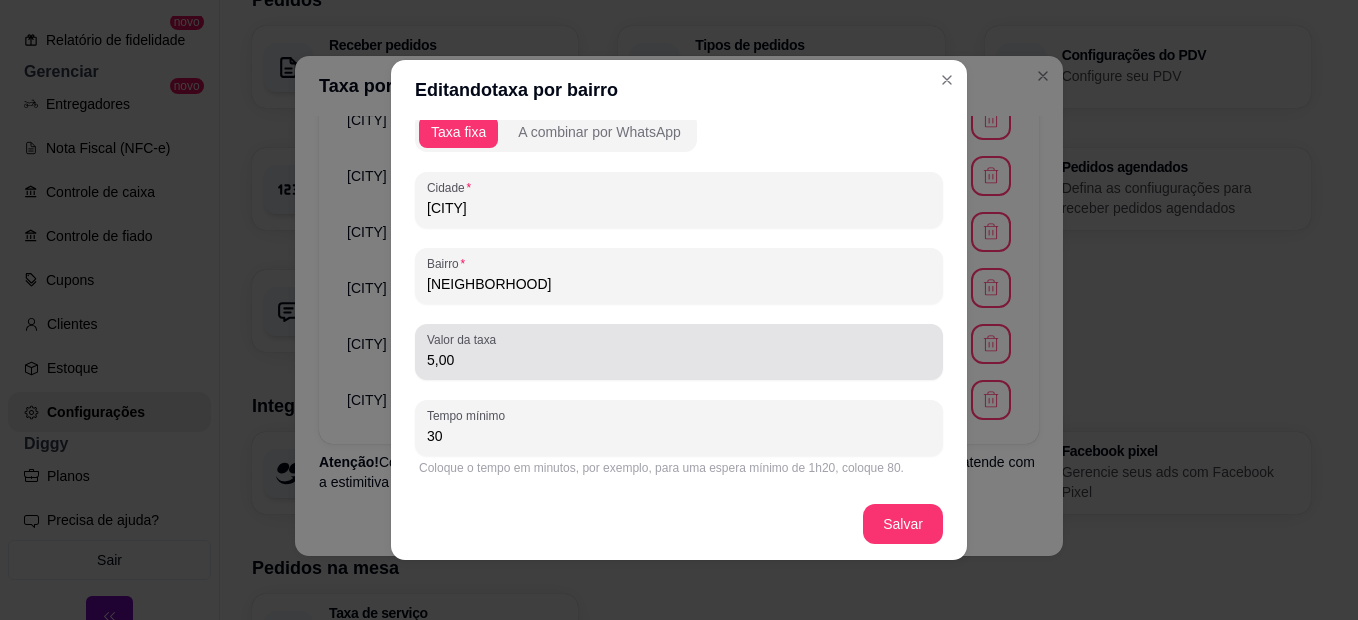 scroll, scrollTop: 0, scrollLeft: 0, axis: both 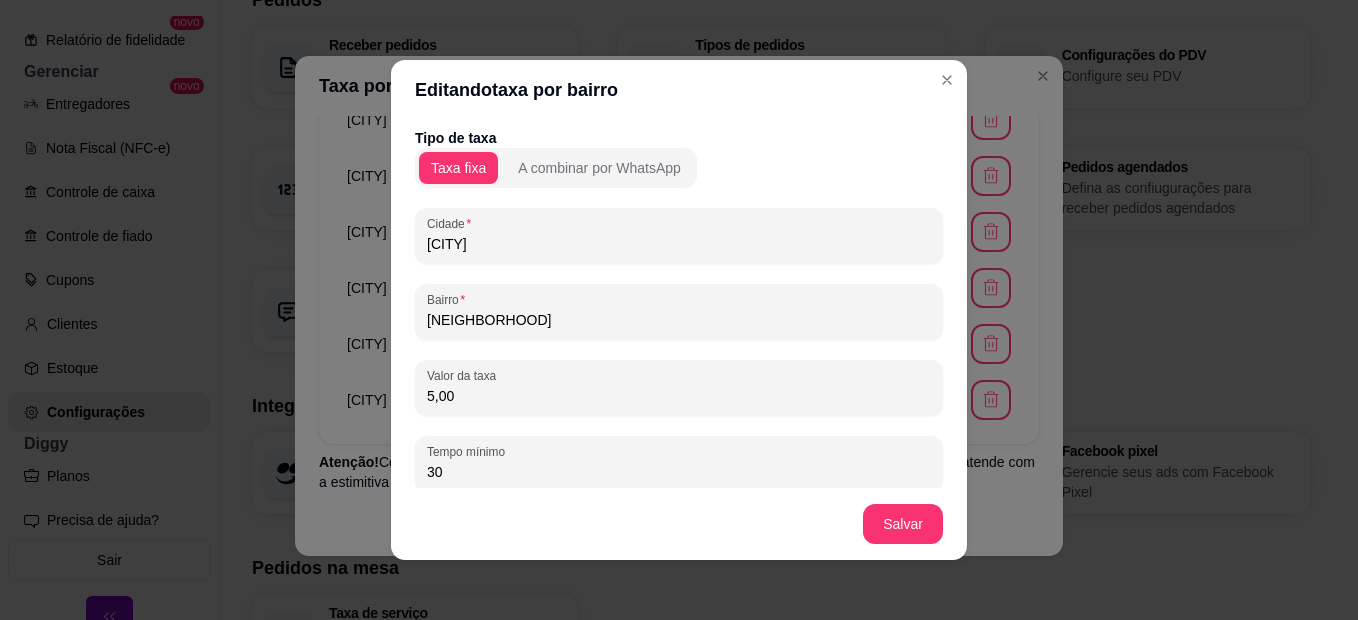 click on "[NEIGHBORHOOD]" at bounding box center (679, 320) 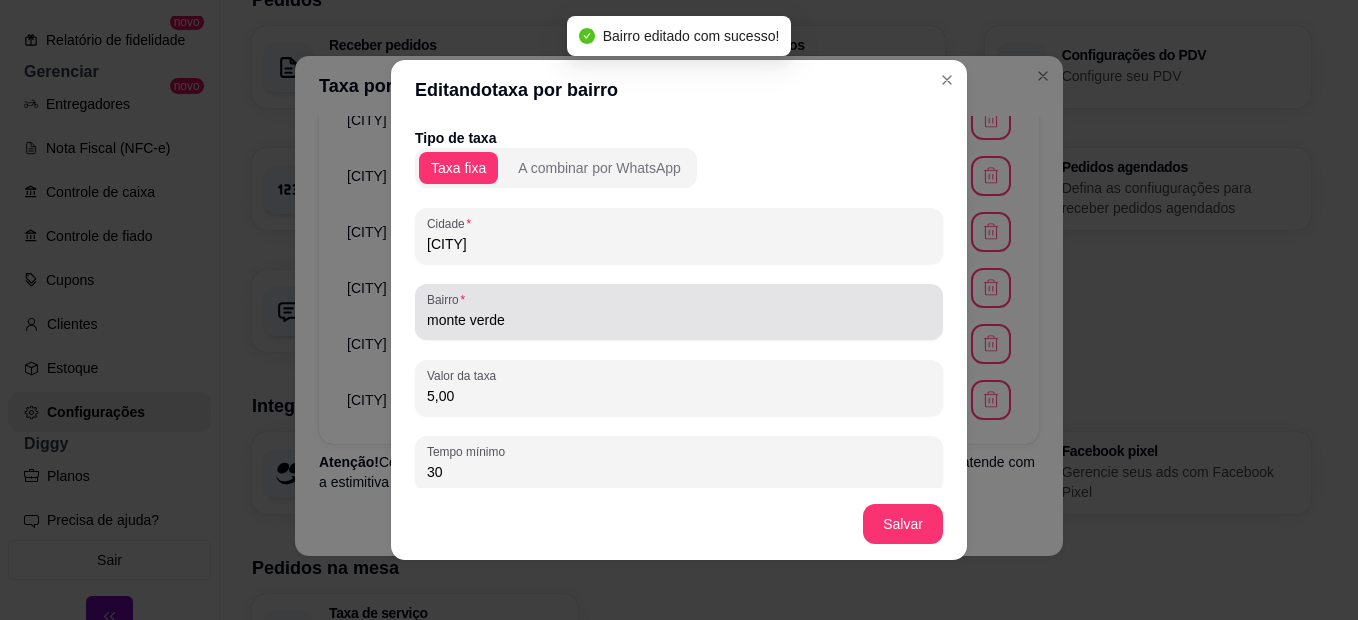 click on "monte verde" at bounding box center [679, 320] 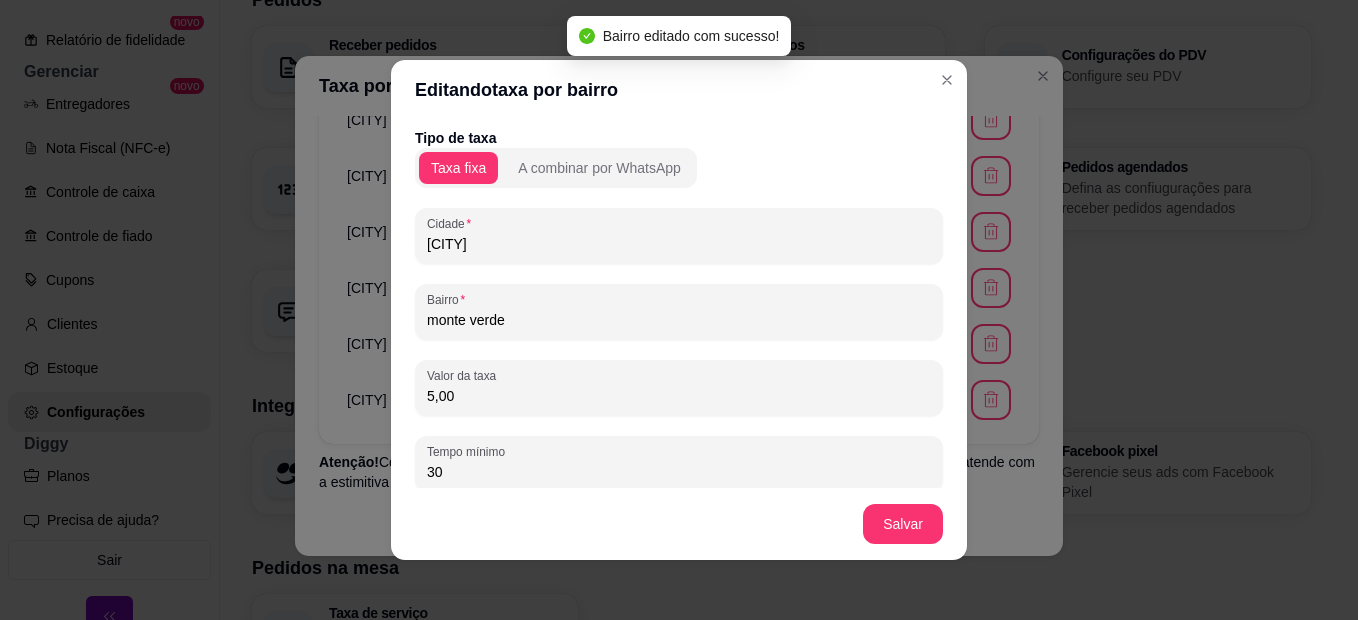 click on "monte verde" at bounding box center (679, 320) 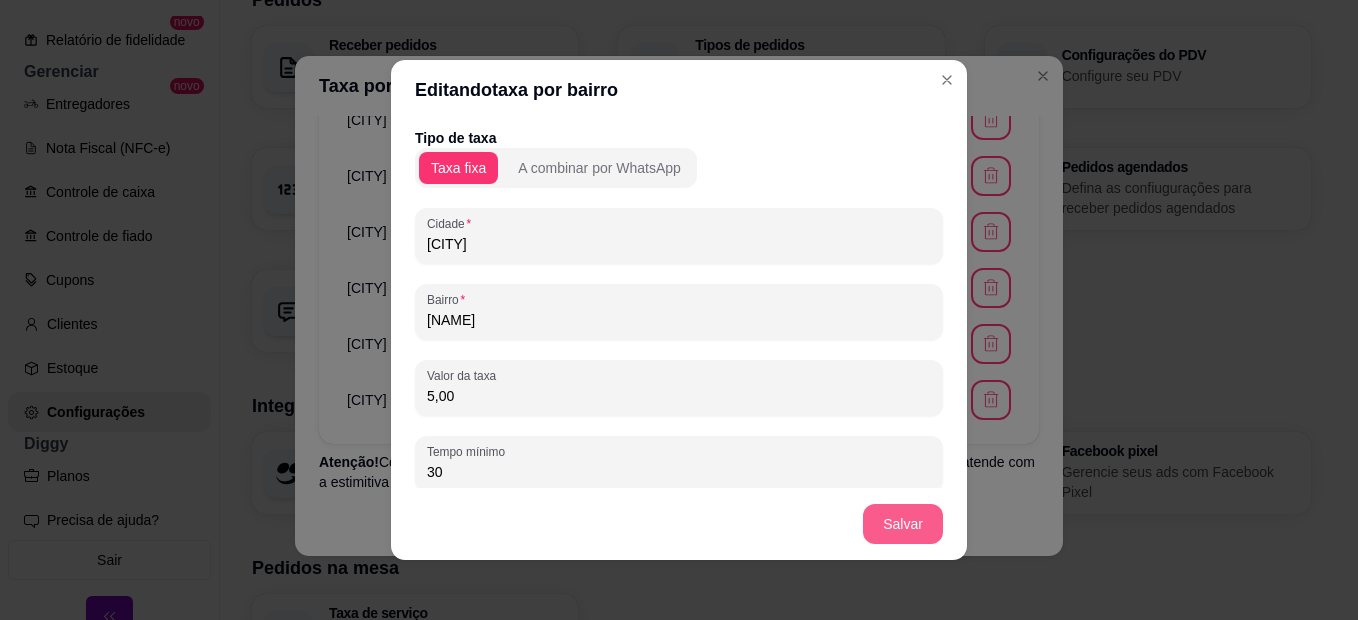 type on "[NAME]" 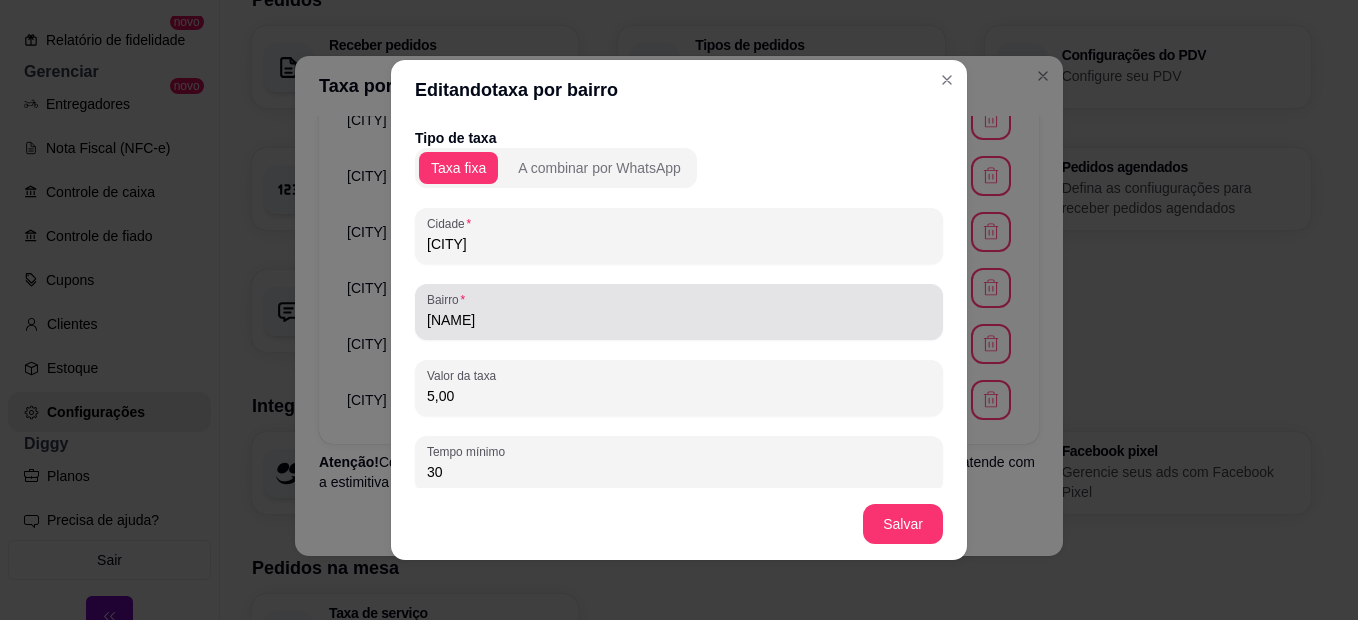 click on "[NAME]" at bounding box center (679, 320) 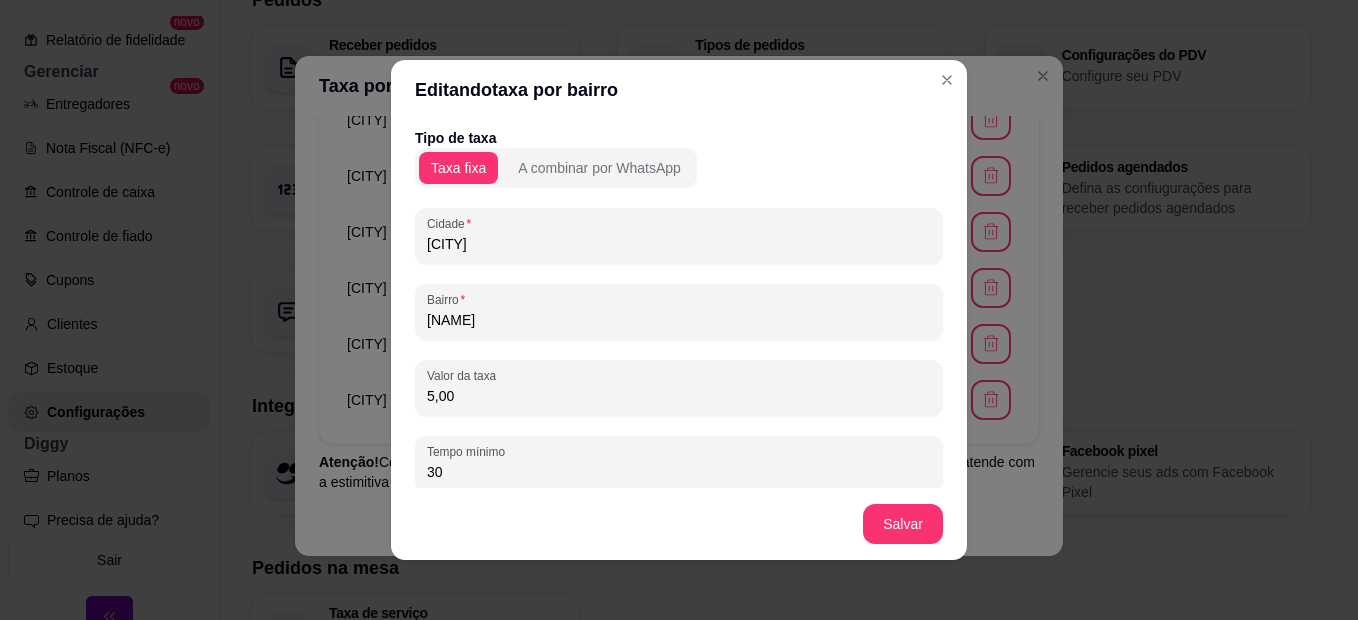 click on "[NAME]" at bounding box center (679, 320) 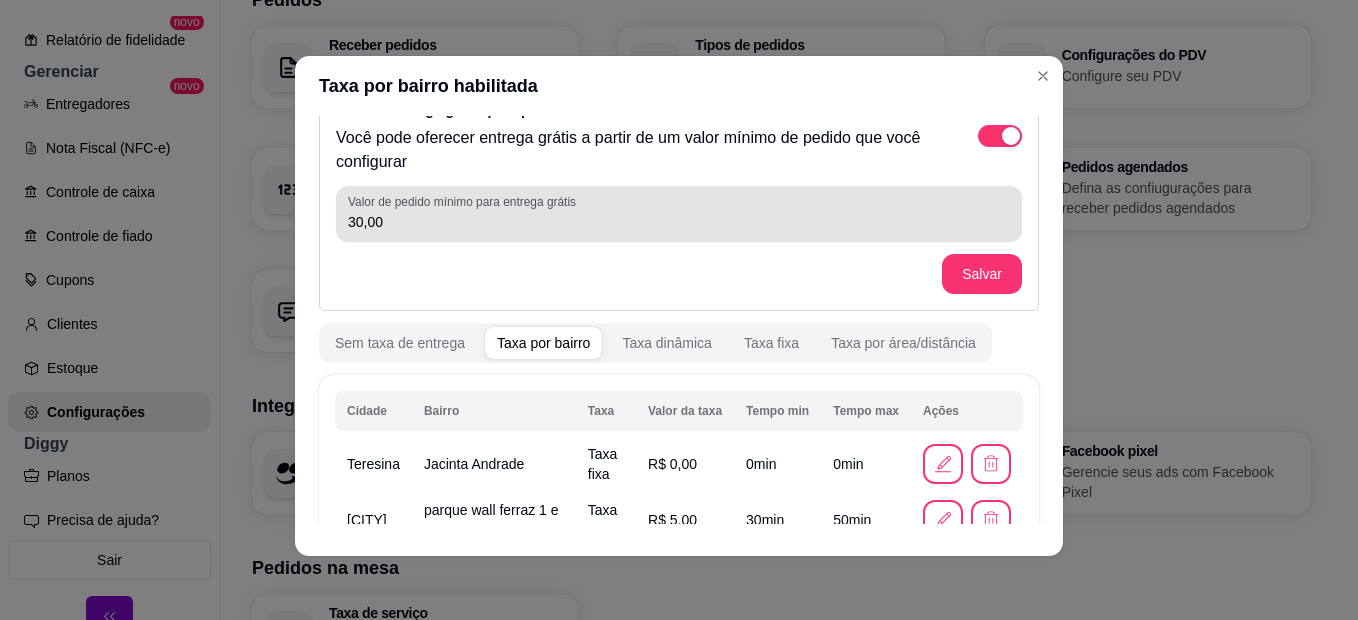 scroll, scrollTop: 0, scrollLeft: 0, axis: both 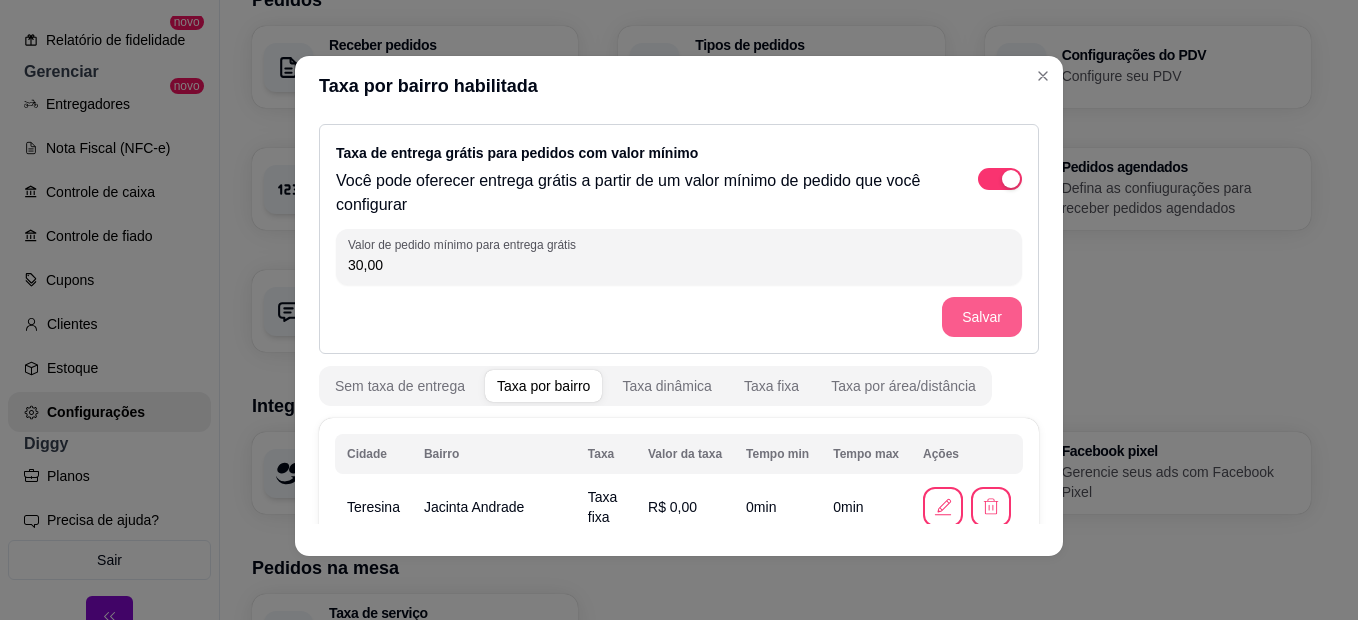 click on "Salvar" at bounding box center [982, 317] 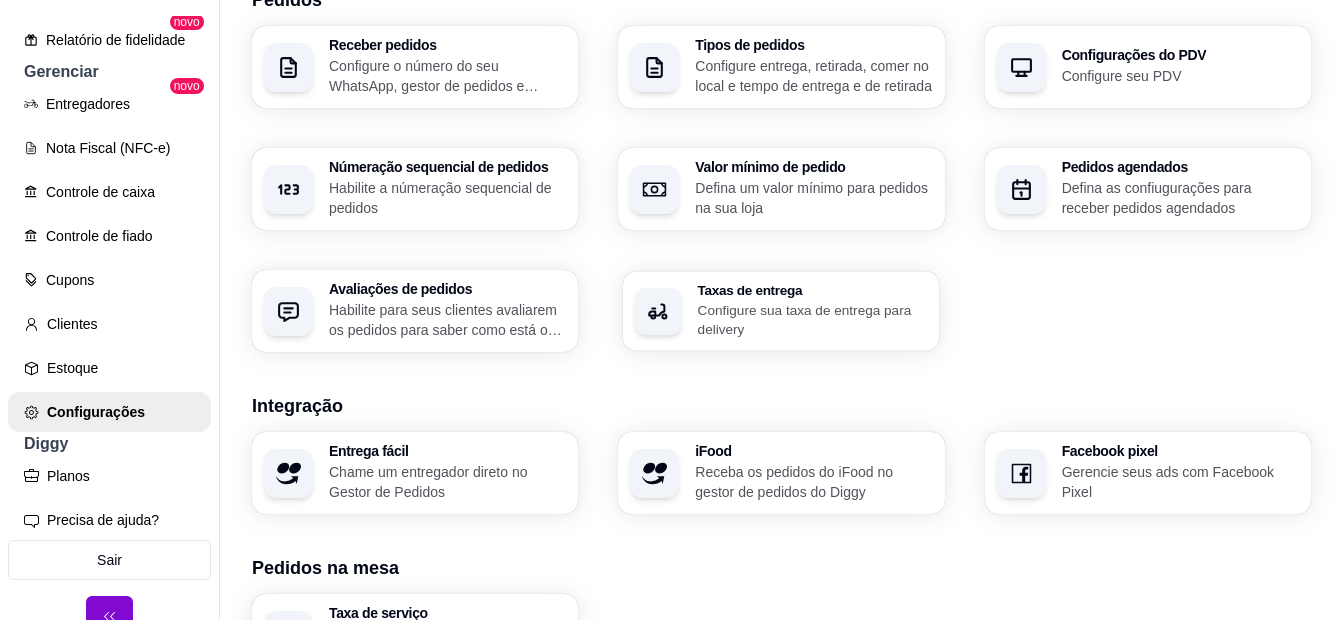 click on "Configure sua taxa de entrega para delivery" at bounding box center (813, 319) 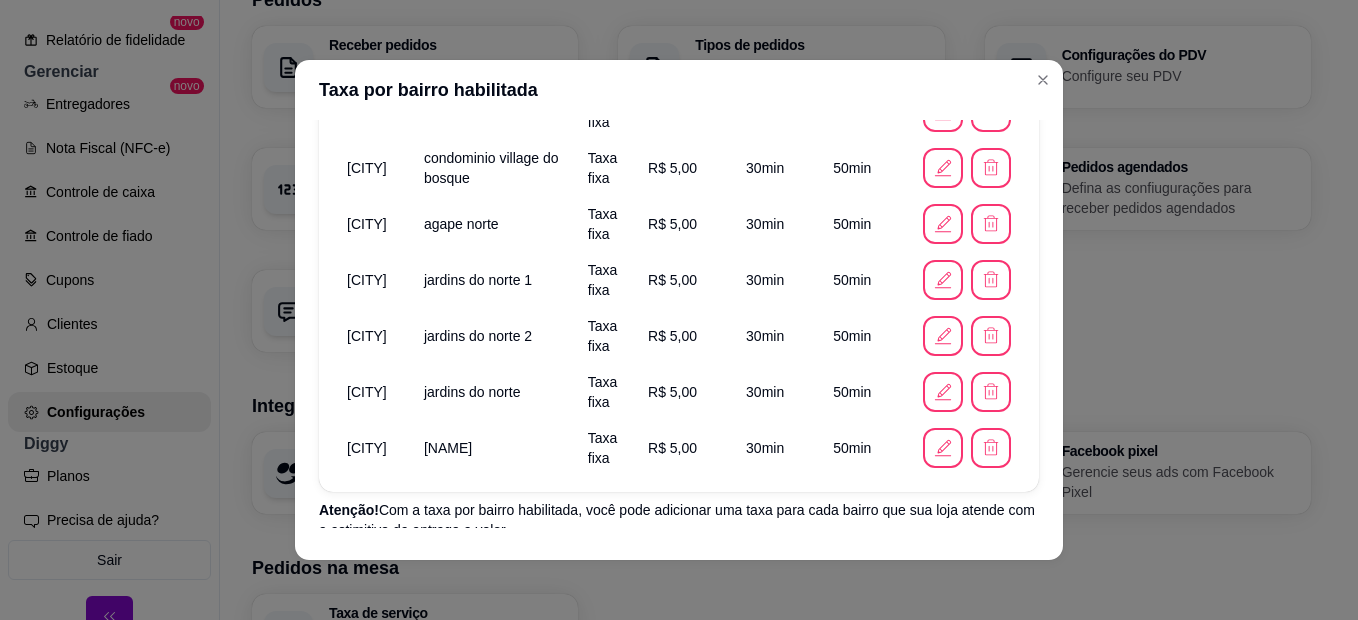 scroll, scrollTop: 835, scrollLeft: 0, axis: vertical 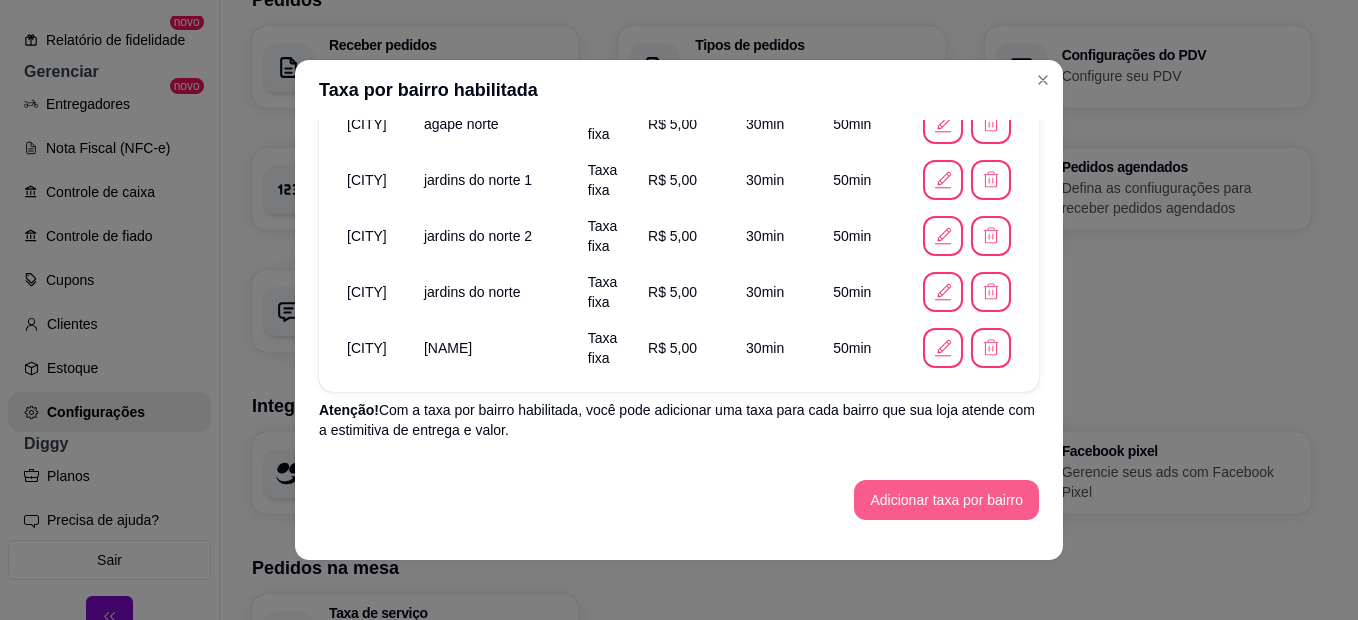 click on "Adicionar taxa por bairro" at bounding box center (946, 500) 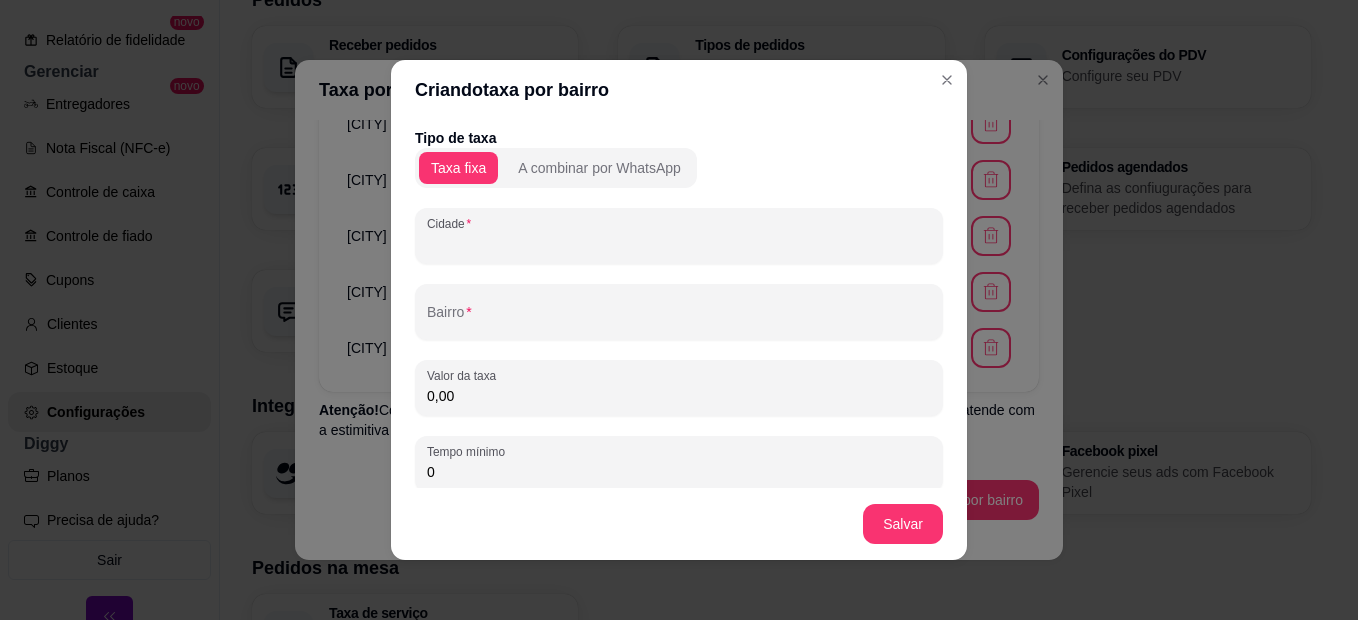 click on "Cidade" at bounding box center (679, 244) 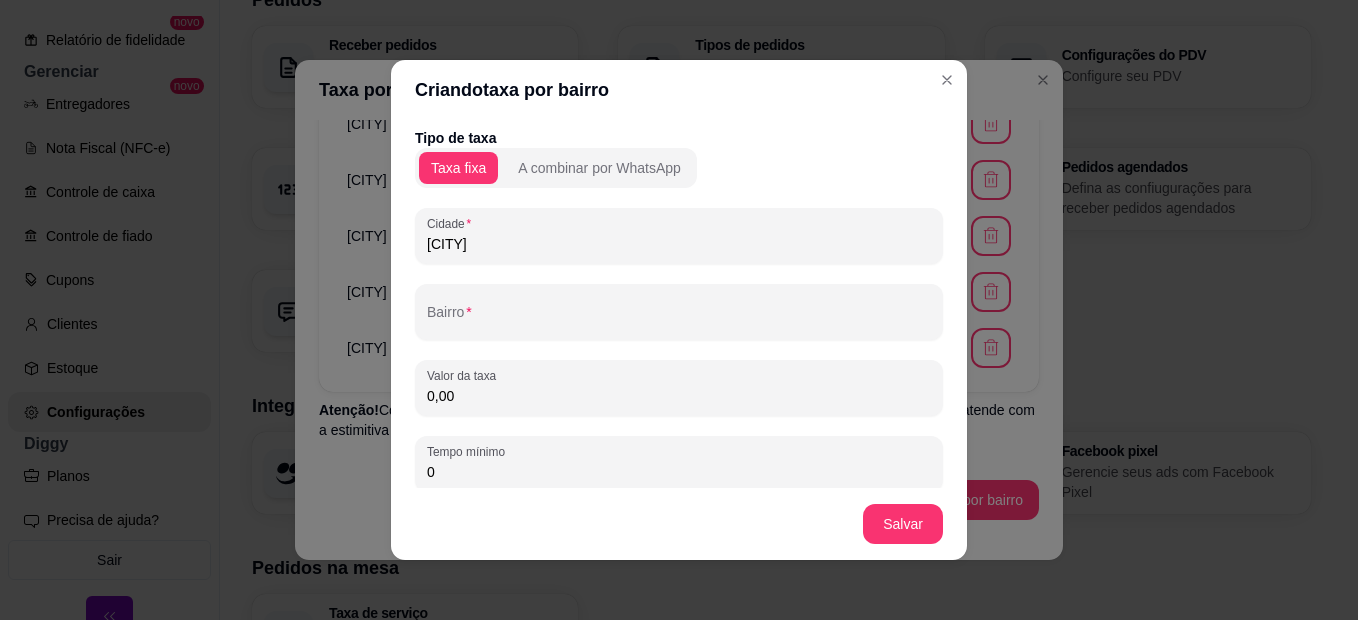 type on "[CITY]" 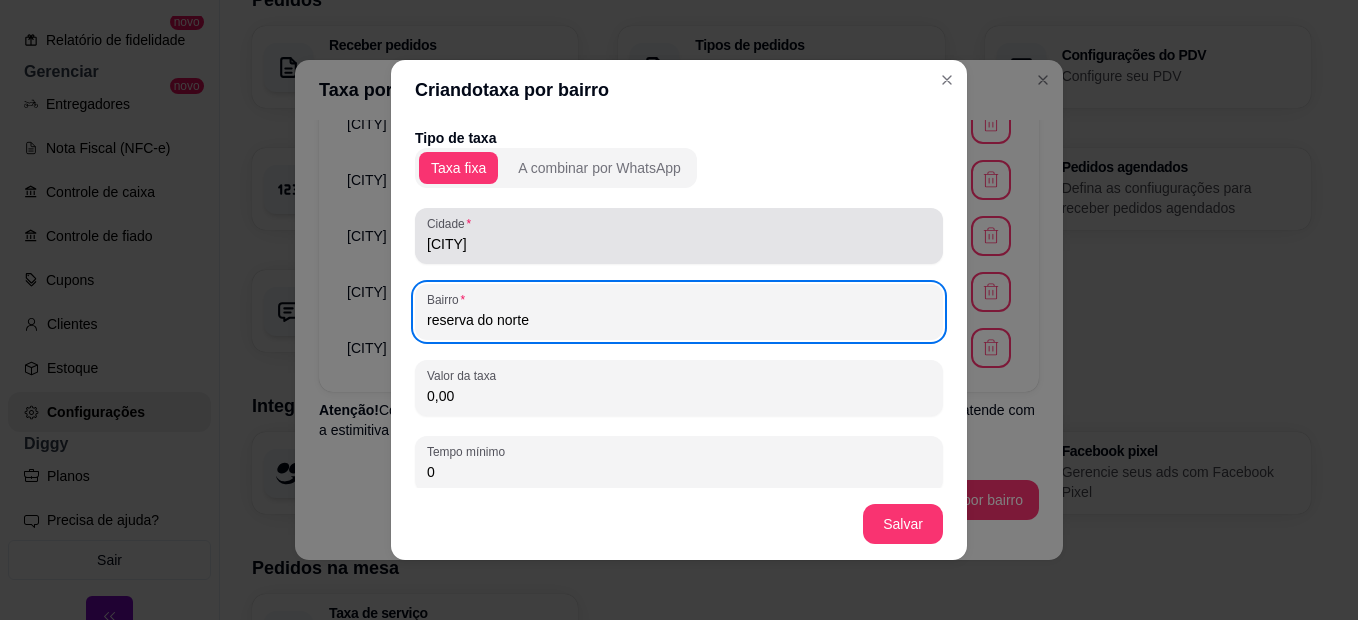type on "reserva do norte" 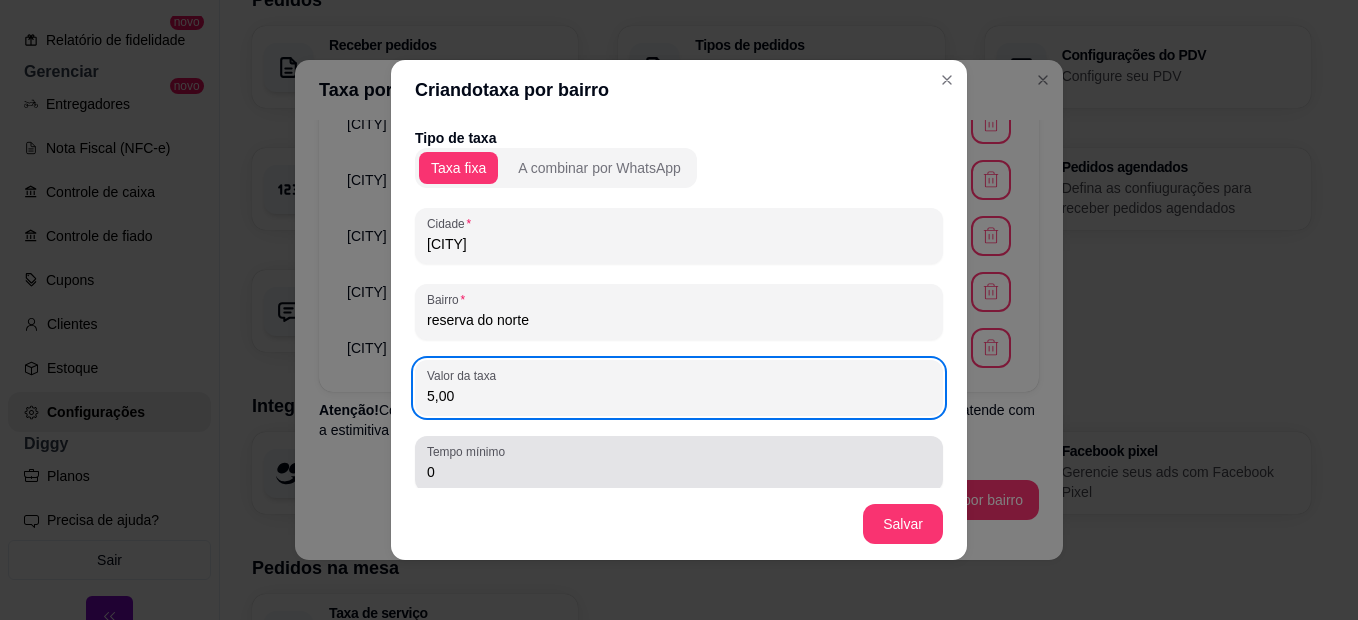 type on "5,00" 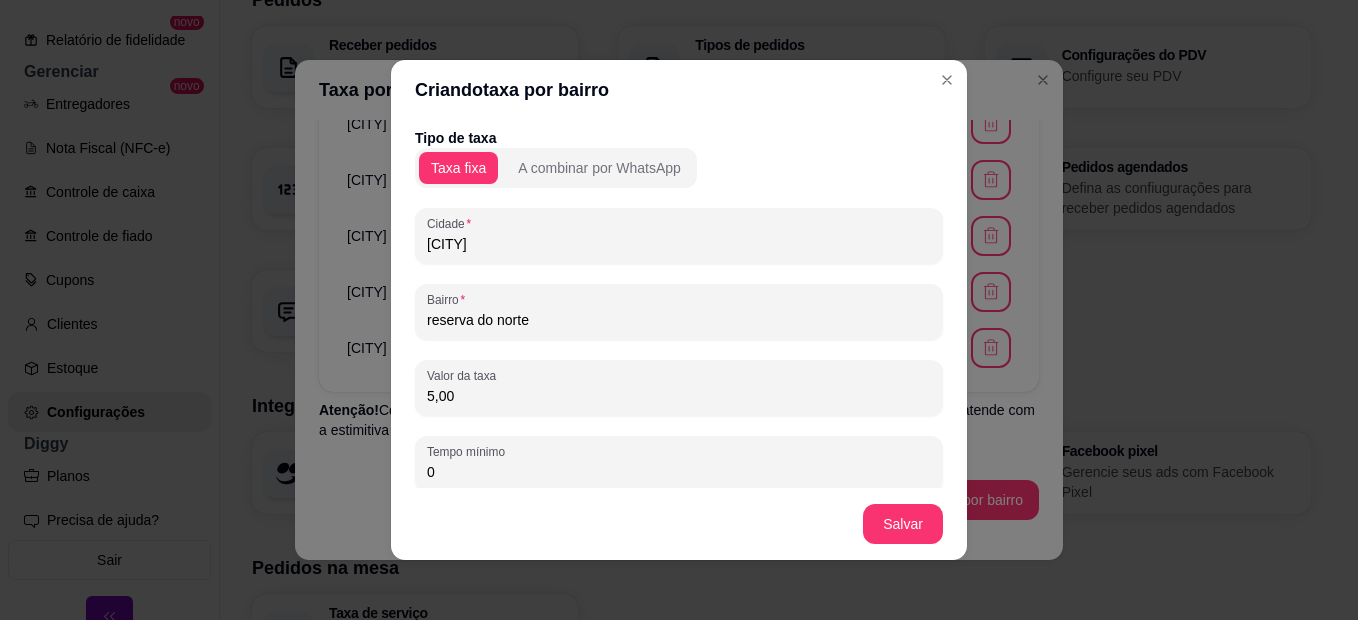 click on "0" at bounding box center [679, 472] 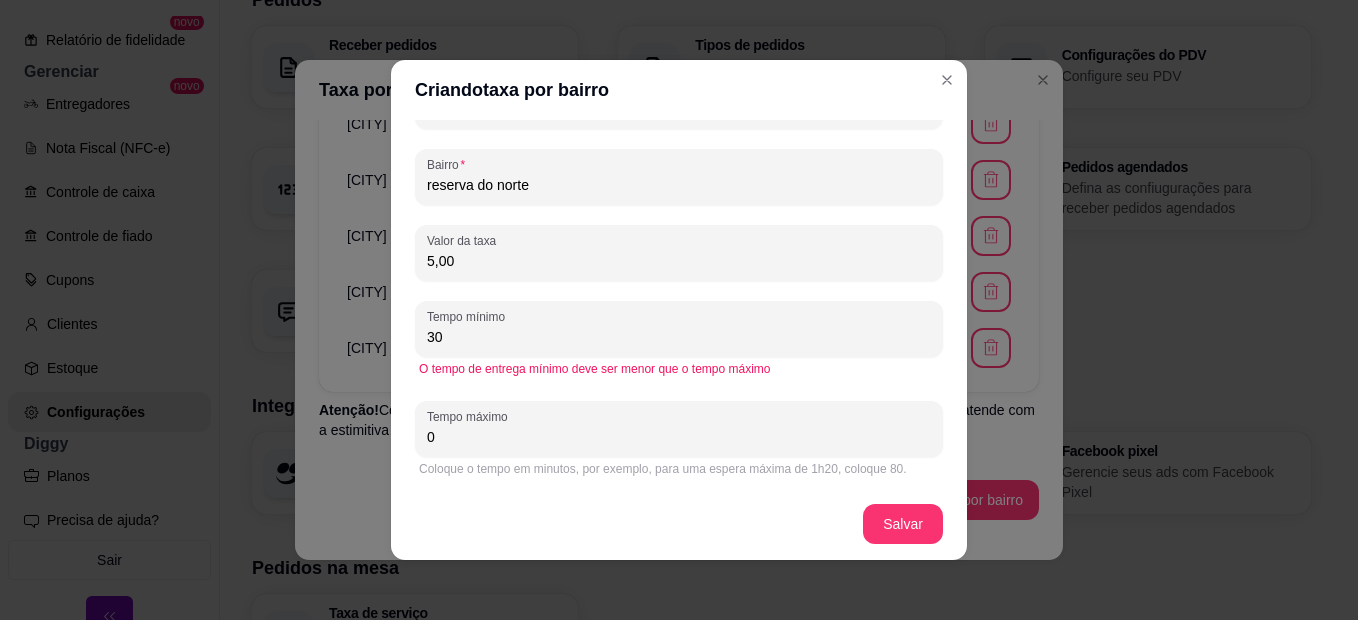 scroll, scrollTop: 136, scrollLeft: 0, axis: vertical 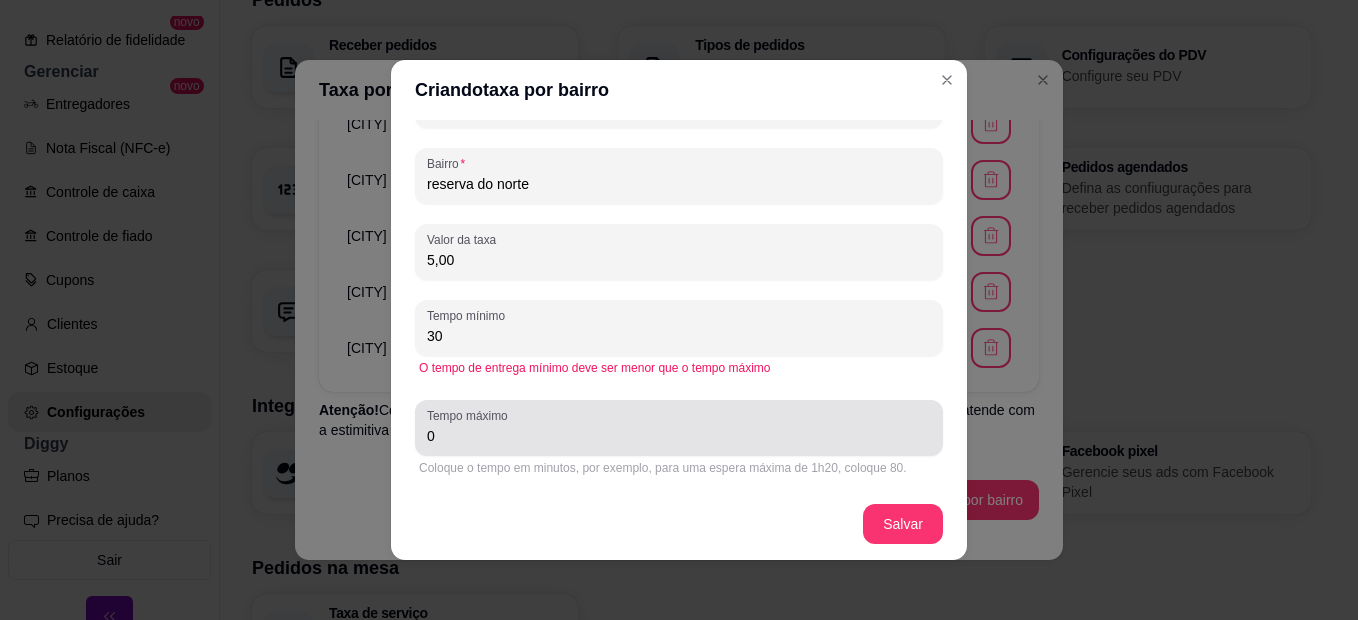 type on "30" 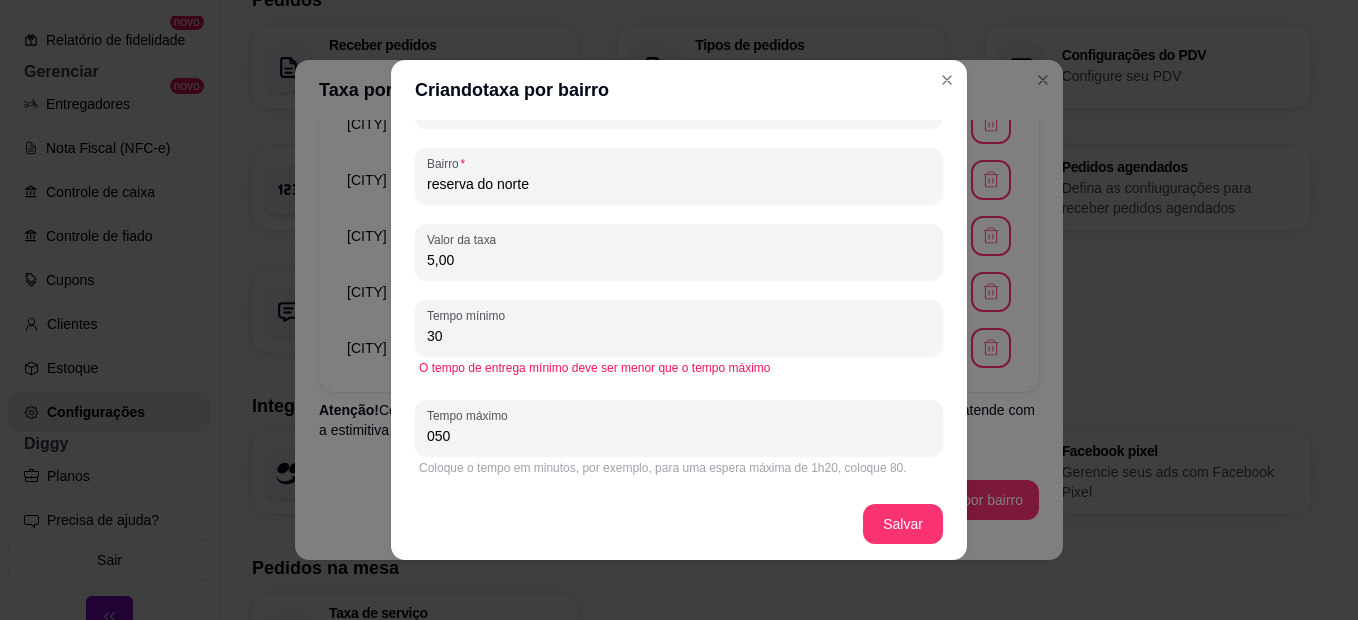 scroll, scrollTop: 4, scrollLeft: 0, axis: vertical 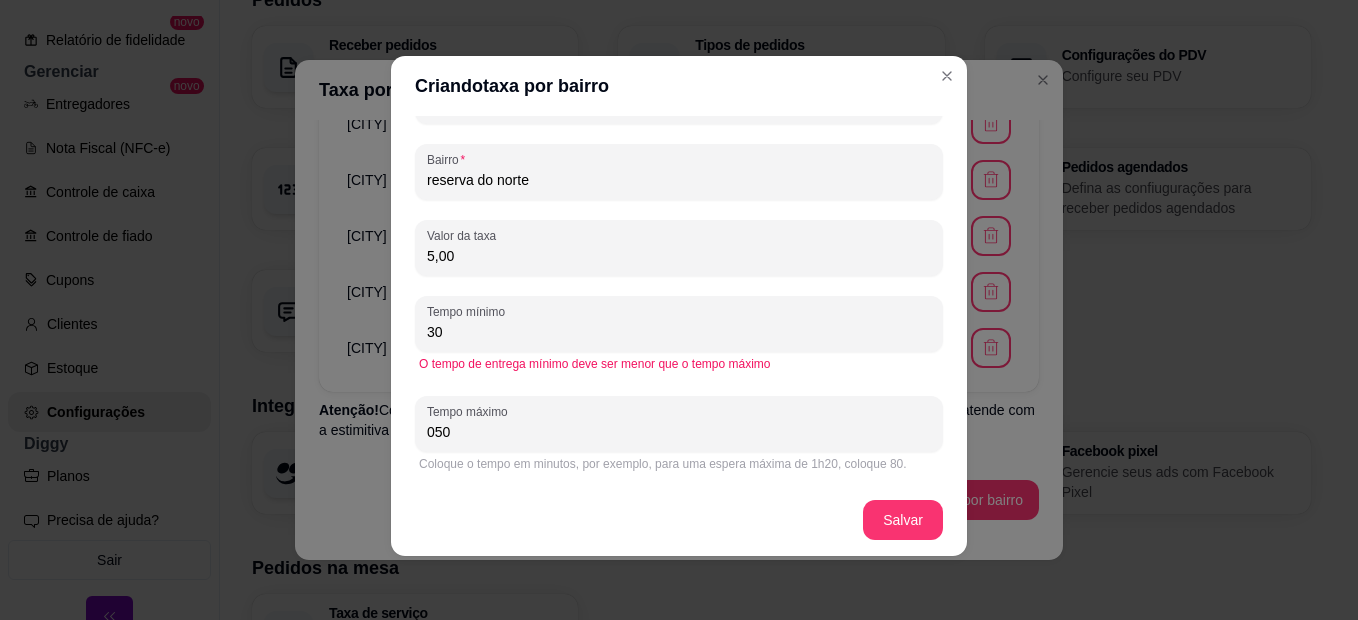 click on "050" at bounding box center (679, 432) 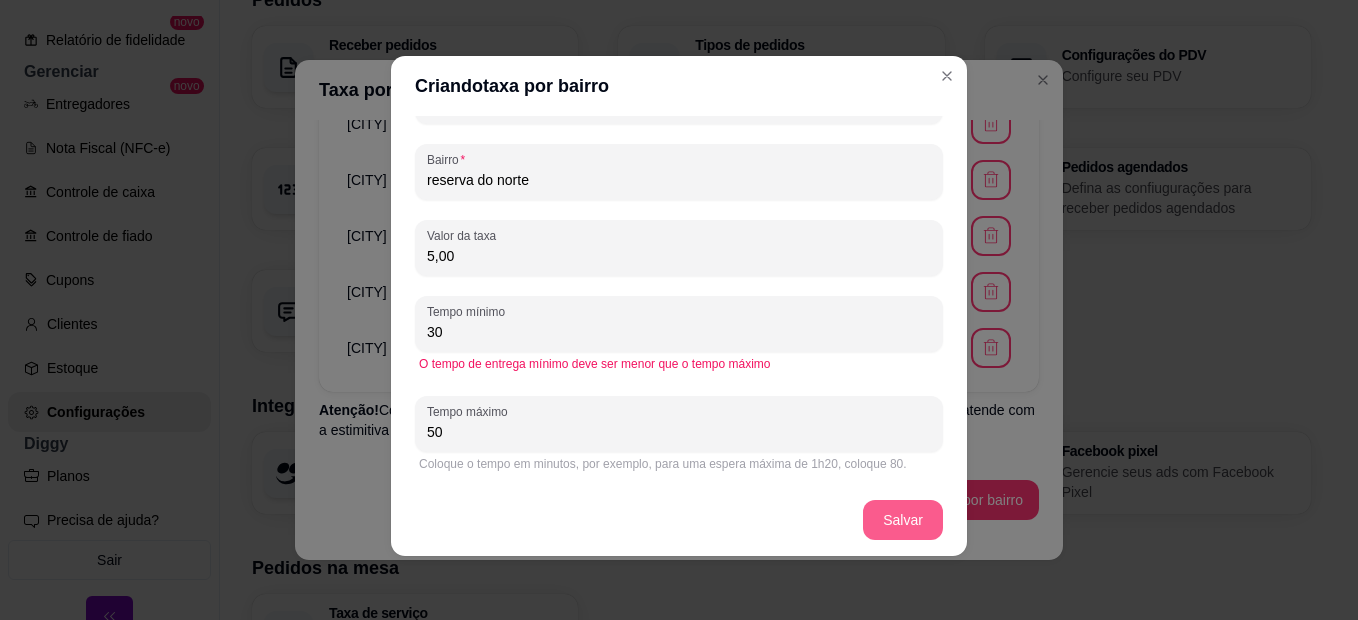 type on "50" 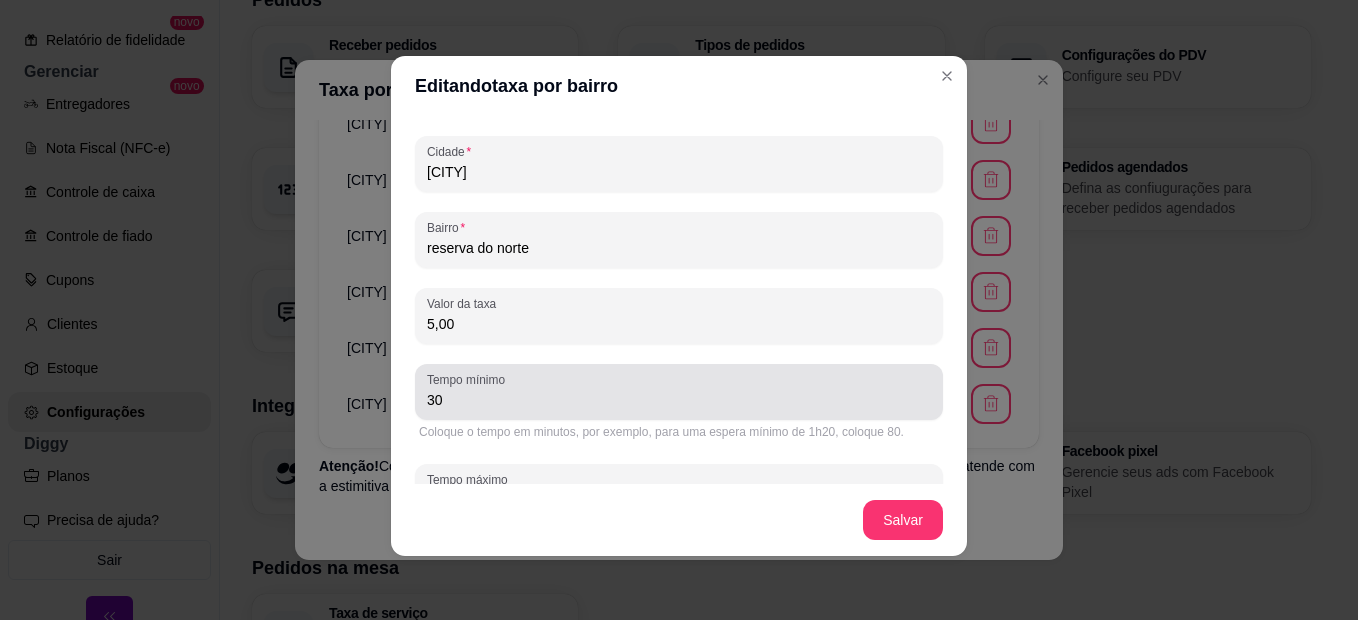 scroll, scrollTop: 136, scrollLeft: 0, axis: vertical 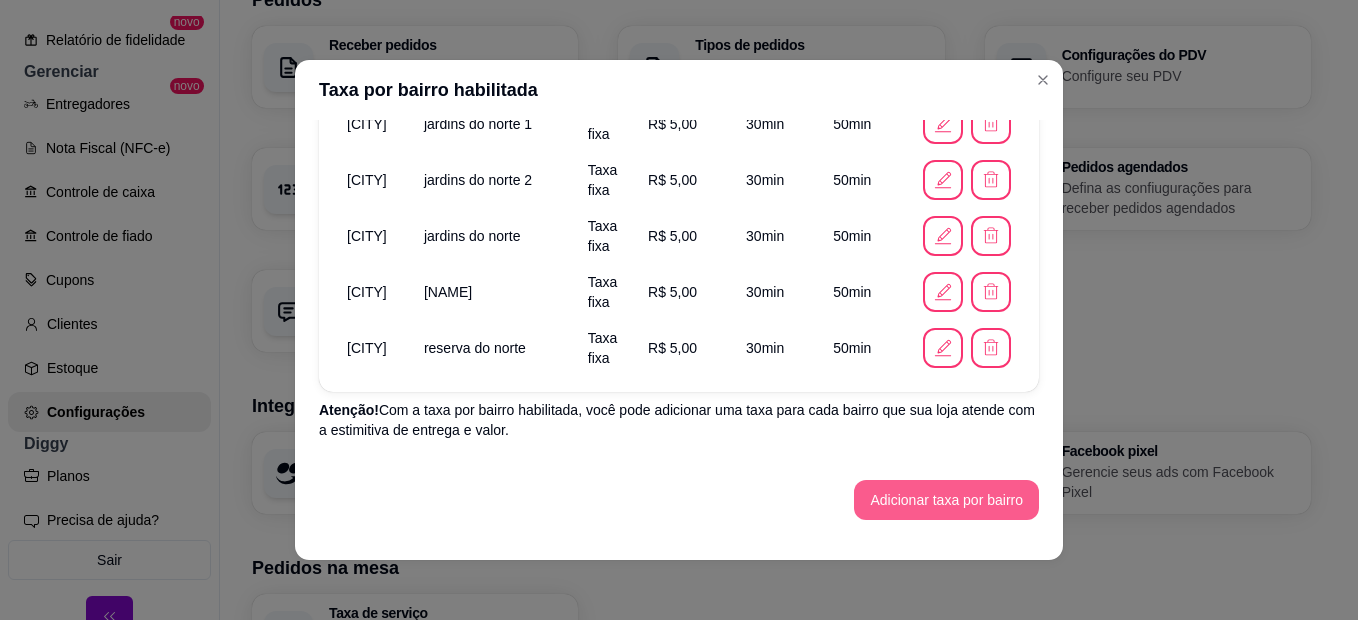 click on "Adicionar taxa por bairro" at bounding box center [946, 500] 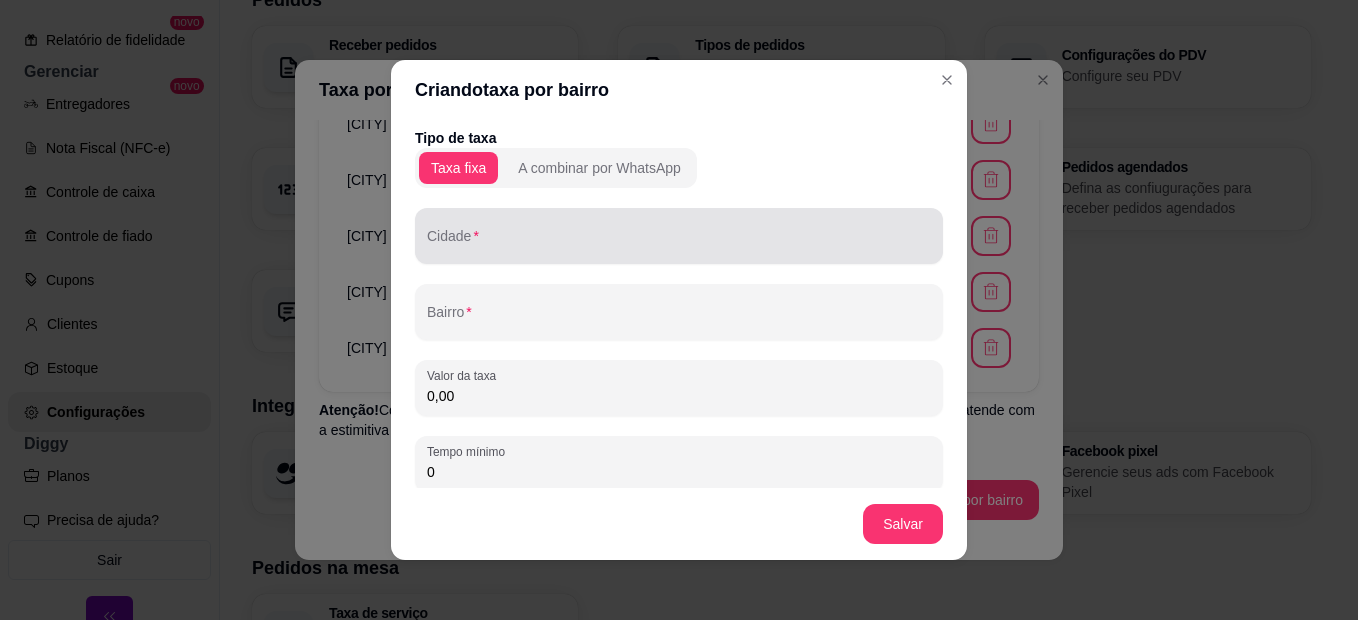 click on "Cidade" at bounding box center (679, 244) 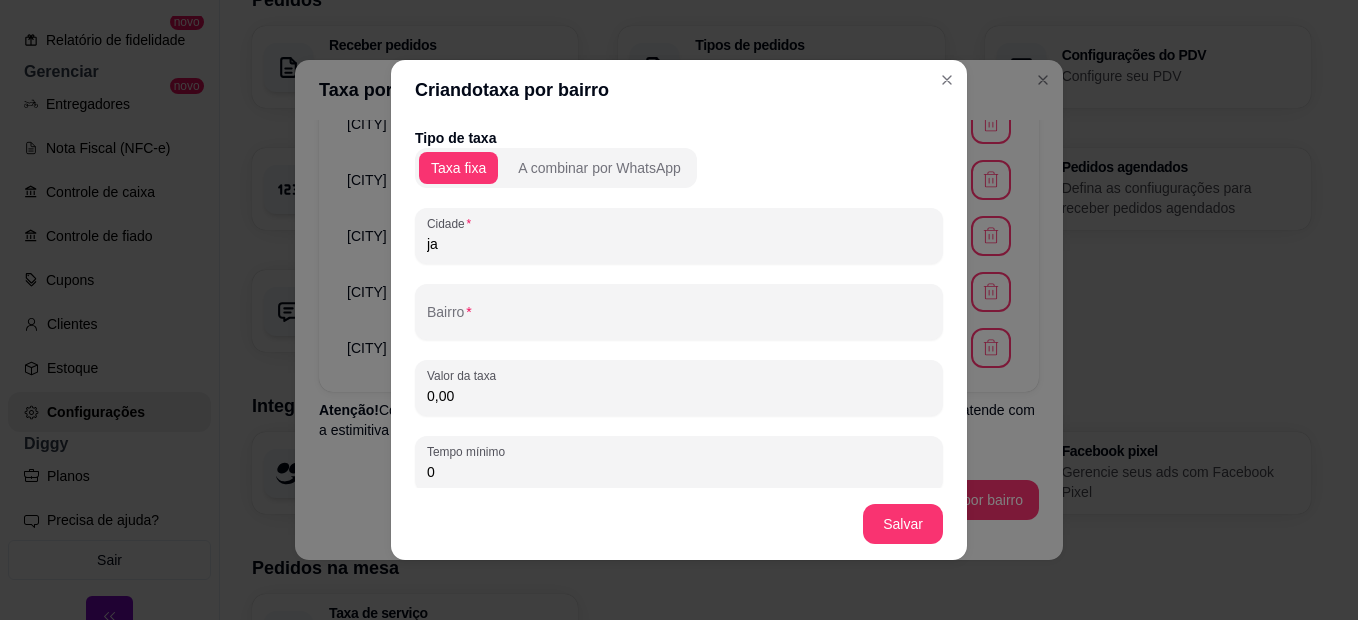 type on "j" 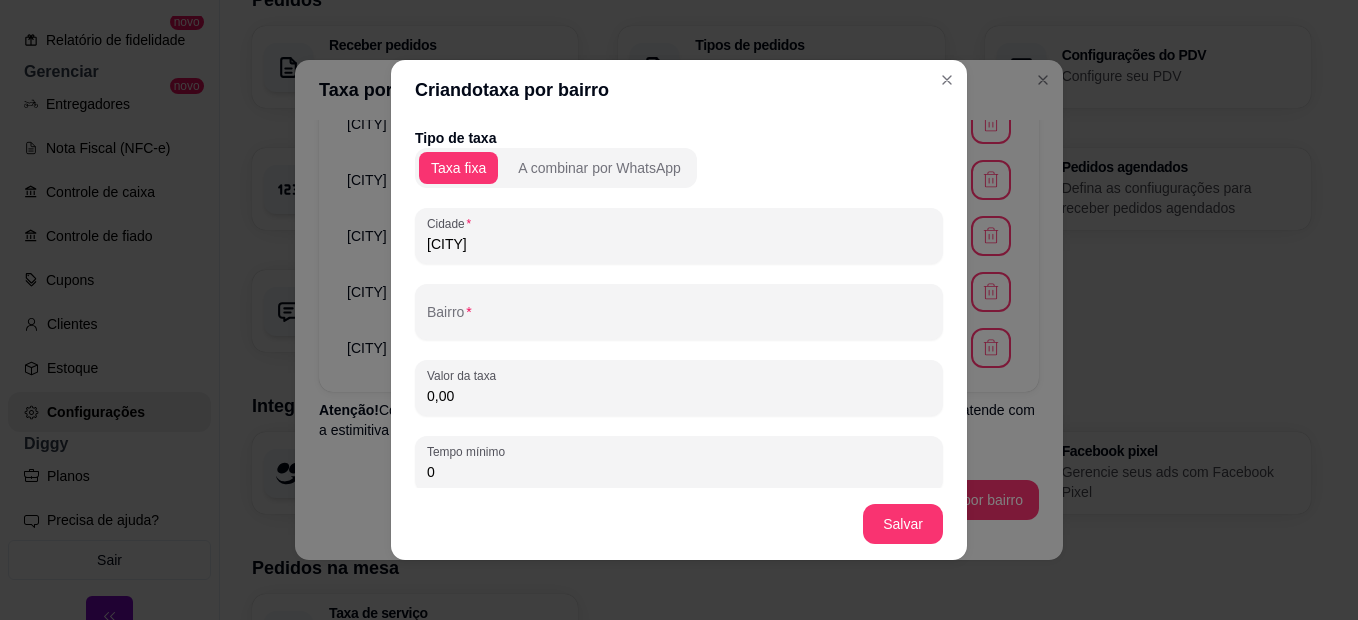 type on "[CITY]" 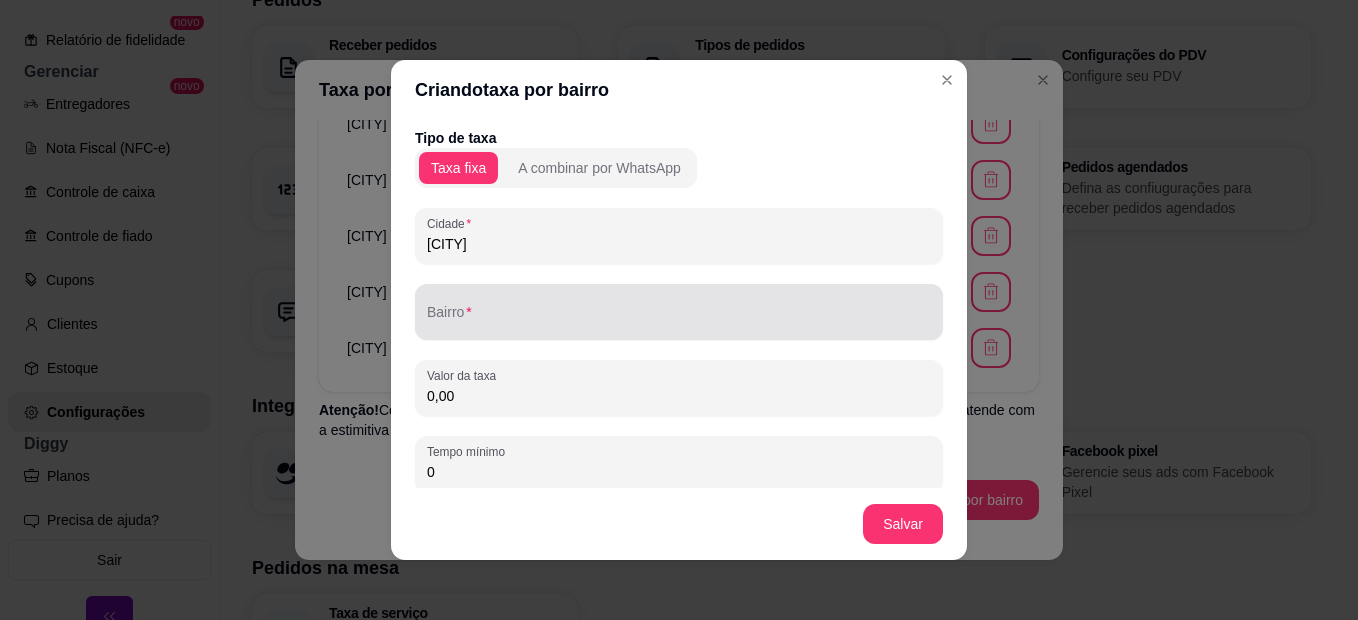 click at bounding box center (679, 312) 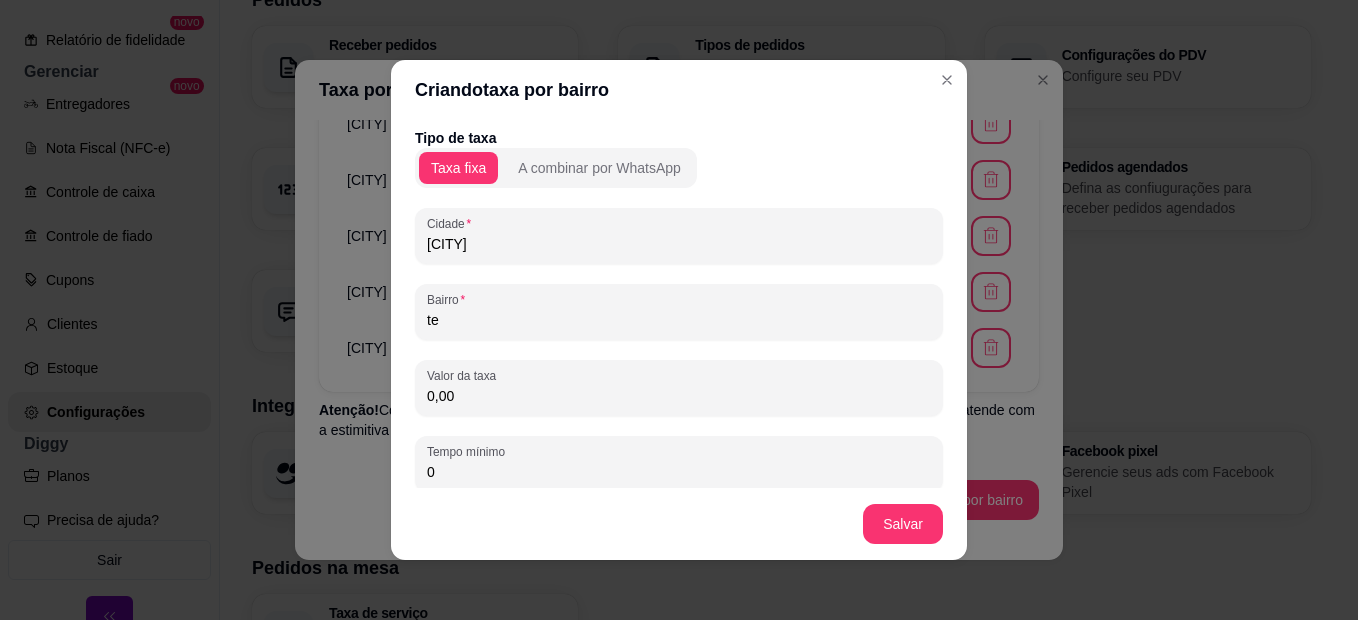 type on "t" 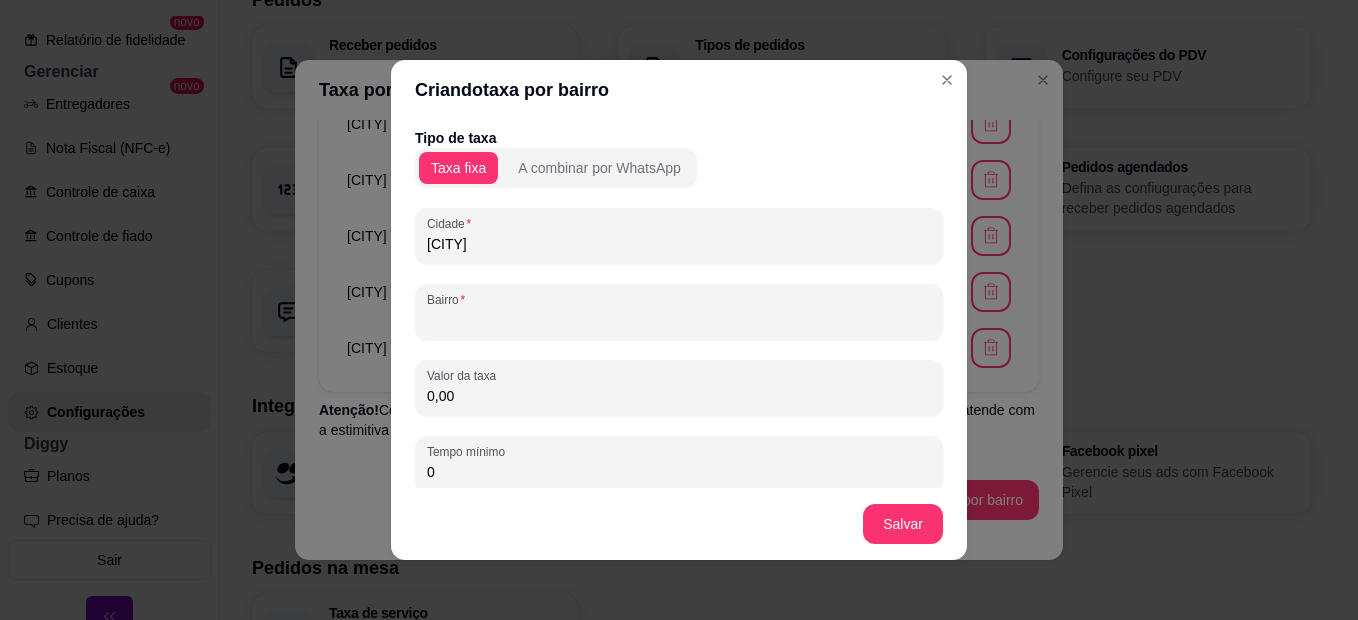 type on "s" 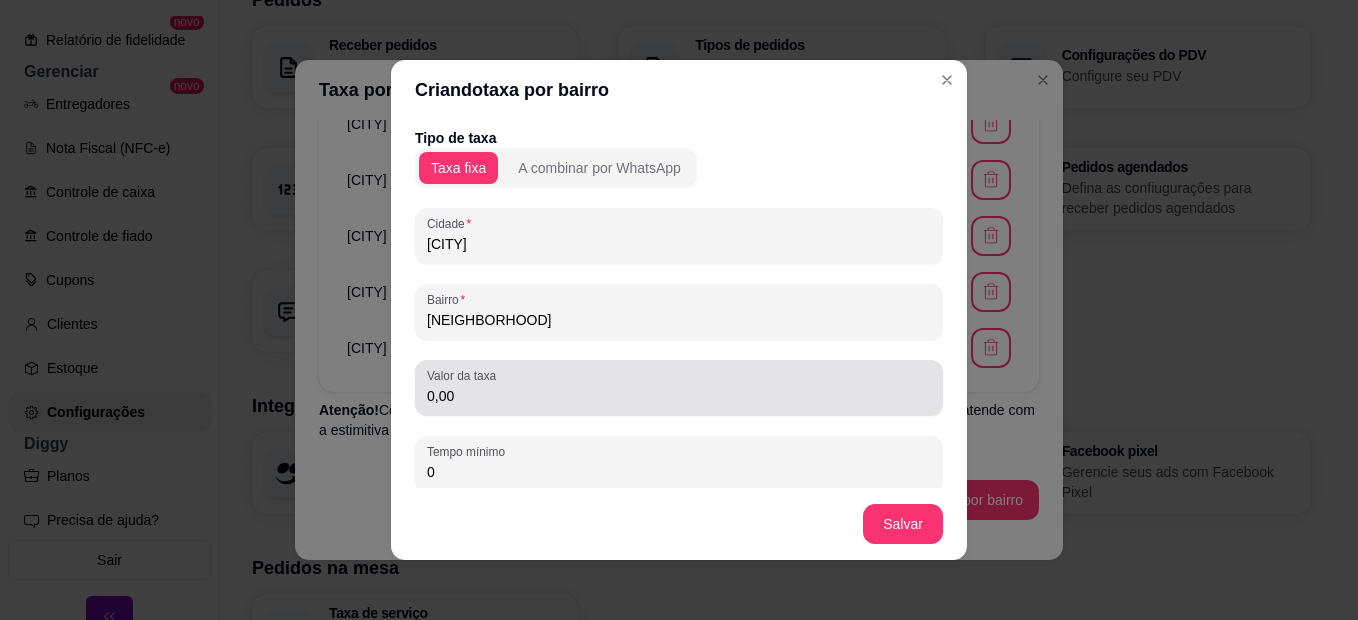 type on "[NEIGHBORHOOD]" 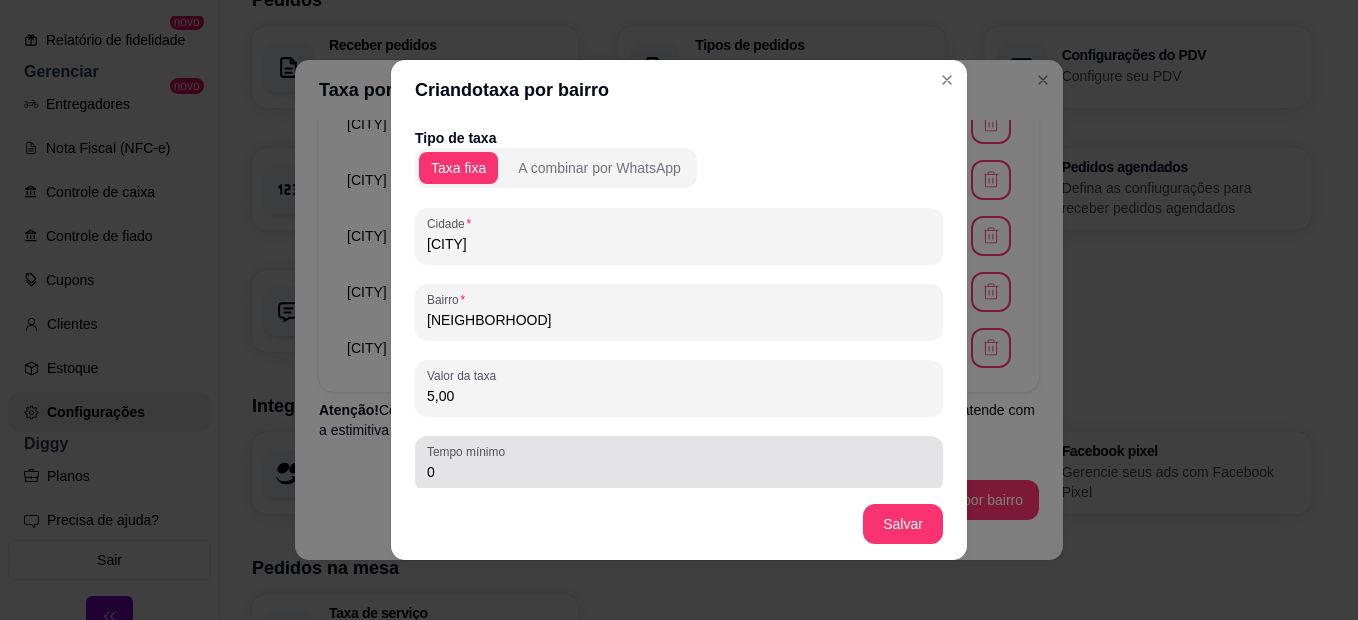 type on "5,00" 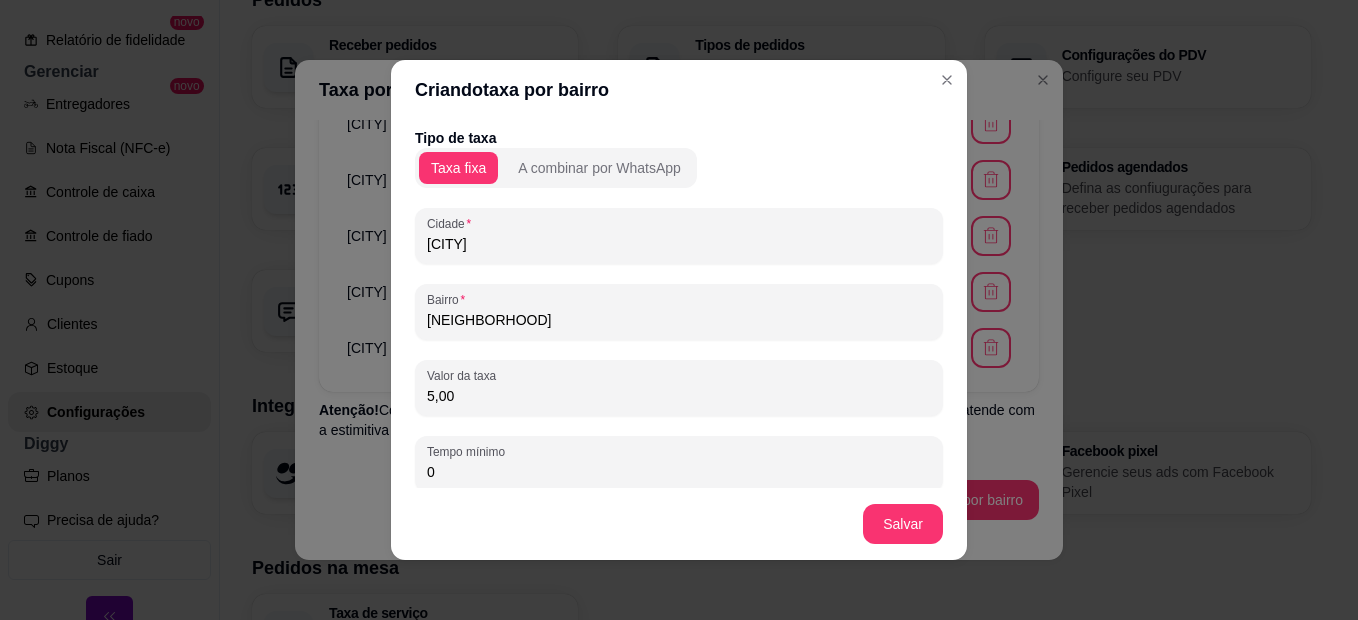 click on "0" at bounding box center [679, 472] 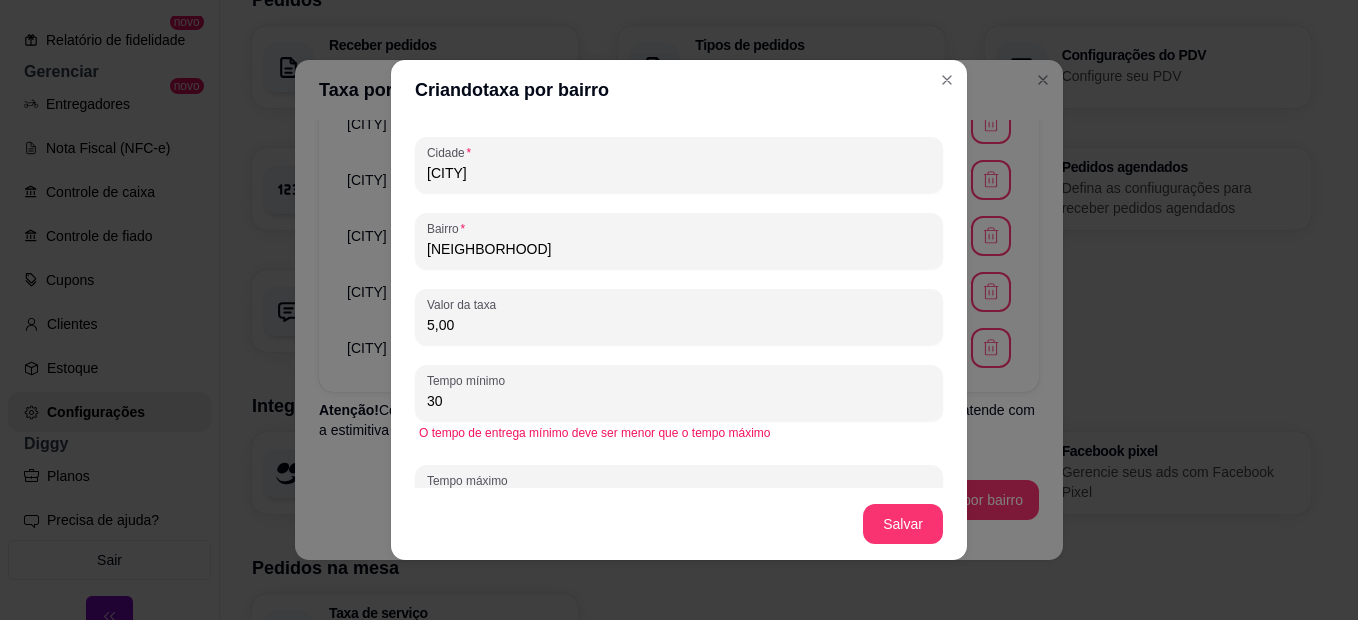 scroll, scrollTop: 100, scrollLeft: 0, axis: vertical 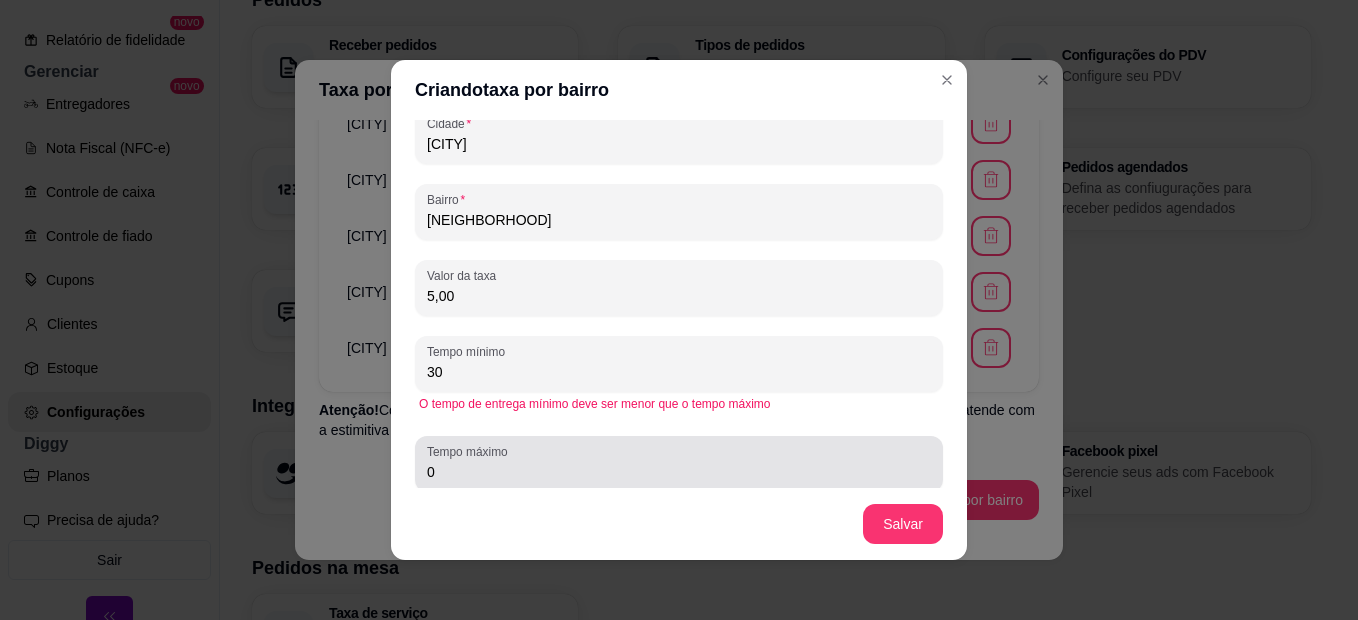type on "30" 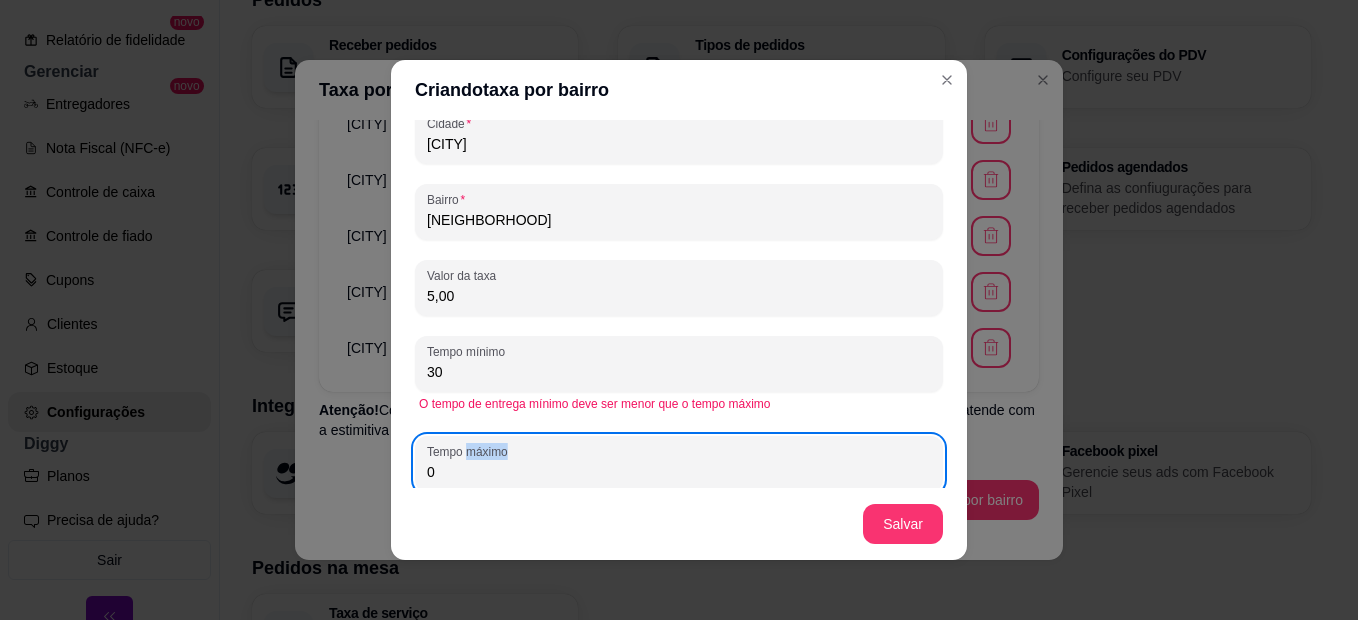 click on "Tempo máximo" at bounding box center [470, 451] 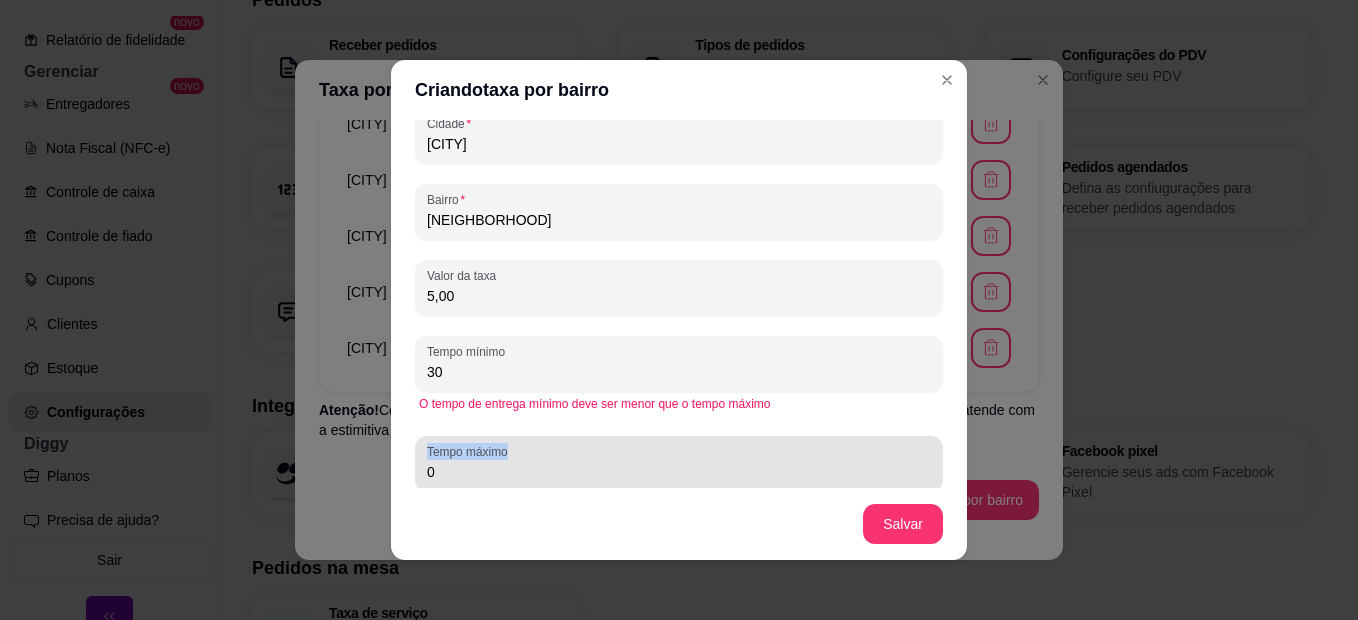 click on "Tempo máximo" at bounding box center (470, 451) 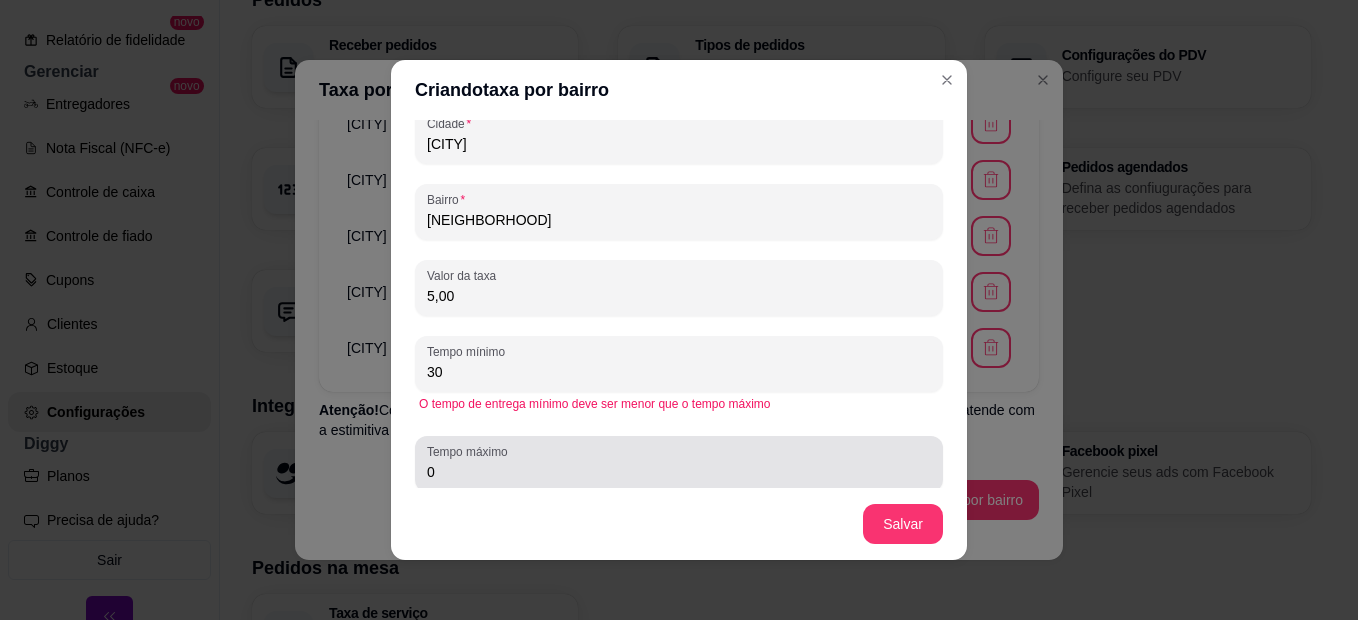 drag, startPoint x: 489, startPoint y: 459, endPoint x: 476, endPoint y: 468, distance: 15.811388 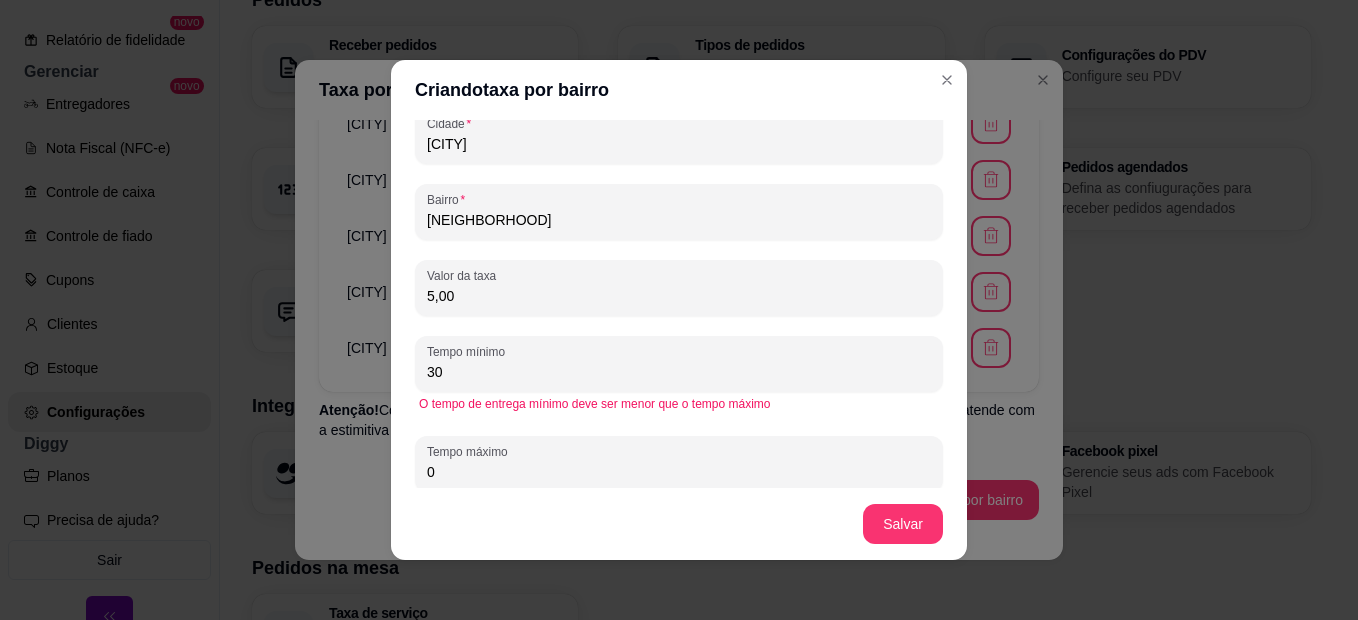 click on "0" at bounding box center (679, 472) 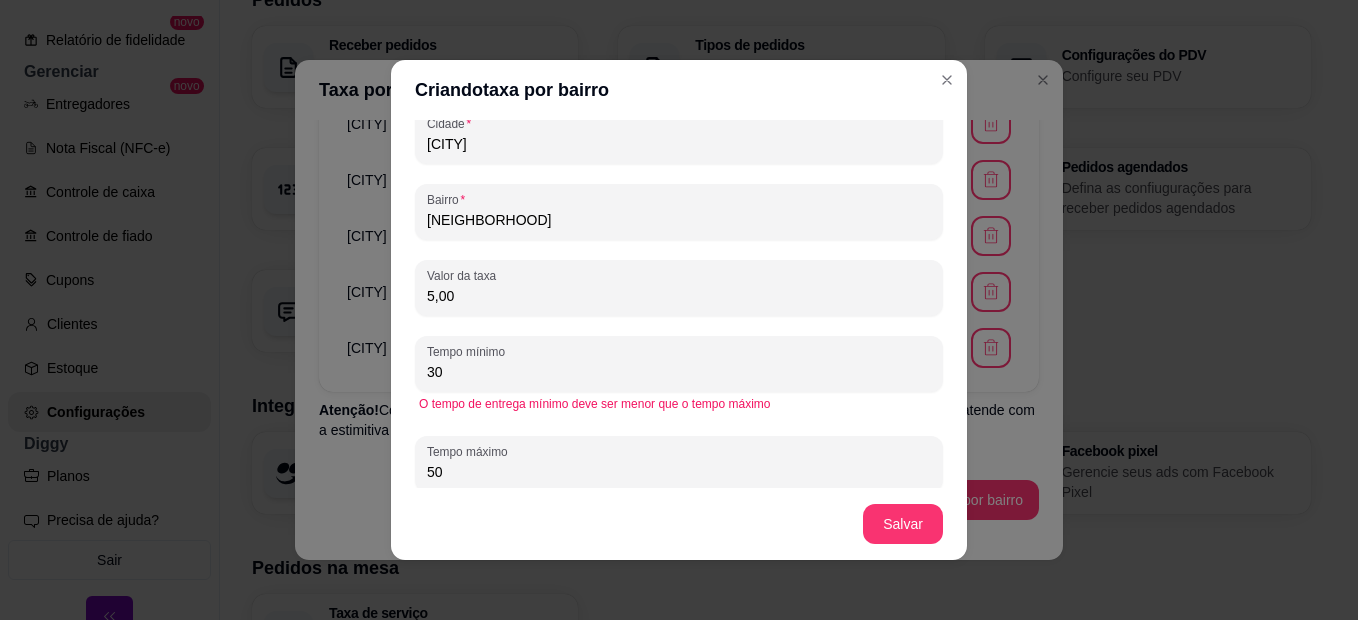 type on "50" 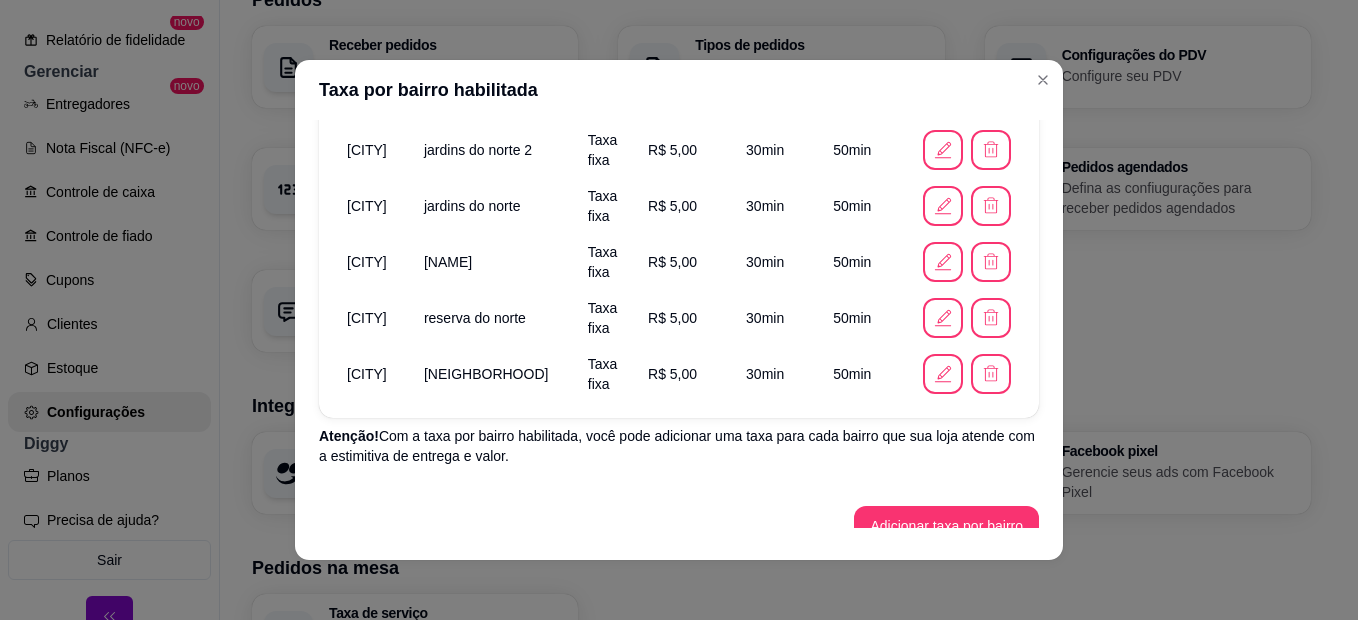 scroll, scrollTop: 947, scrollLeft: 0, axis: vertical 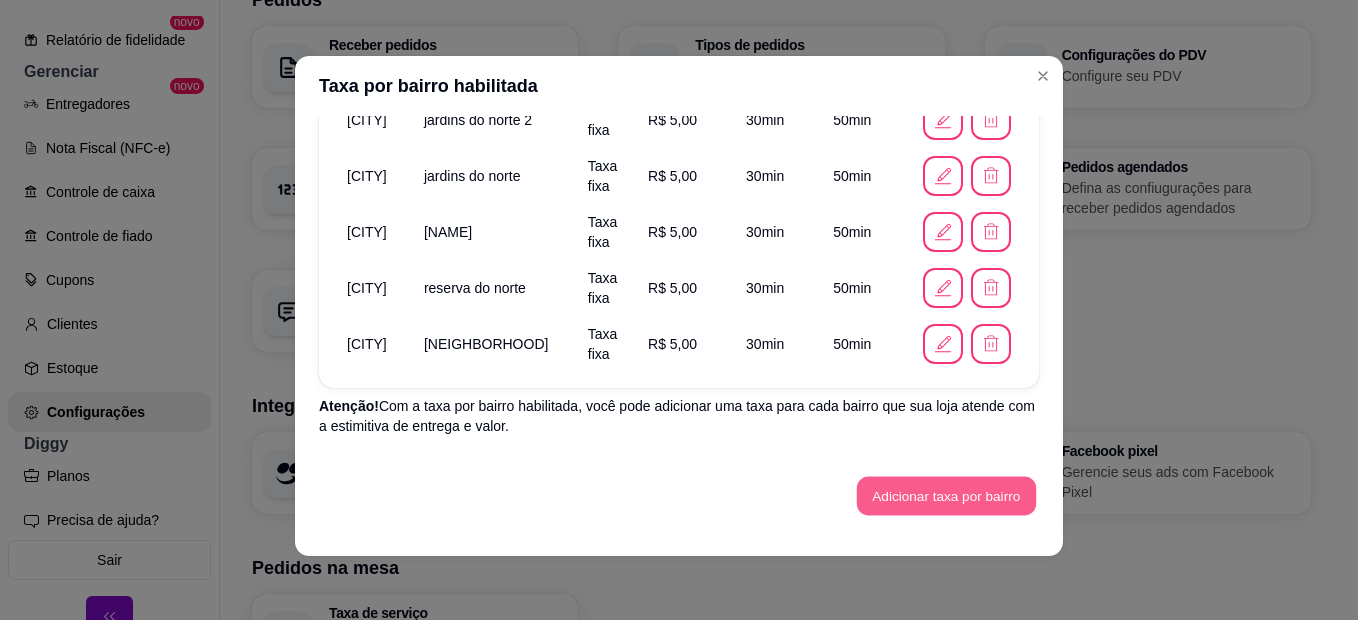 click on "Adicionar taxa por bairro" at bounding box center (946, 496) 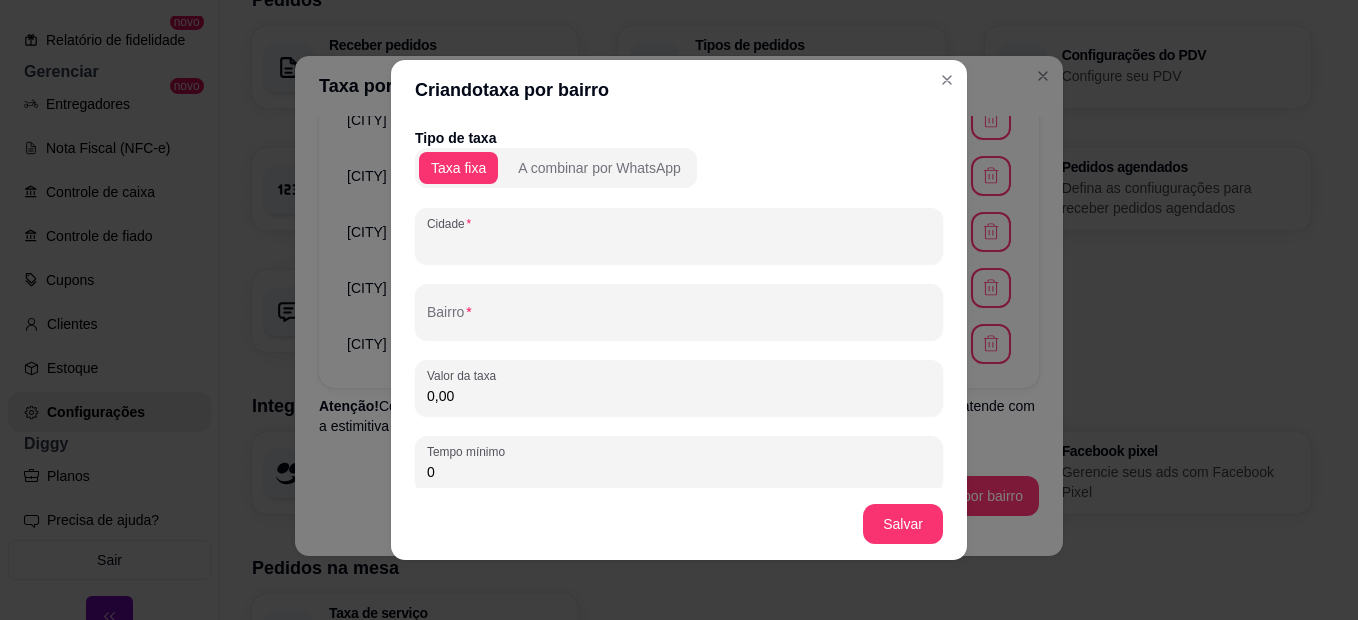 click on "Cidade" at bounding box center (679, 244) 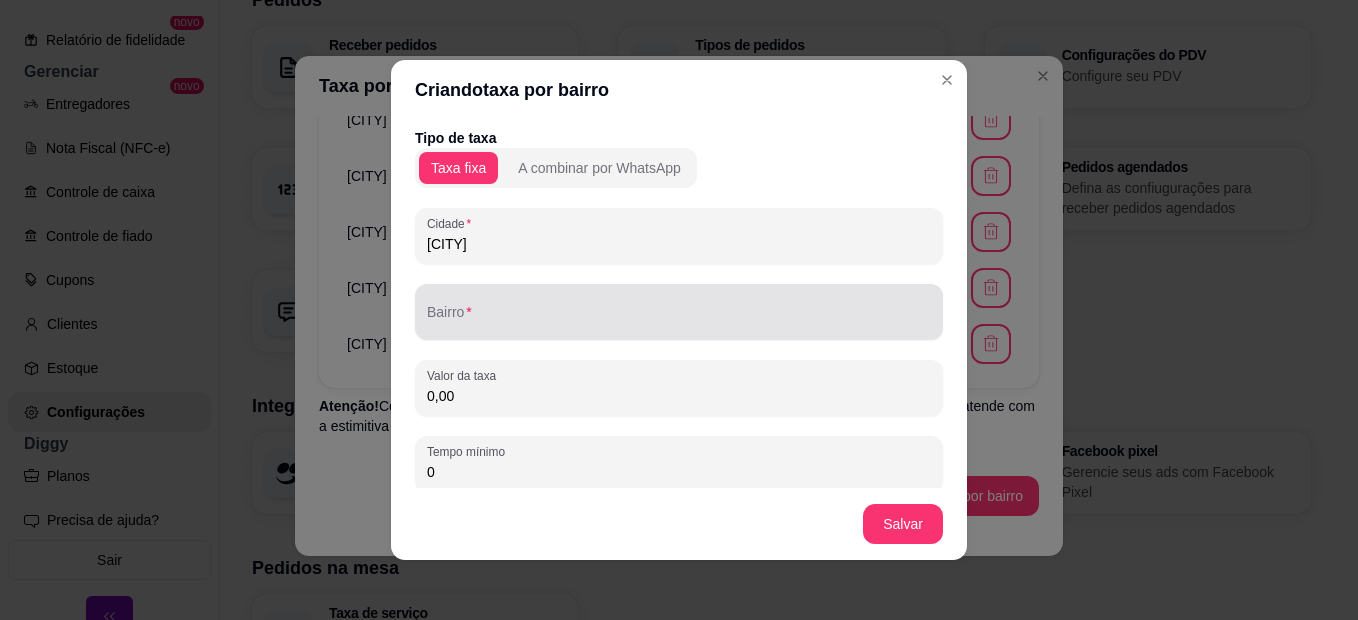 type on "[CITY]" 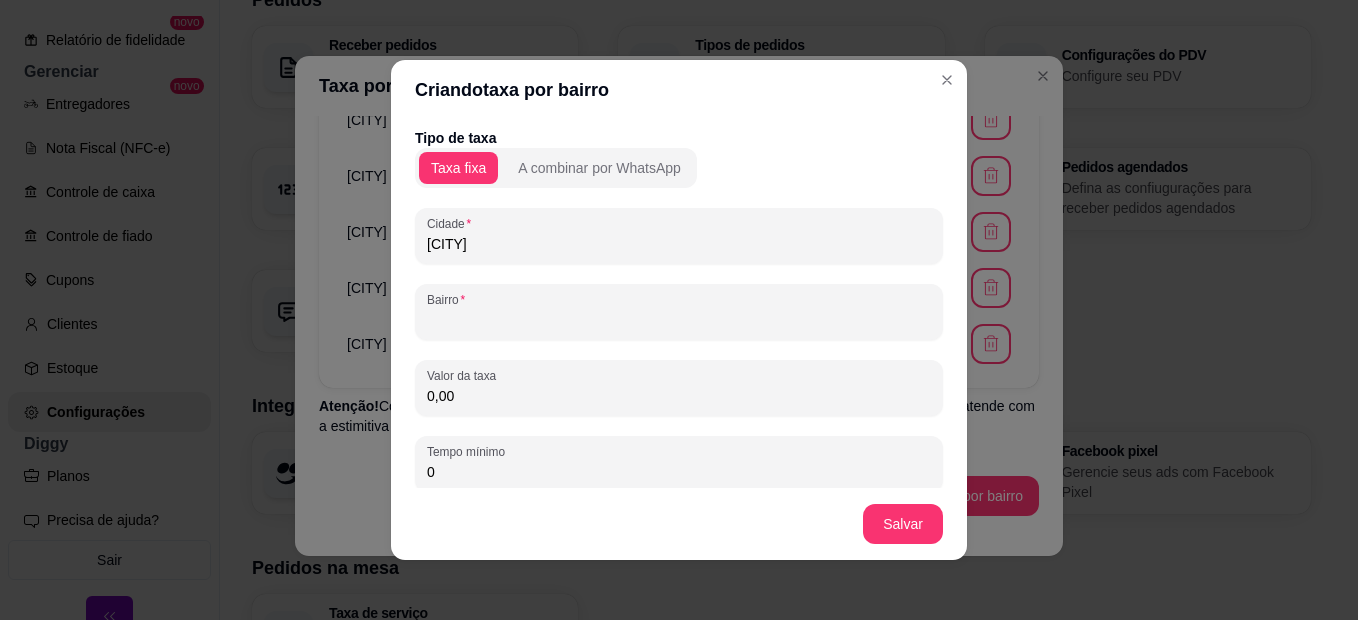 click on "Bairro" at bounding box center [679, 320] 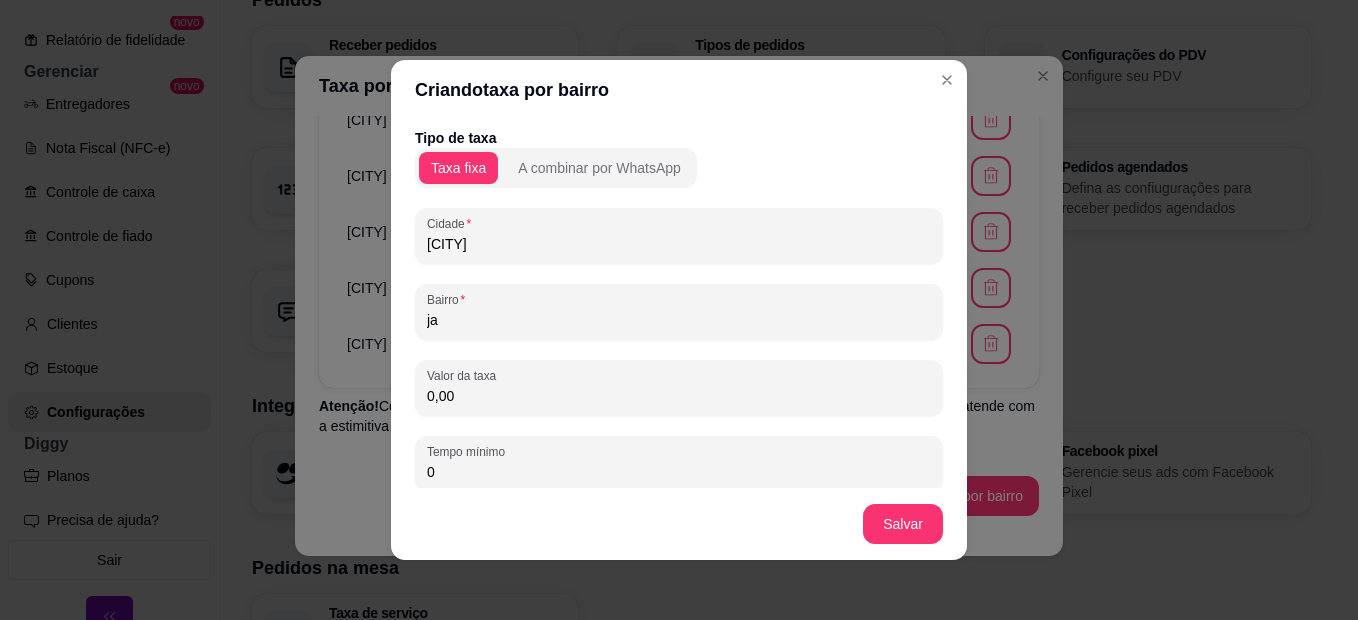 type on "j" 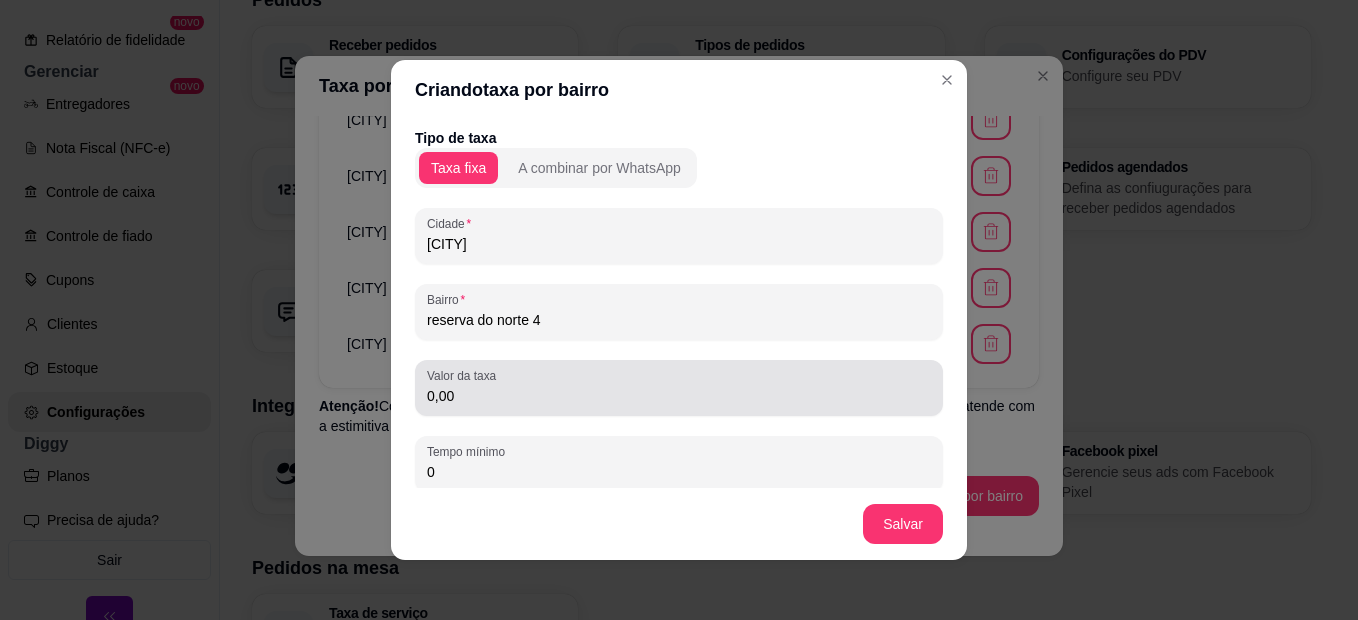 type on "reserva do norte 4" 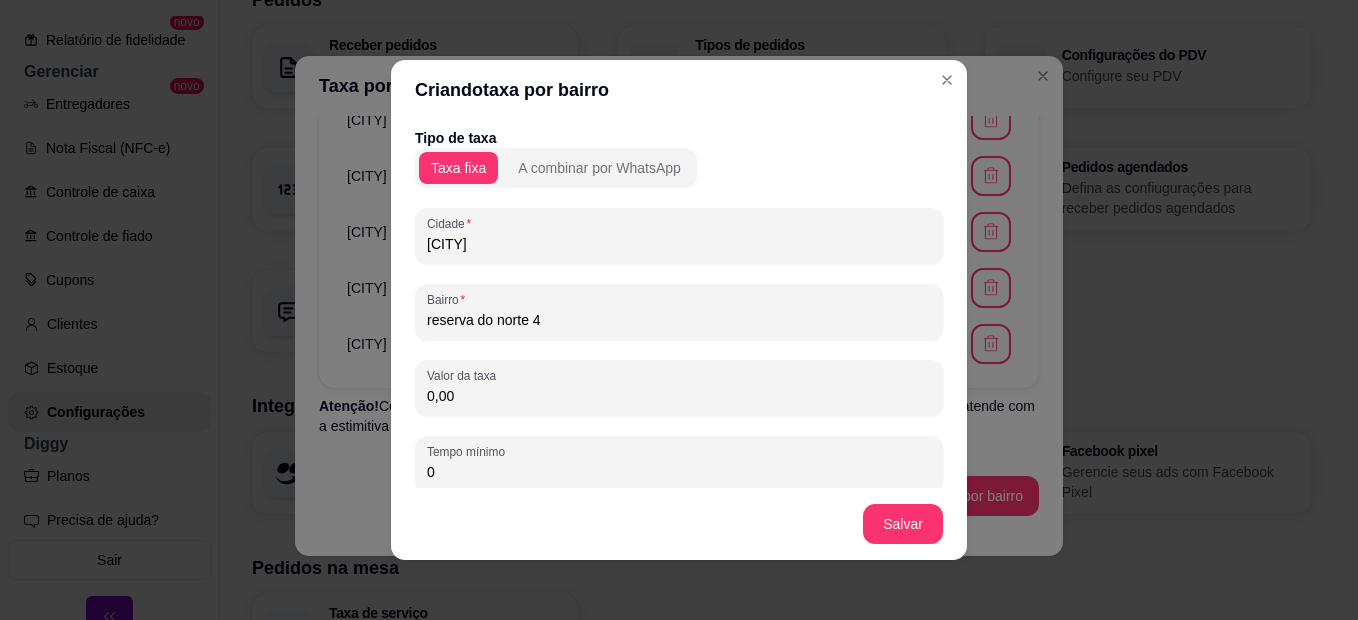 click on "0,00" at bounding box center [679, 396] 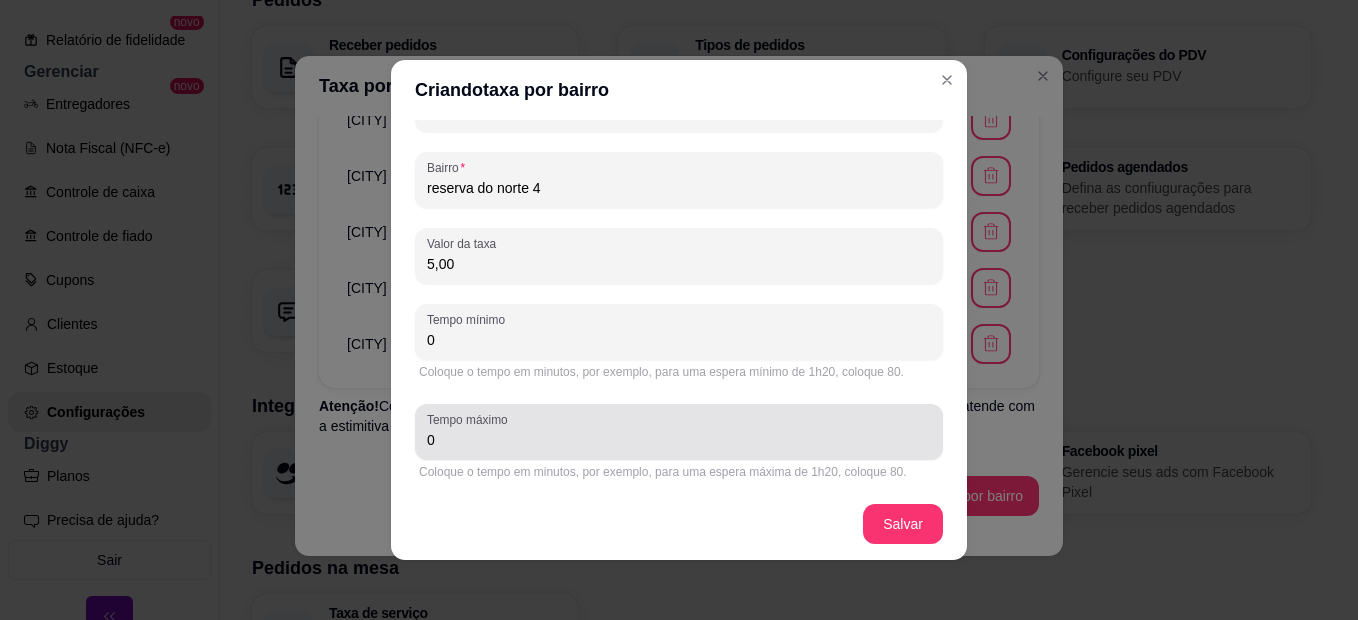 scroll, scrollTop: 136, scrollLeft: 0, axis: vertical 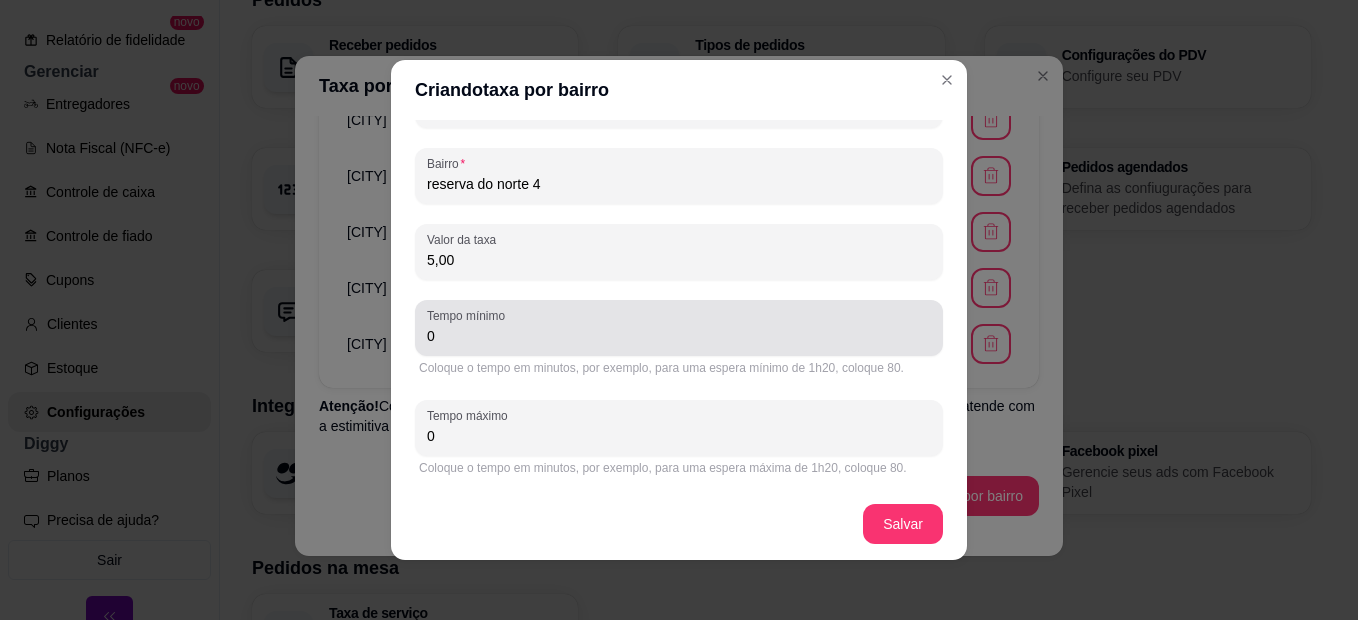 type on "5,00" 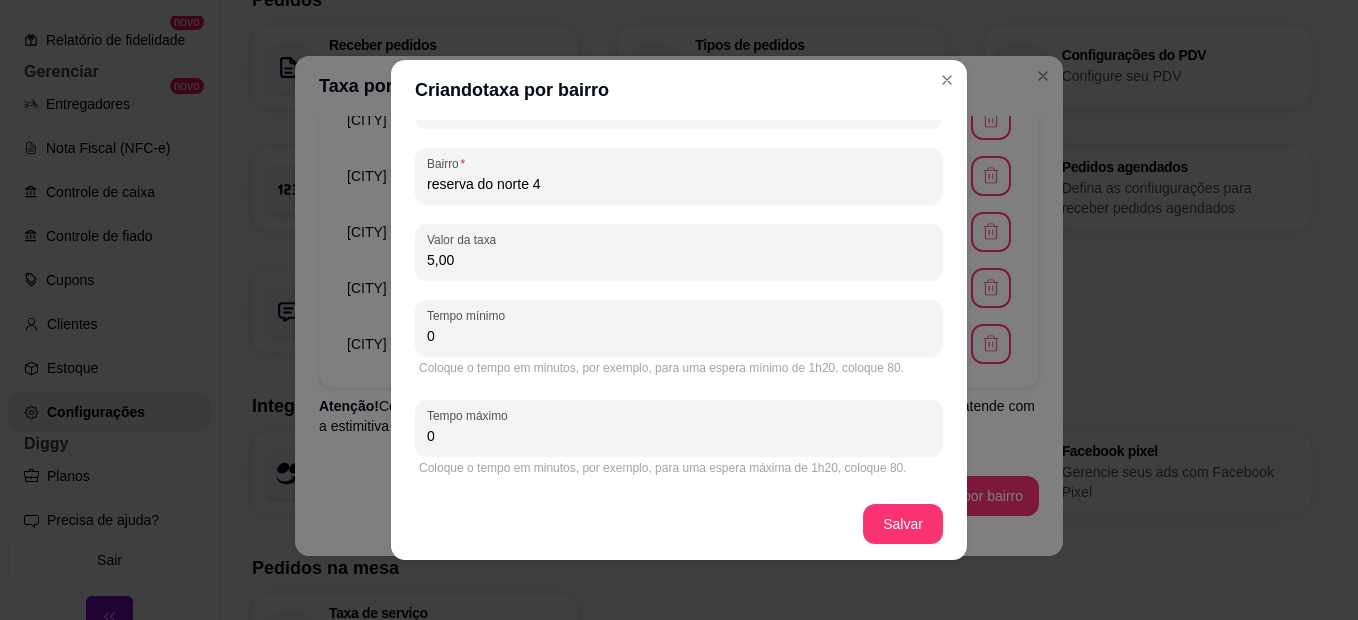 click on "0" at bounding box center (679, 336) 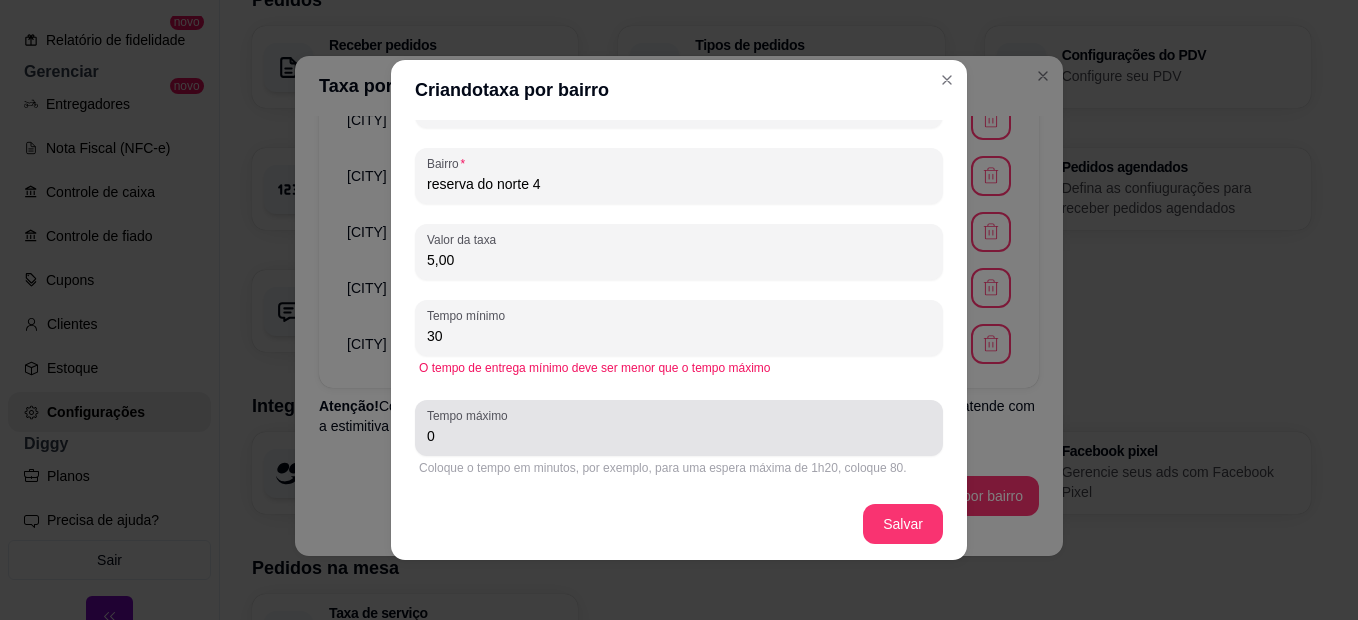 type on "30" 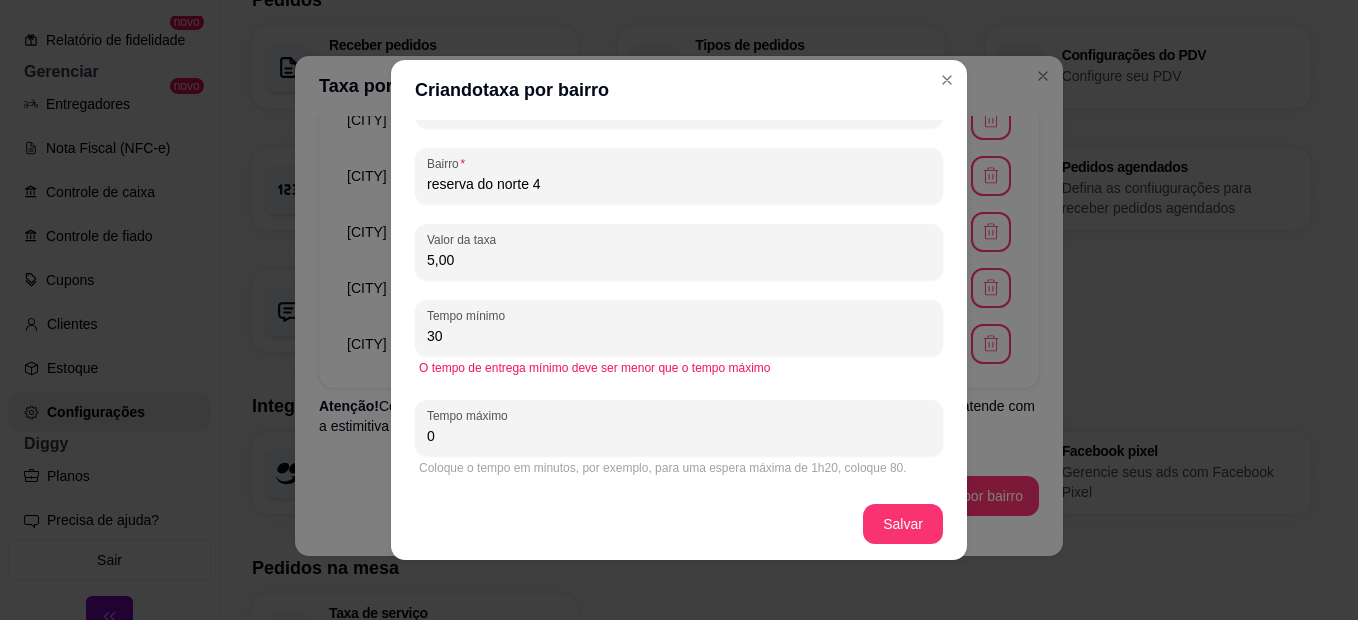 click on "0" at bounding box center [679, 436] 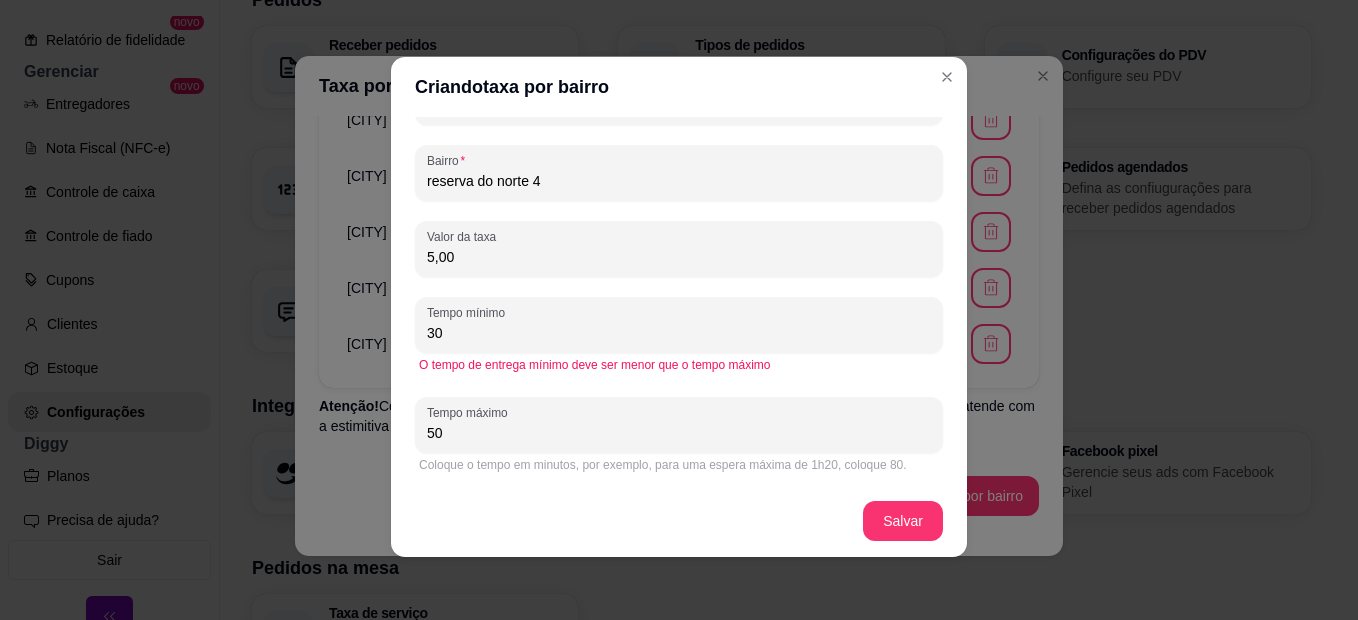 scroll, scrollTop: 4, scrollLeft: 0, axis: vertical 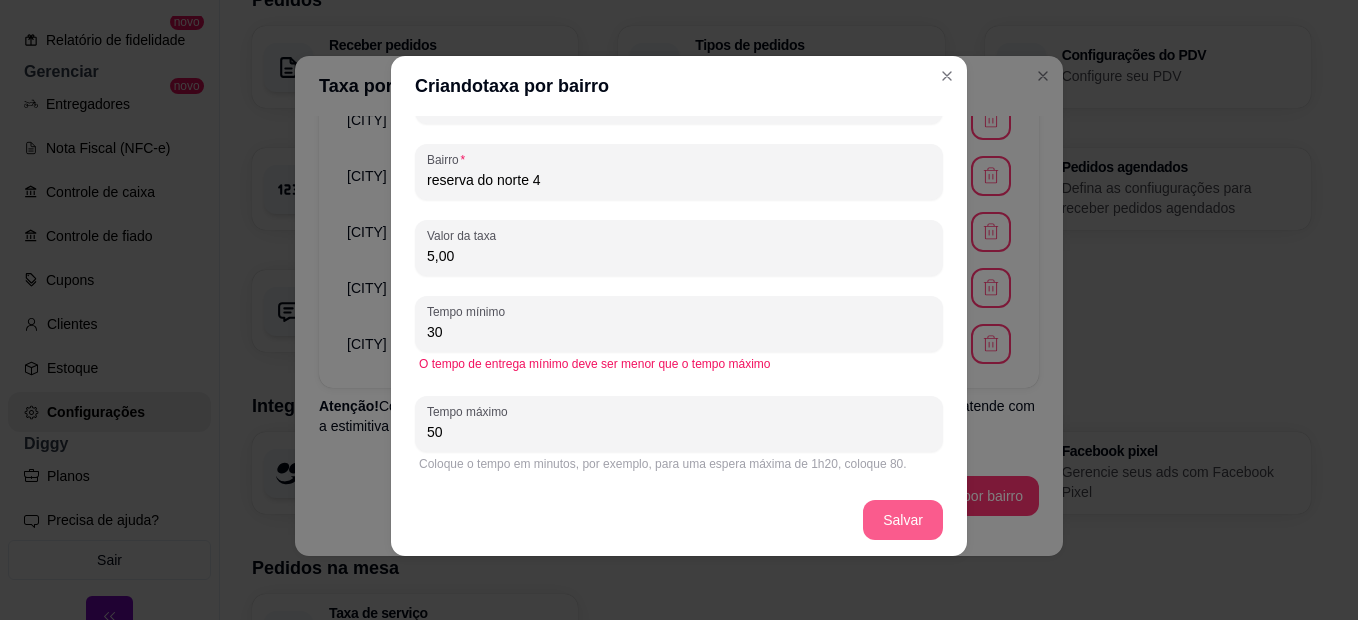 type on "50" 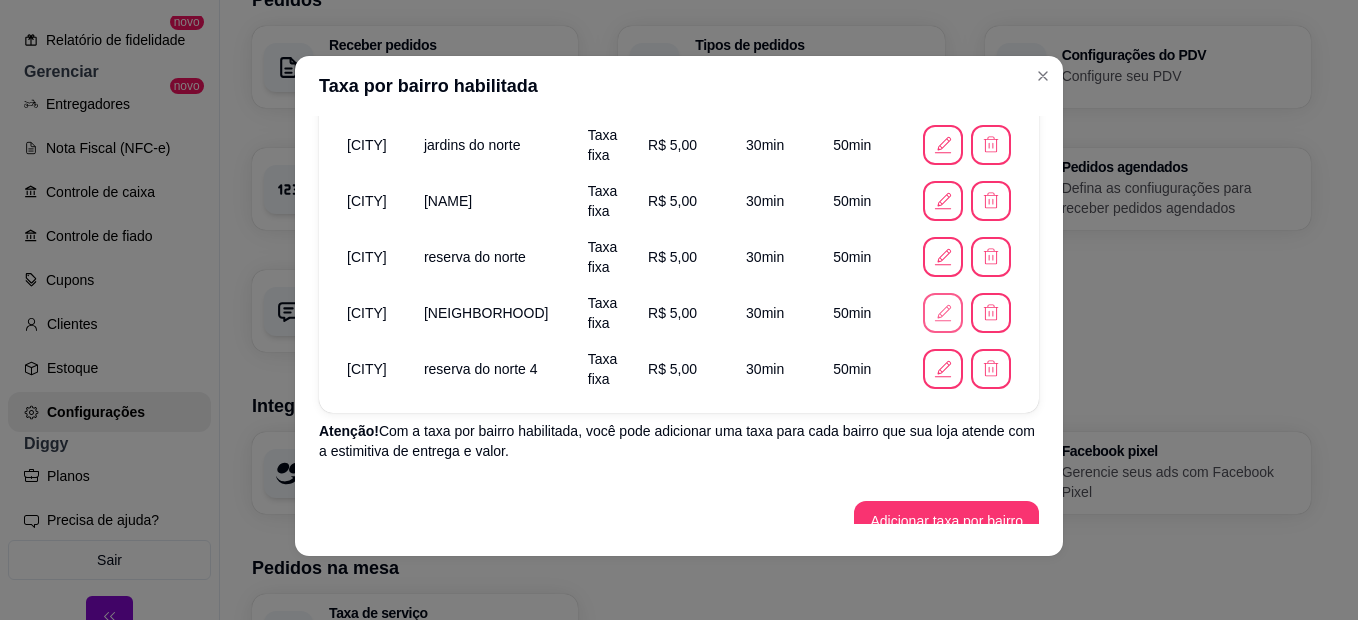 scroll, scrollTop: 1003, scrollLeft: 0, axis: vertical 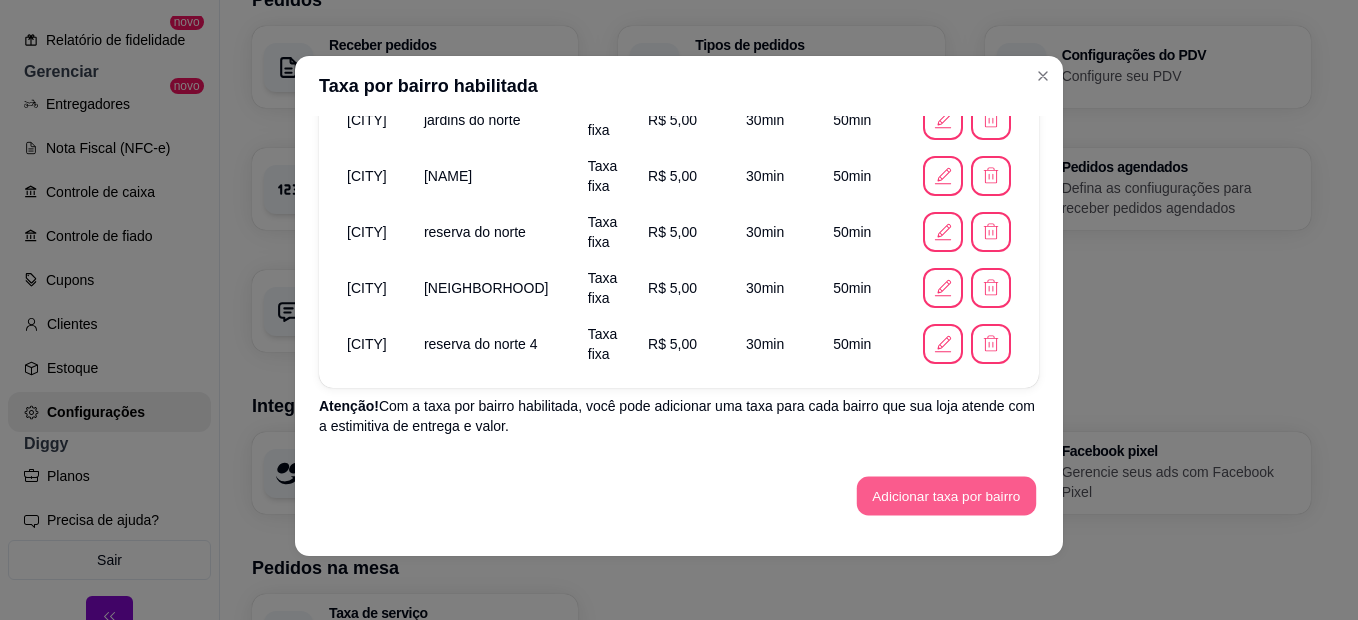click on "Adicionar taxa por bairro" at bounding box center (946, 496) 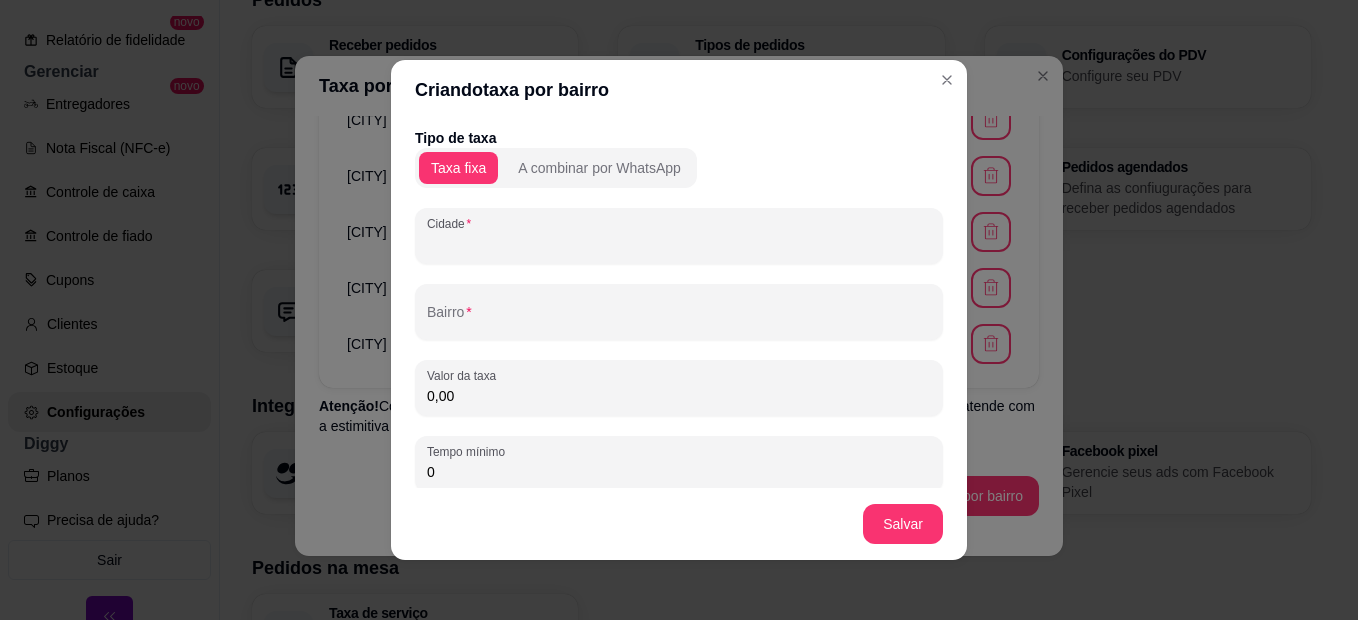 click on "Cidade" at bounding box center (679, 244) 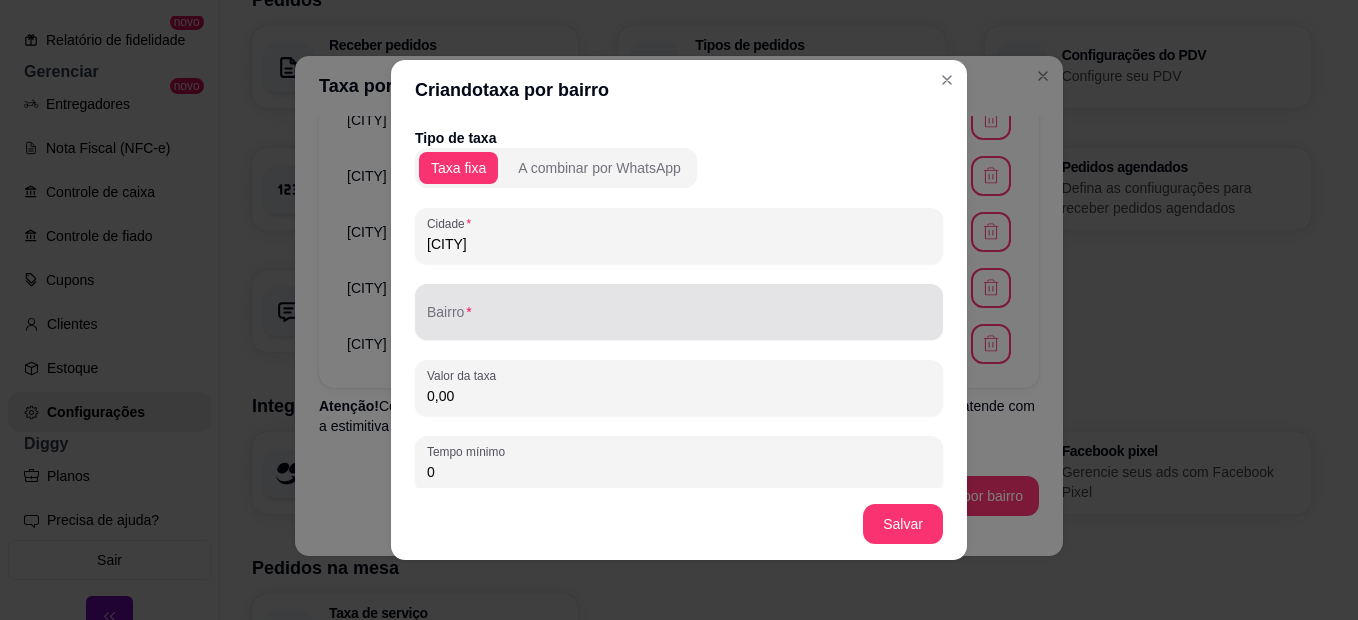 type on "[CITY]" 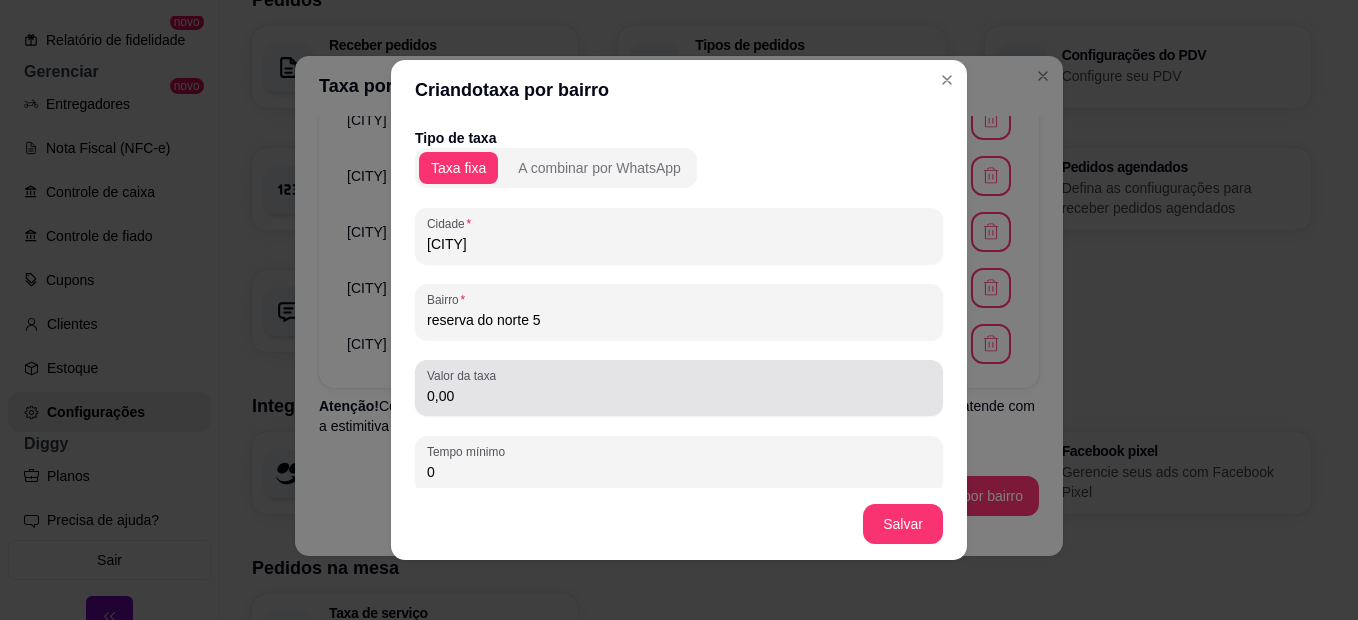 type on "reserva do norte 5" 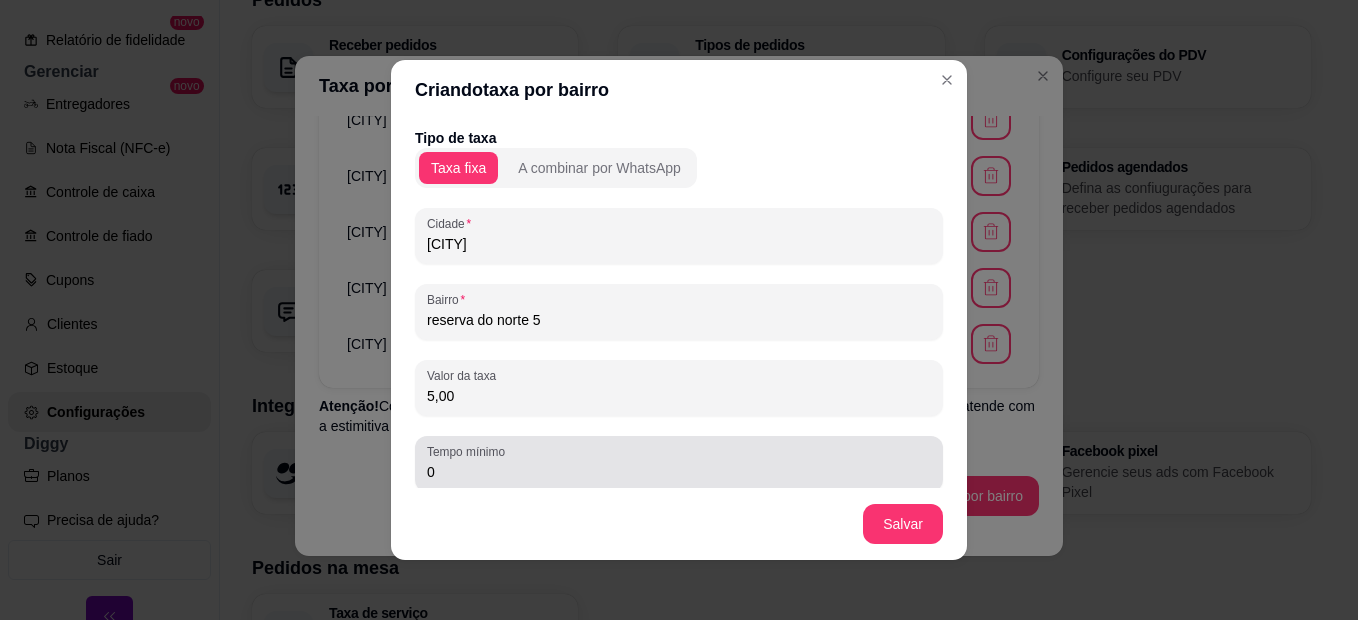 type on "5,00" 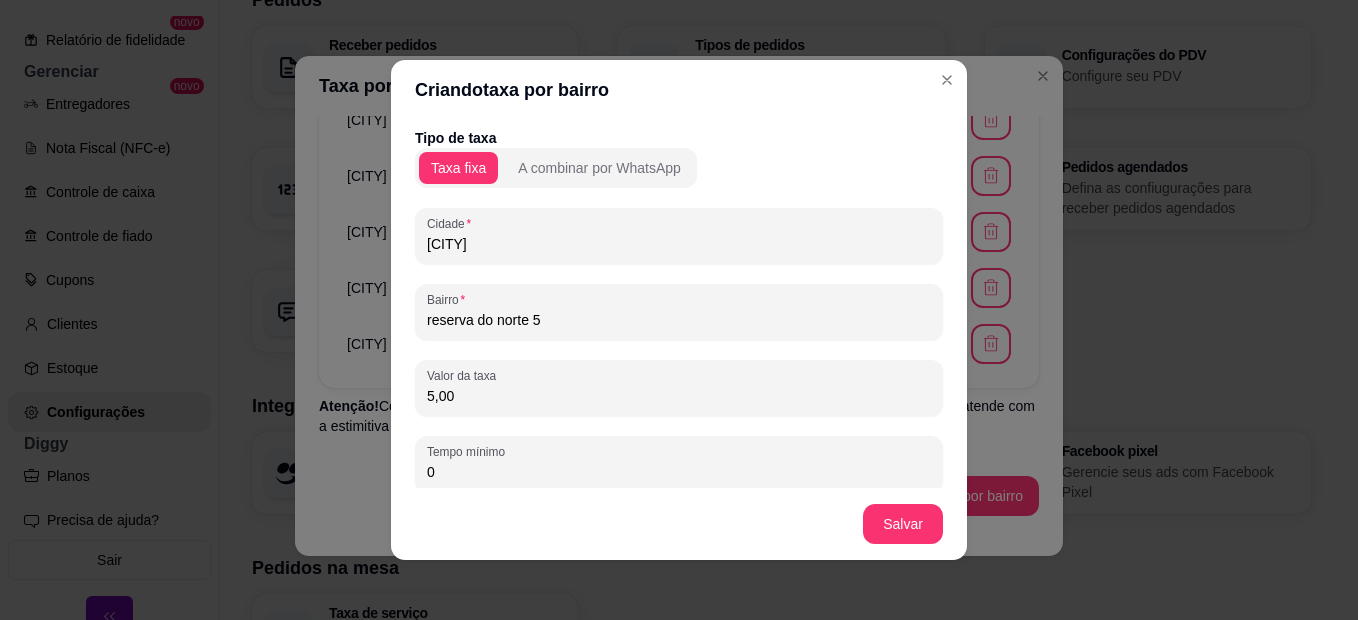 click on "0" at bounding box center (679, 472) 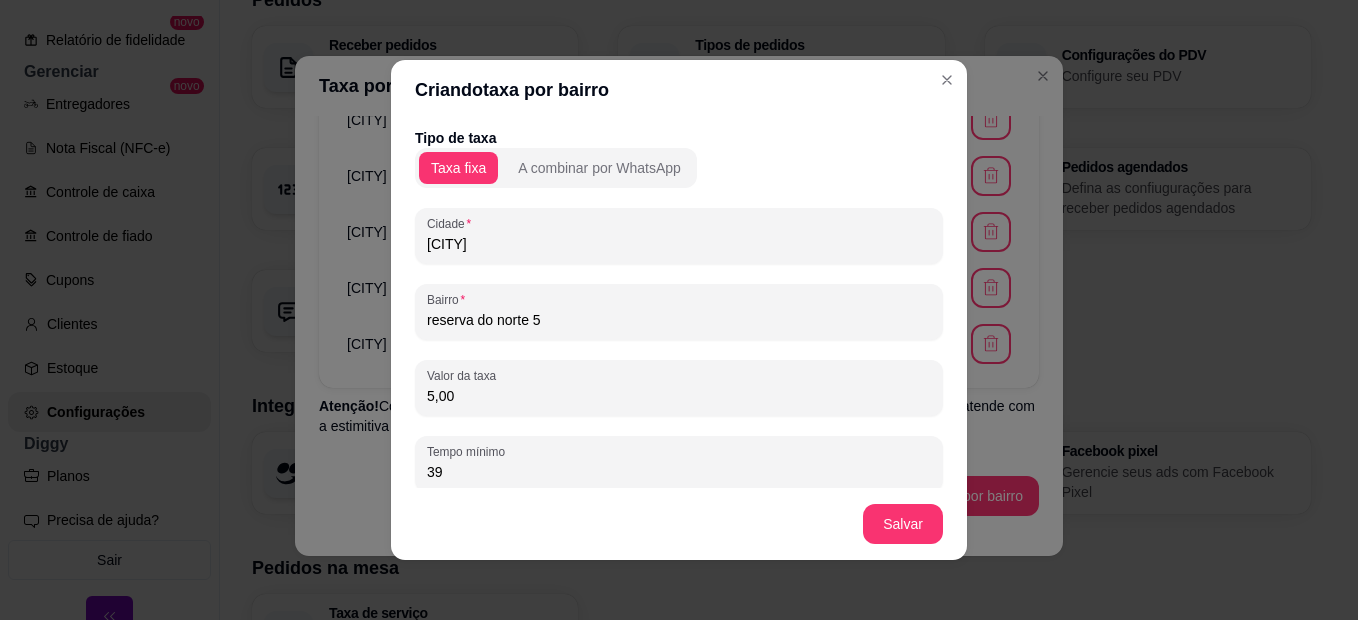 scroll, scrollTop: 100, scrollLeft: 0, axis: vertical 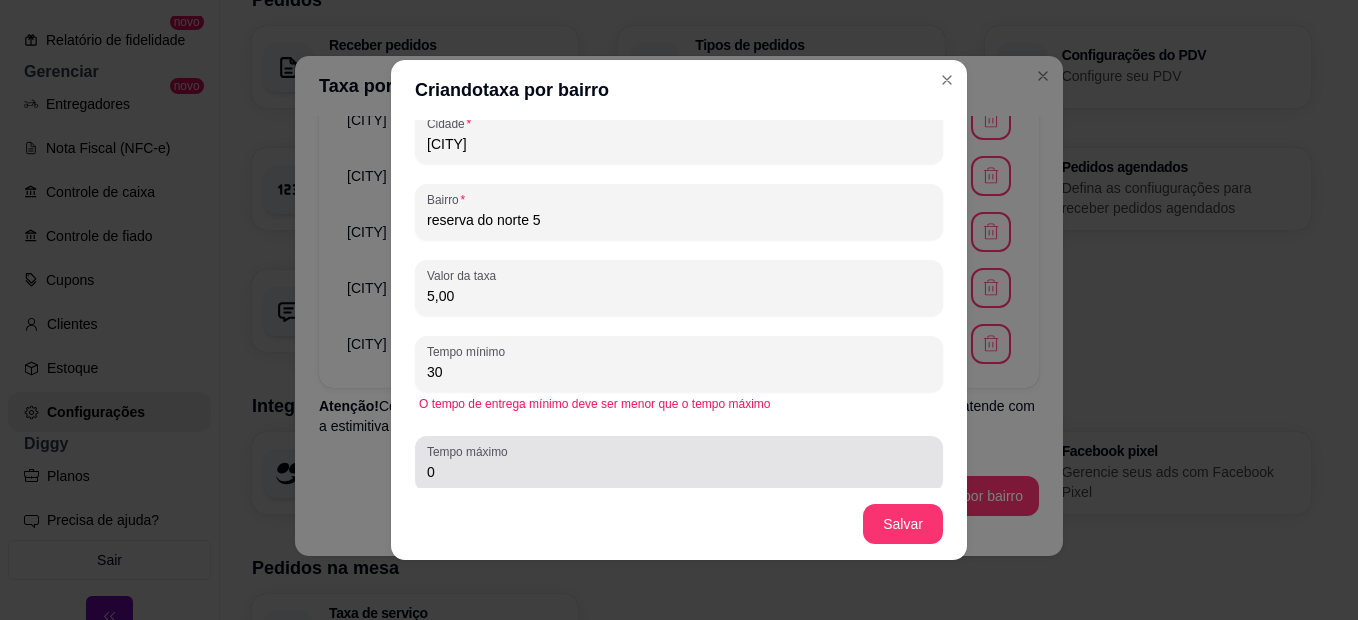 type on "30" 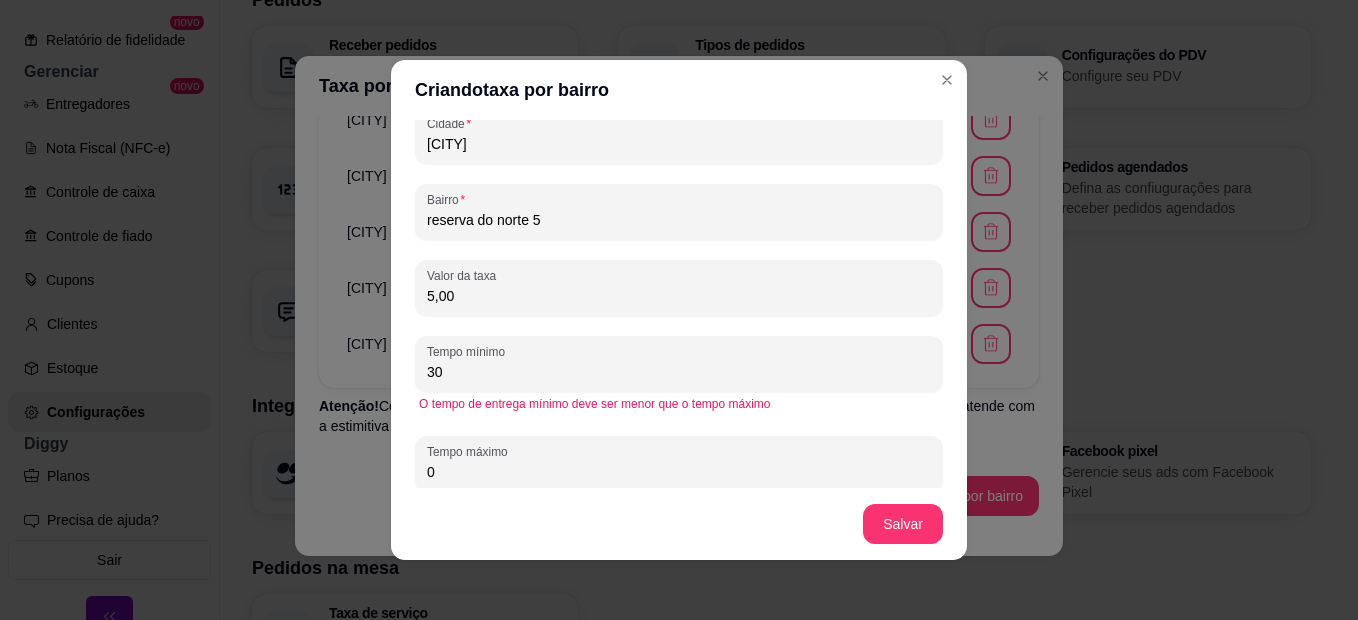 click on "0" at bounding box center (679, 472) 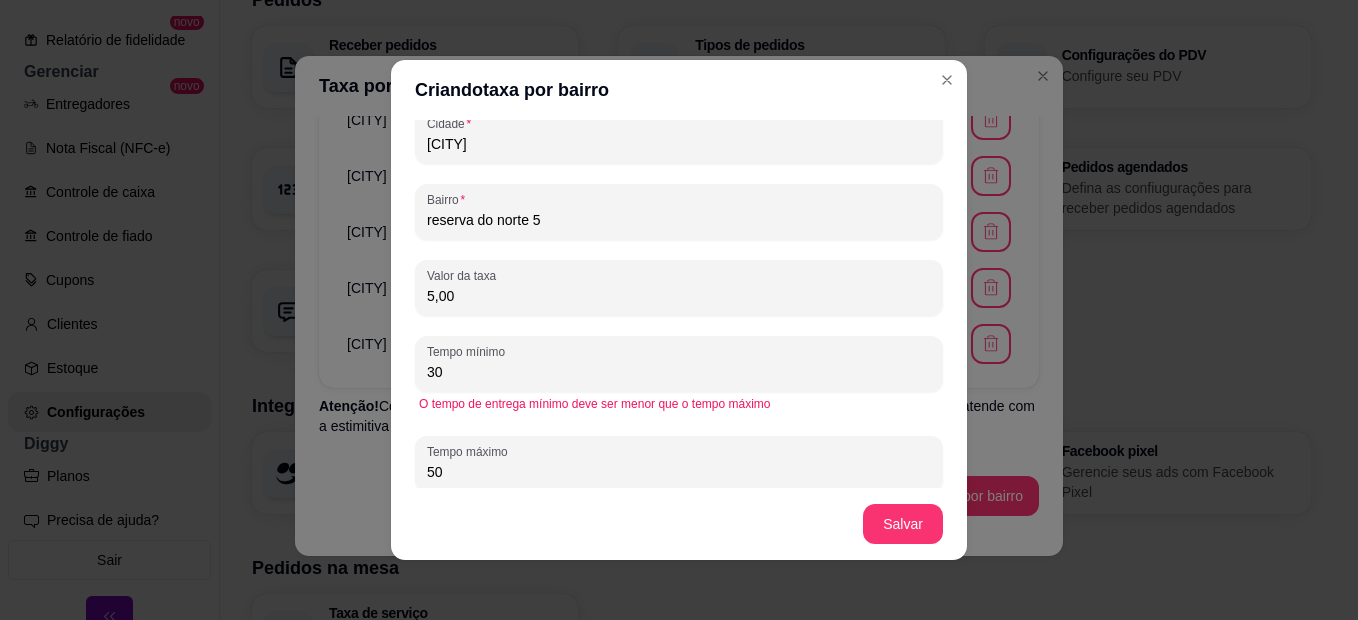 scroll, scrollTop: 136, scrollLeft: 0, axis: vertical 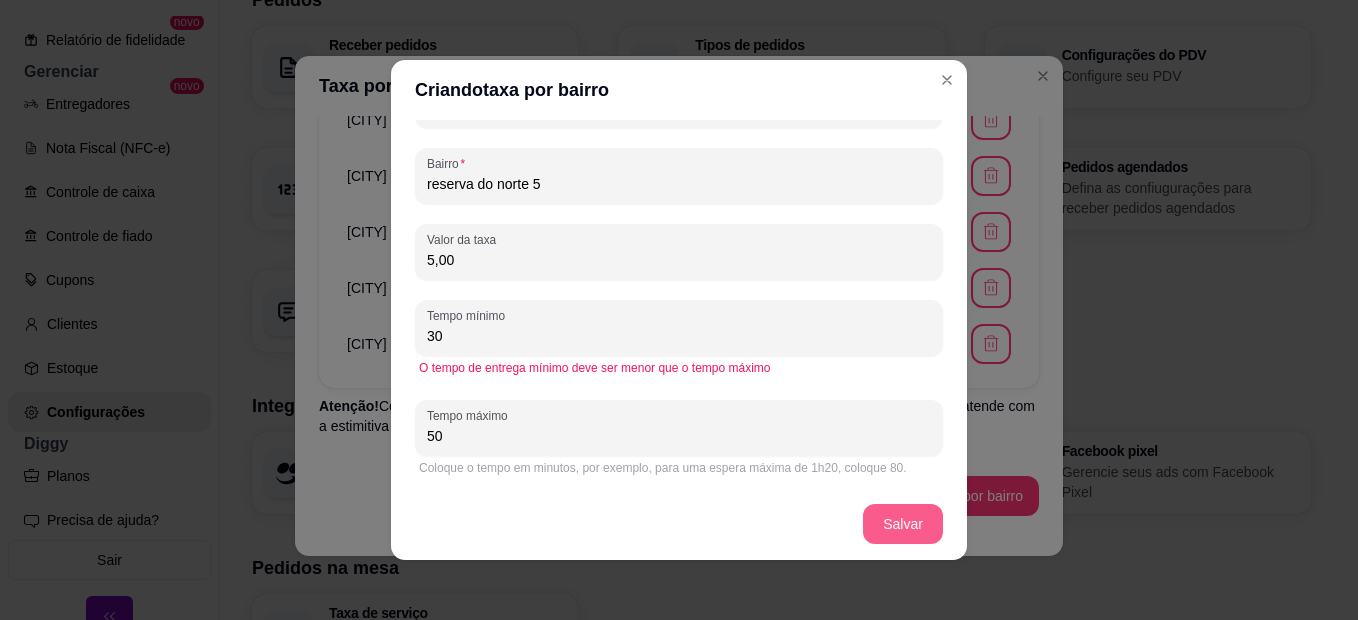type on "50" 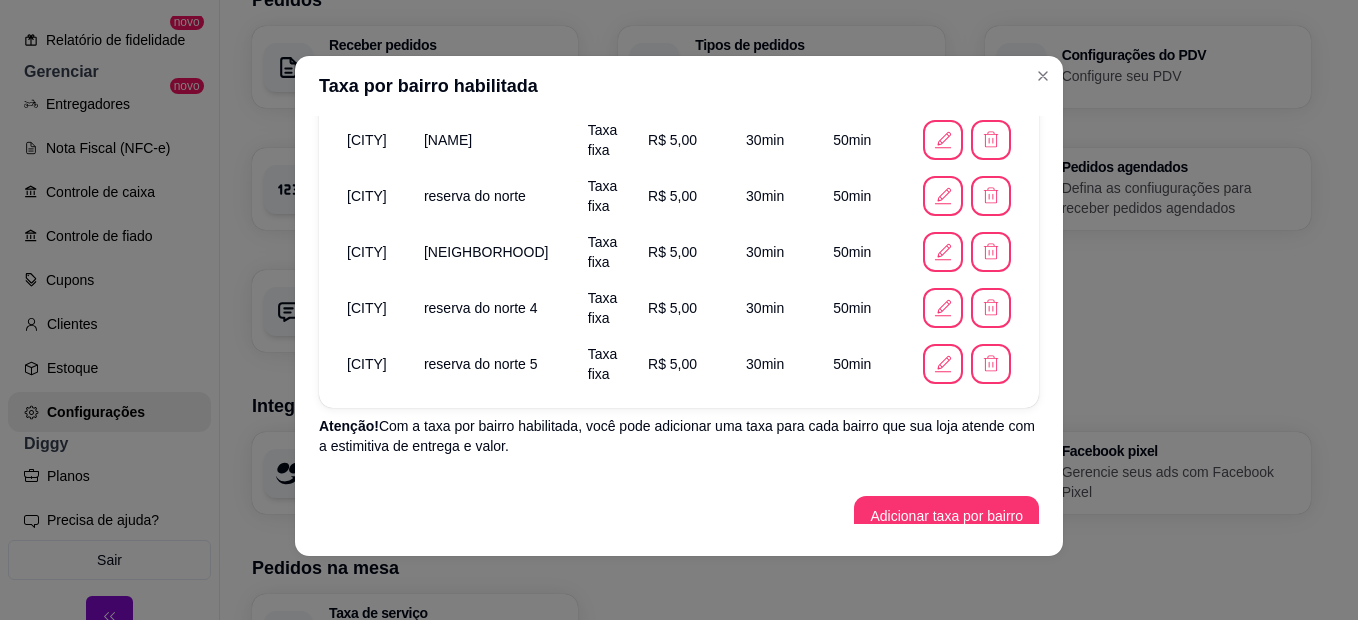 scroll, scrollTop: 1059, scrollLeft: 0, axis: vertical 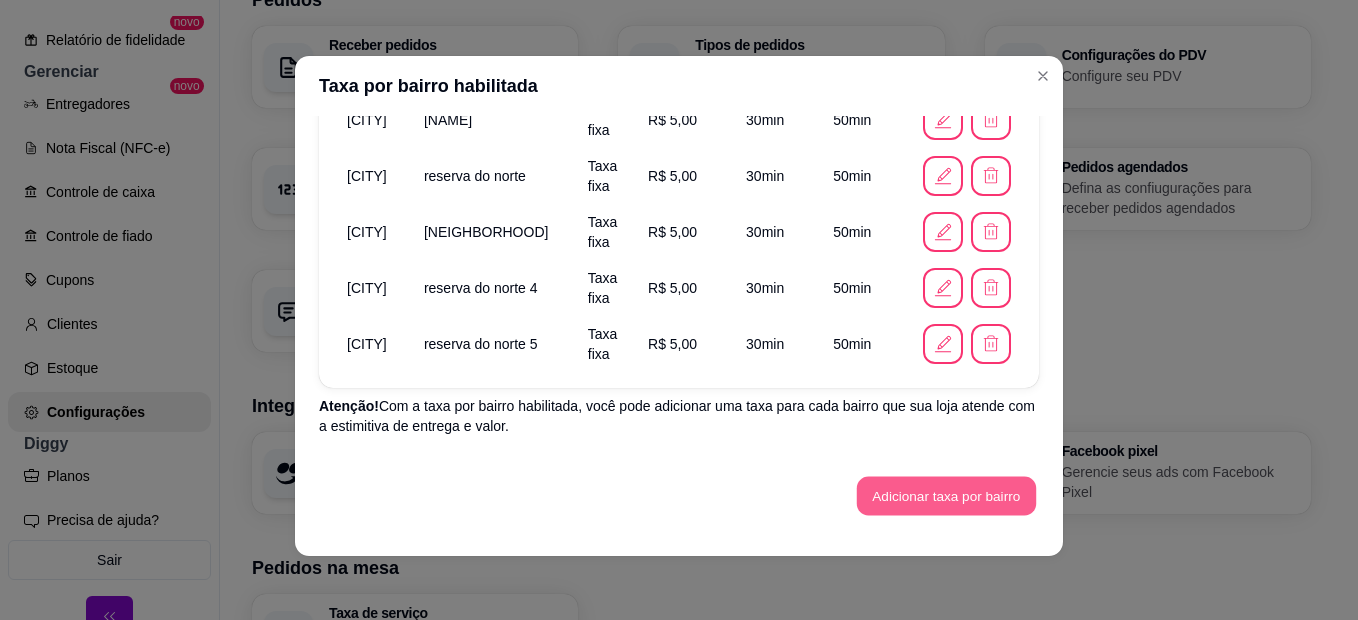 click on "Adicionar taxa por bairro" at bounding box center (946, 496) 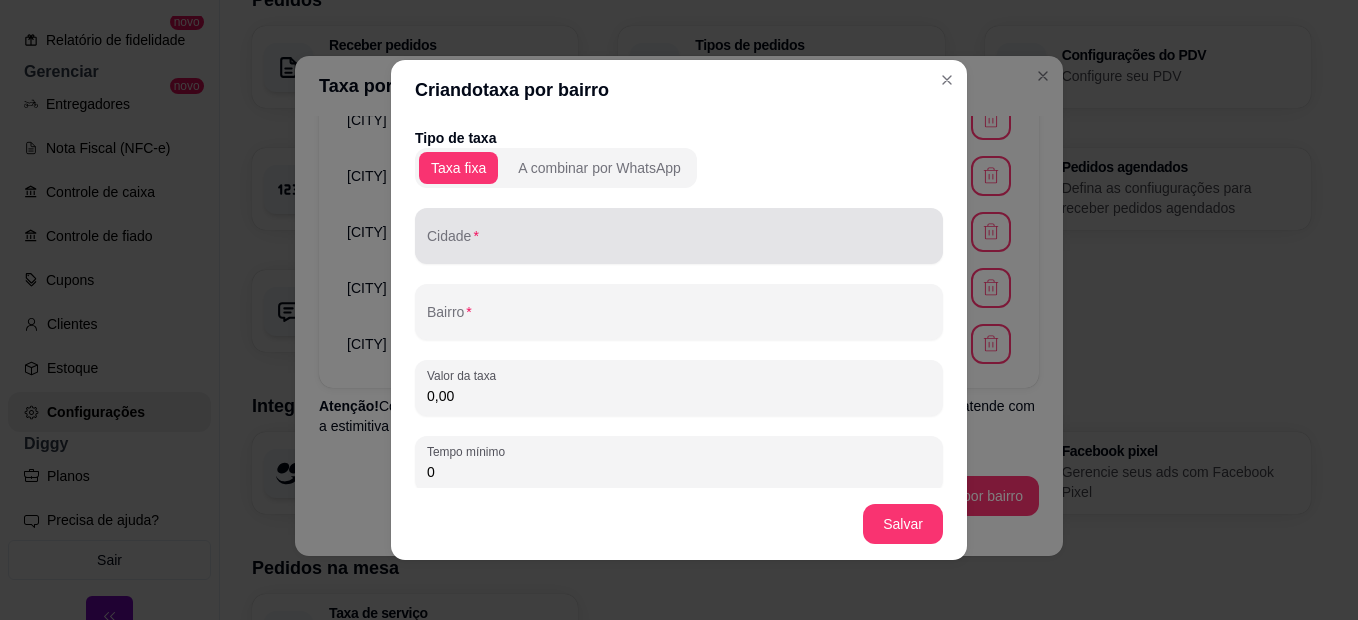 click at bounding box center (679, 236) 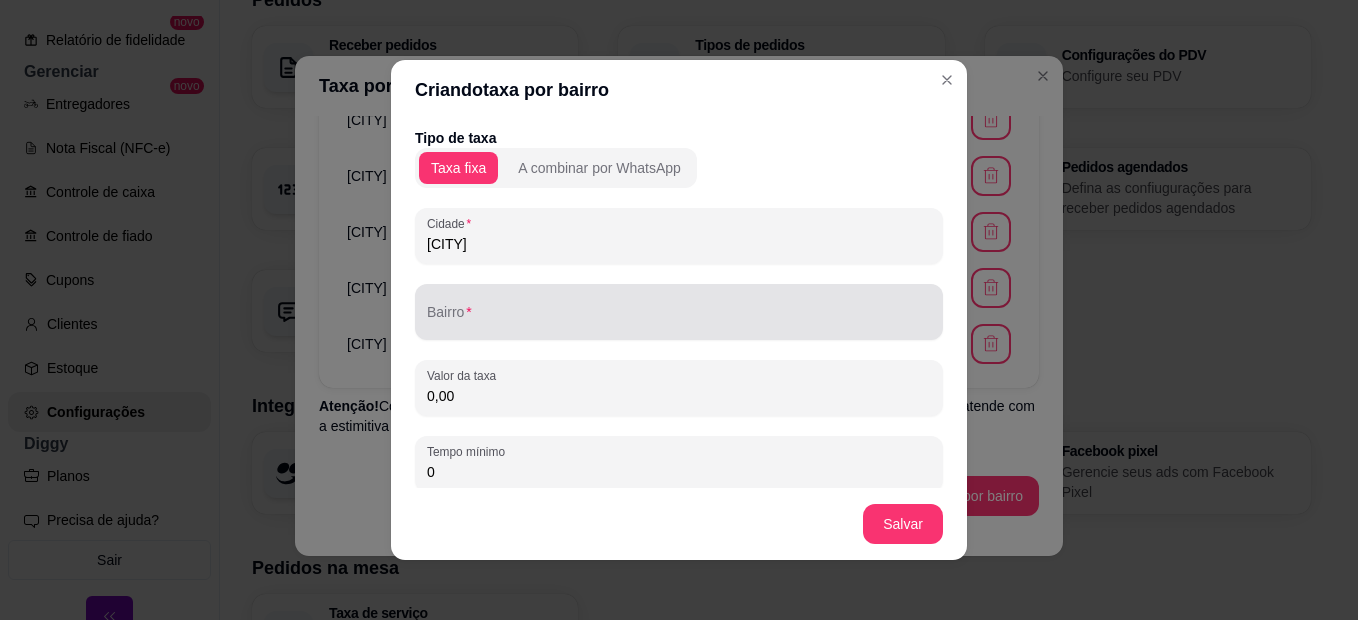 type on "[CITY]" 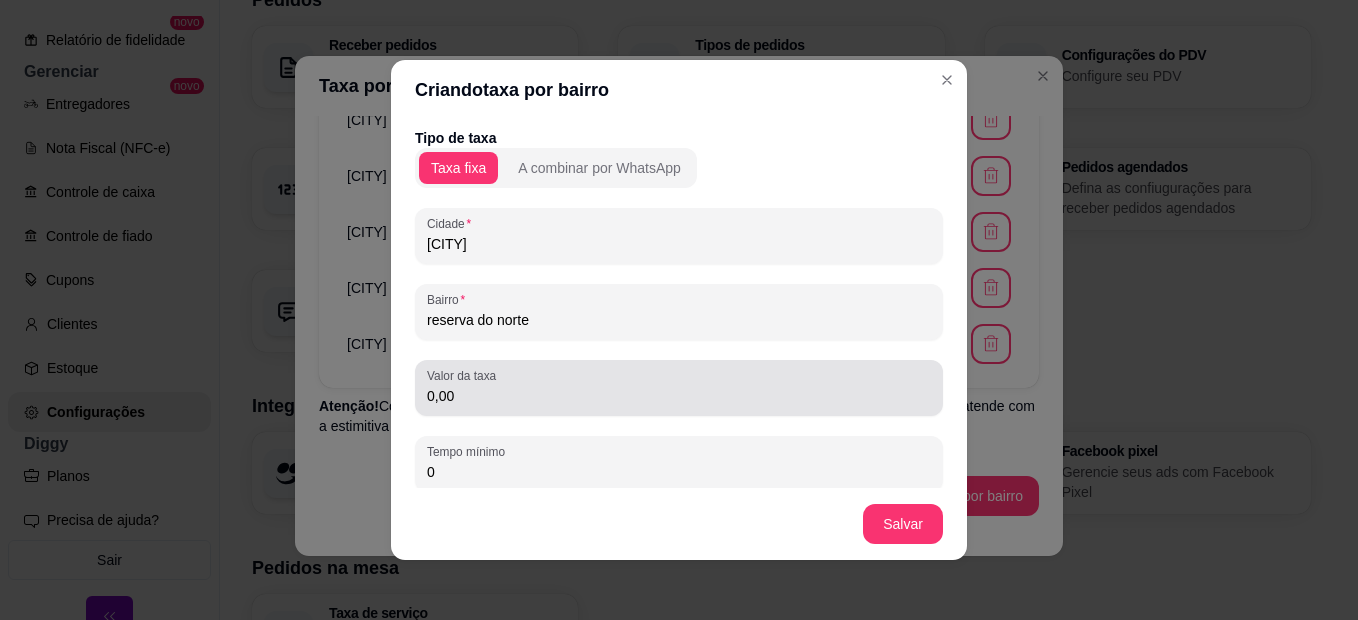 type on "reserva do norte" 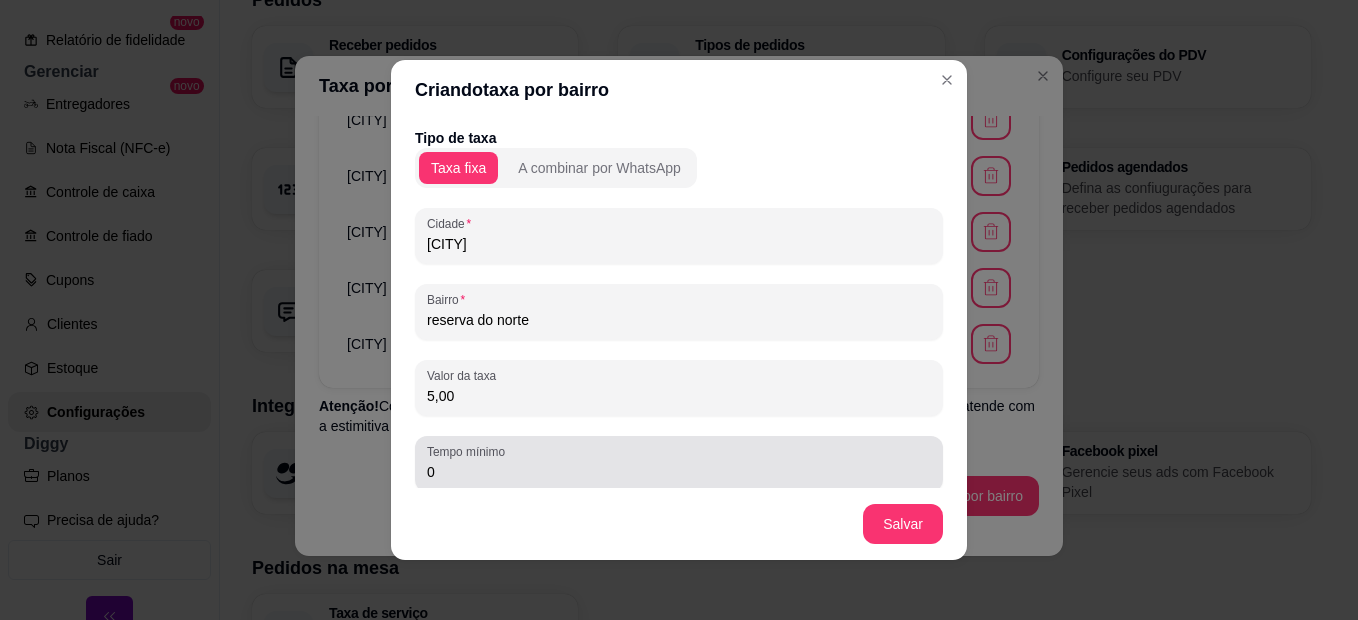 type on "5,00" 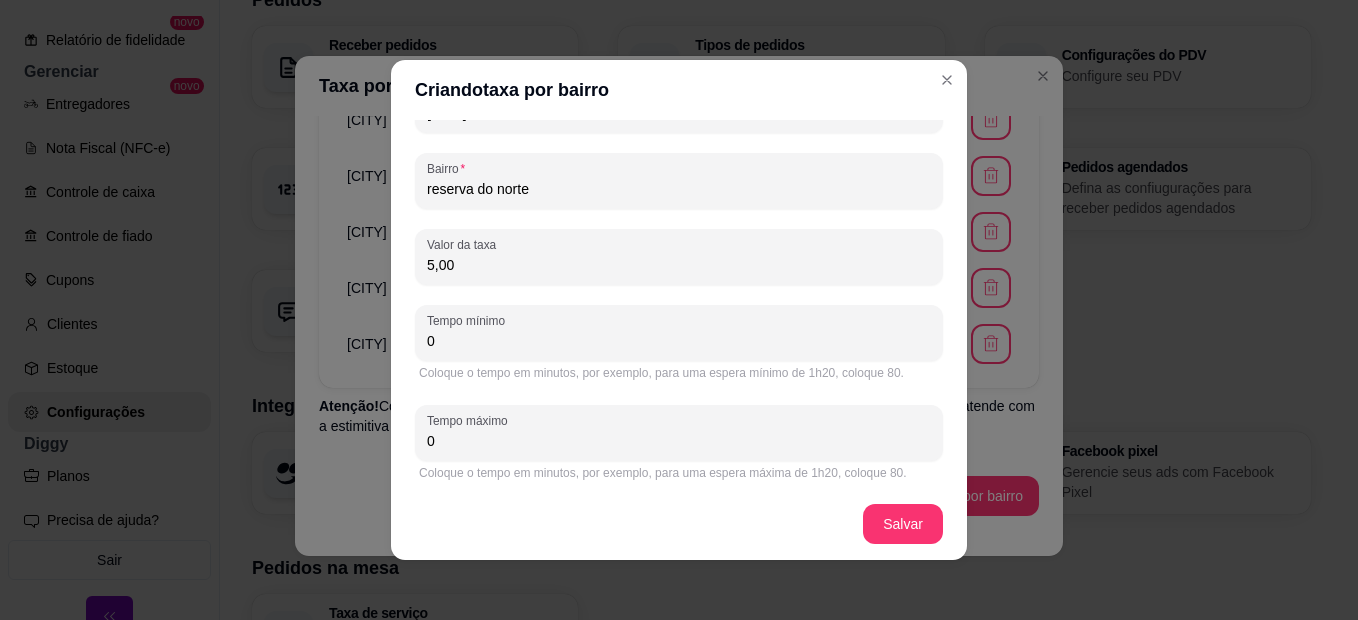 scroll, scrollTop: 136, scrollLeft: 0, axis: vertical 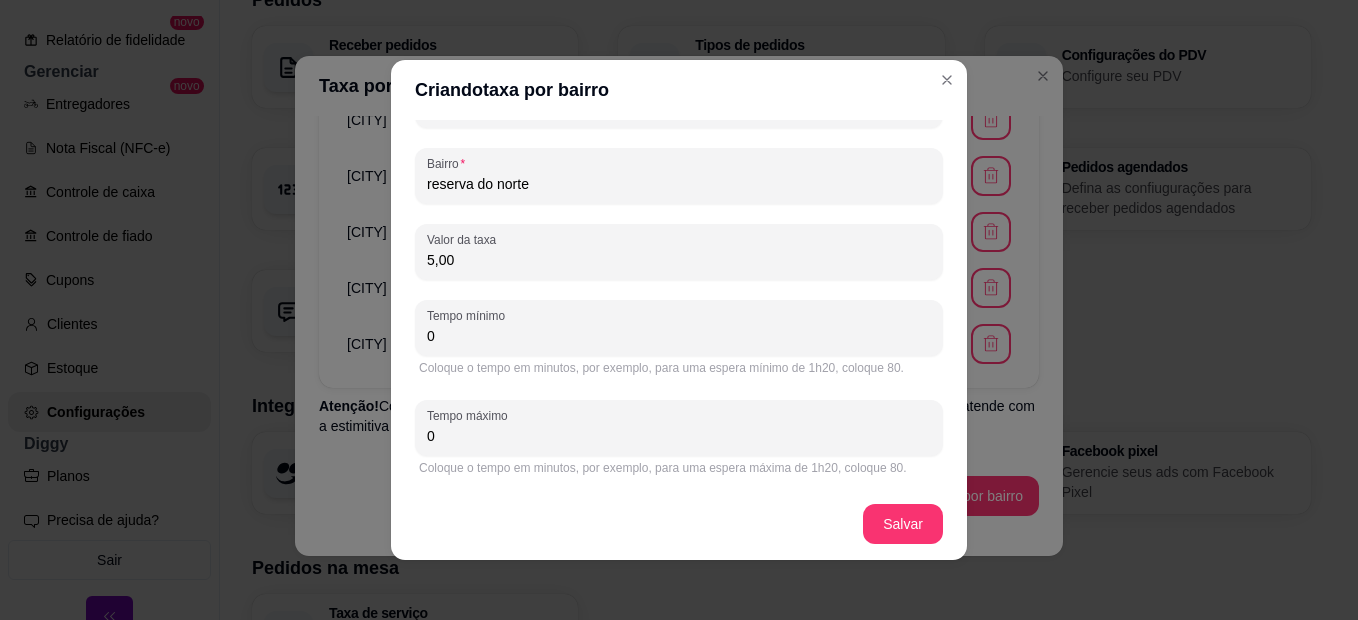 click on "0" at bounding box center [679, 336] 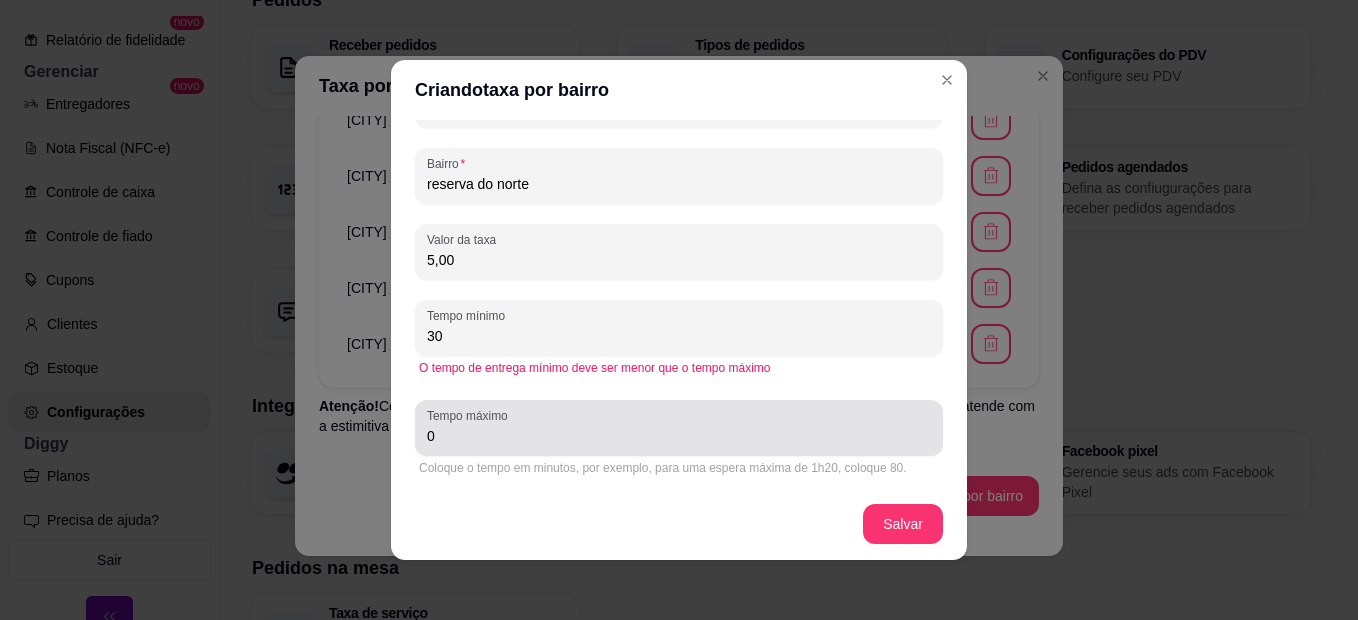 type on "30" 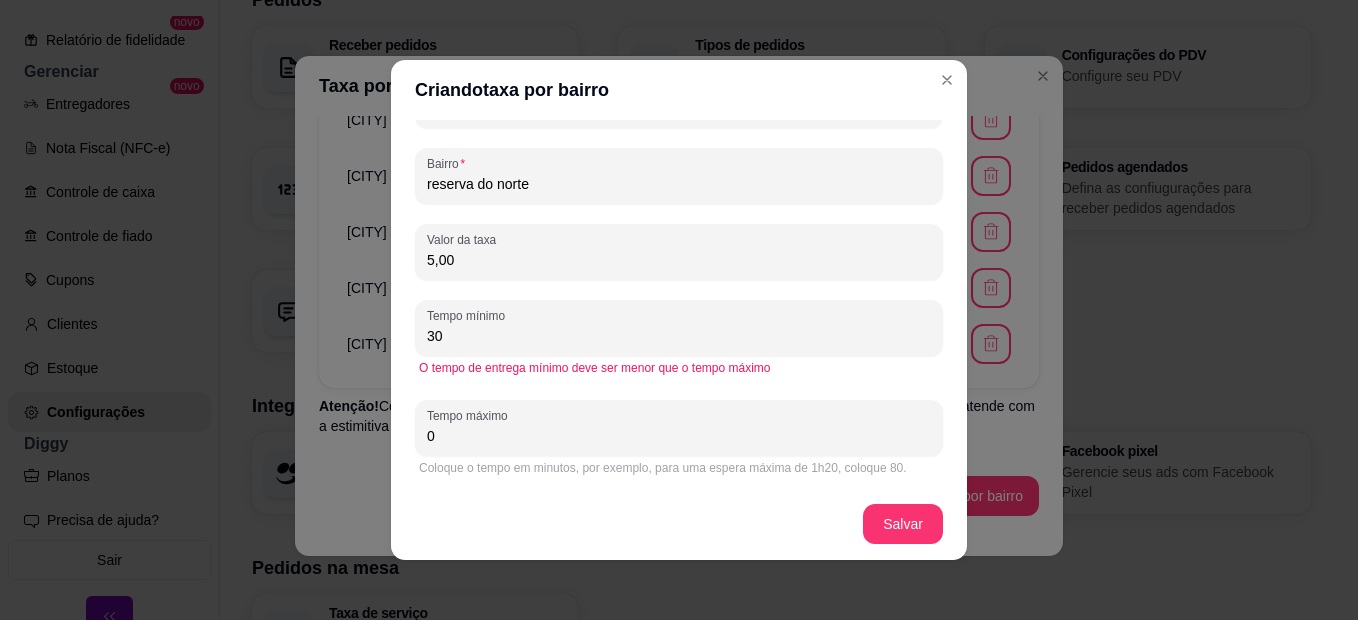 click on "0" at bounding box center (679, 436) 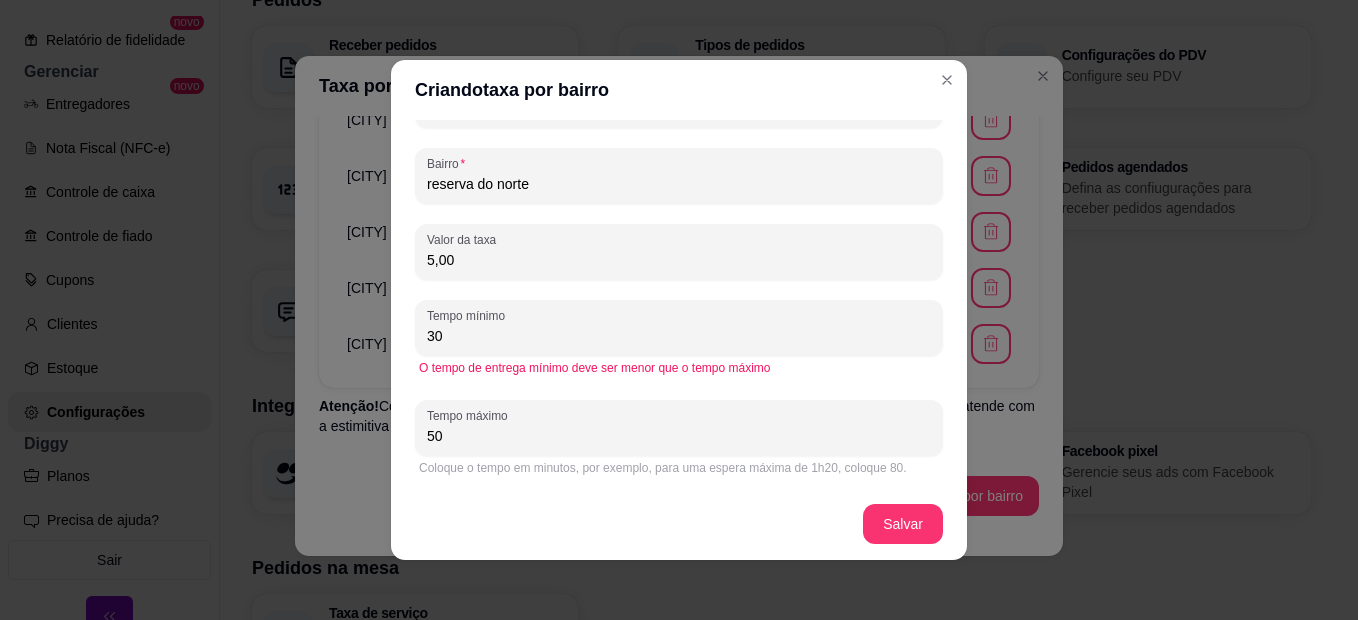 scroll, scrollTop: 4, scrollLeft: 0, axis: vertical 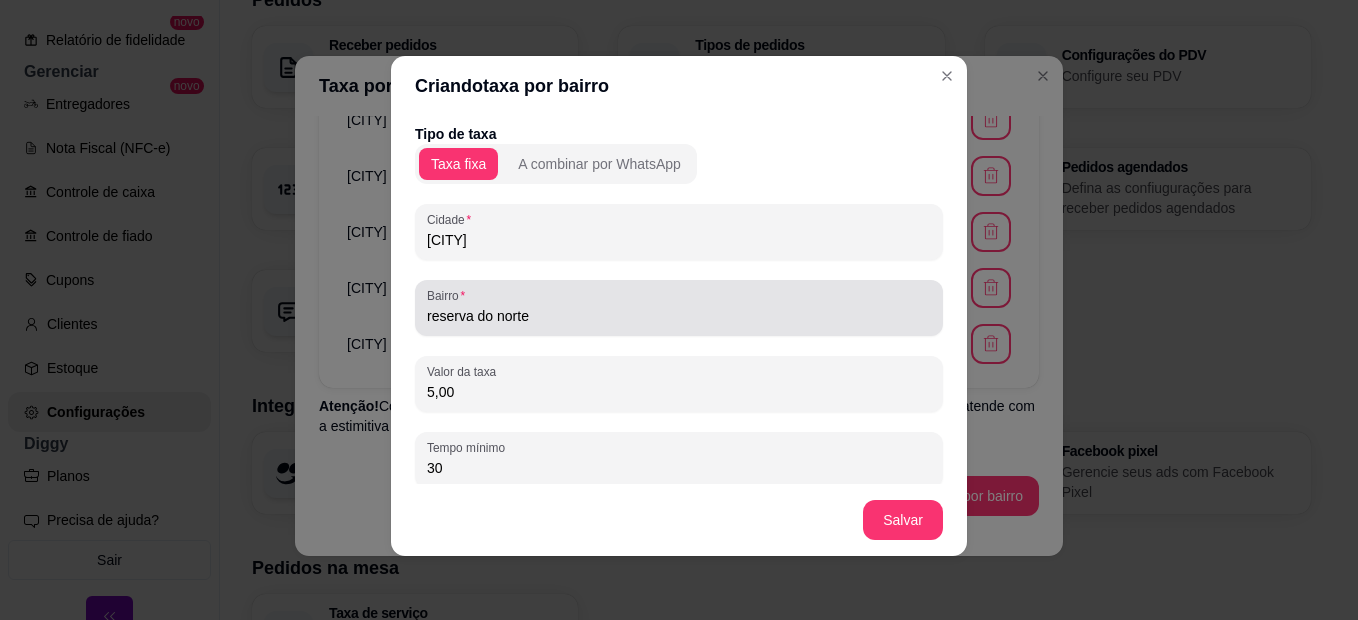 type on "50" 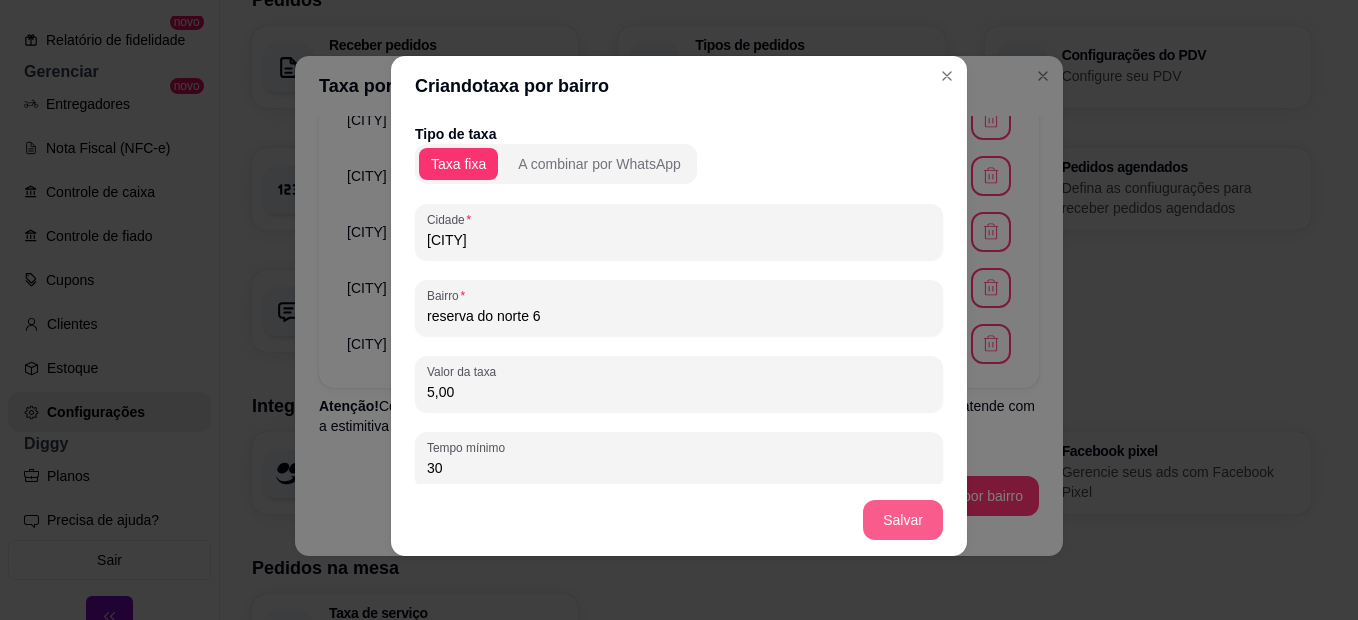 type on "reserva do norte 6" 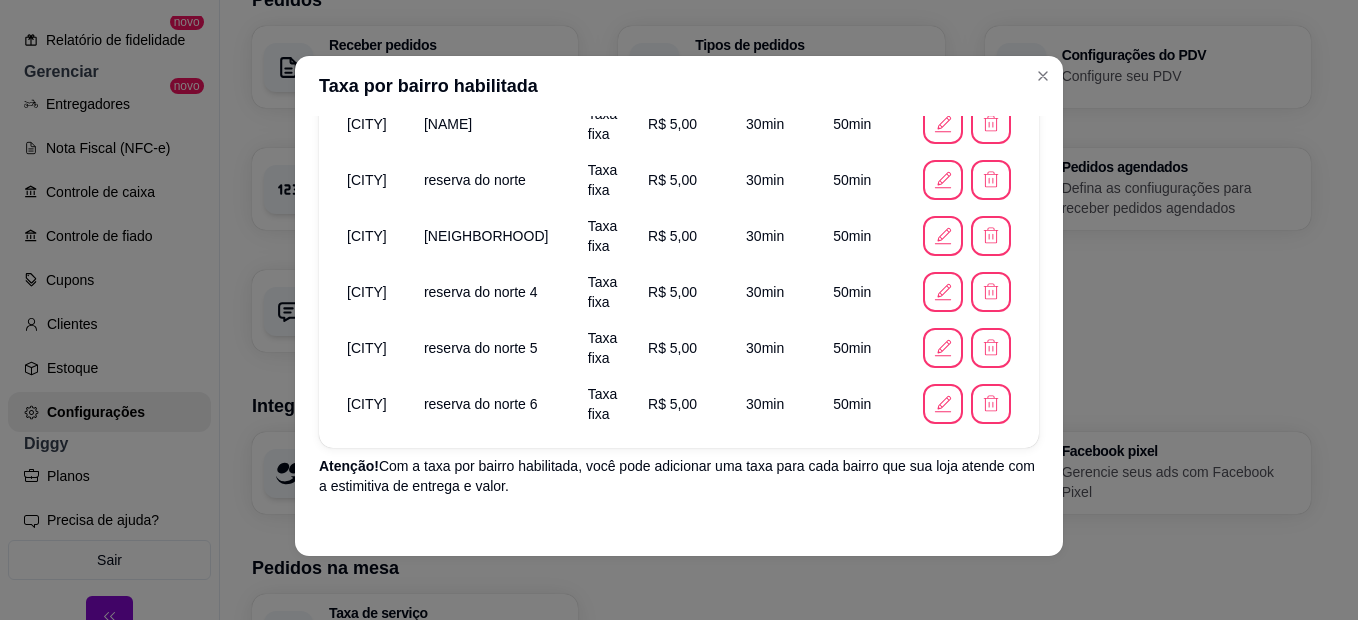 scroll, scrollTop: 1115, scrollLeft: 0, axis: vertical 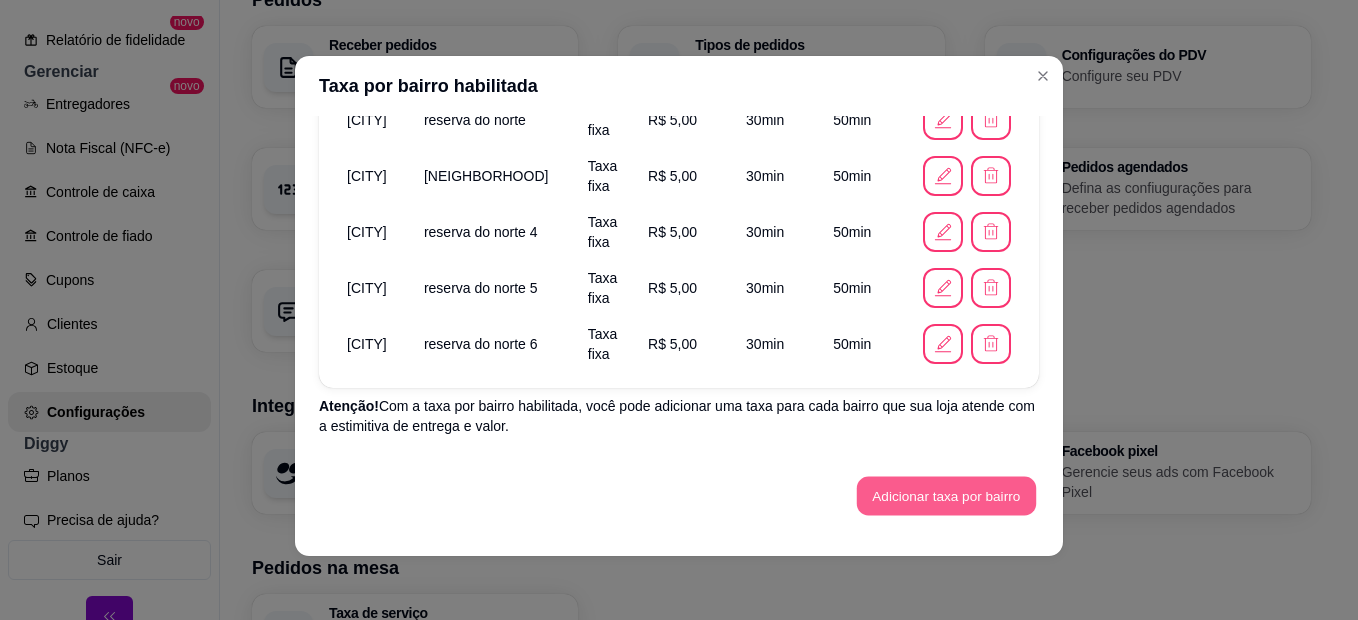 click on "Adicionar taxa por bairro" at bounding box center [946, 496] 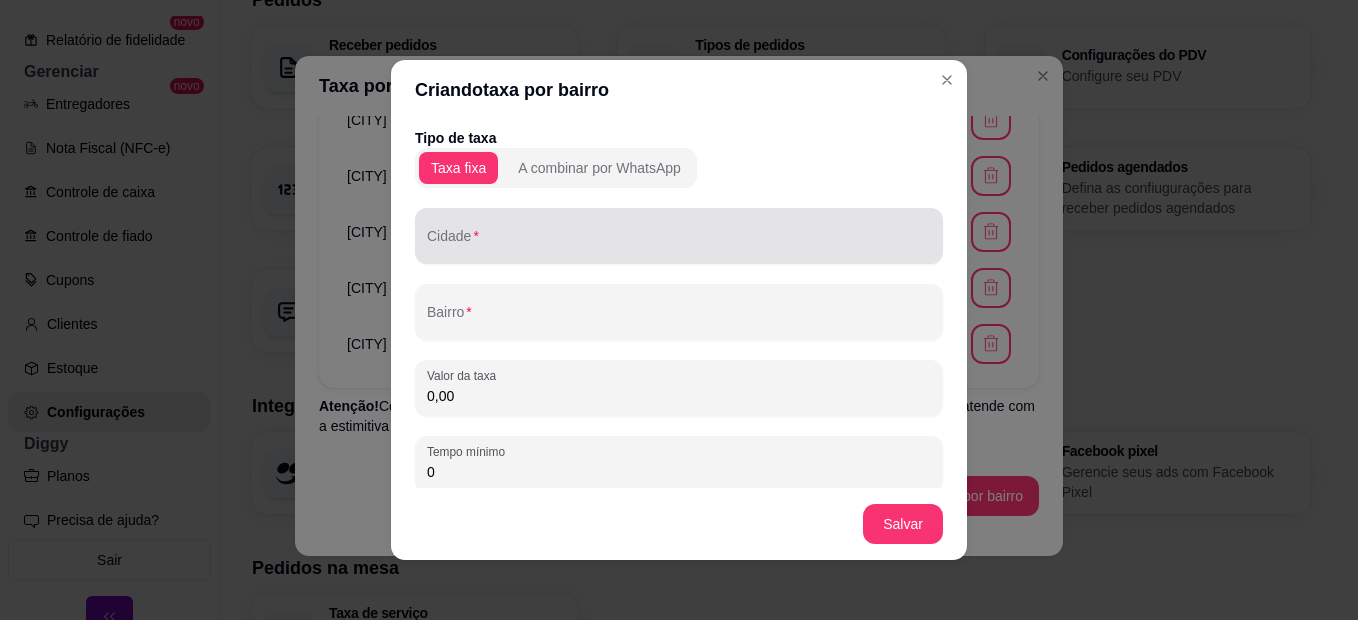 click on "Cidade" at bounding box center [679, 244] 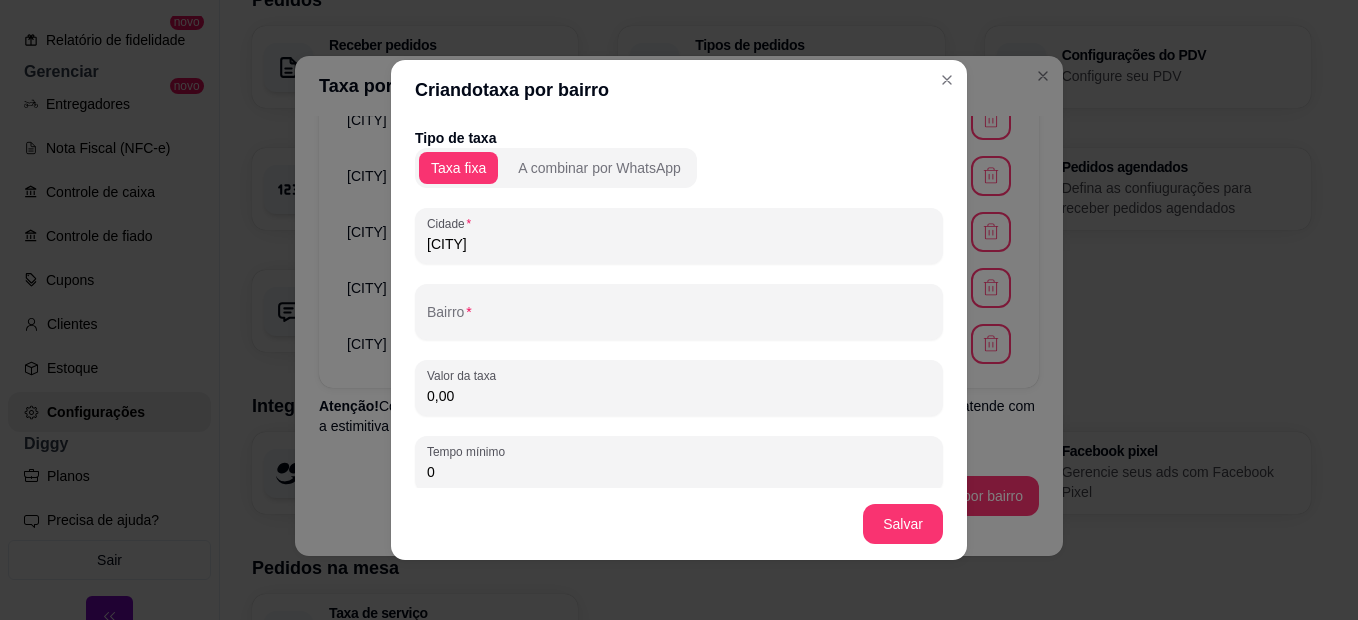 type on "[CITY]" 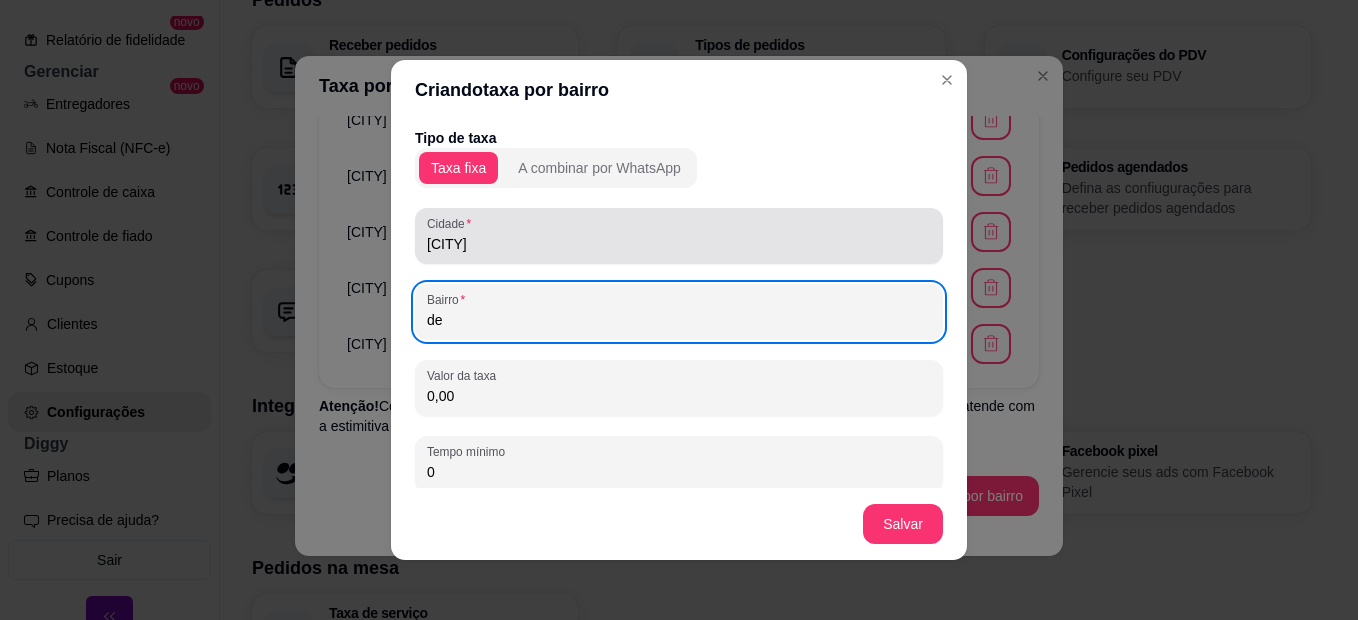 type on "d" 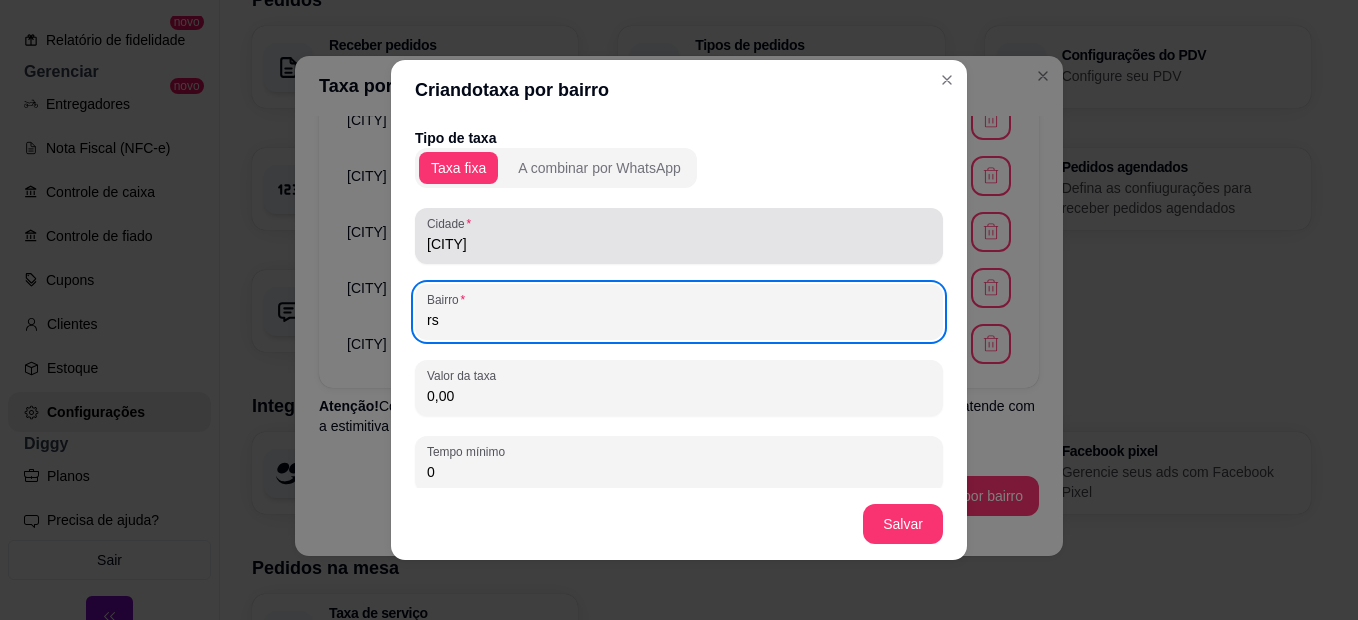 type on "r" 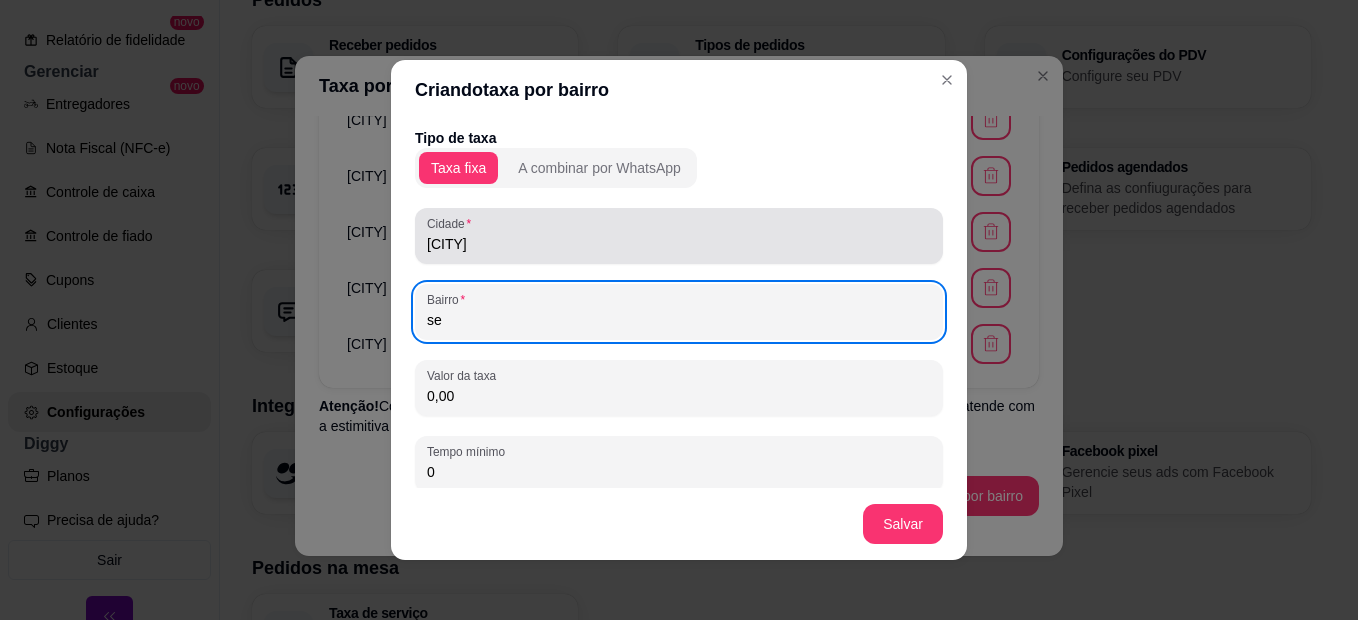type on "s" 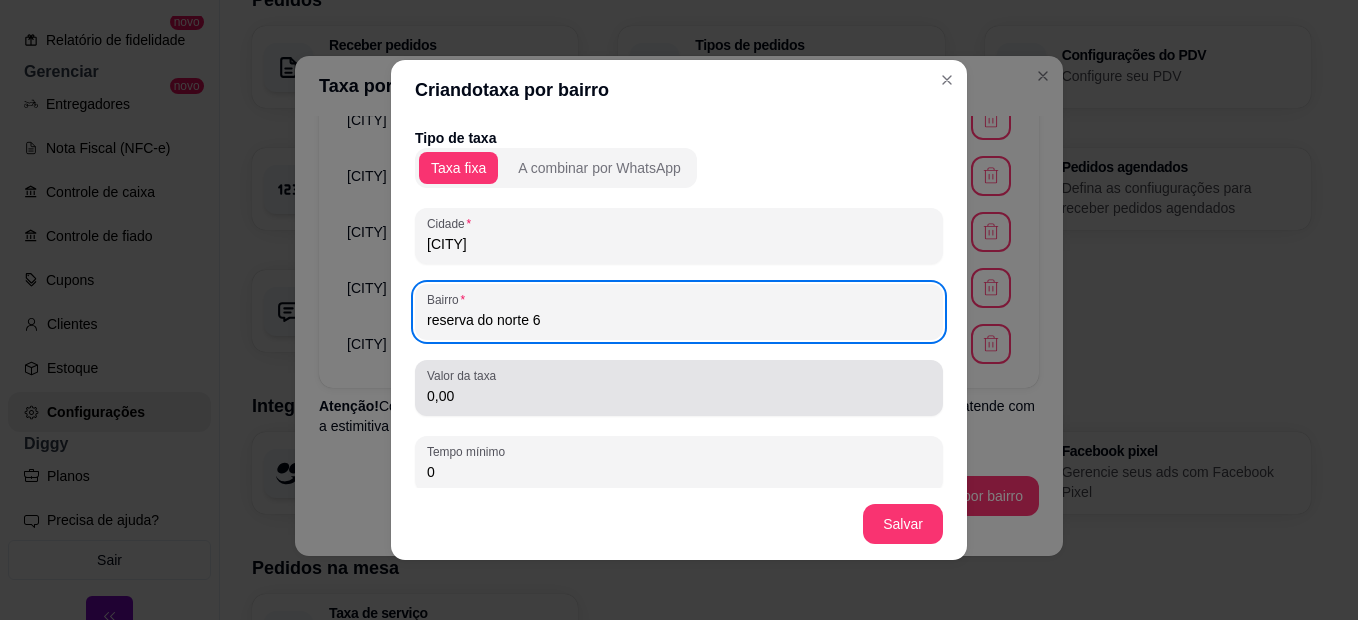 type on "reserva do norte 6" 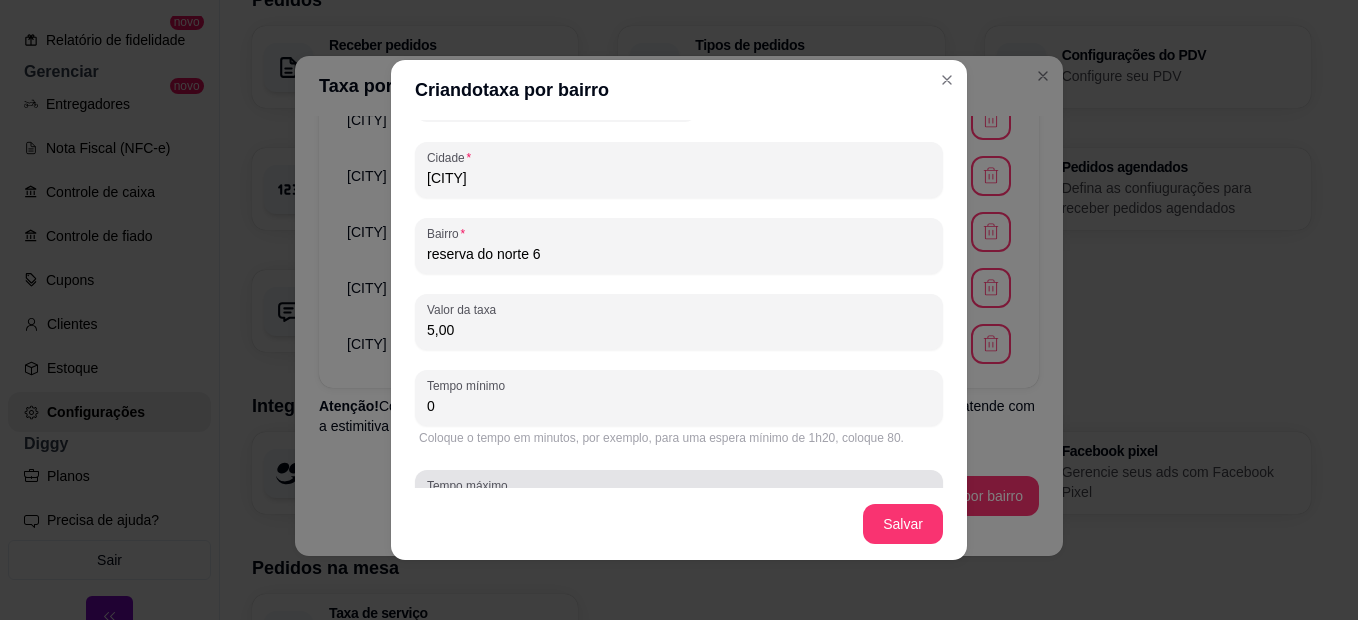 scroll, scrollTop: 100, scrollLeft: 0, axis: vertical 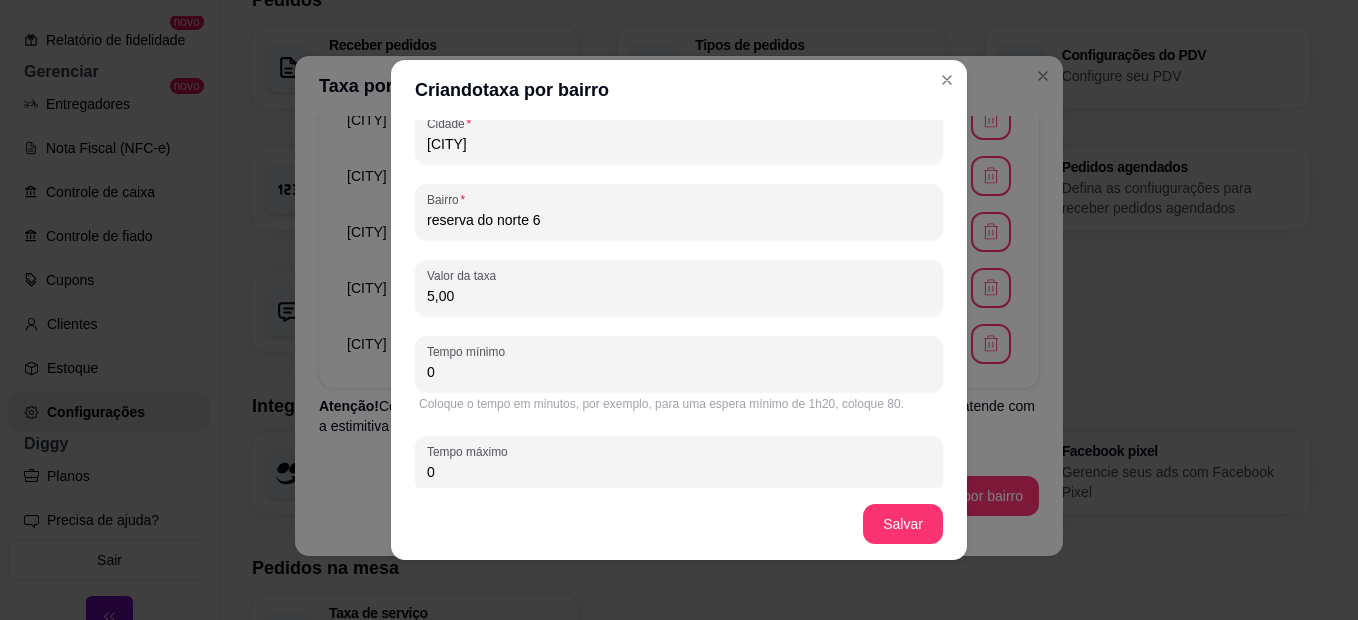type on "5,00" 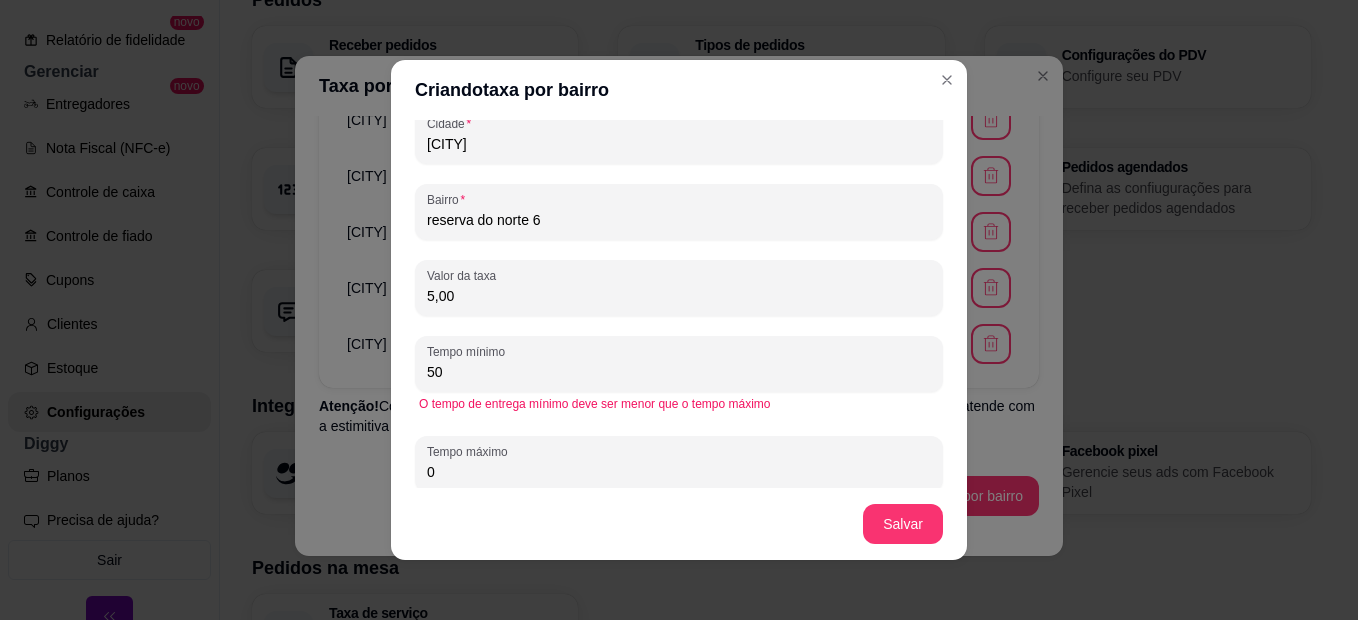 scroll, scrollTop: 136, scrollLeft: 0, axis: vertical 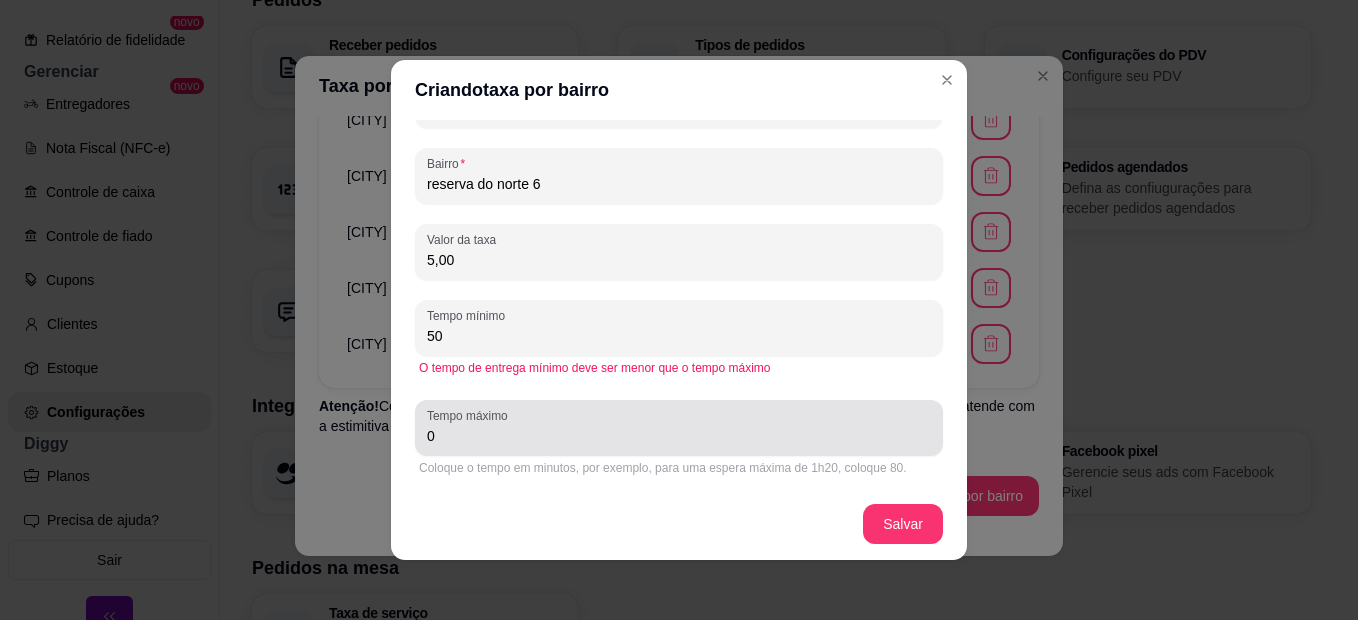 type on "5" 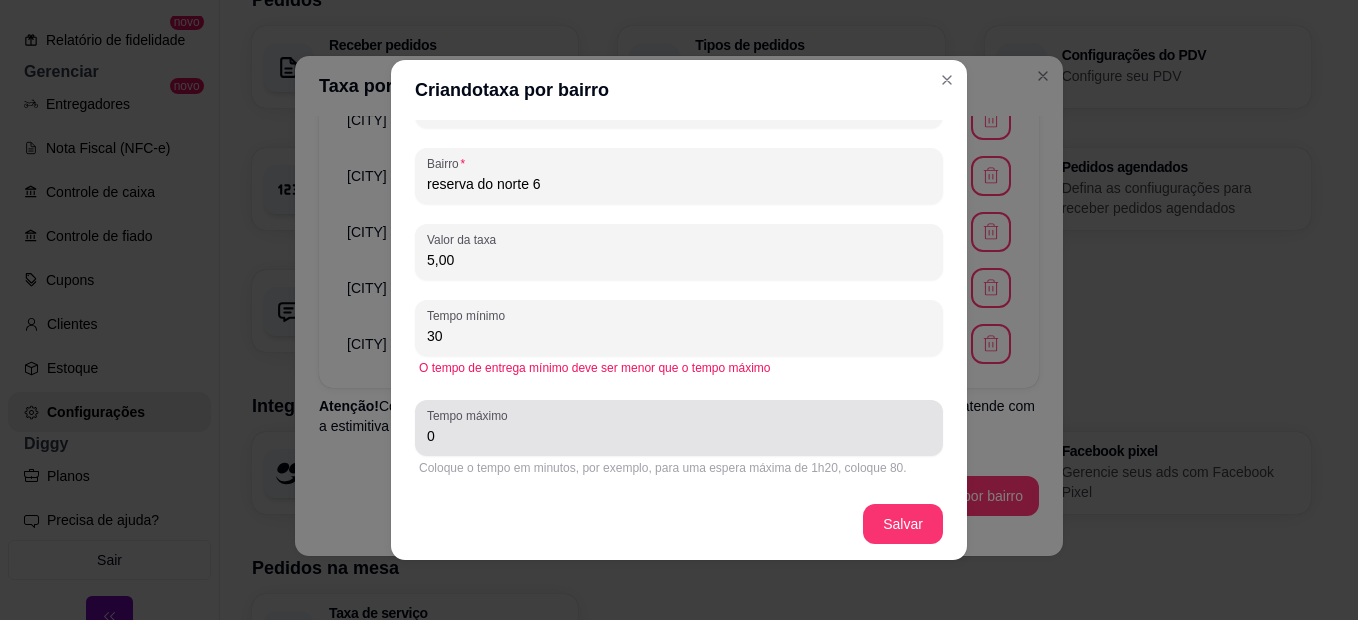 type on "30" 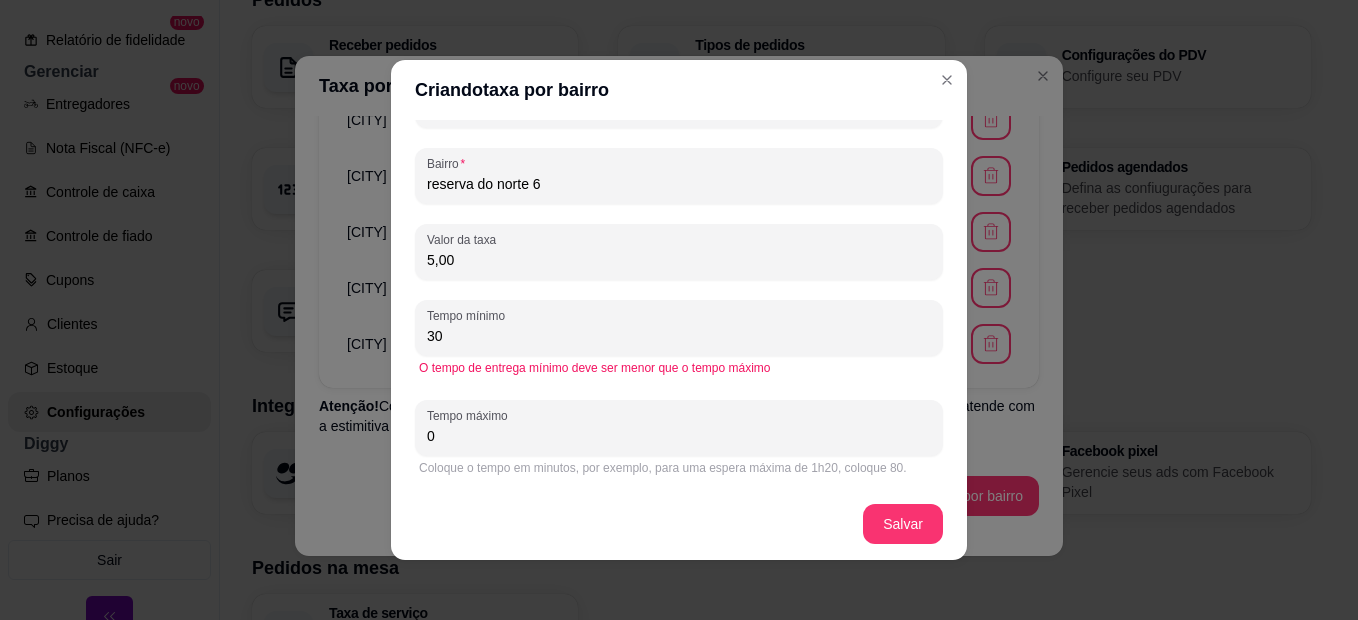 click on "0" at bounding box center [679, 436] 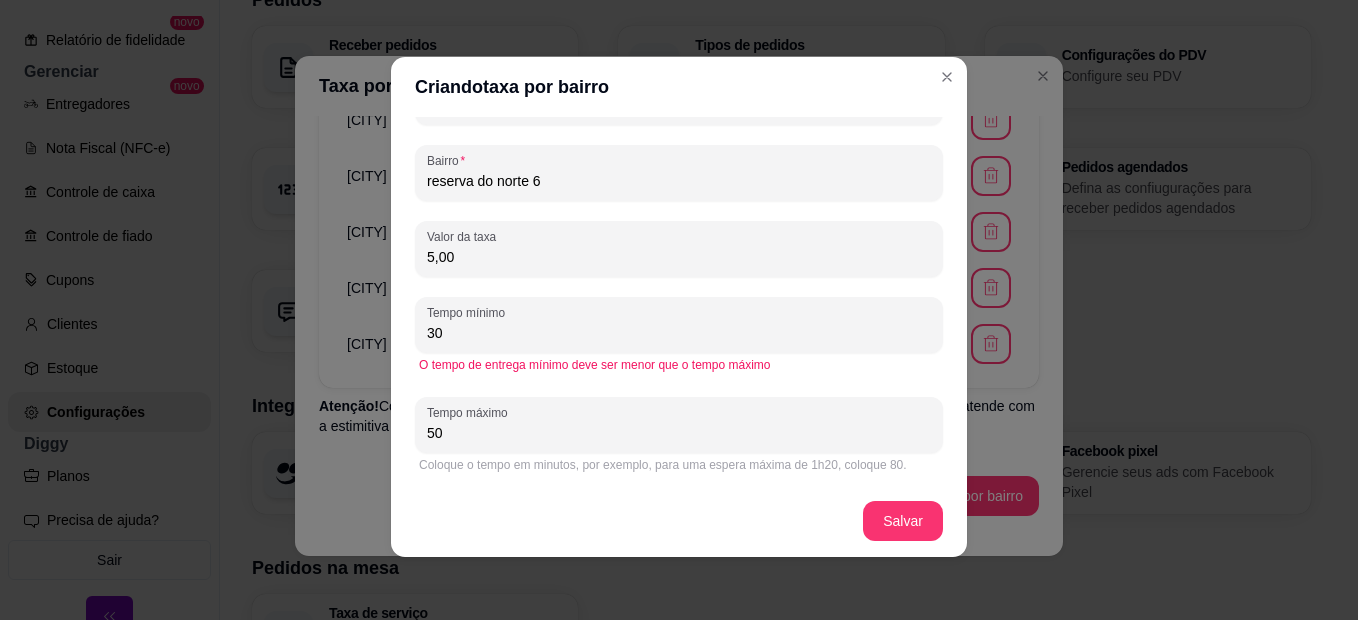 scroll, scrollTop: 4, scrollLeft: 0, axis: vertical 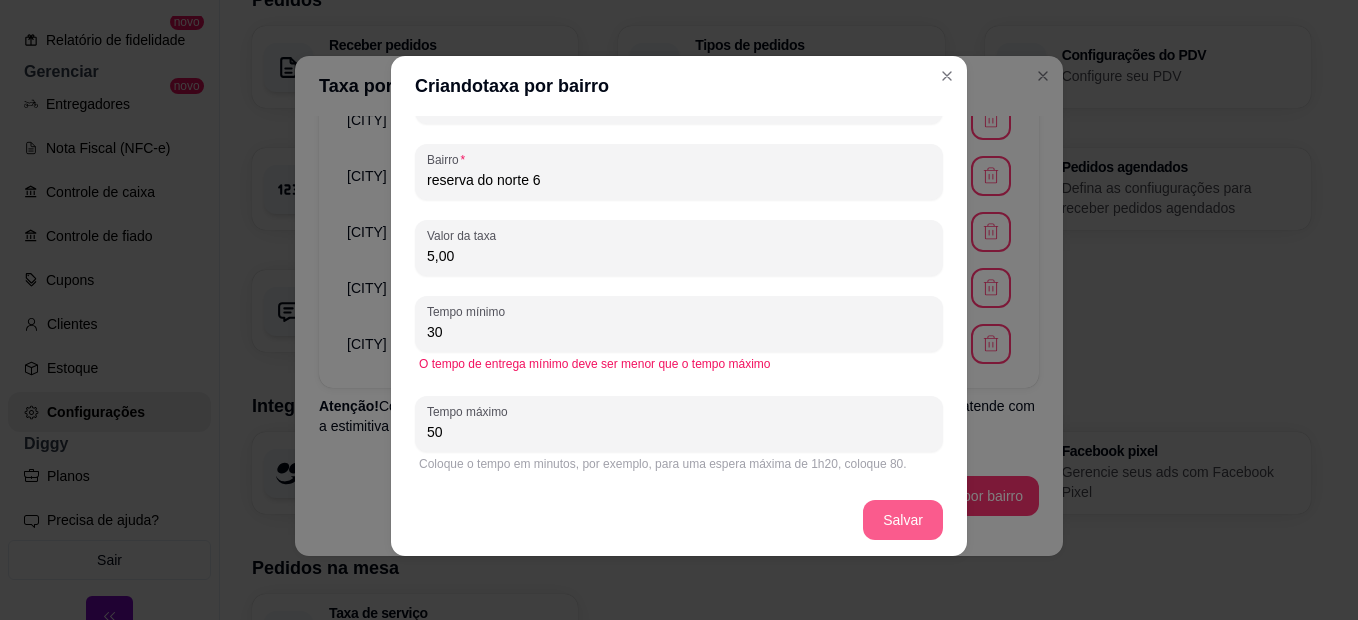 type on "50" 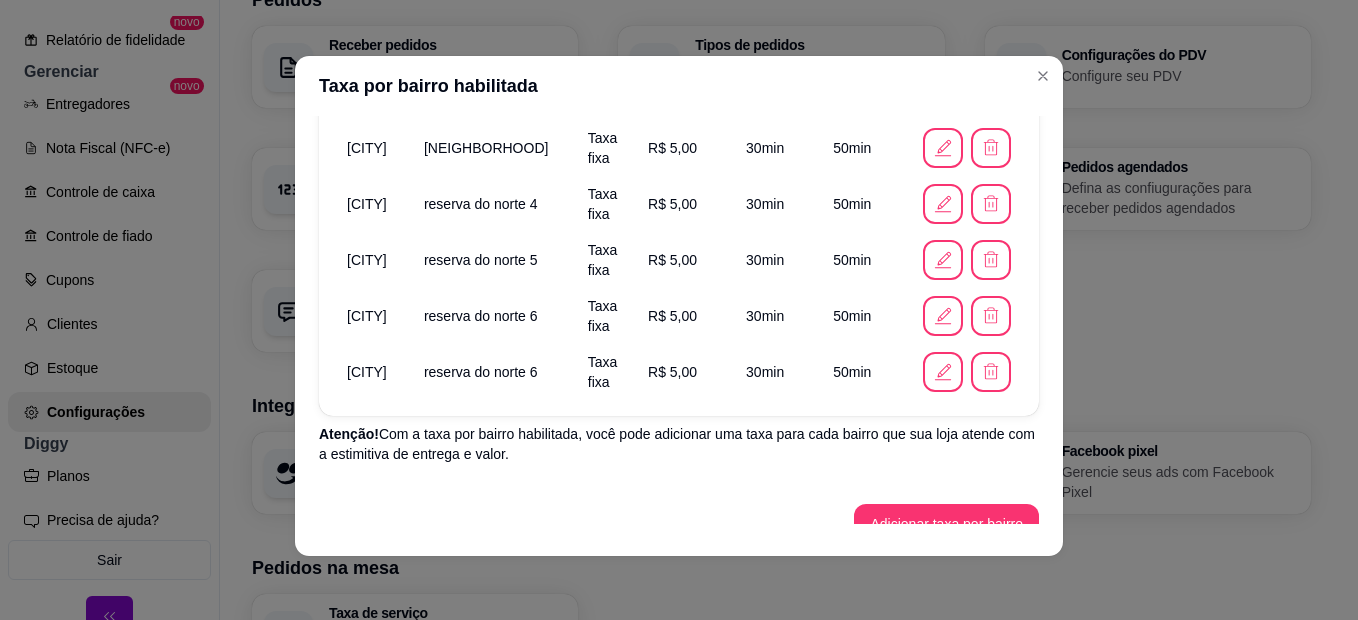 scroll, scrollTop: 1171, scrollLeft: 0, axis: vertical 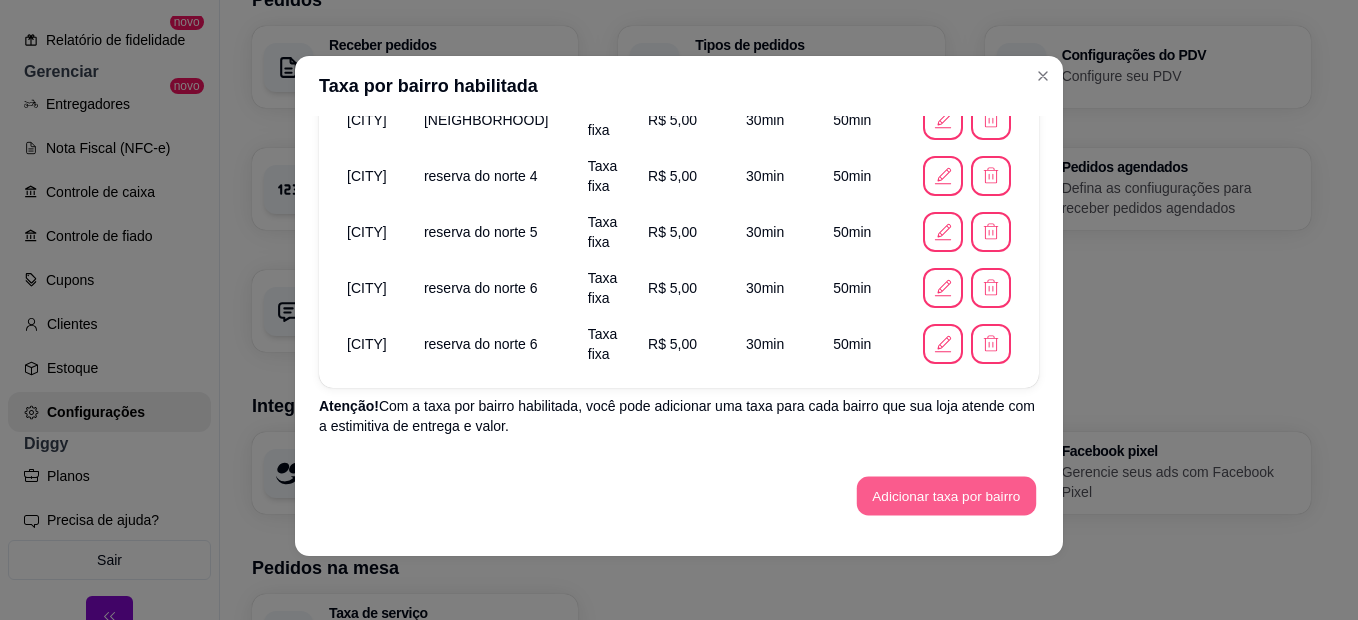 click on "Adicionar taxa por bairro" at bounding box center [946, 496] 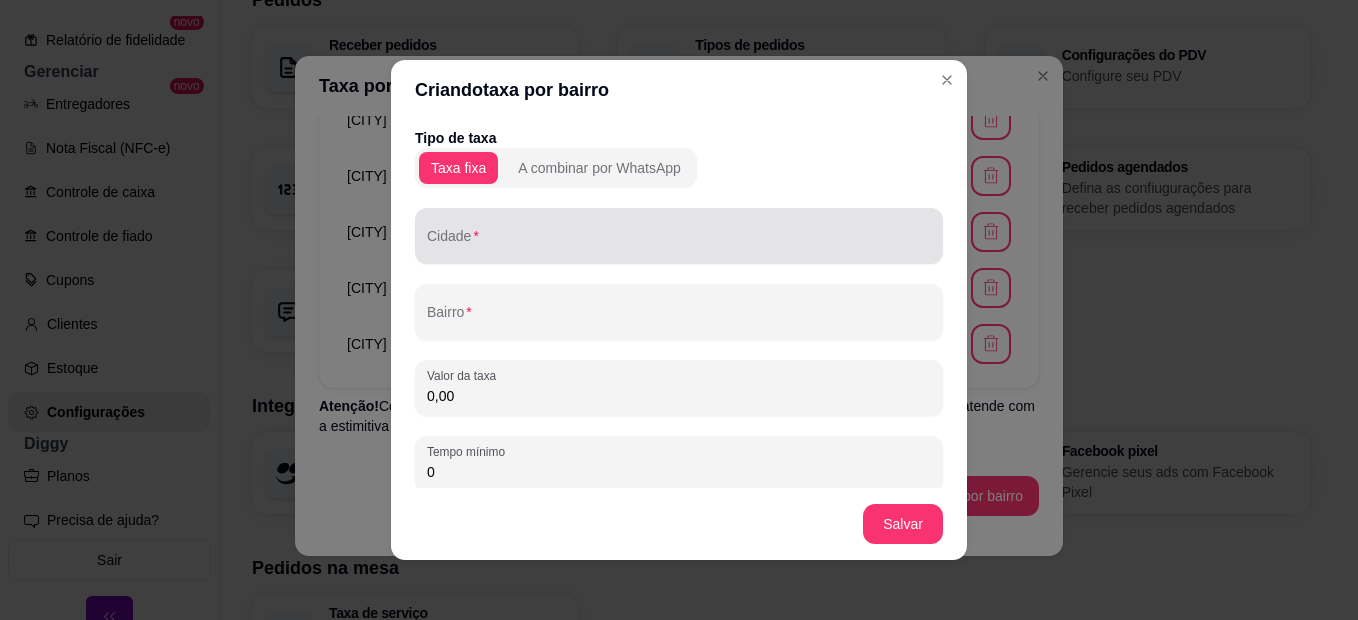 click on "Cidade" at bounding box center (679, 244) 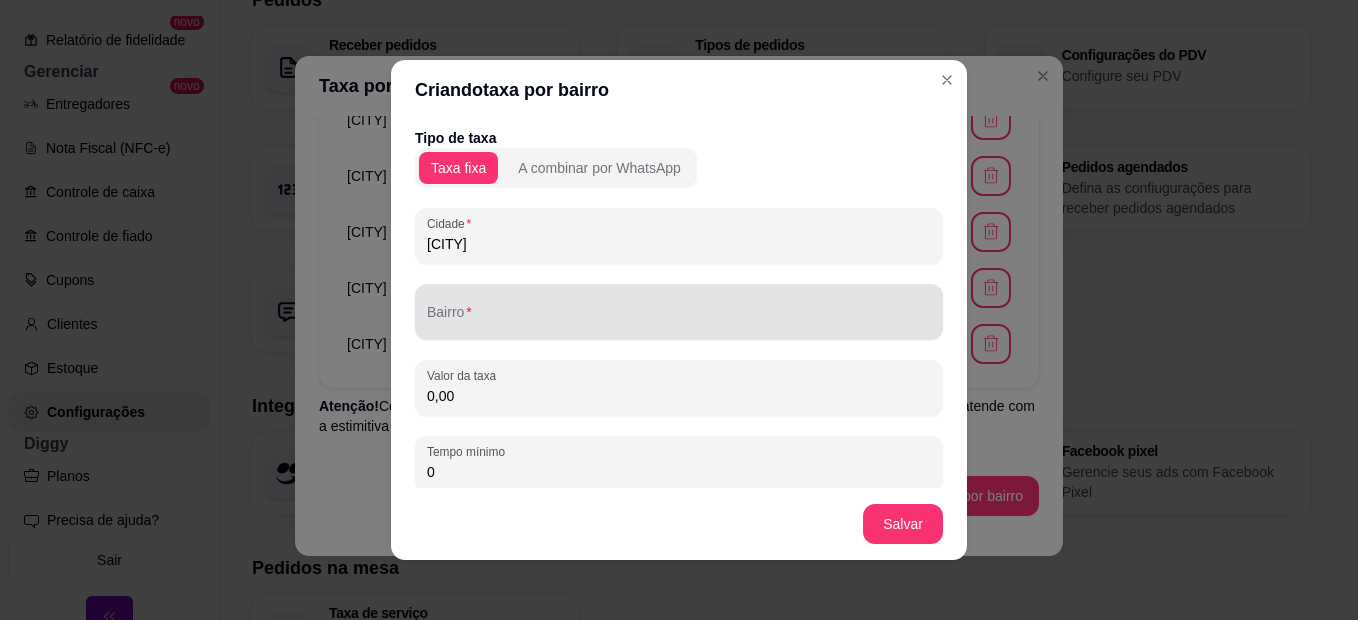type on "[CITY]" 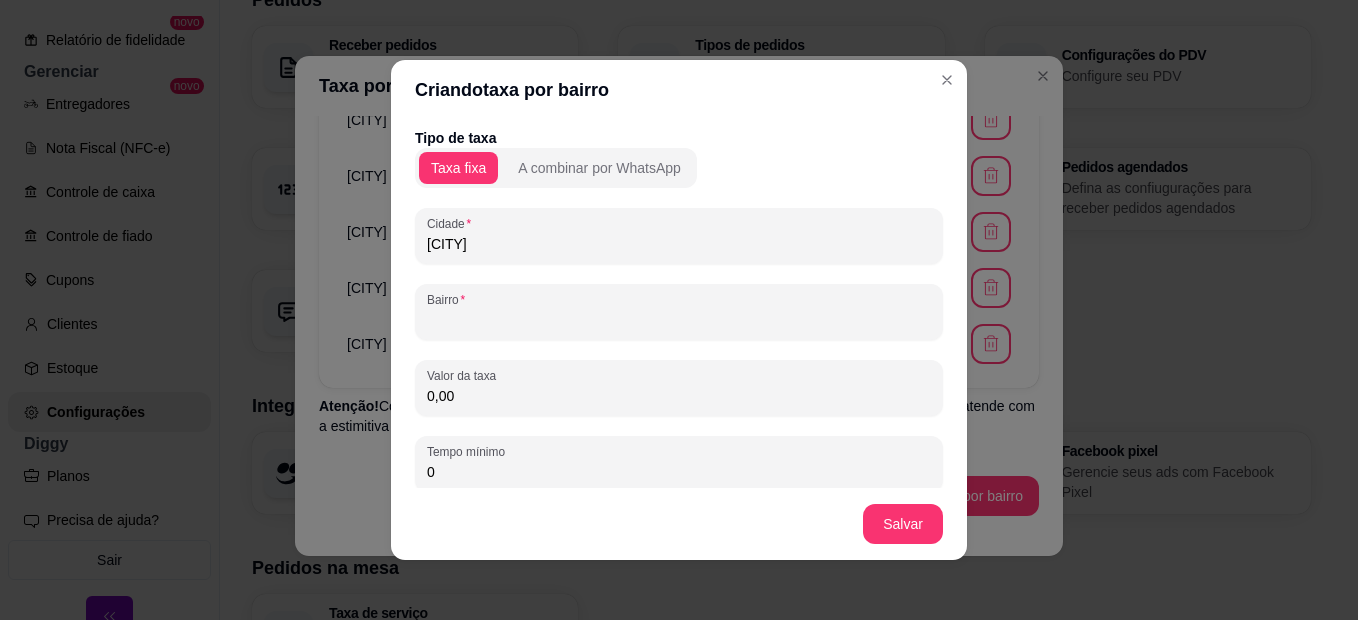 click at bounding box center (679, 312) 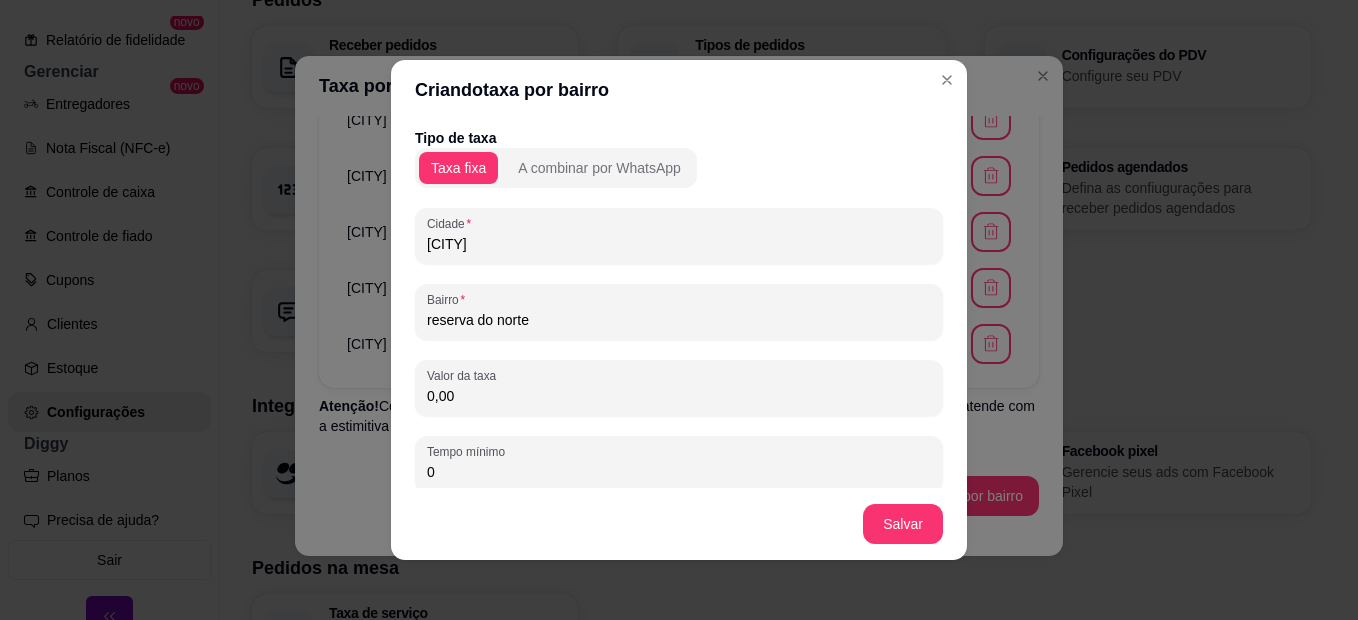 type on "reserva do norte" 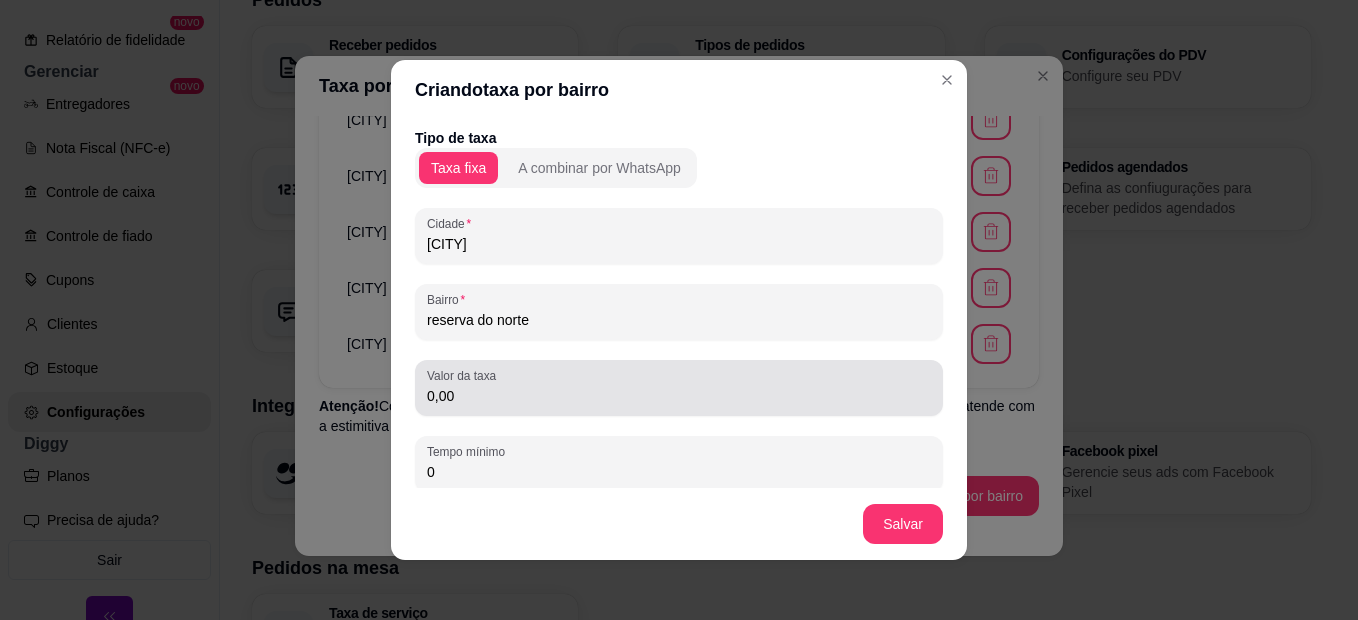 click on "0,00" at bounding box center (679, 396) 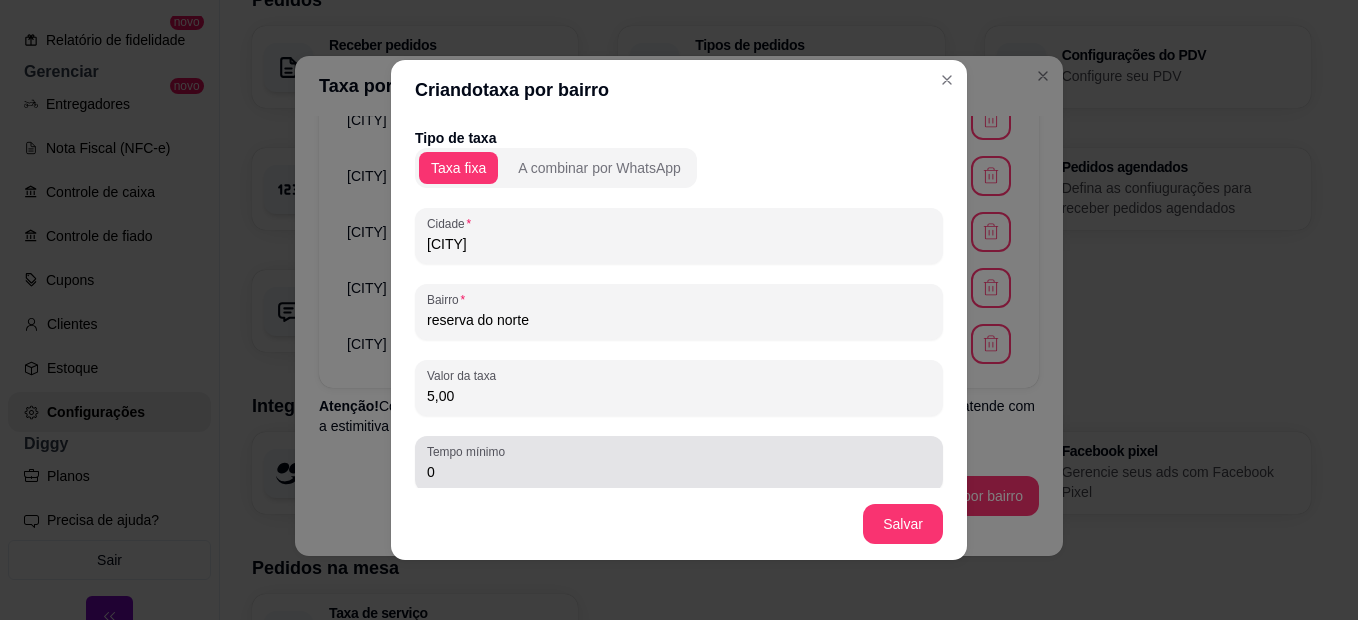 type on "5,00" 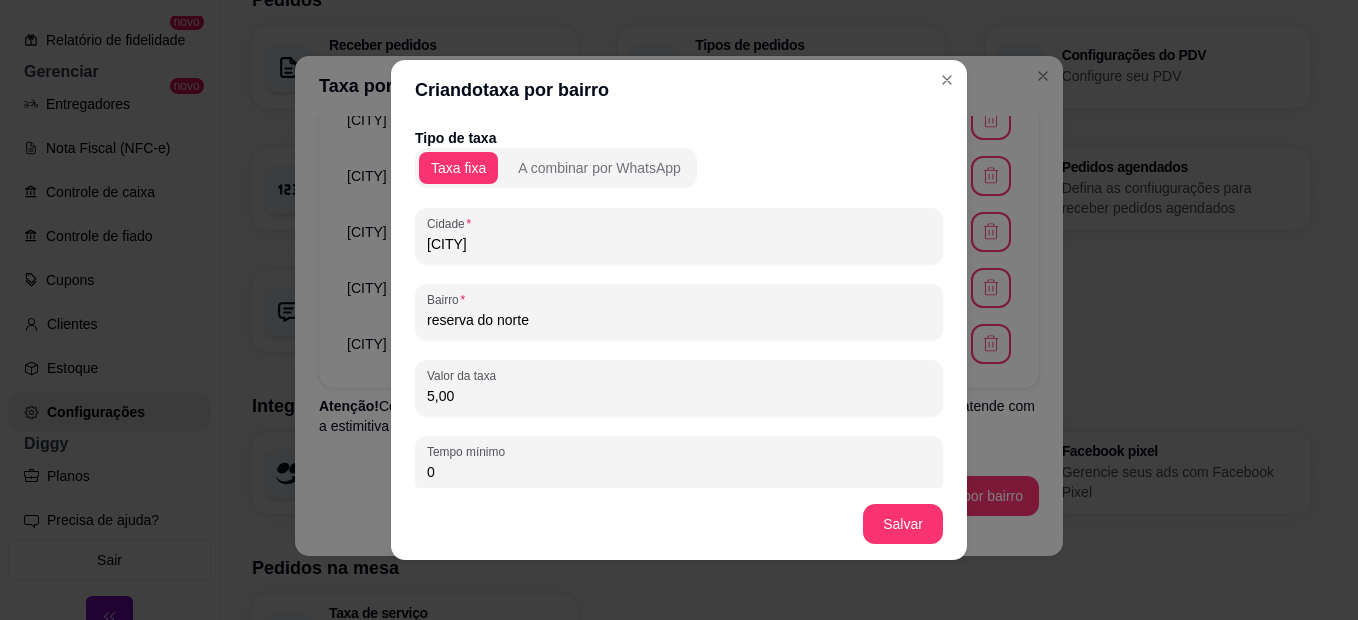 click on "0" at bounding box center [679, 472] 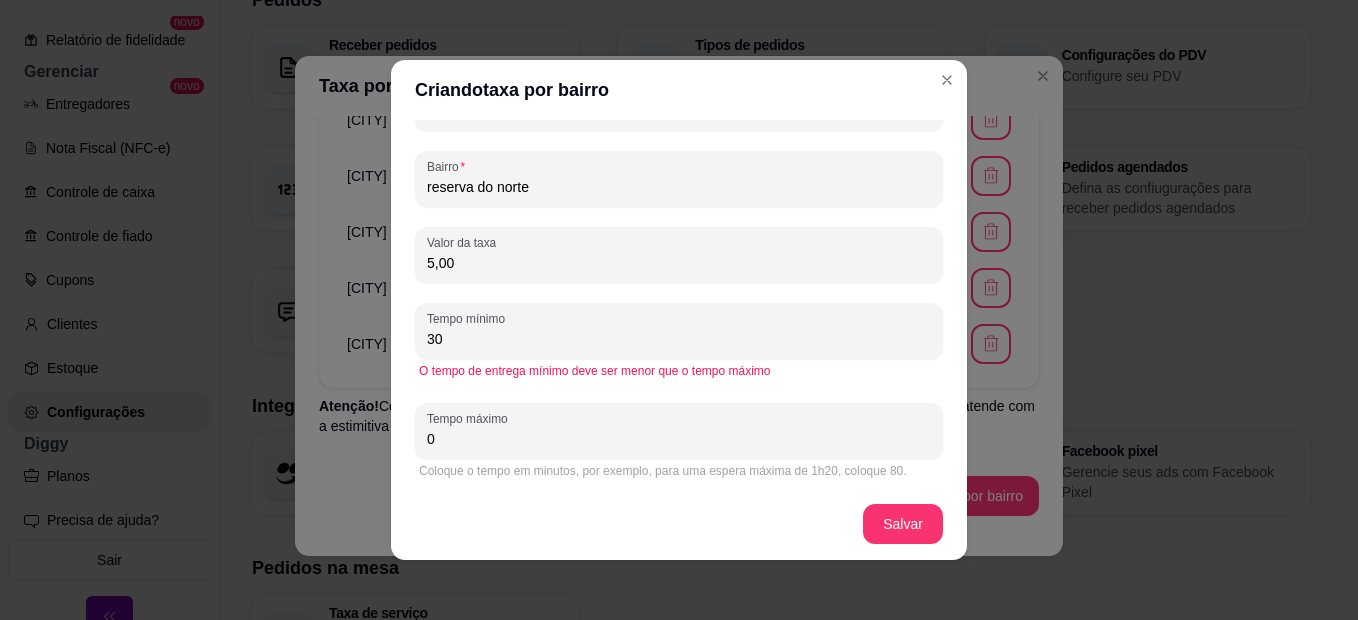 scroll, scrollTop: 136, scrollLeft: 0, axis: vertical 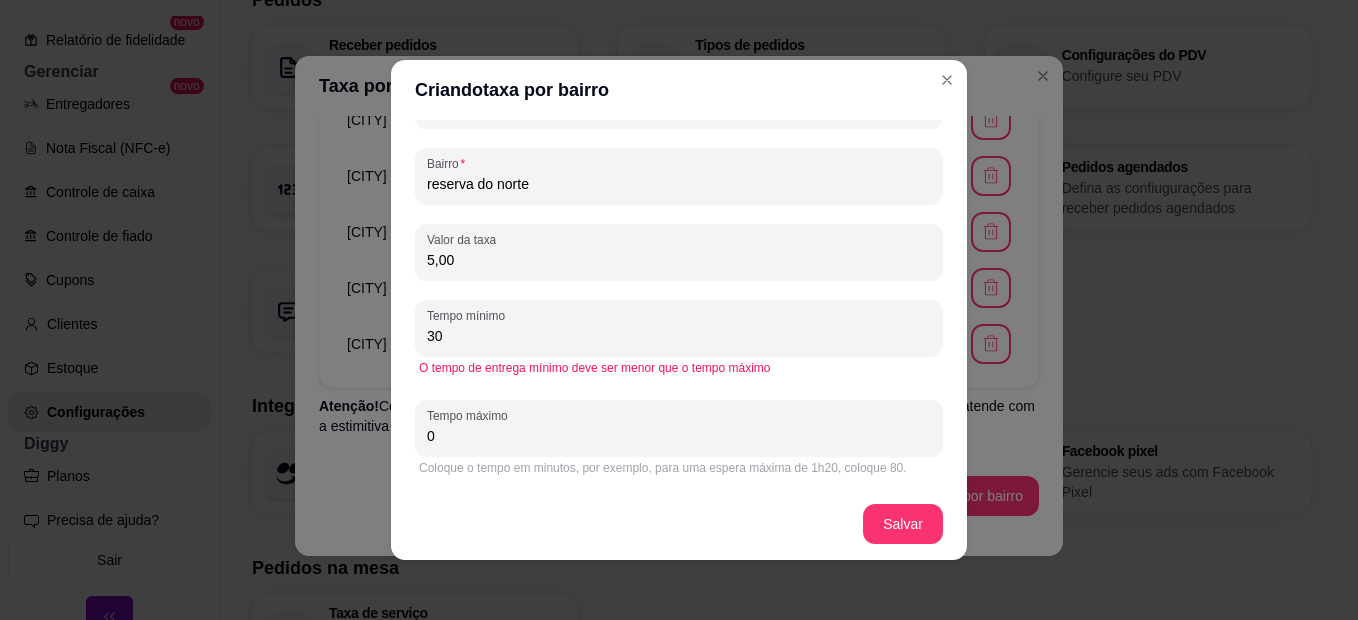 type on "30" 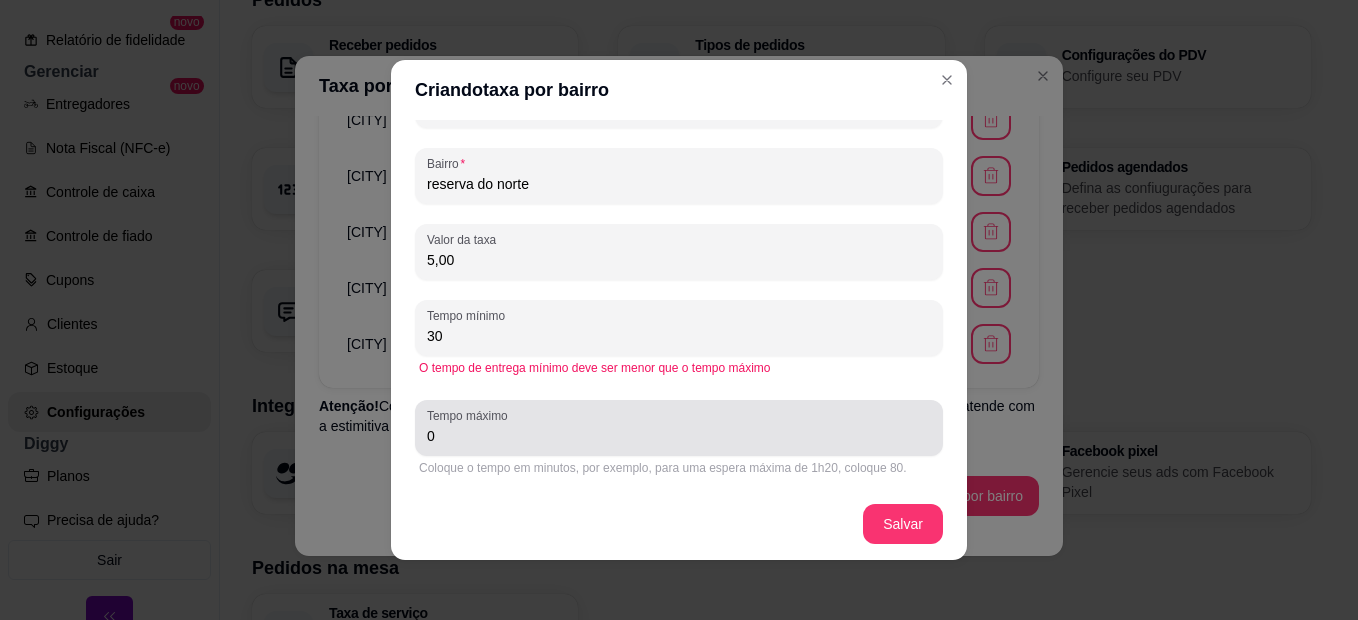 click on "0" at bounding box center (679, 428) 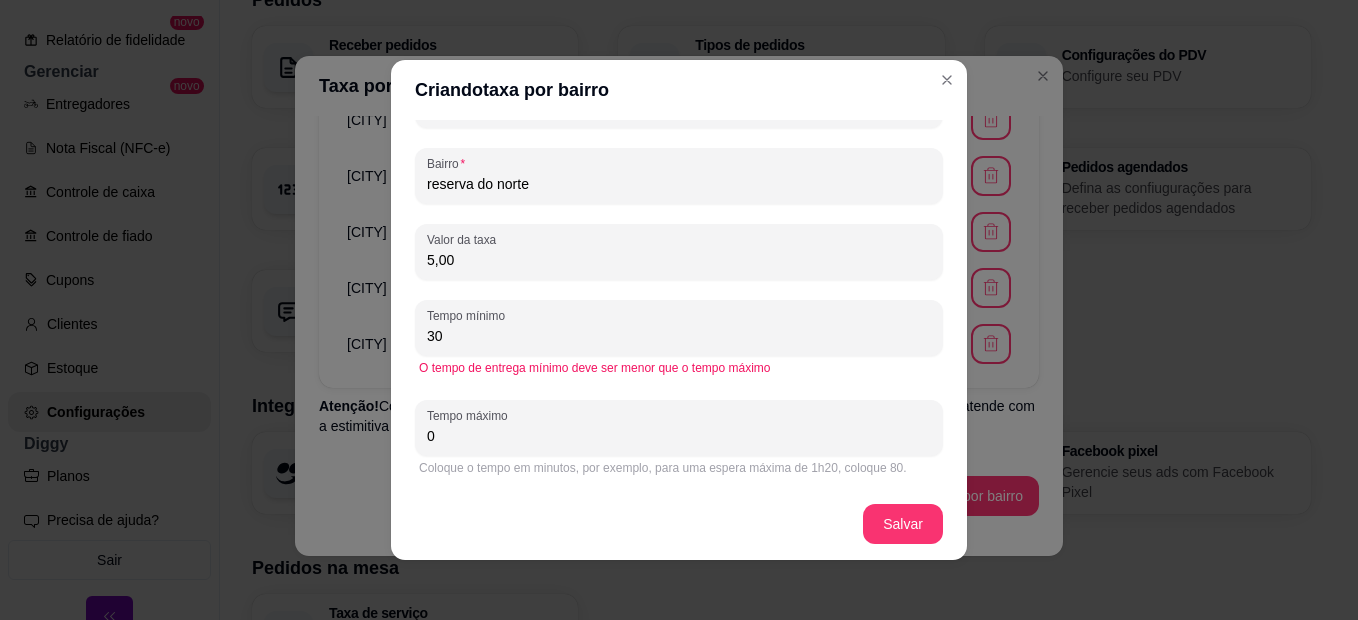 click on "0" at bounding box center (679, 428) 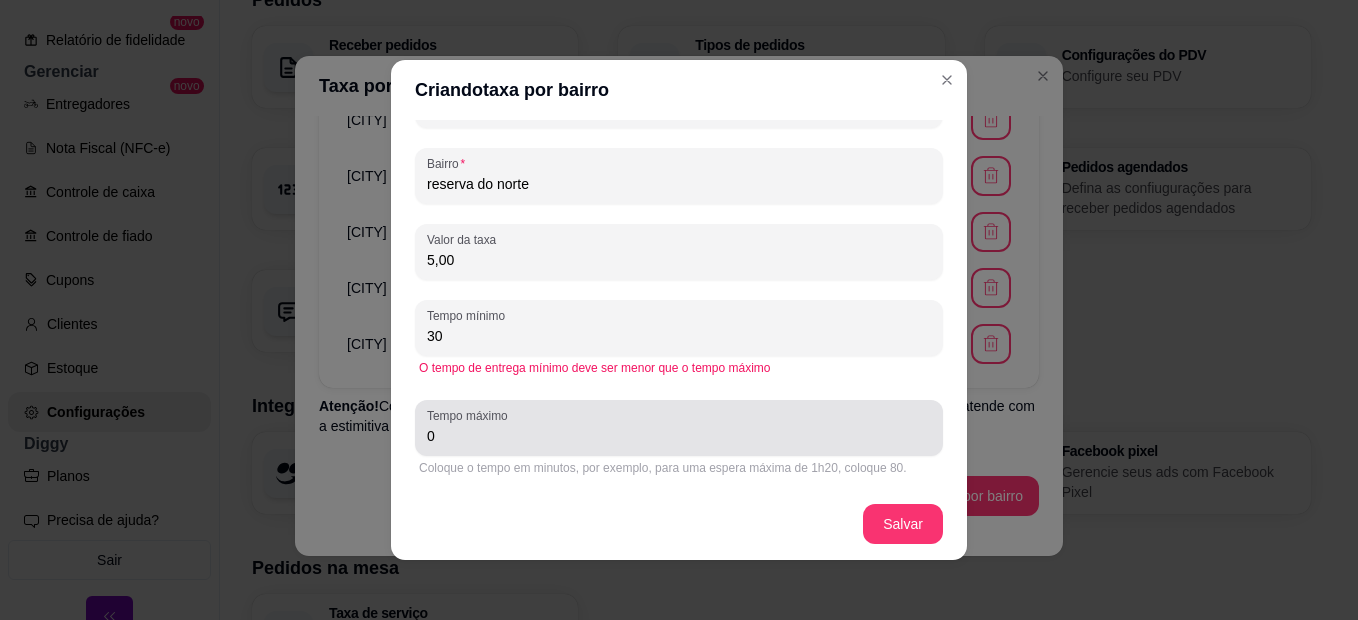 click on "0" at bounding box center [679, 428] 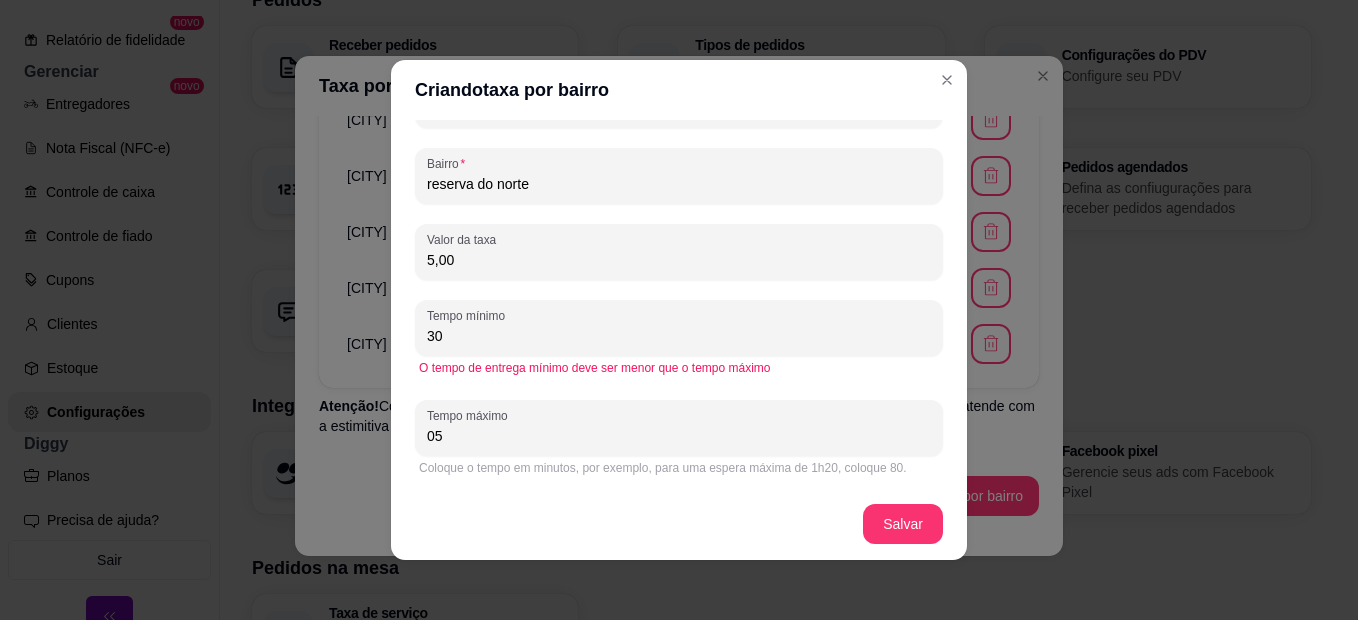 click on "05" at bounding box center (679, 428) 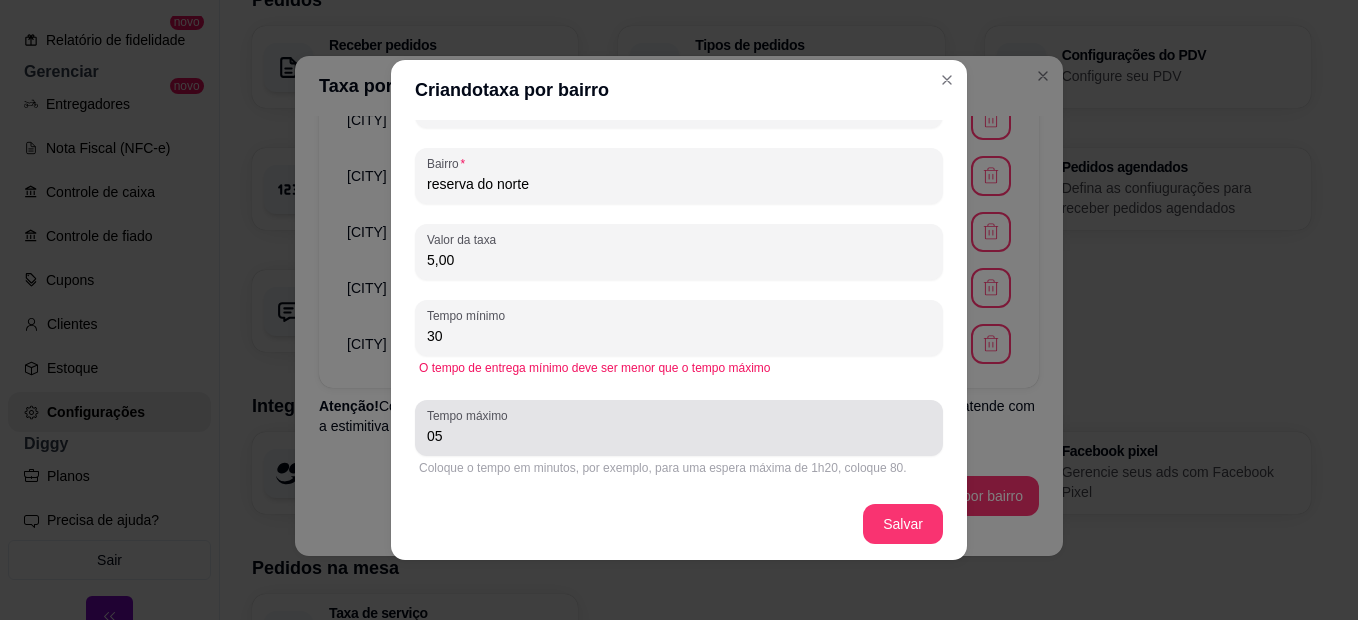 click on "05" at bounding box center [679, 428] 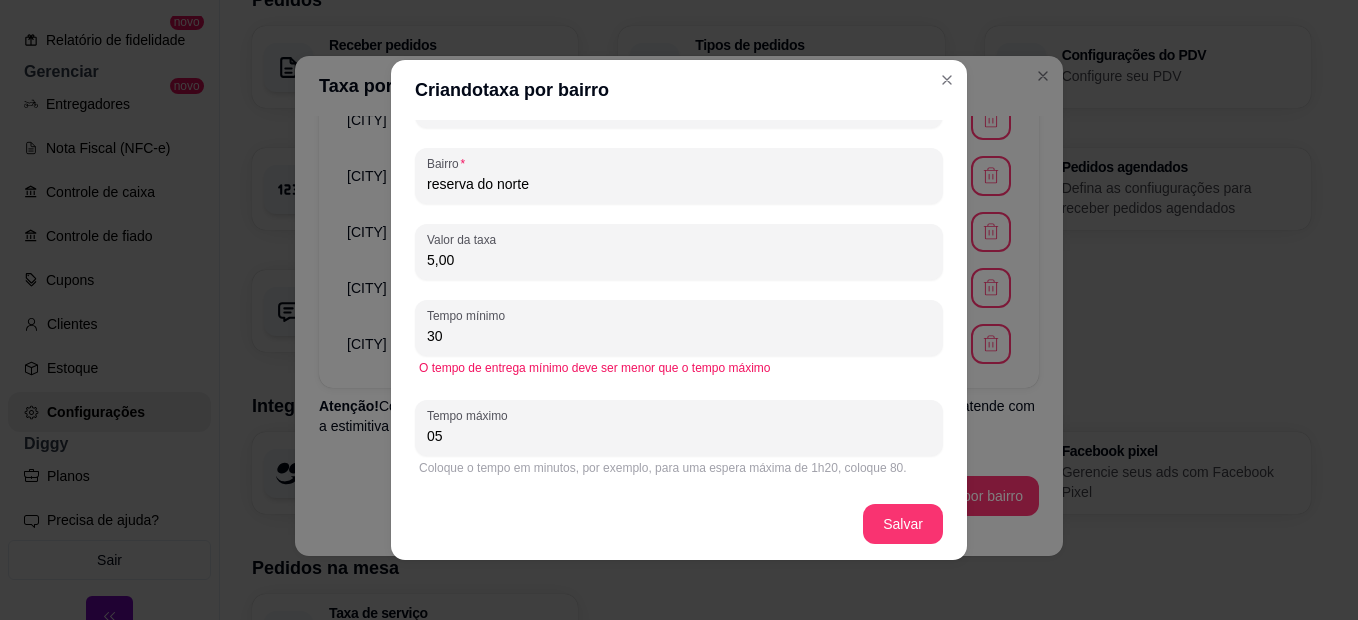 type on "0" 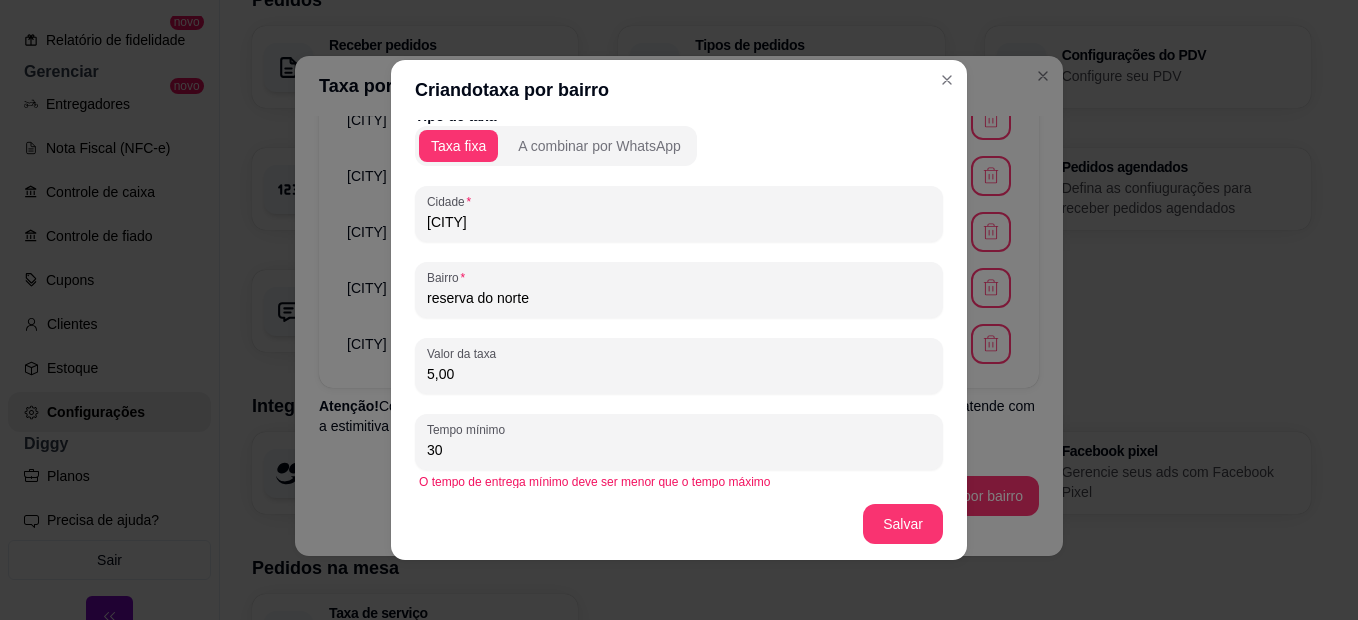 scroll, scrollTop: 0, scrollLeft: 0, axis: both 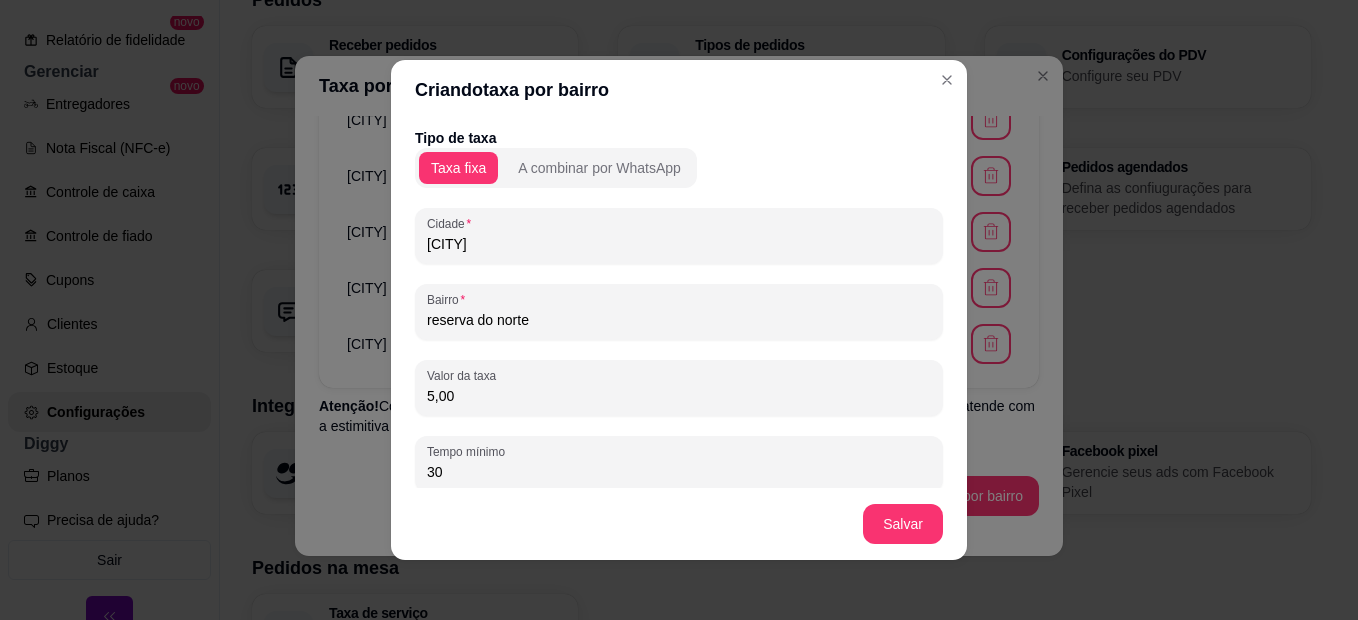 type on "50" 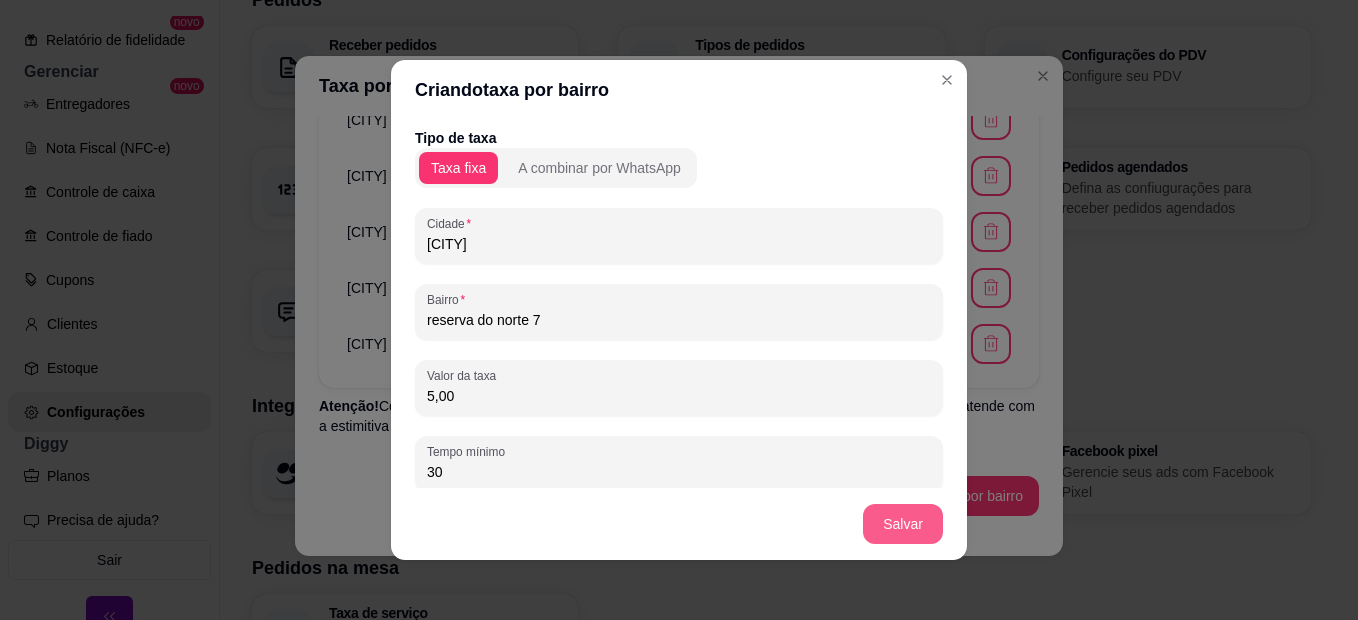 type on "reserva do norte 7" 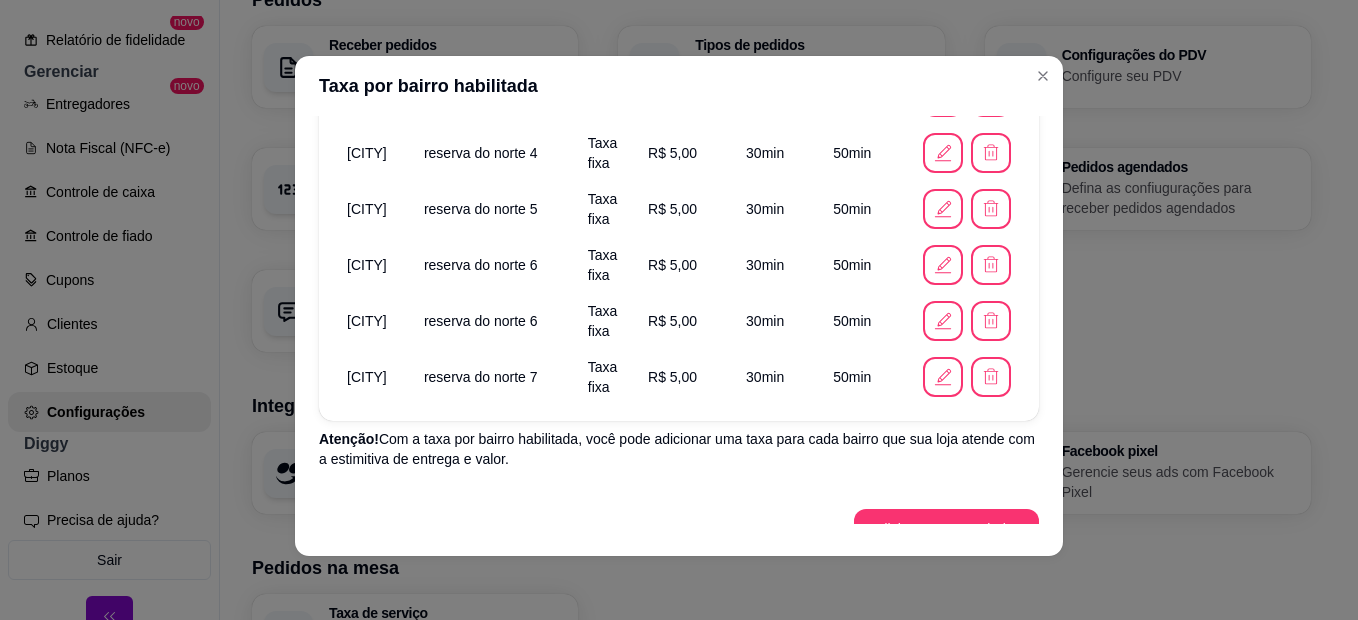 scroll, scrollTop: 1227, scrollLeft: 0, axis: vertical 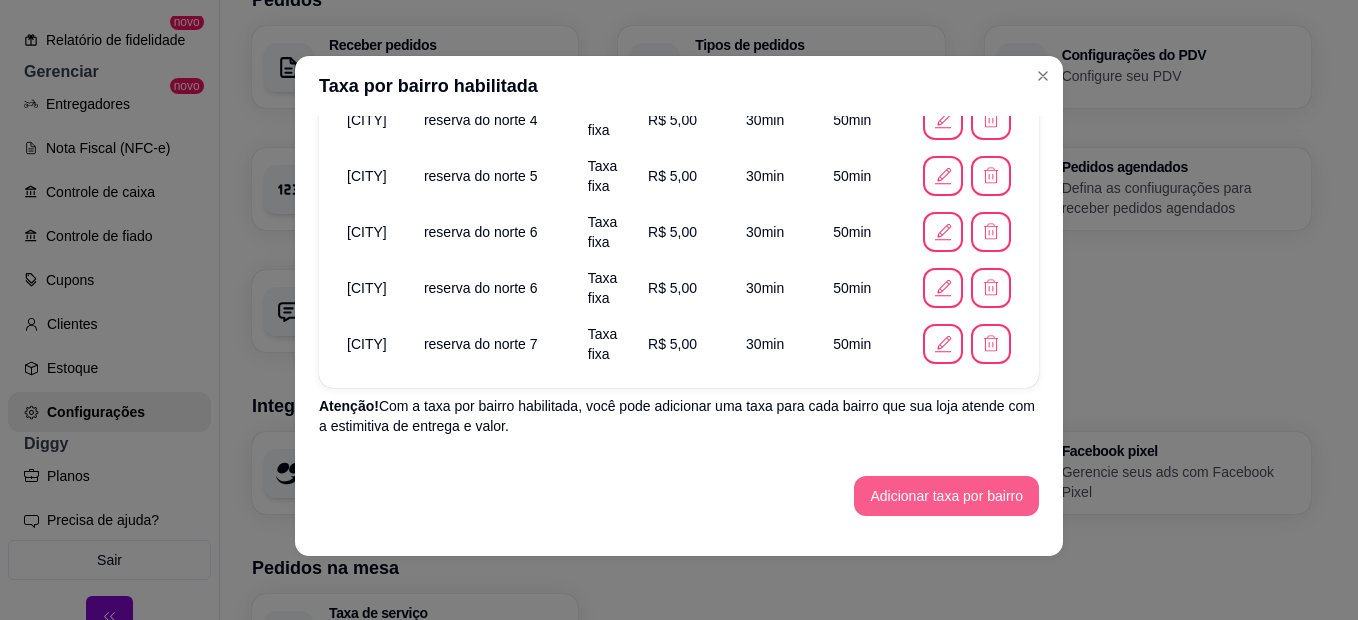 click on "Adicionar taxa por bairro" at bounding box center [946, 496] 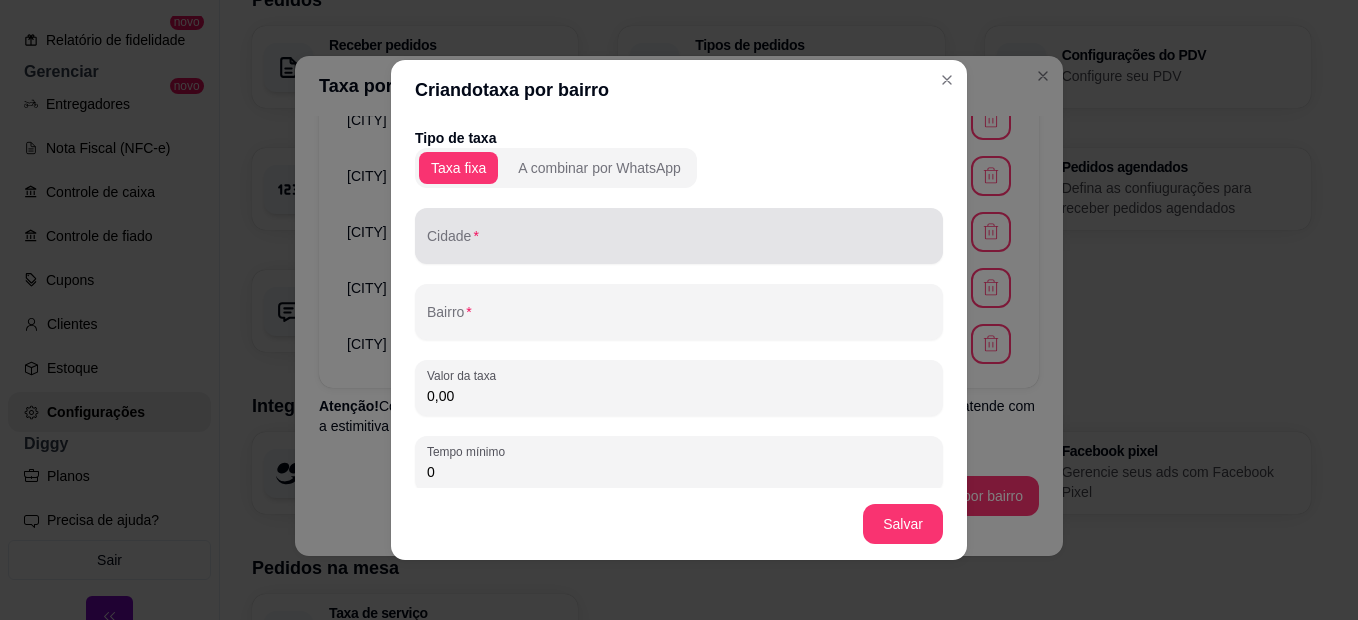 click at bounding box center (679, 236) 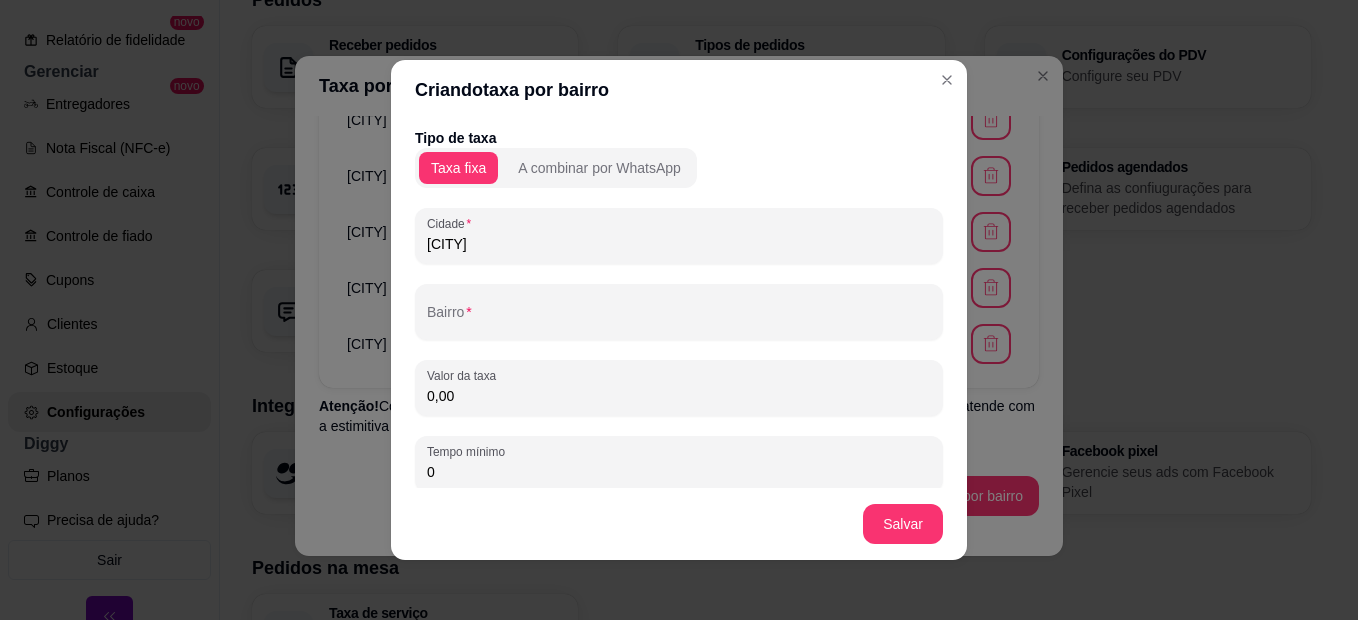 type on "[CITY]" 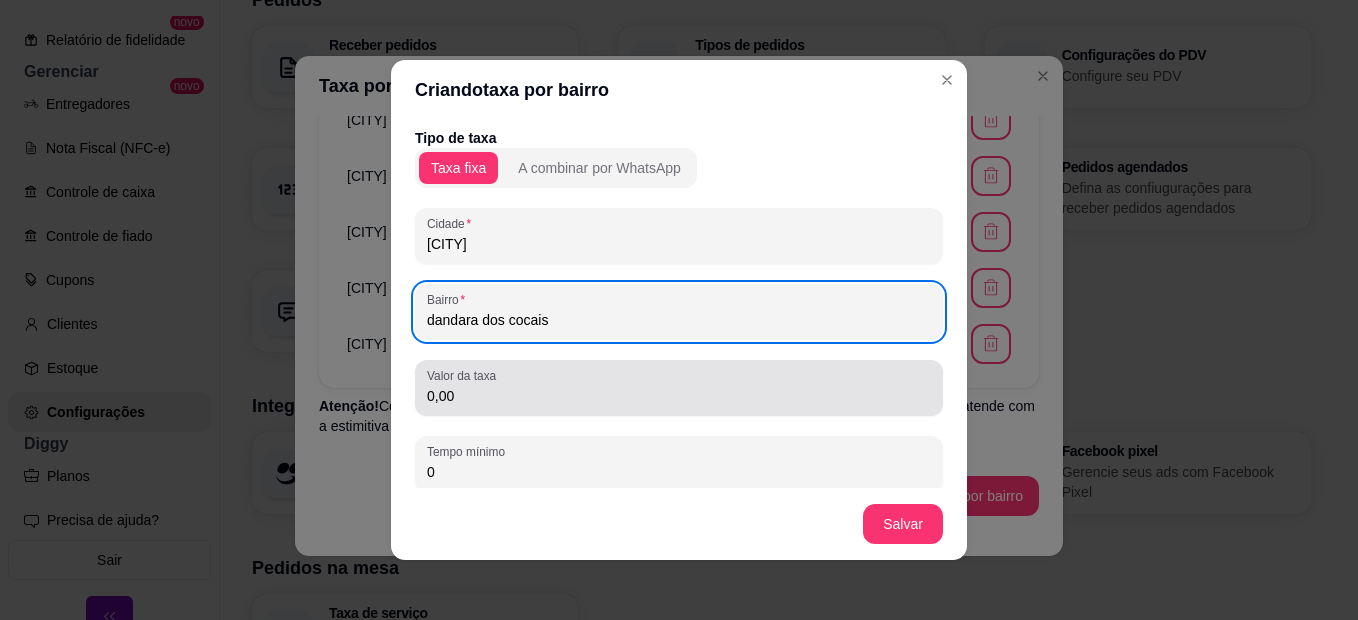 type on "dandara dos cocais" 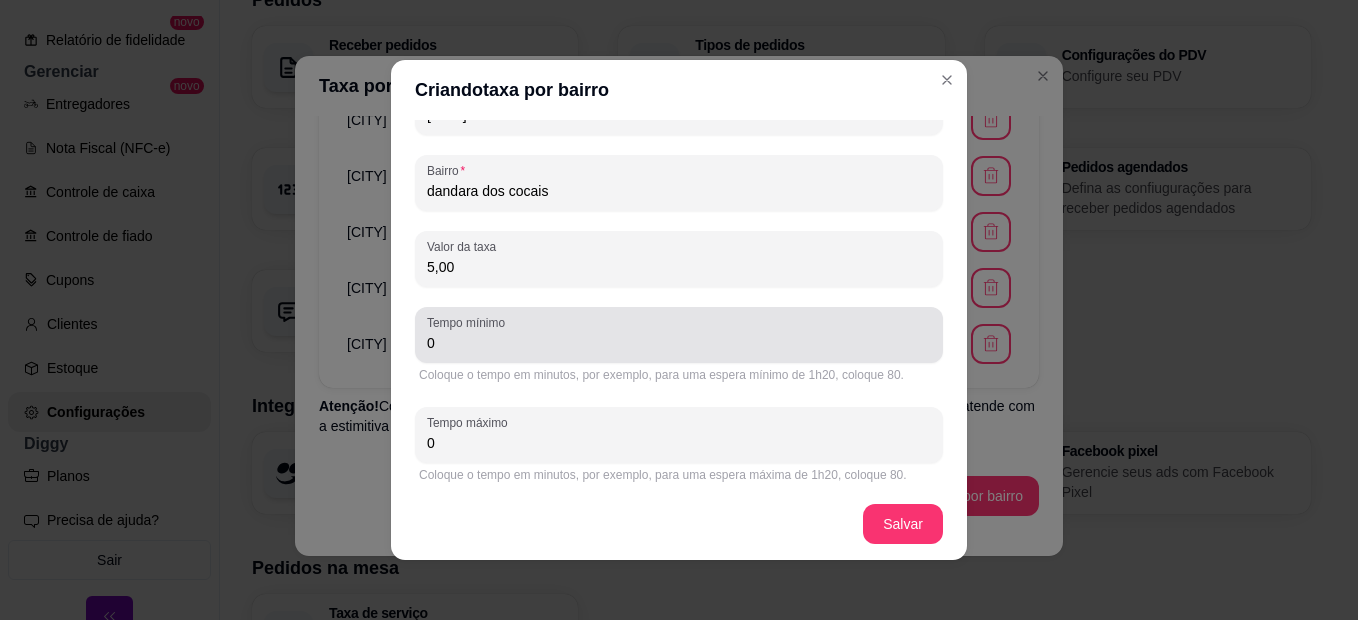 scroll, scrollTop: 136, scrollLeft: 0, axis: vertical 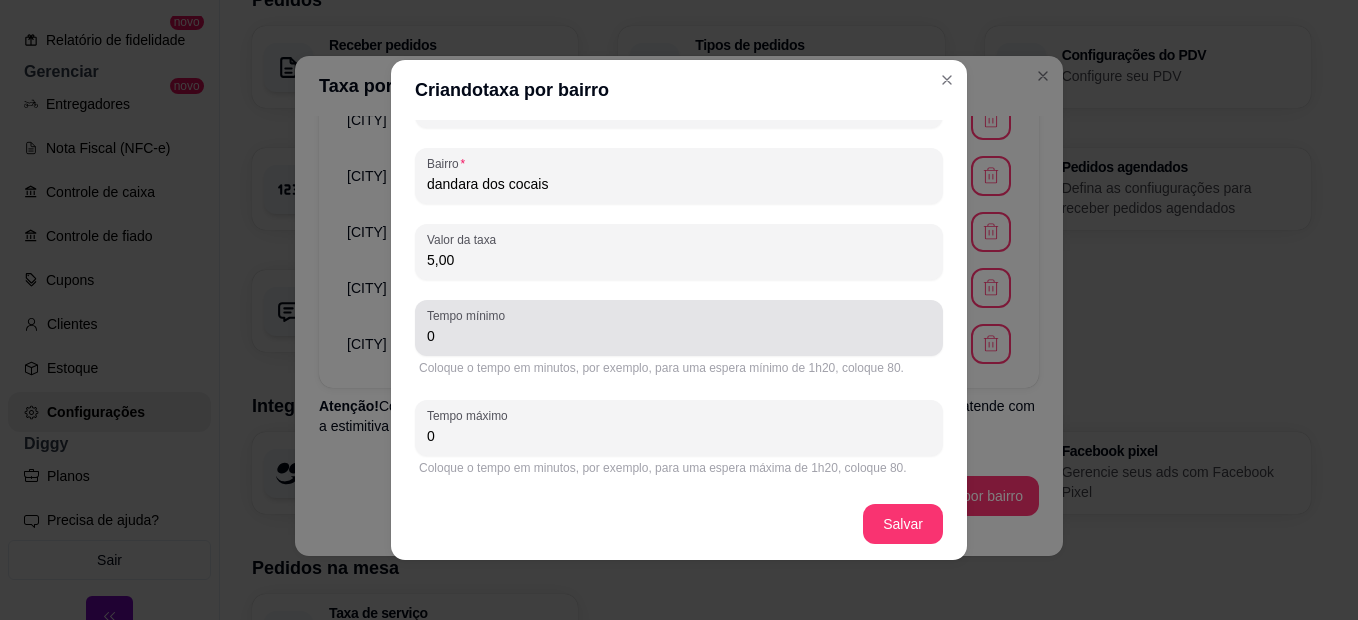 type on "5,00" 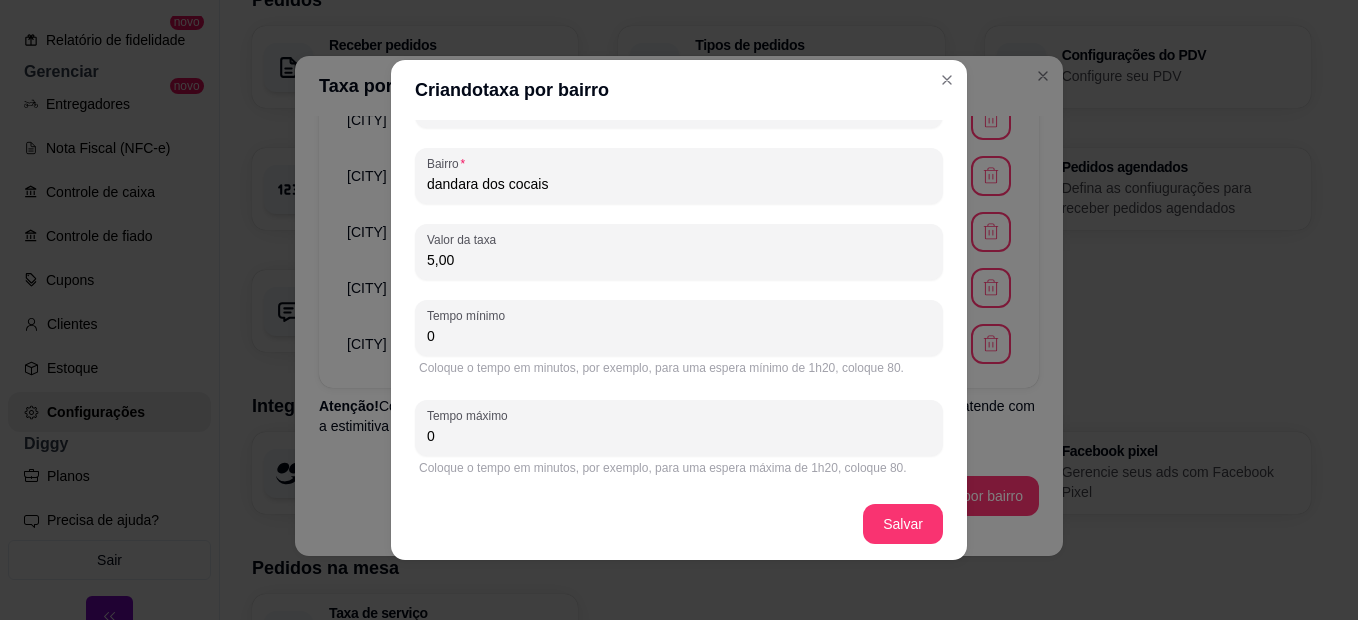 click on "0" at bounding box center (679, 336) 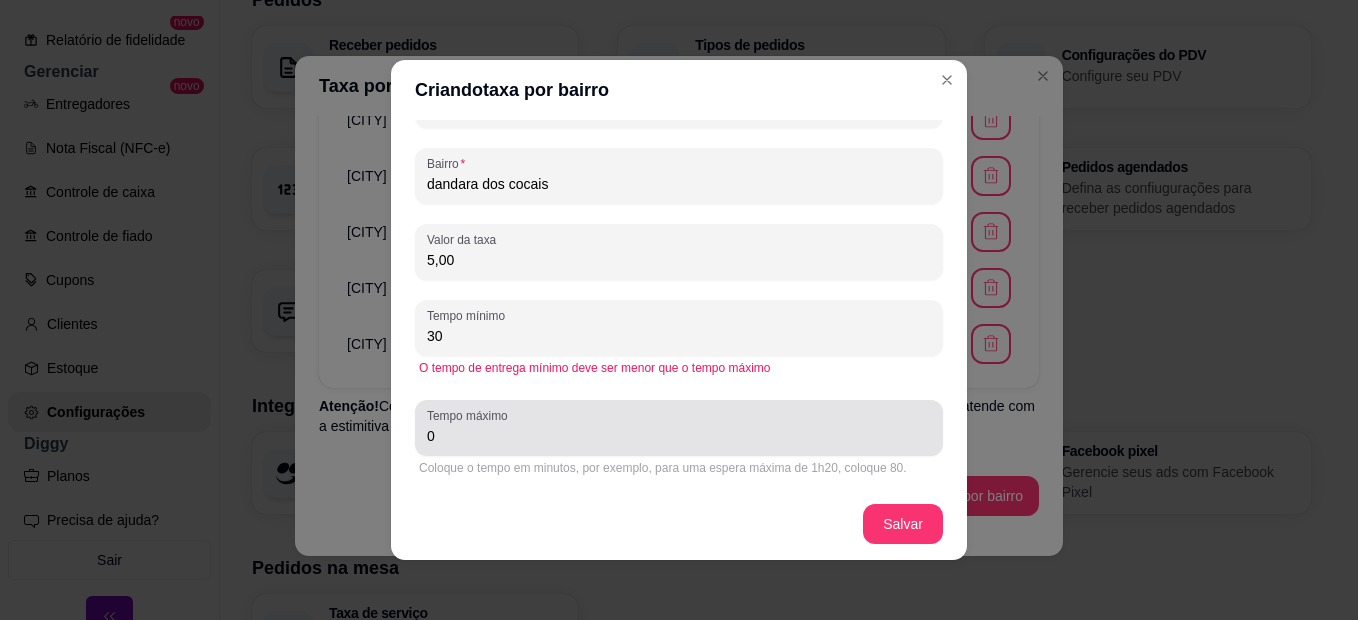 type on "30" 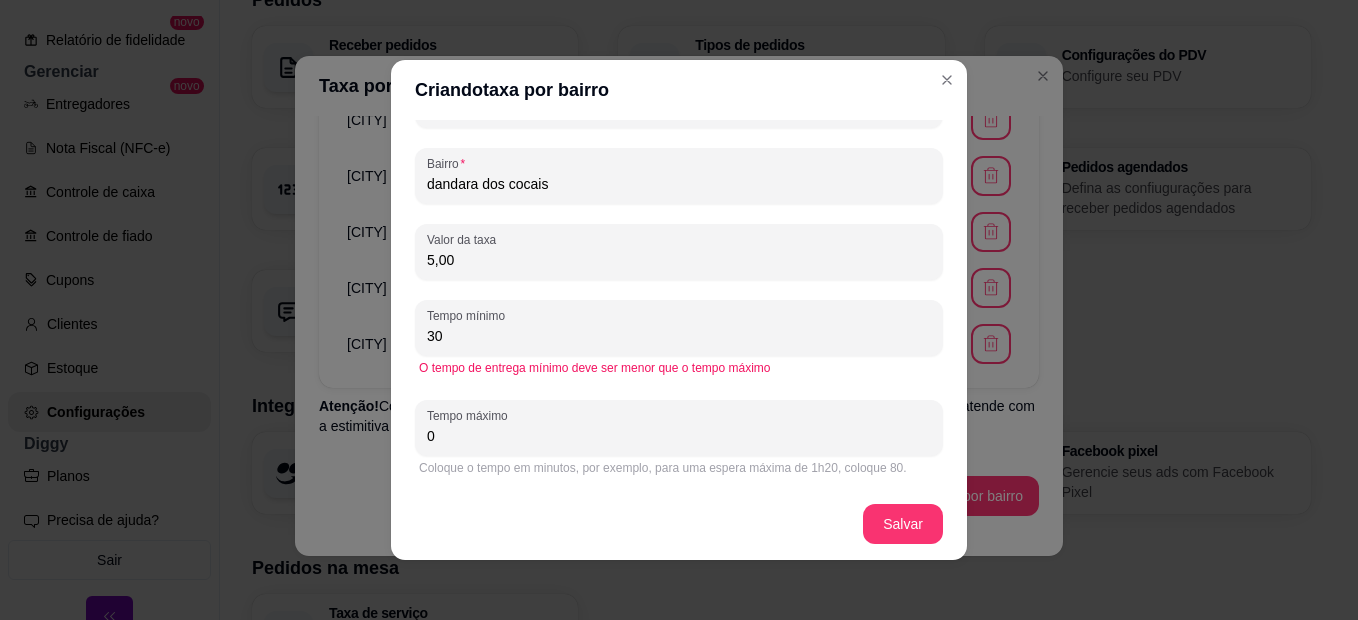 click on "0" at bounding box center [679, 436] 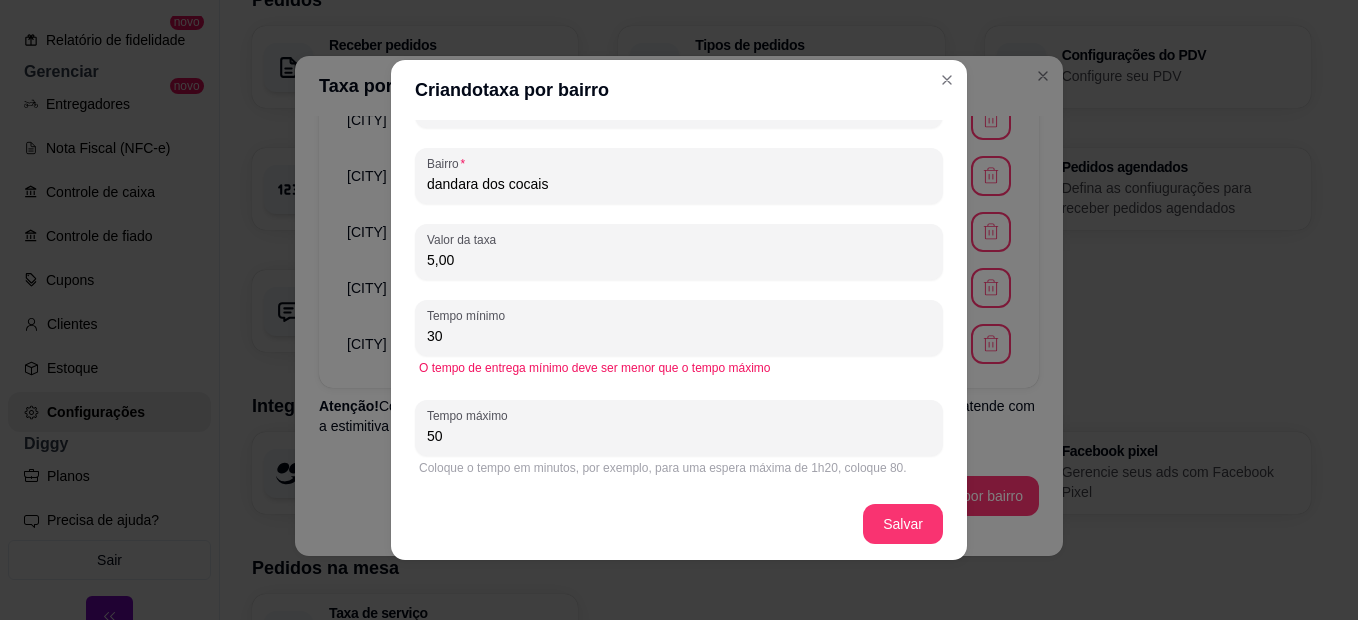 type on "50" 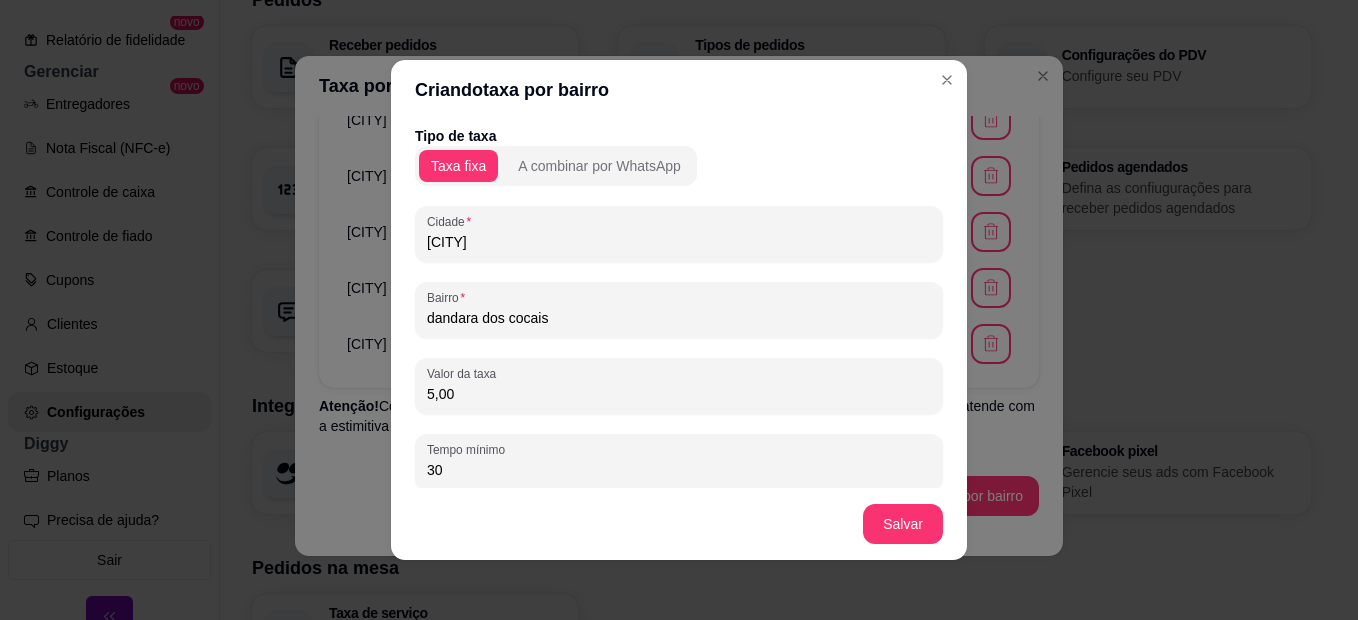 scroll, scrollTop: 0, scrollLeft: 0, axis: both 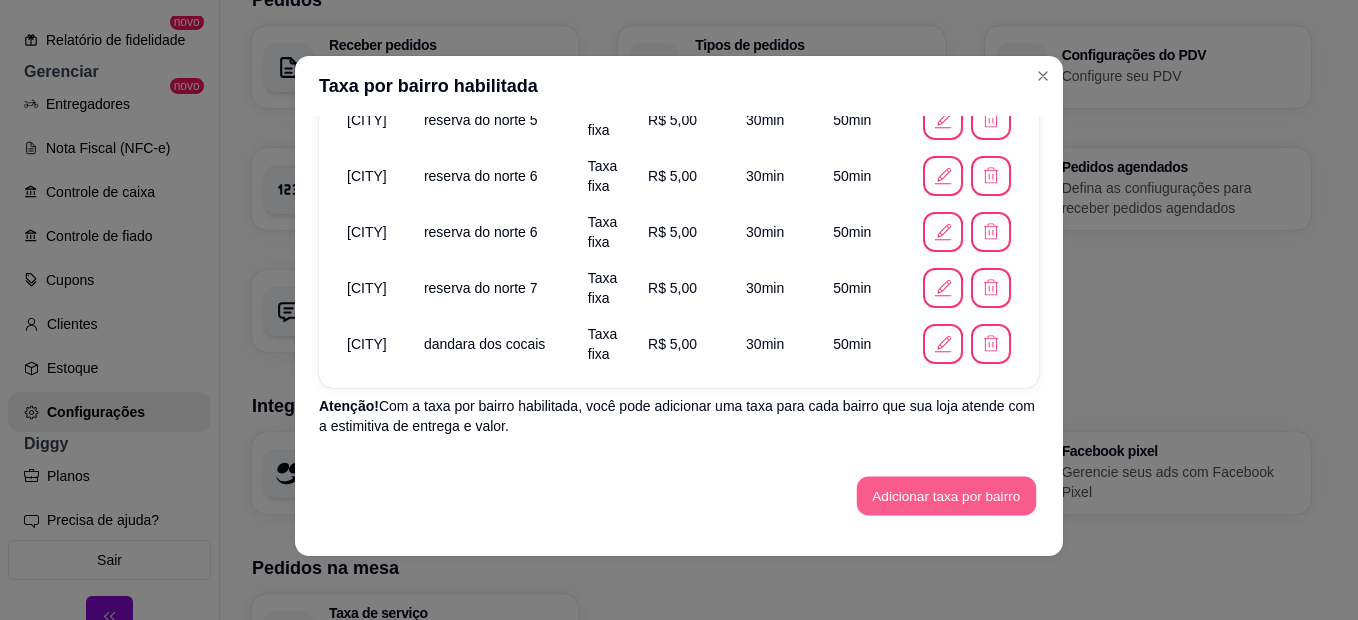 click on "Adicionar taxa por bairro" at bounding box center [946, 496] 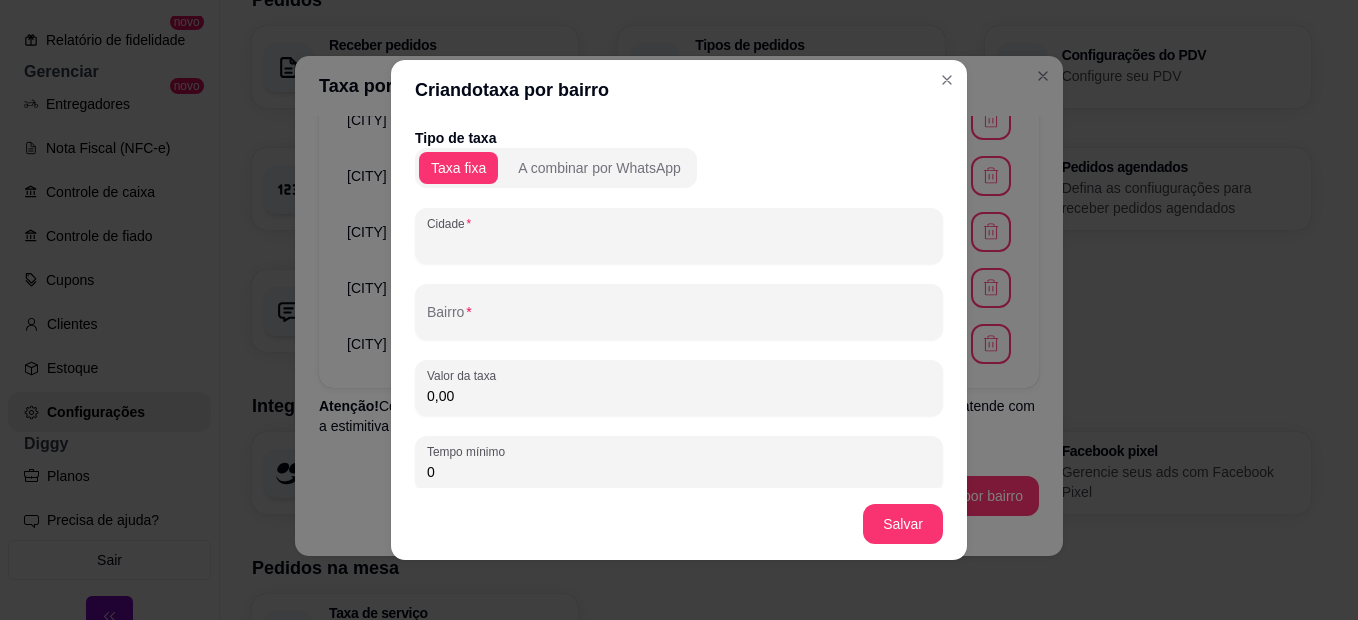 click on "Cidade" at bounding box center (679, 244) 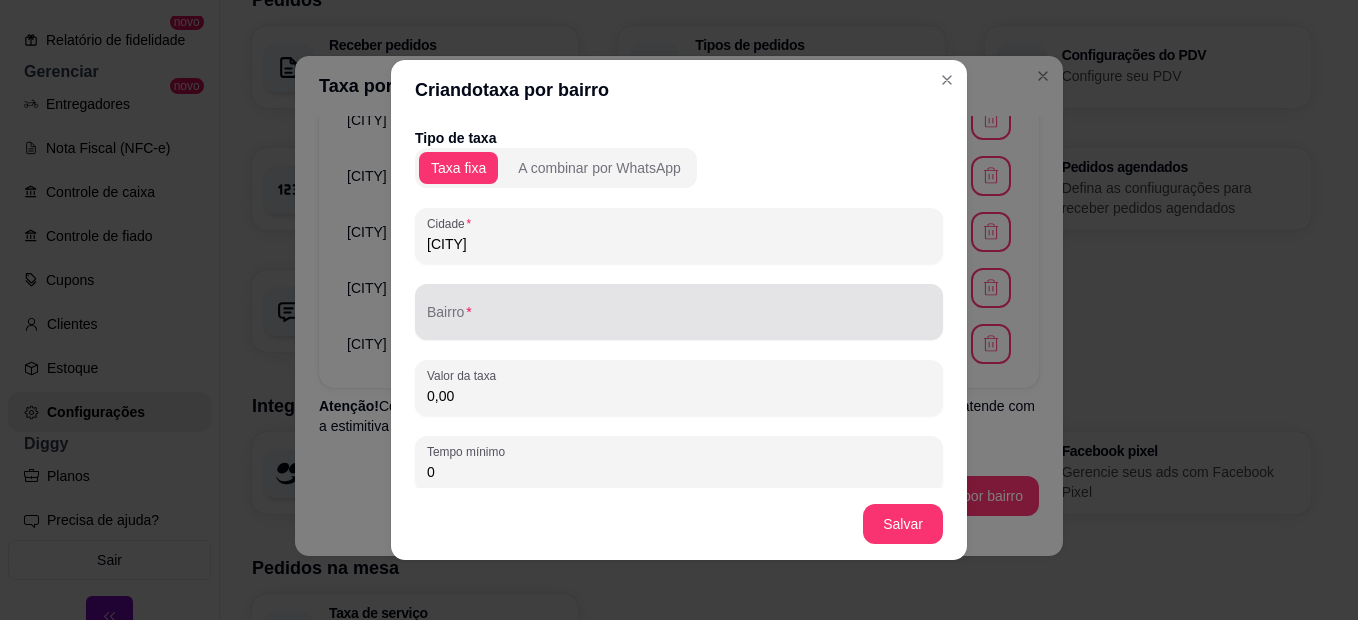 type on "[CITY]" 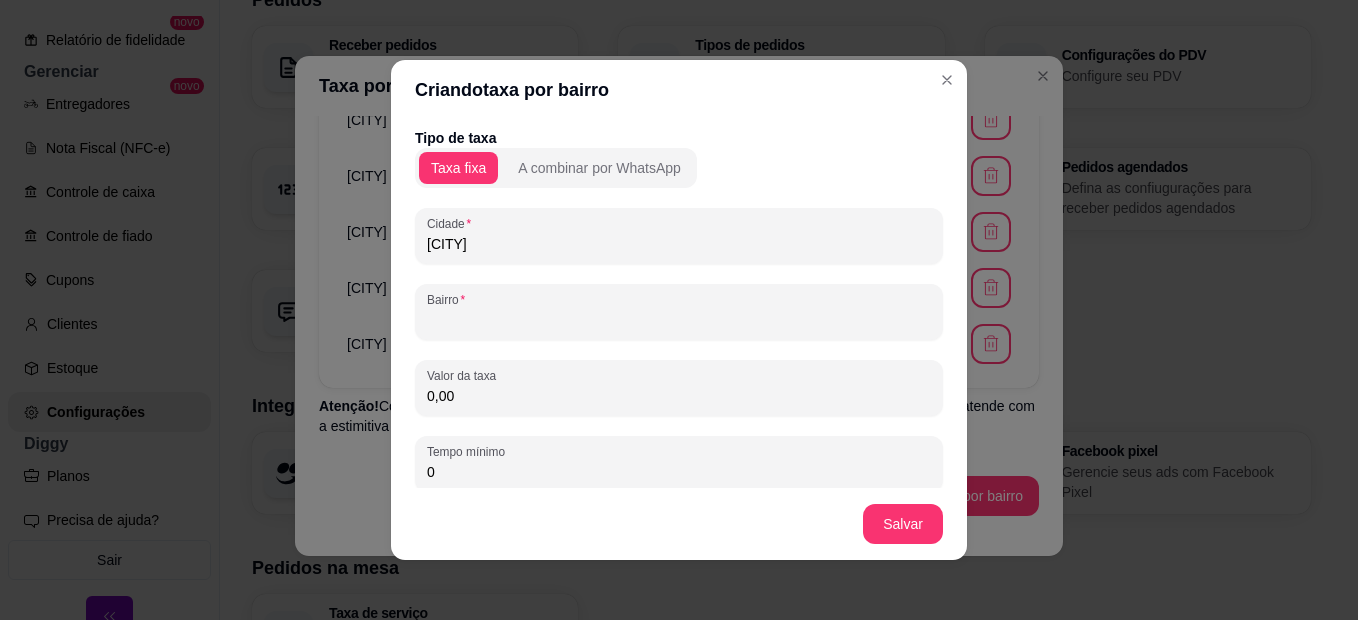 type on "a" 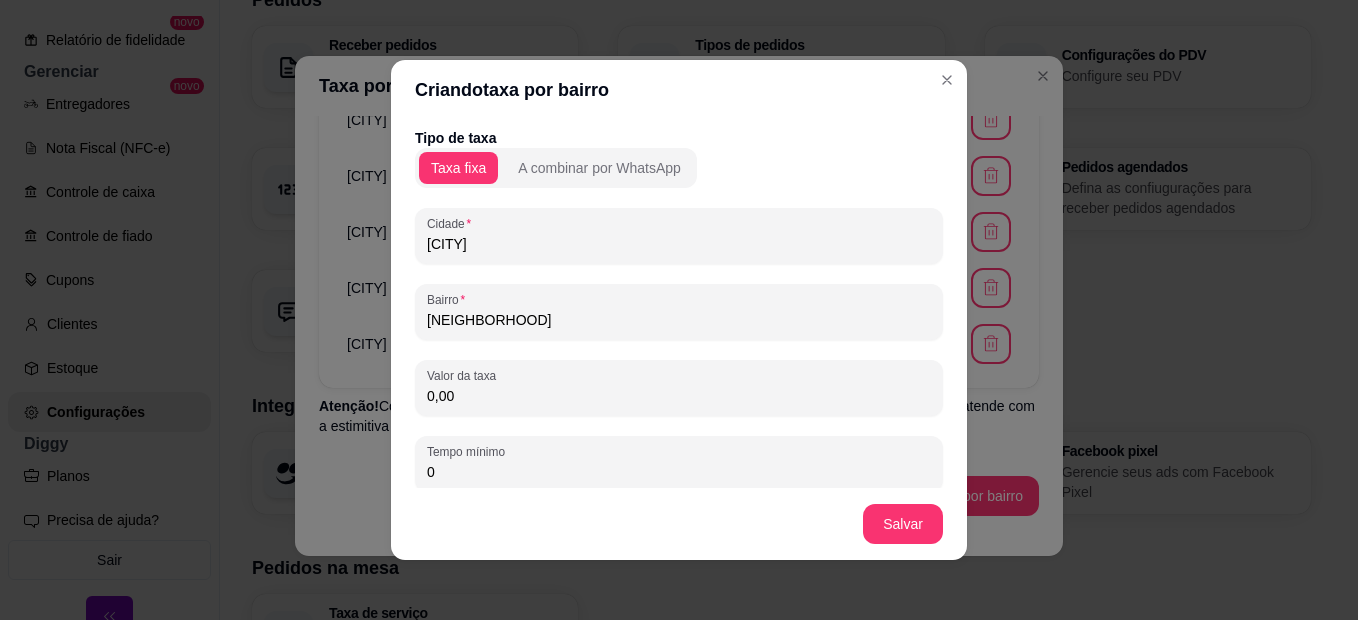 type on "[NEIGHBORHOOD]" 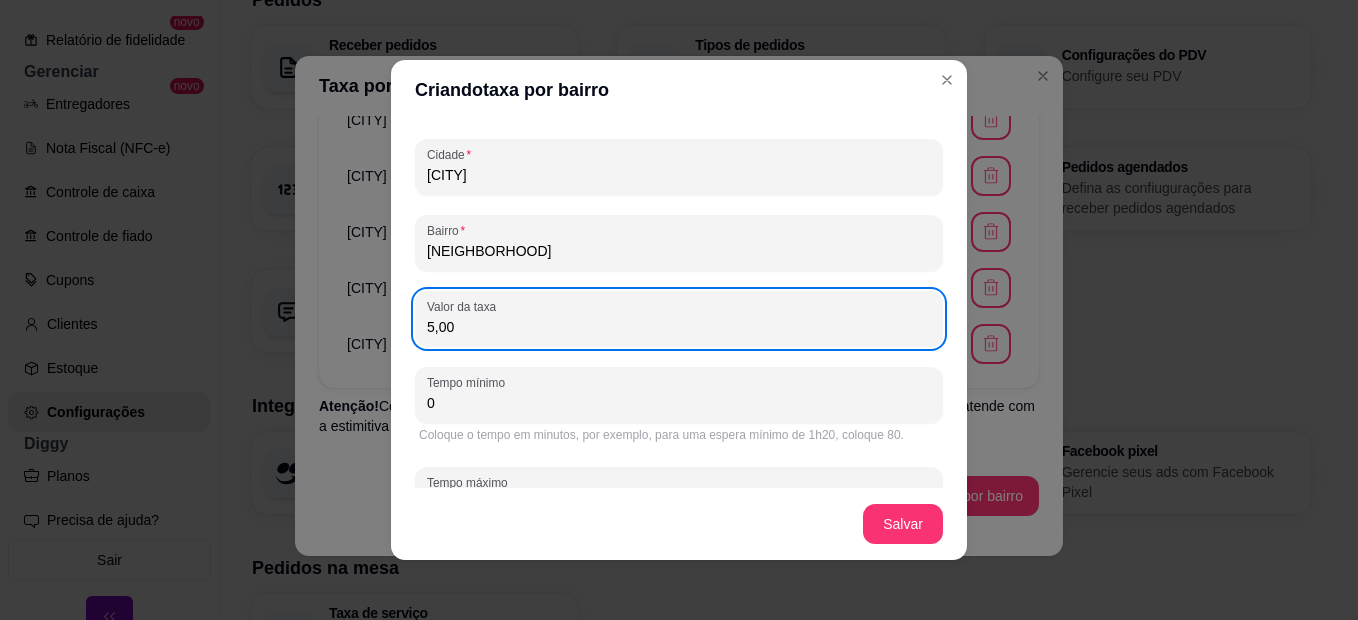 scroll, scrollTop: 136, scrollLeft: 0, axis: vertical 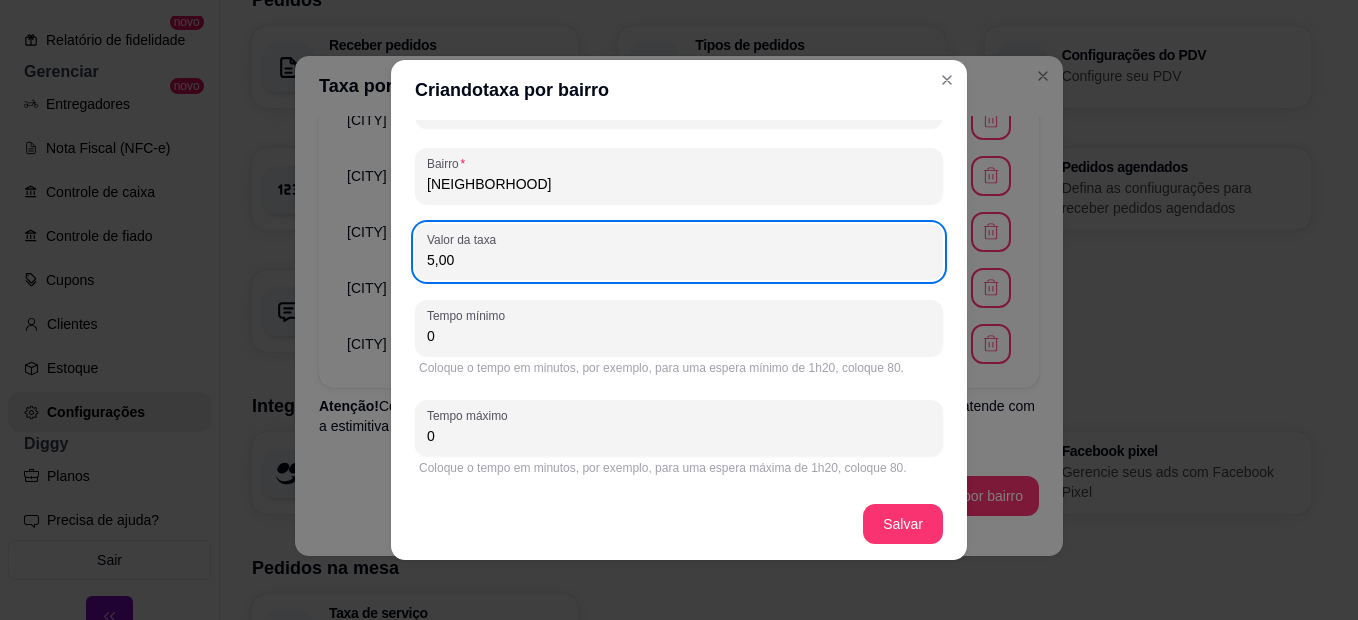 type on "5,00" 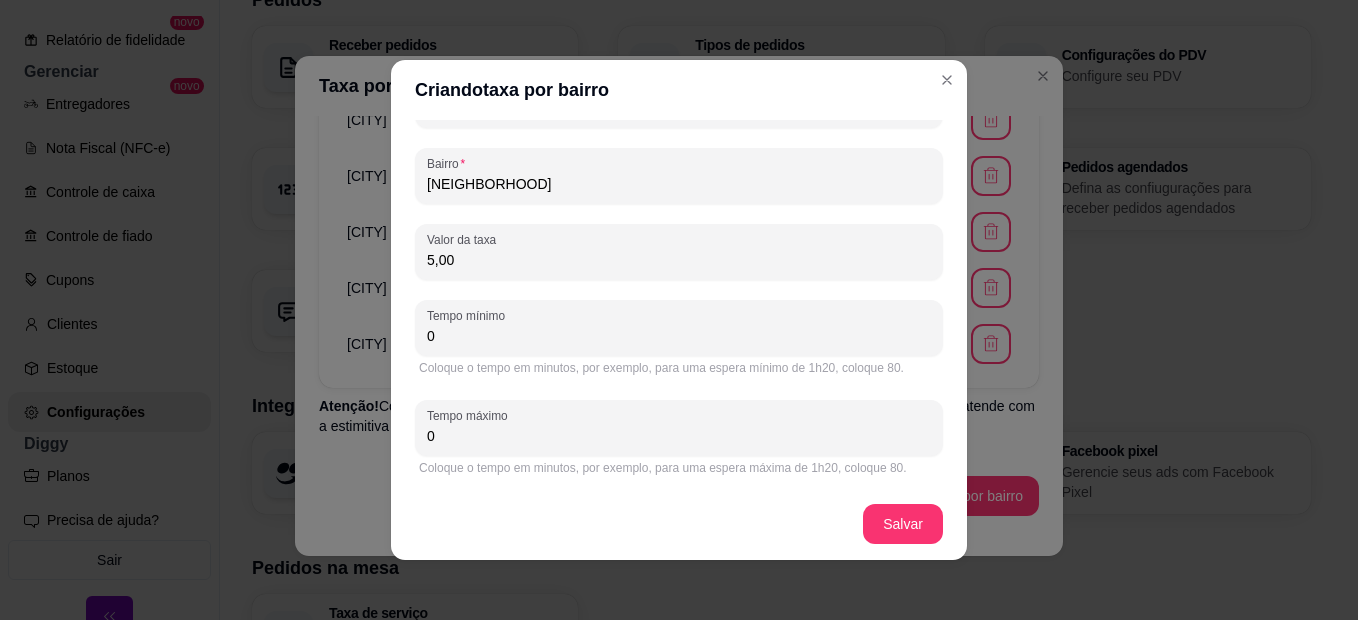 click on "0" at bounding box center [679, 328] 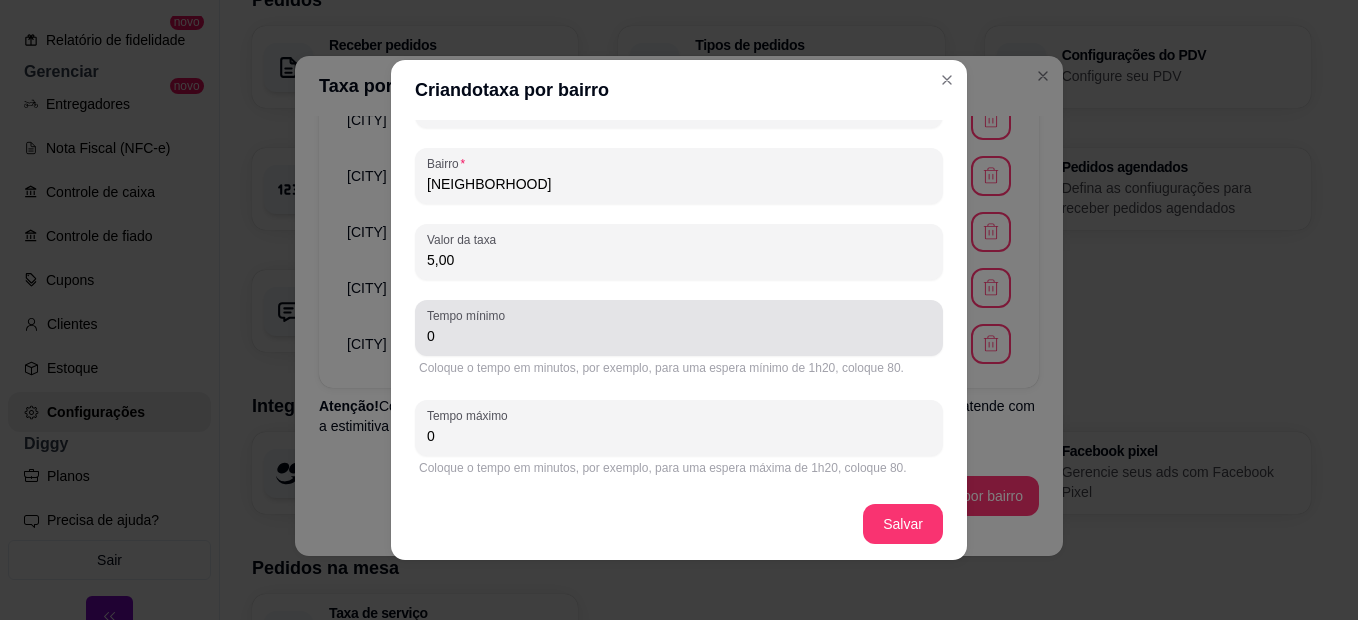 click on "0" at bounding box center [679, 328] 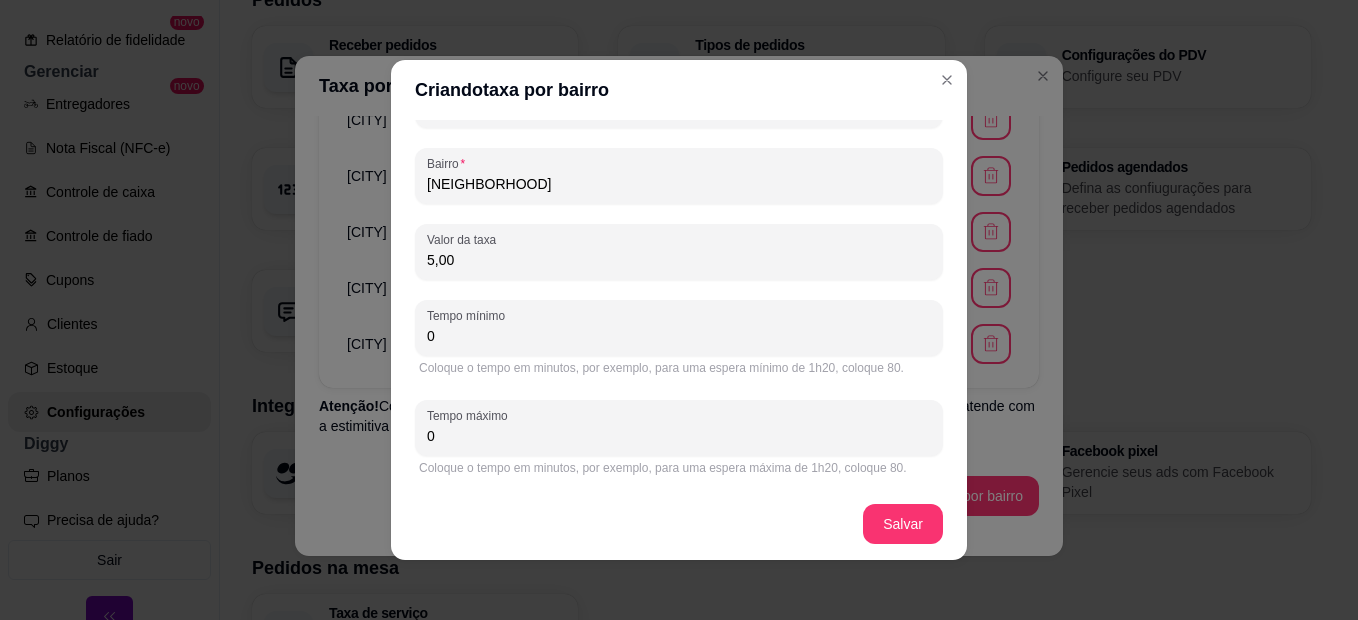 click on "0" at bounding box center (679, 336) 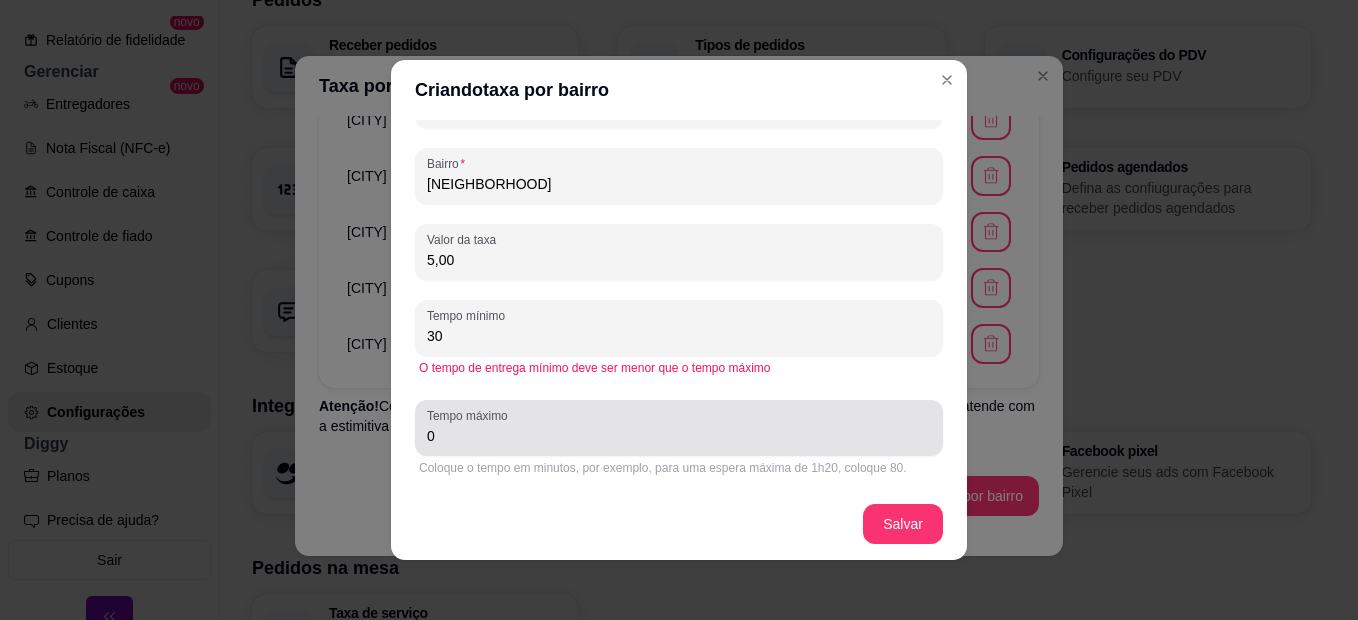 type on "30" 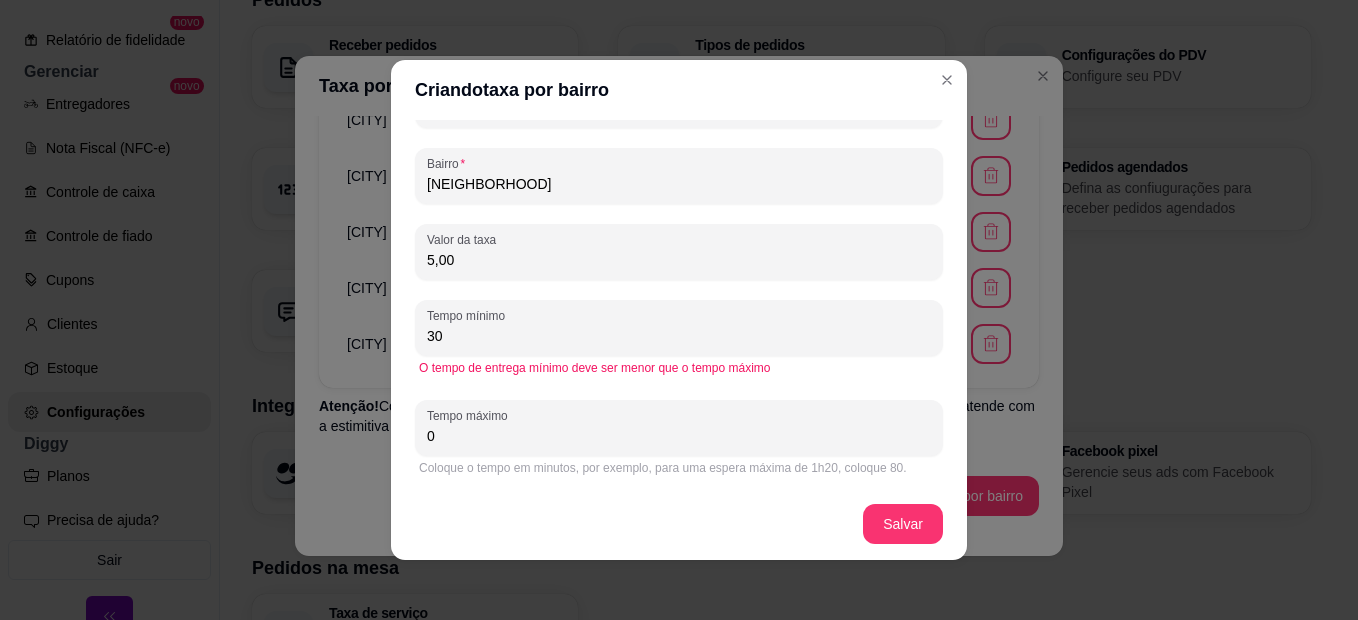 click on "0" at bounding box center [679, 436] 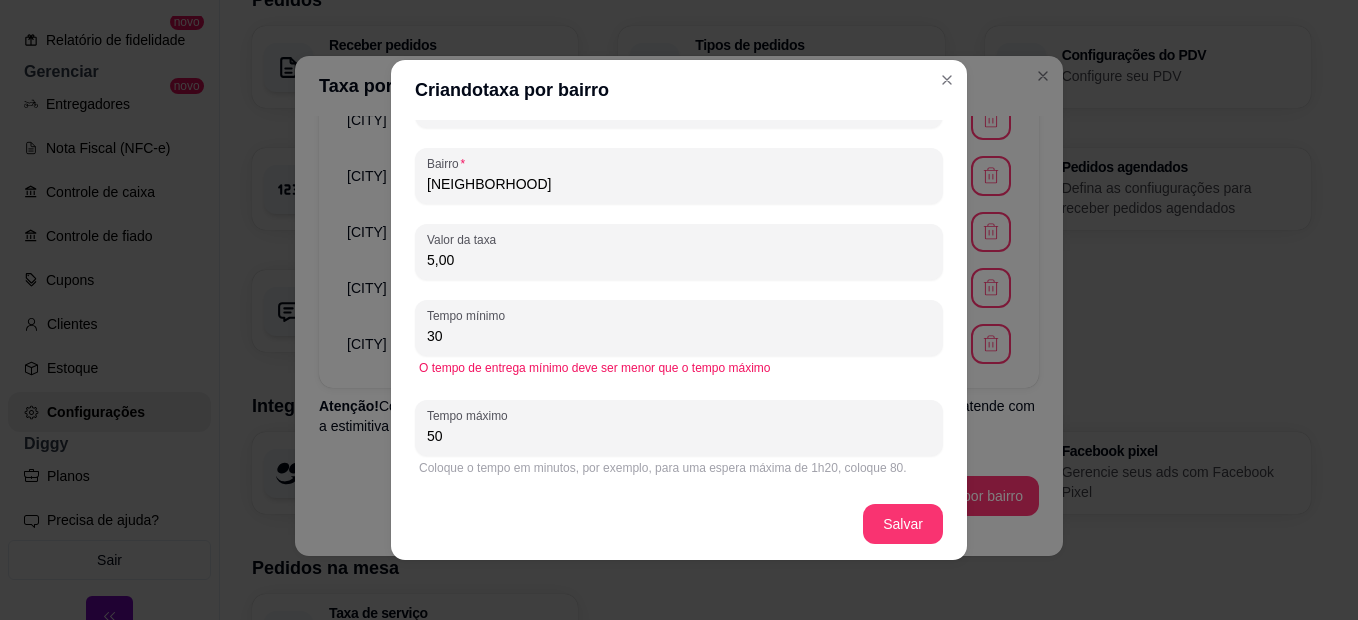 scroll, scrollTop: 4, scrollLeft: 0, axis: vertical 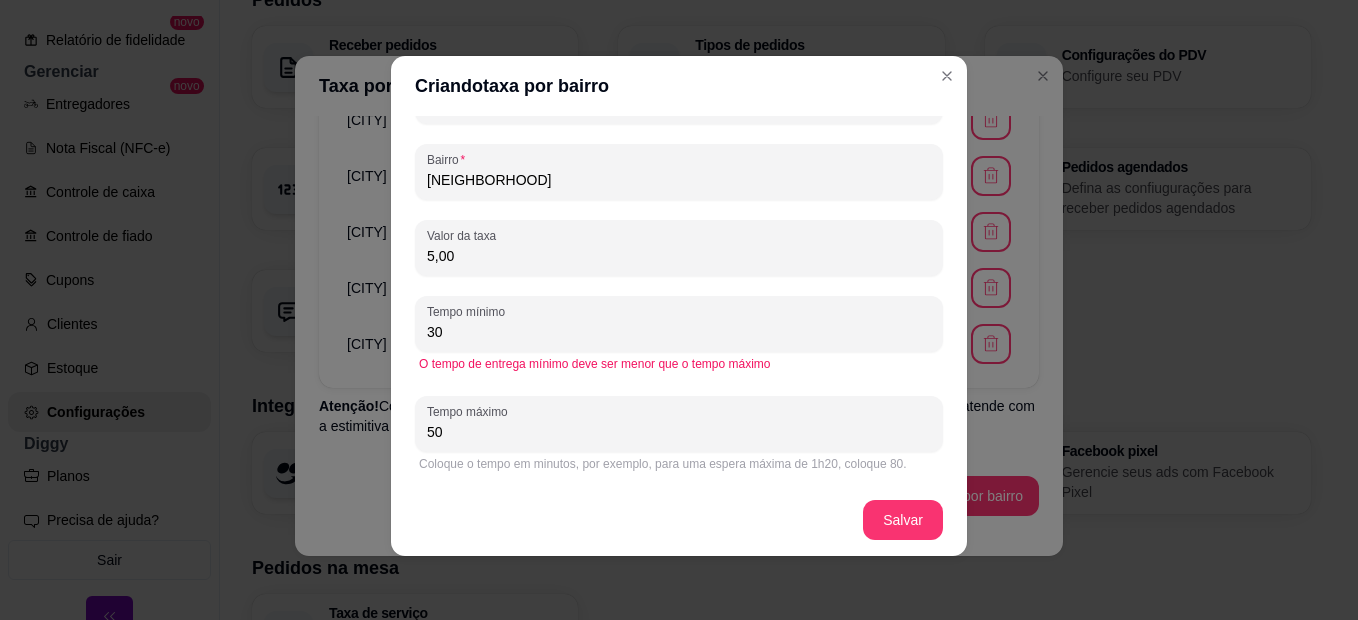 type on "50" 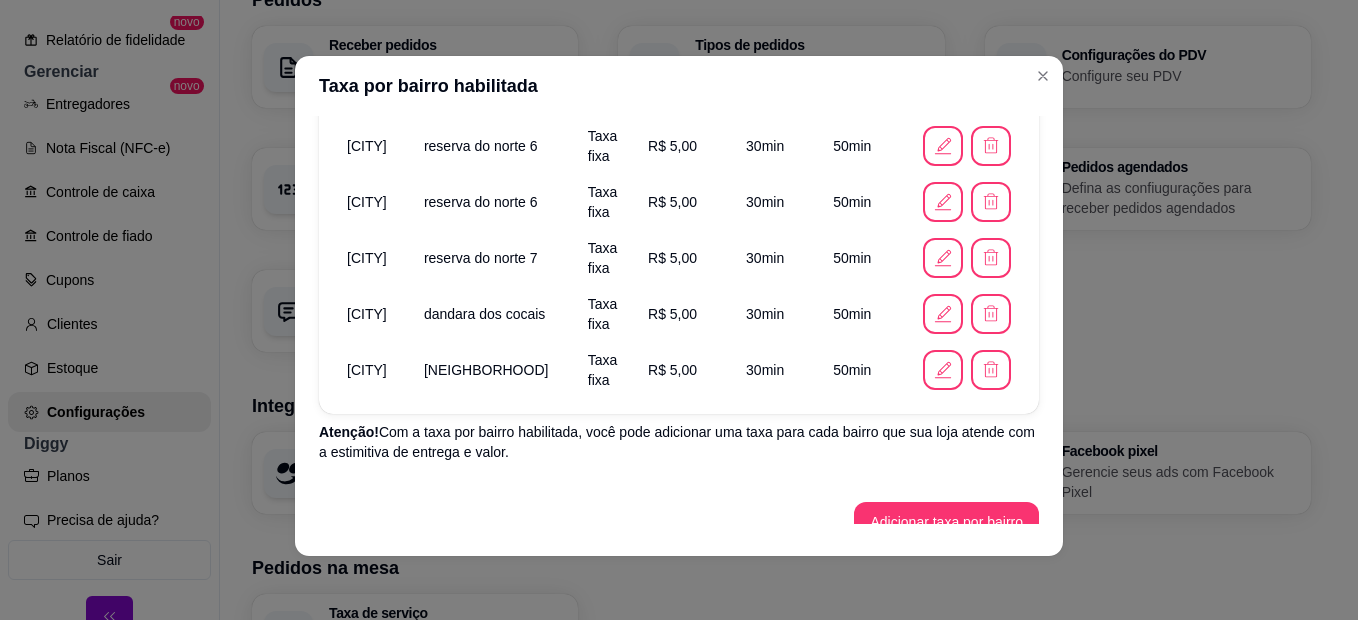 scroll, scrollTop: 1339, scrollLeft: 0, axis: vertical 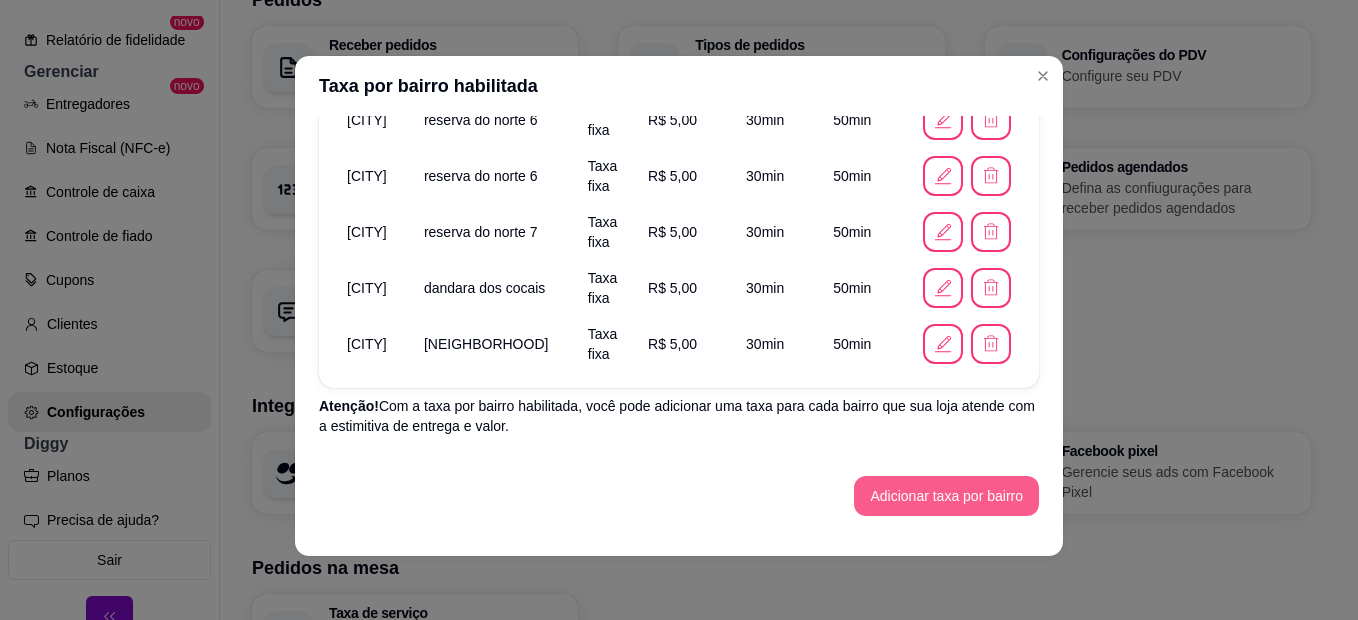 click on "Adicionar taxa por bairro" at bounding box center (946, 496) 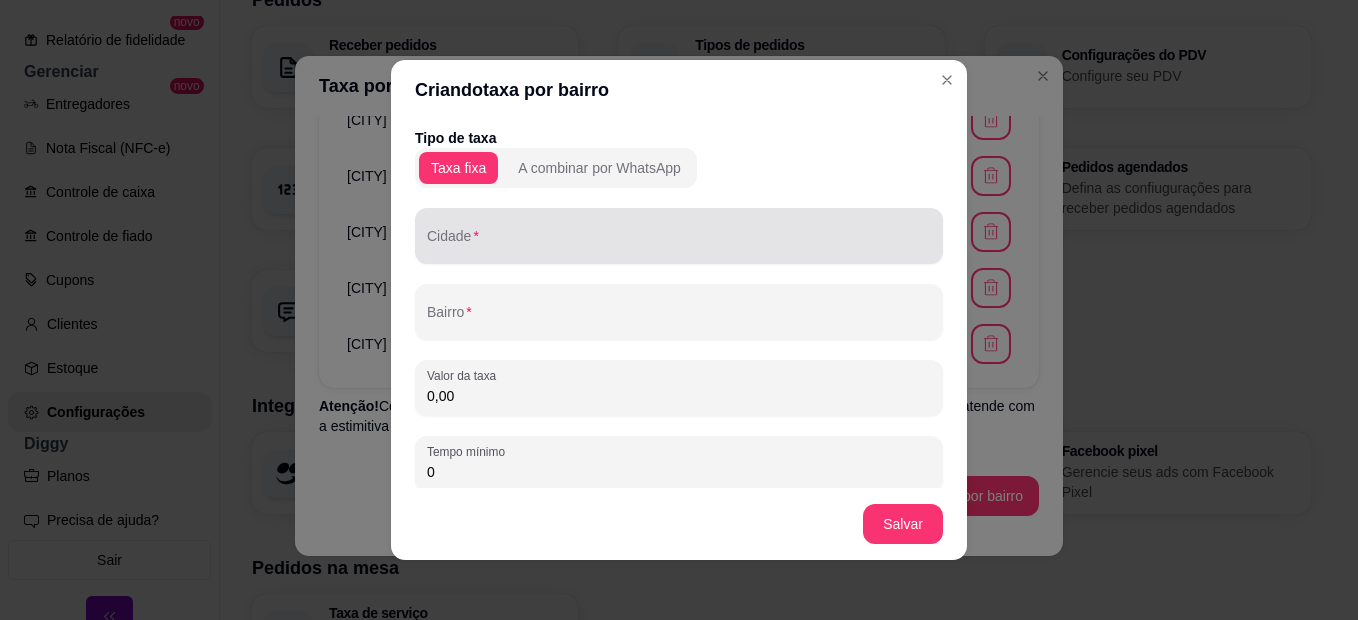 click on "Cidade" at bounding box center [679, 244] 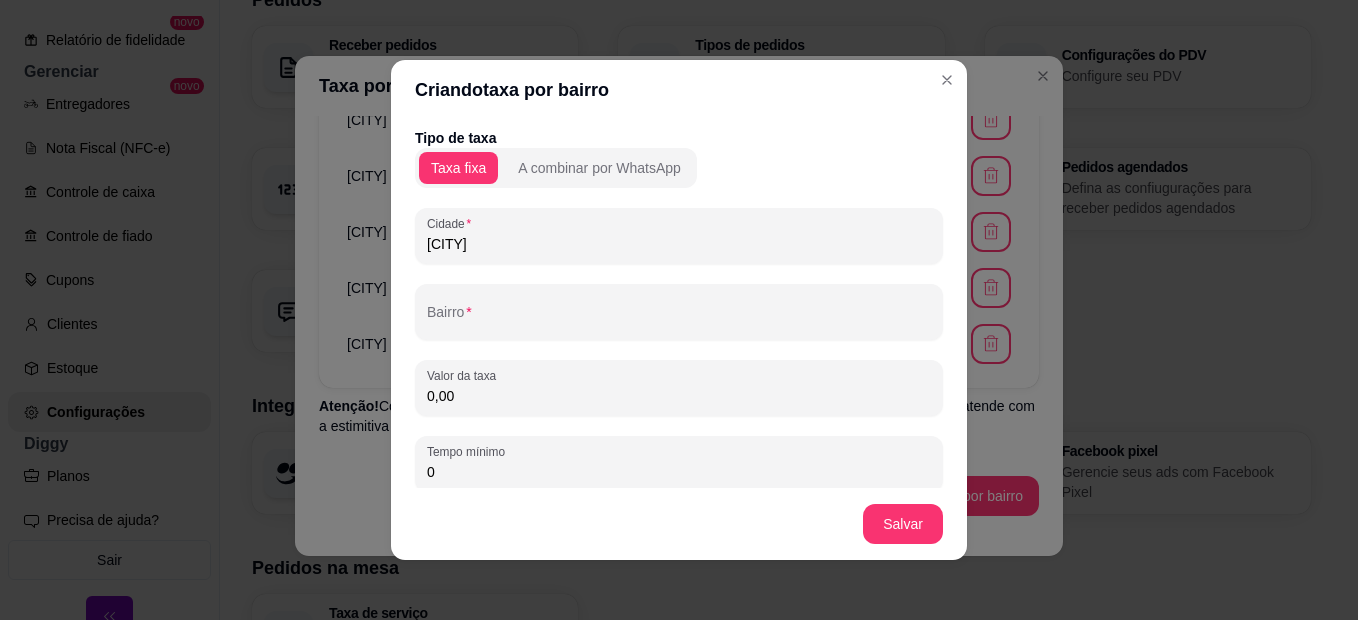 type on "[CITY]" 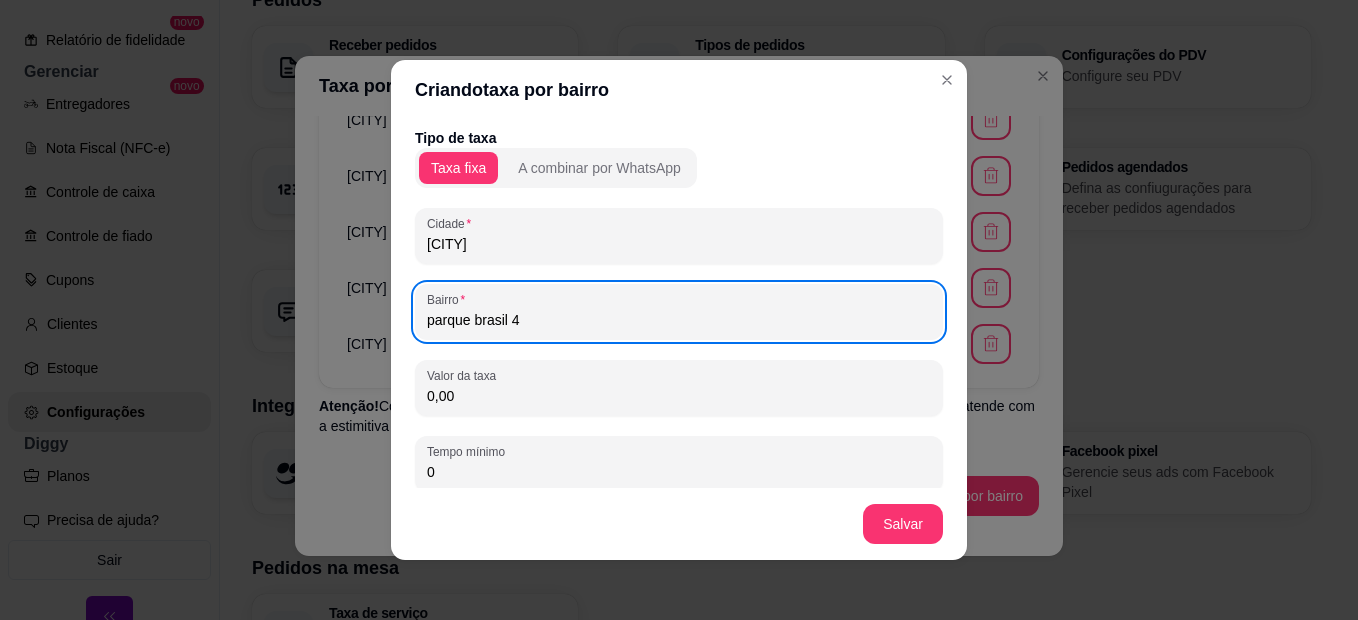 type on "parque brasil 4" 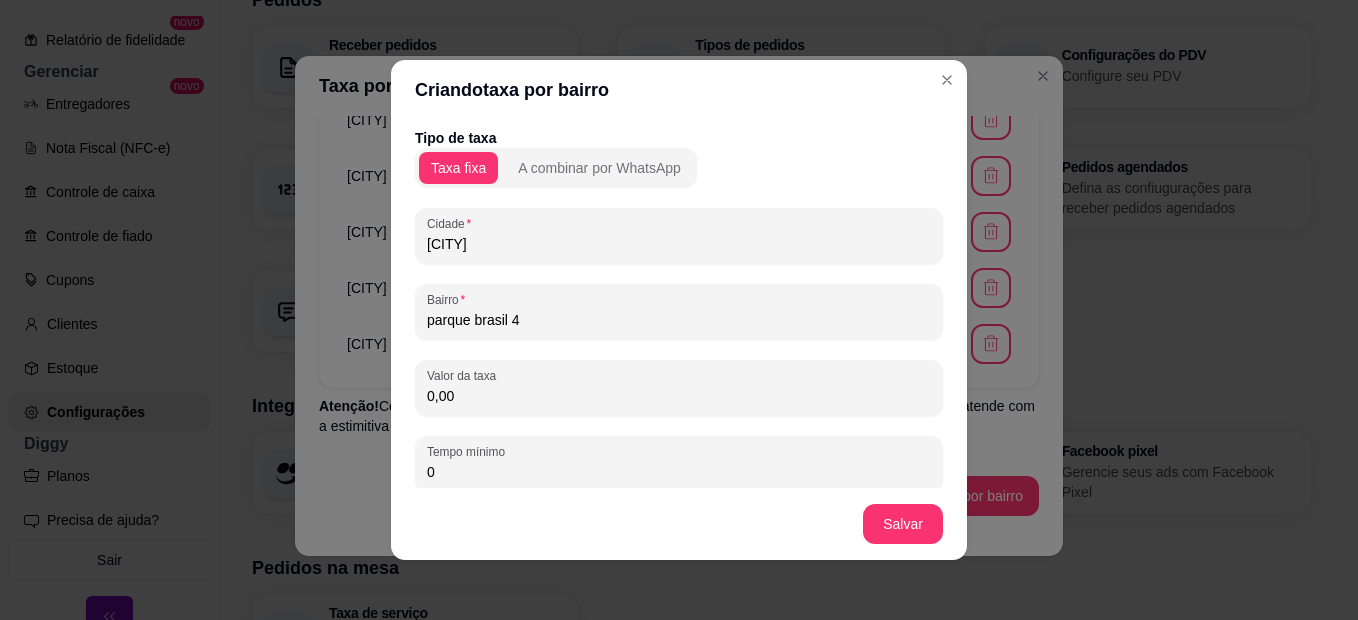 click on "0,00" at bounding box center [679, 396] 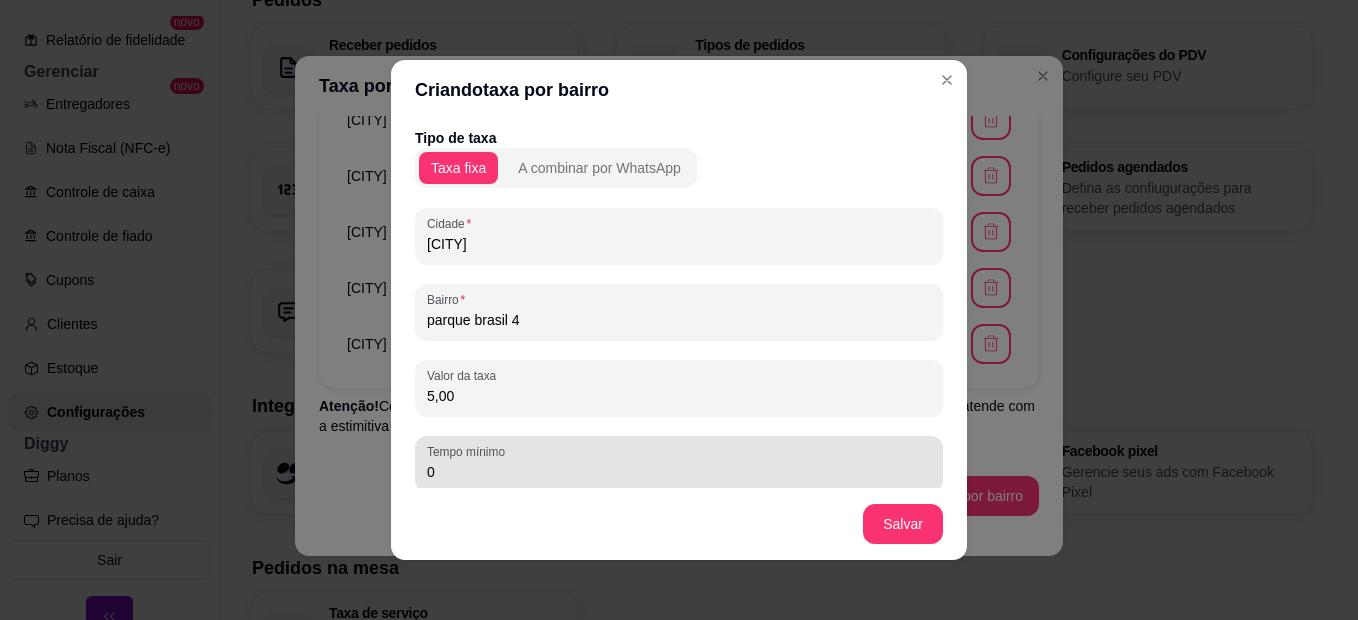type on "5,00" 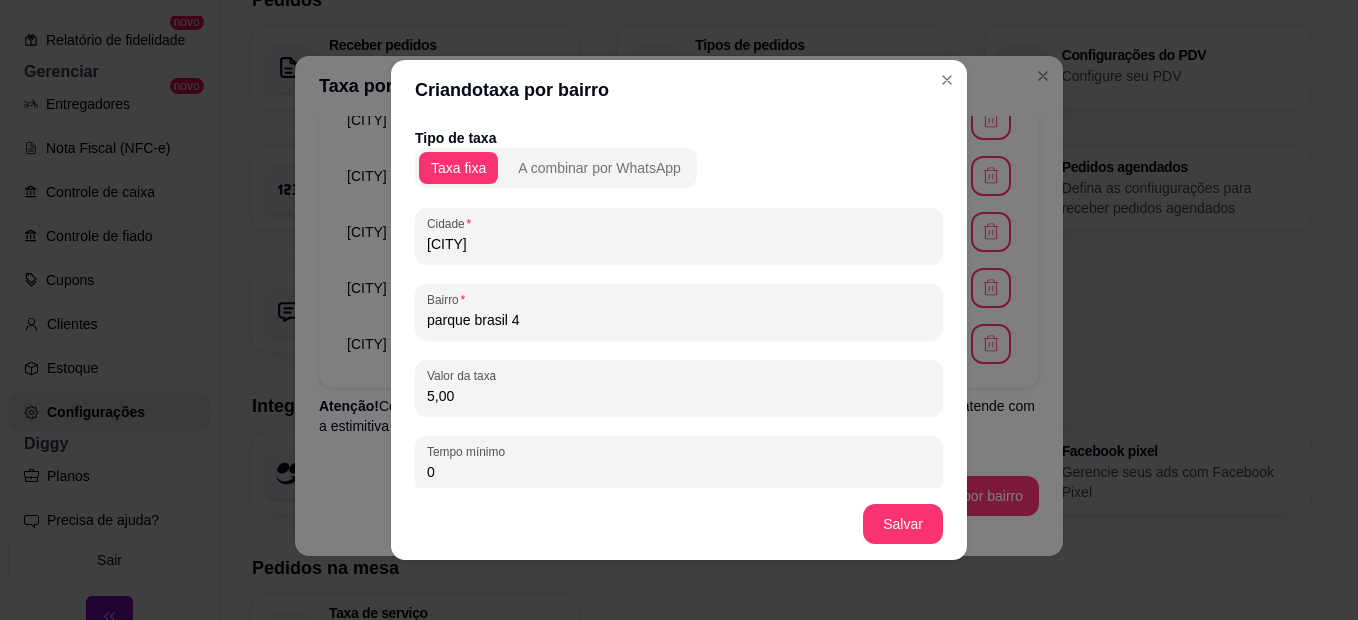 click on "0" at bounding box center [679, 472] 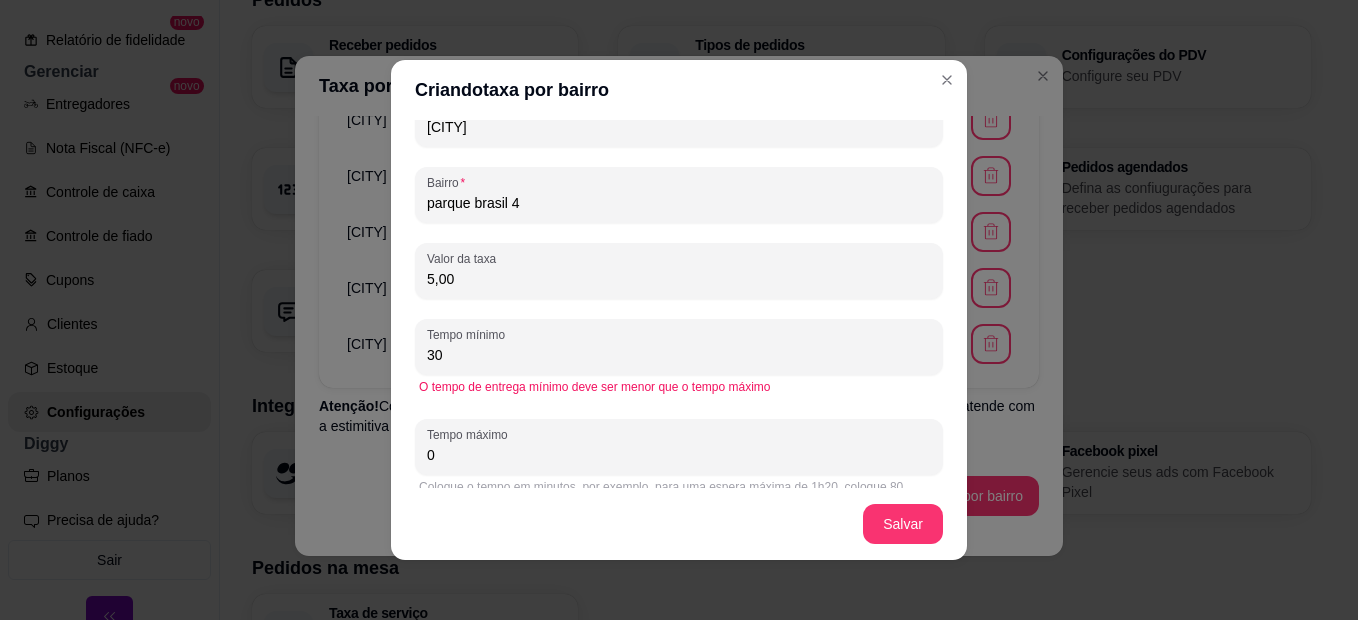 scroll, scrollTop: 136, scrollLeft: 0, axis: vertical 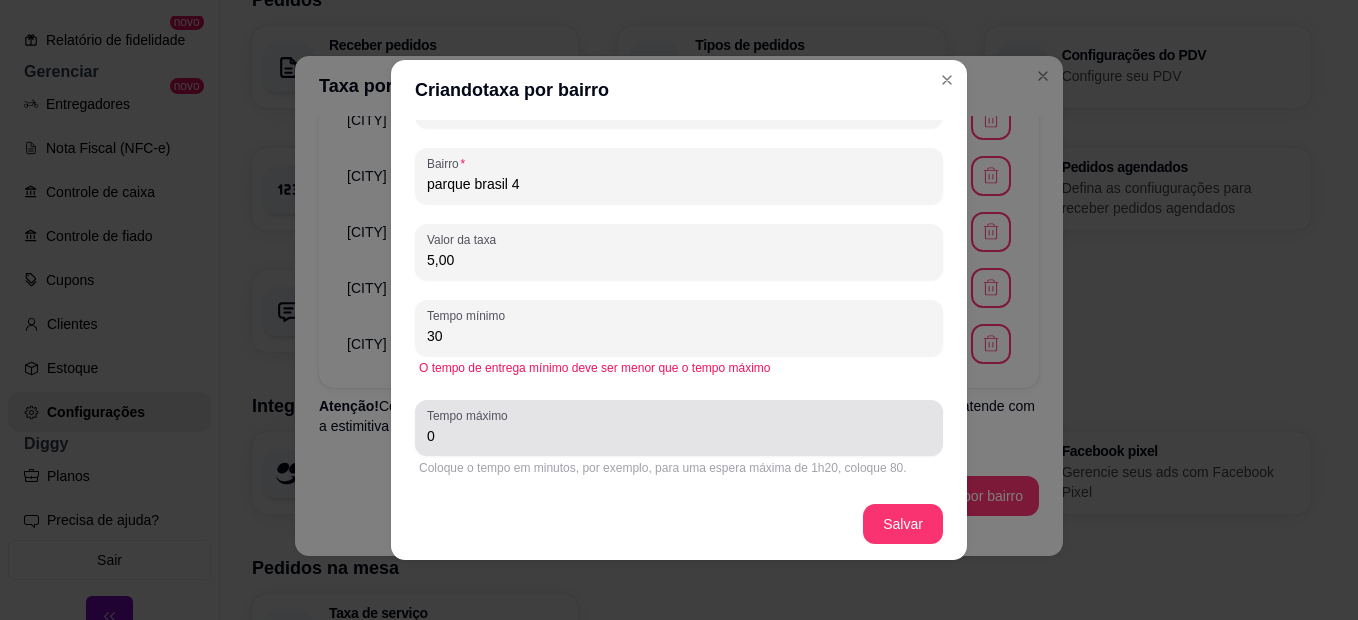 type on "30" 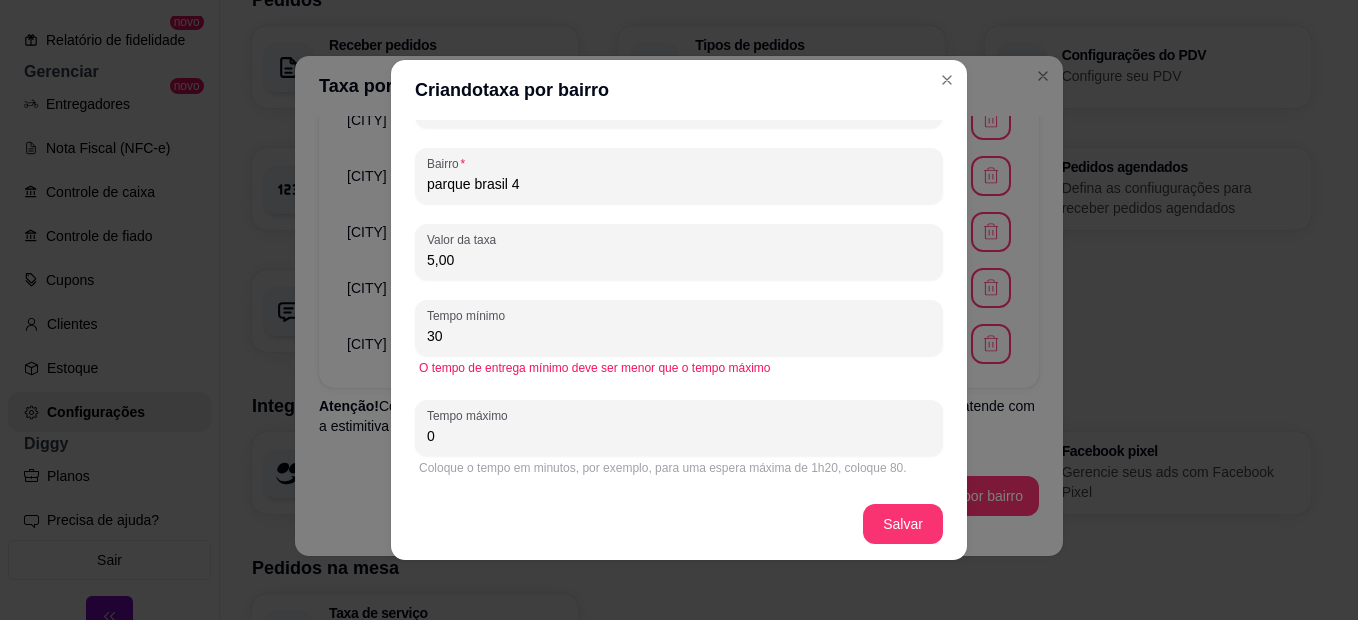 click on "0" at bounding box center (679, 436) 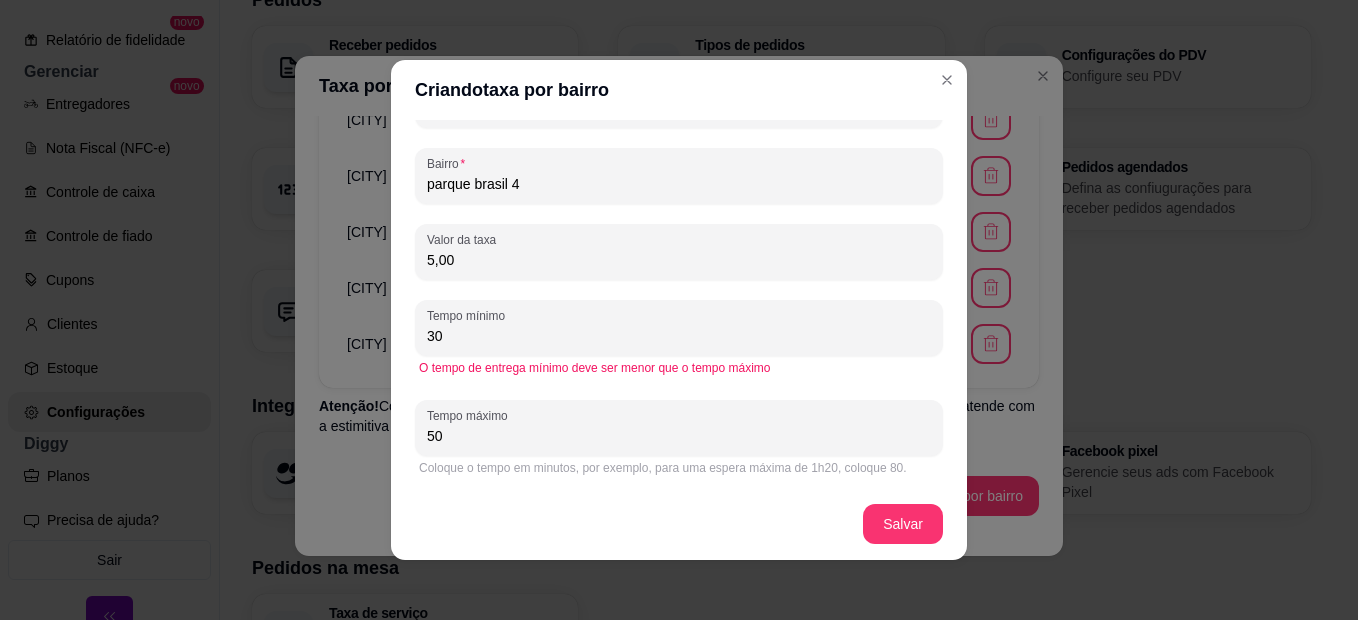 type on "50" 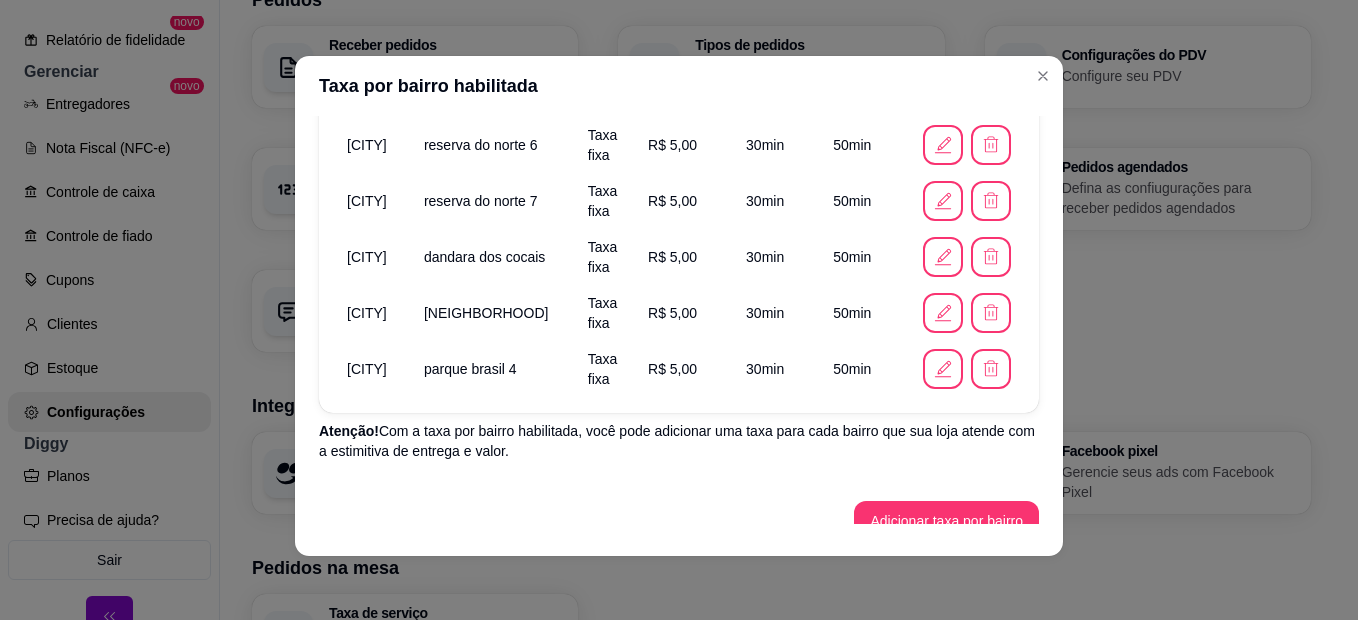 scroll, scrollTop: 1395, scrollLeft: 0, axis: vertical 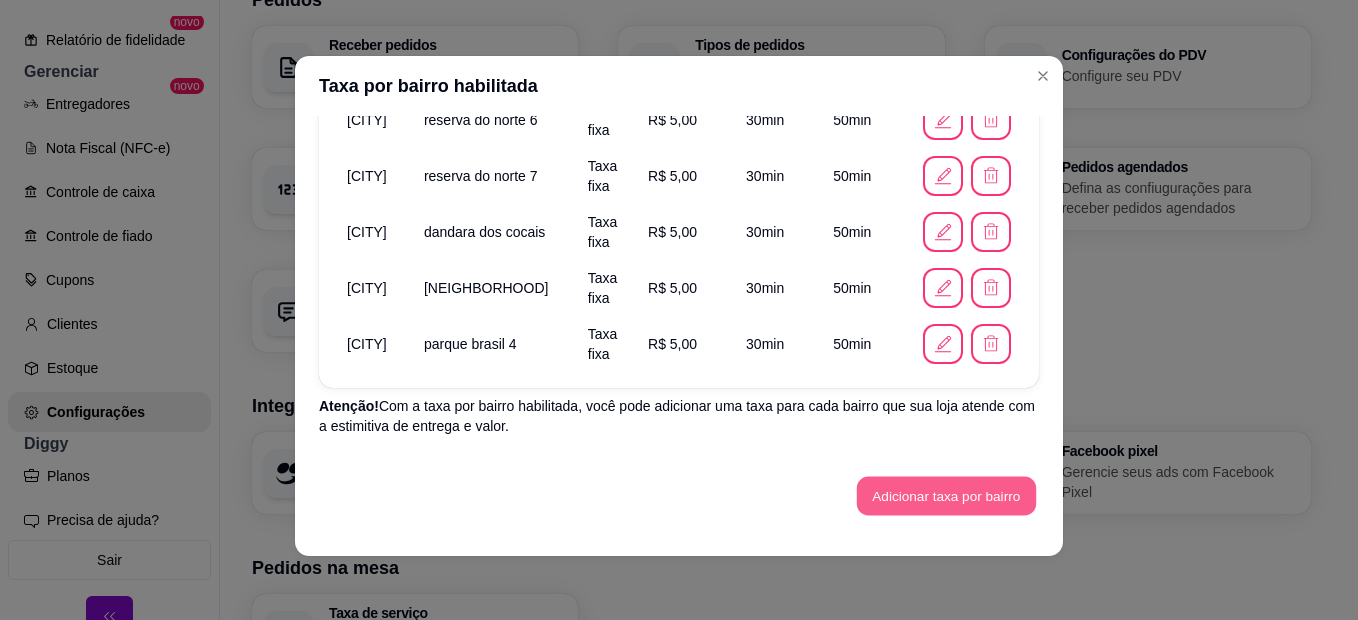 click on "Adicionar taxa por bairro" at bounding box center (946, 496) 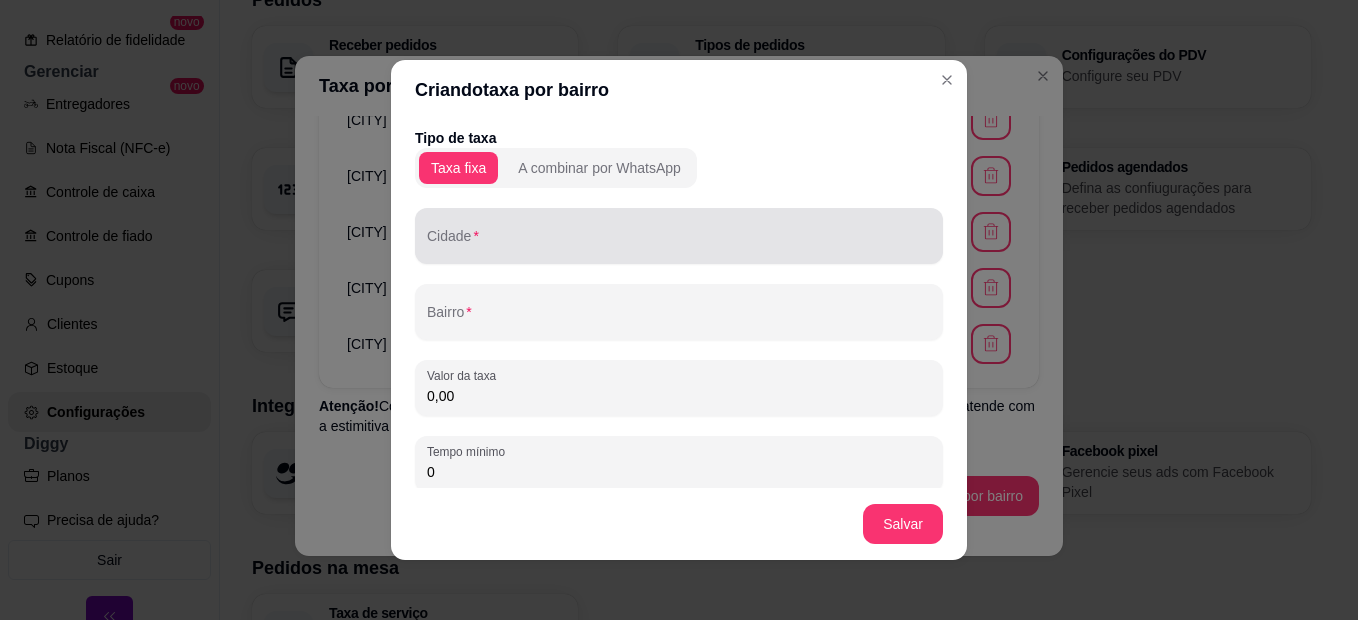 click on "Cidade" at bounding box center [679, 244] 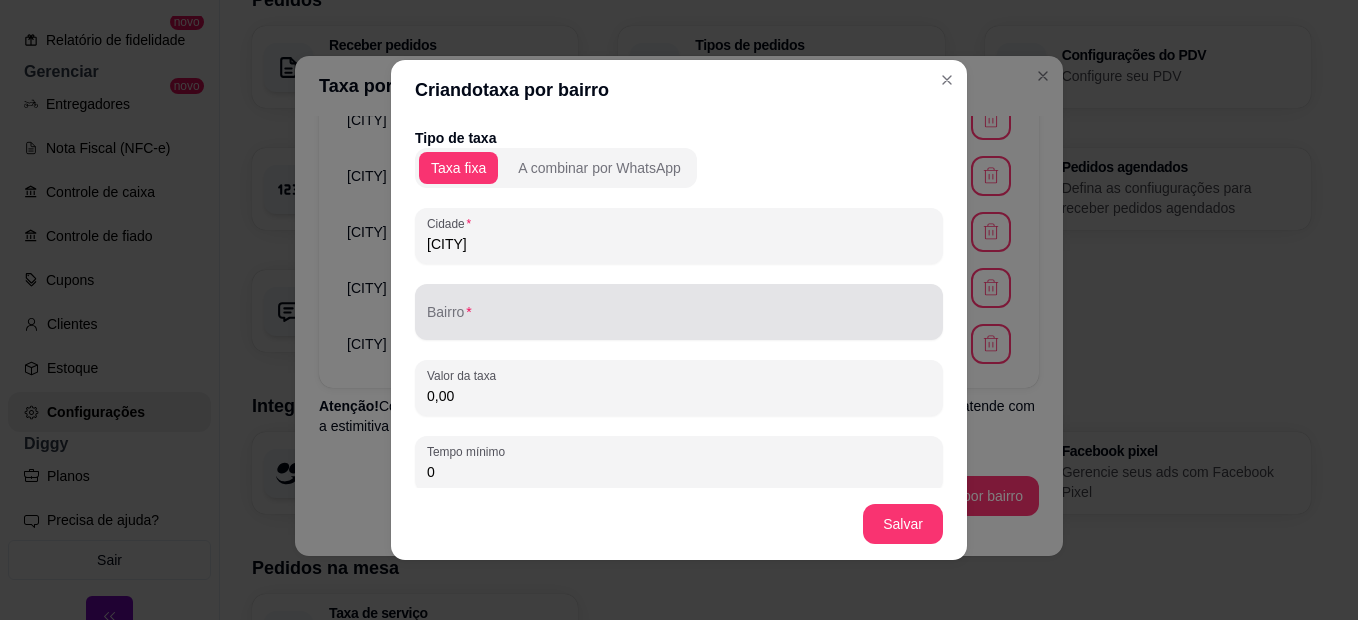 type on "[CITY]" 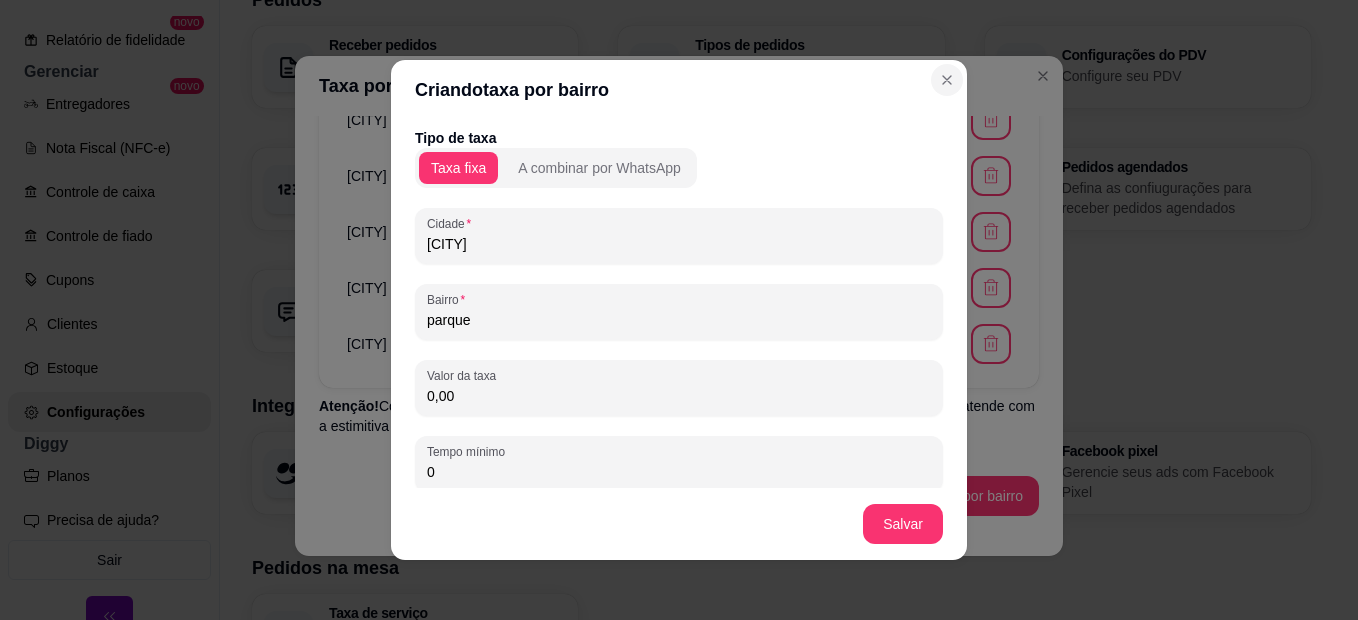 type on "parque" 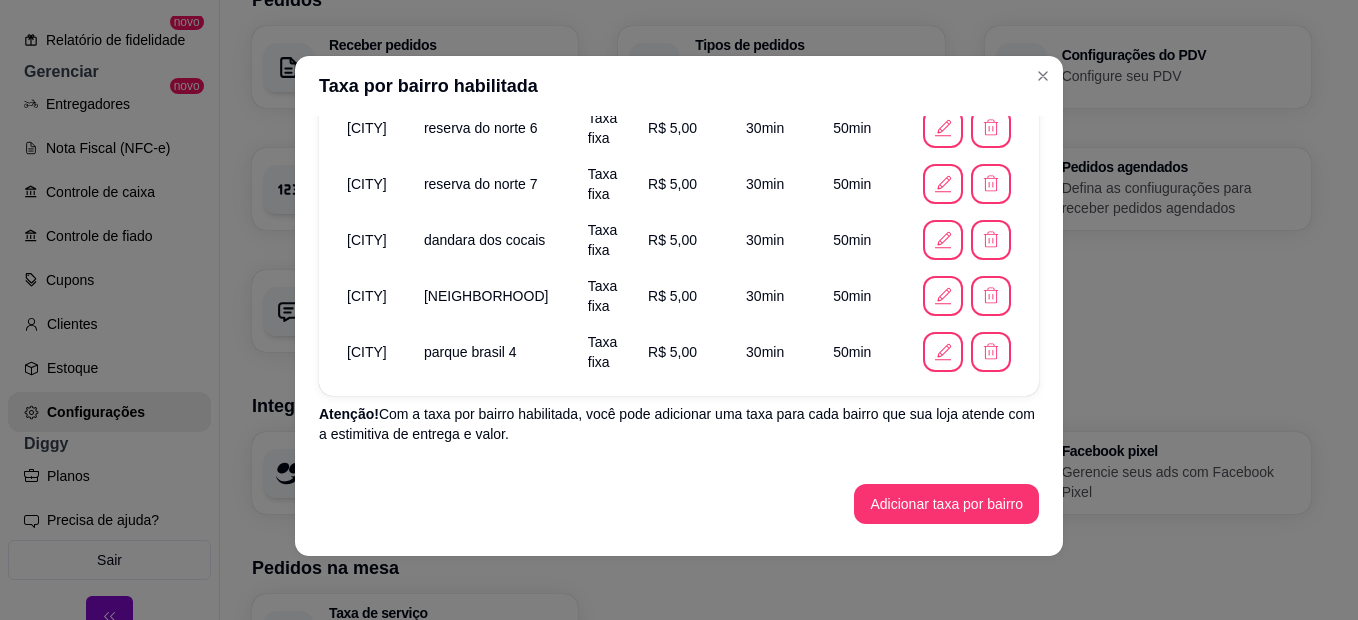 scroll, scrollTop: 1395, scrollLeft: 0, axis: vertical 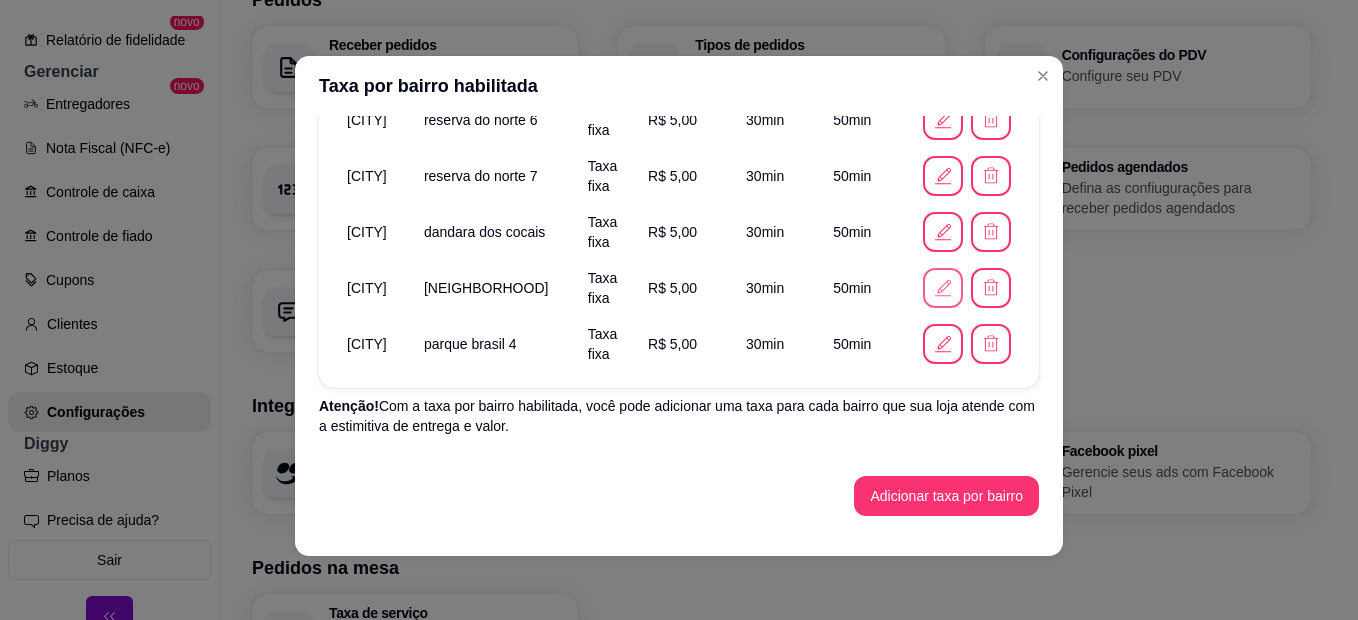 click 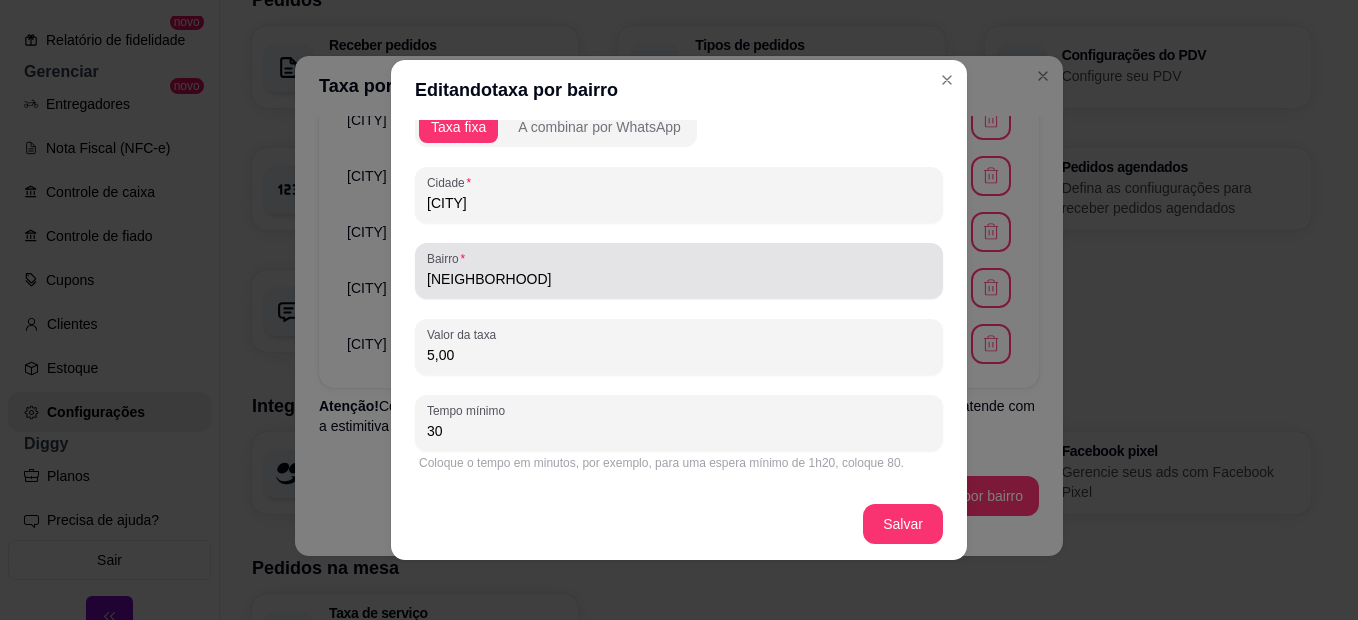 scroll, scrollTop: 0, scrollLeft: 0, axis: both 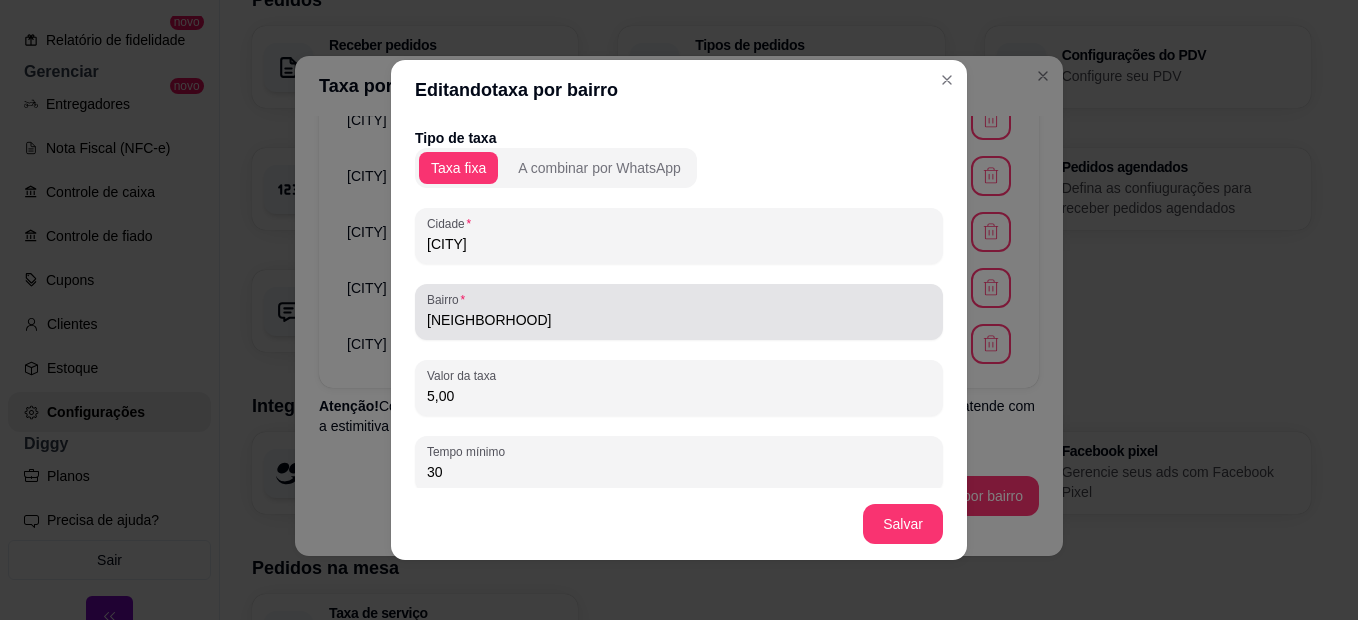 click on "[NEIGHBORHOOD]" at bounding box center [679, 320] 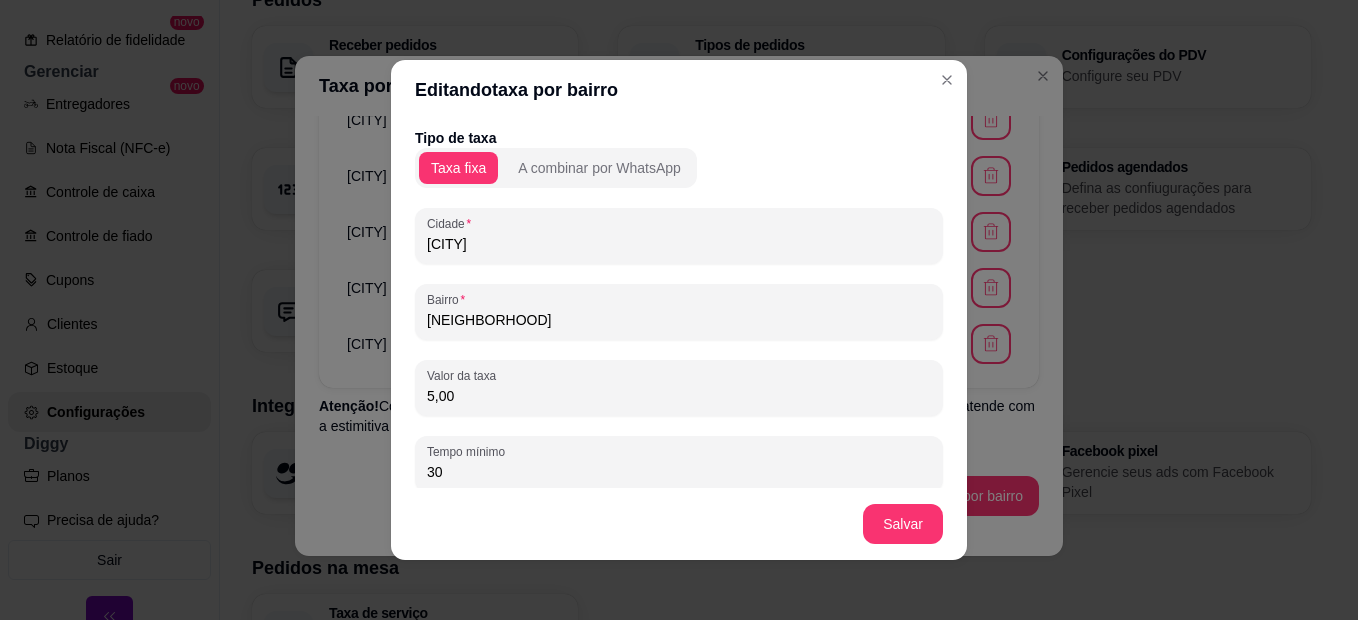 click on "[NEIGHBORHOOD]" at bounding box center [679, 320] 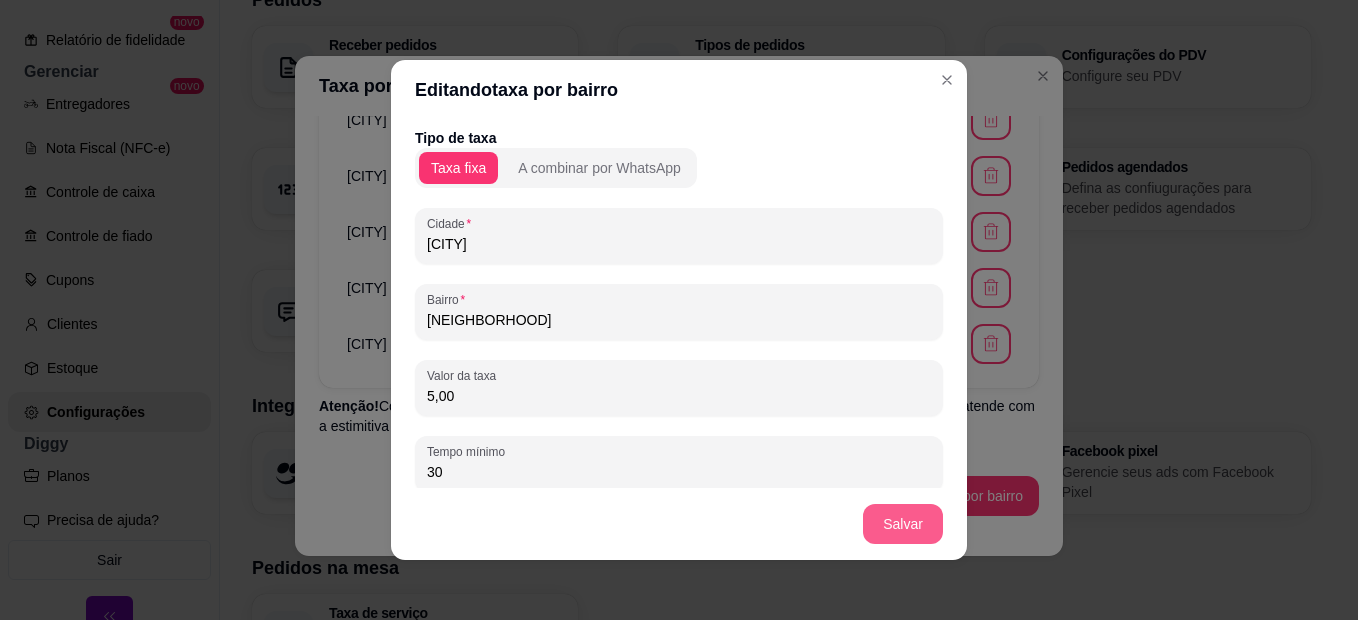 type on "[NEIGHBORHOOD]" 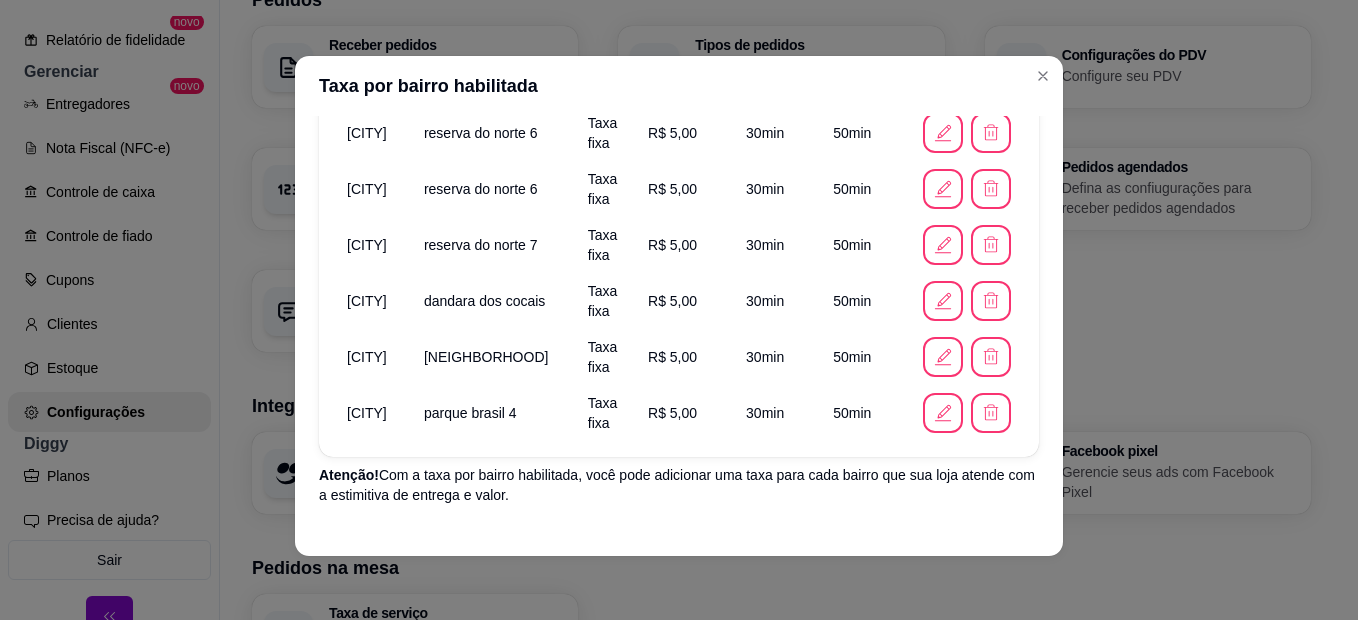scroll, scrollTop: 1395, scrollLeft: 0, axis: vertical 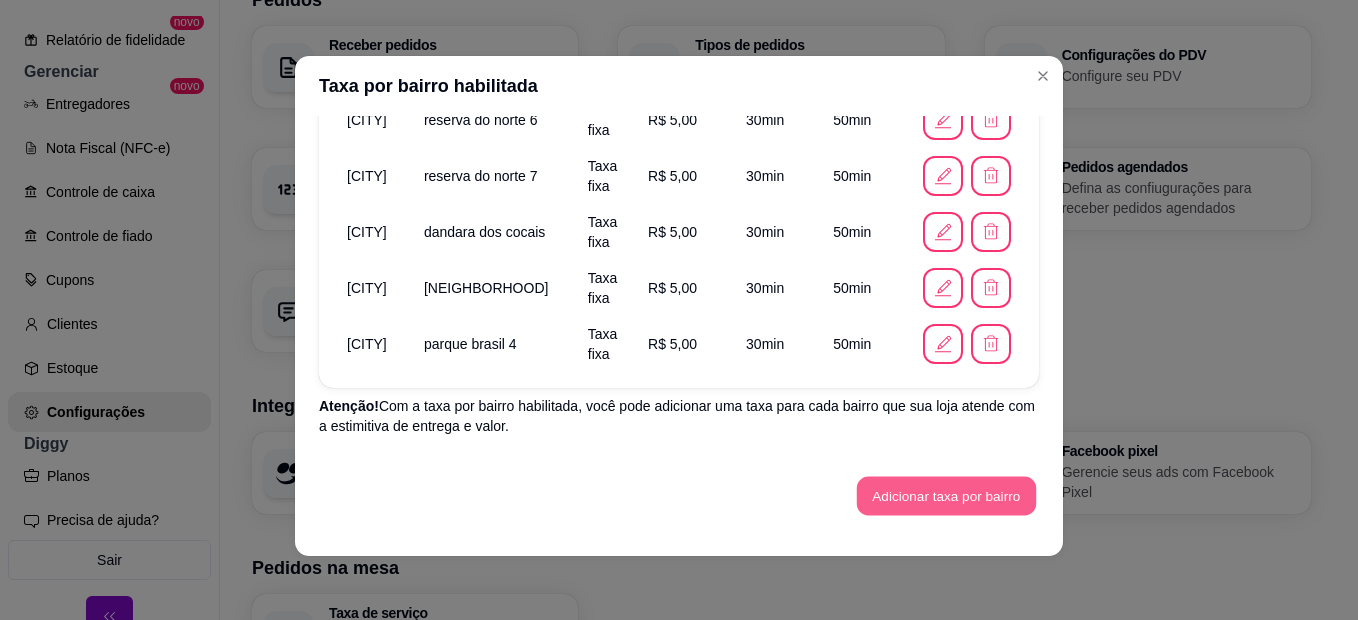 click on "Adicionar taxa por bairro" at bounding box center (946, 496) 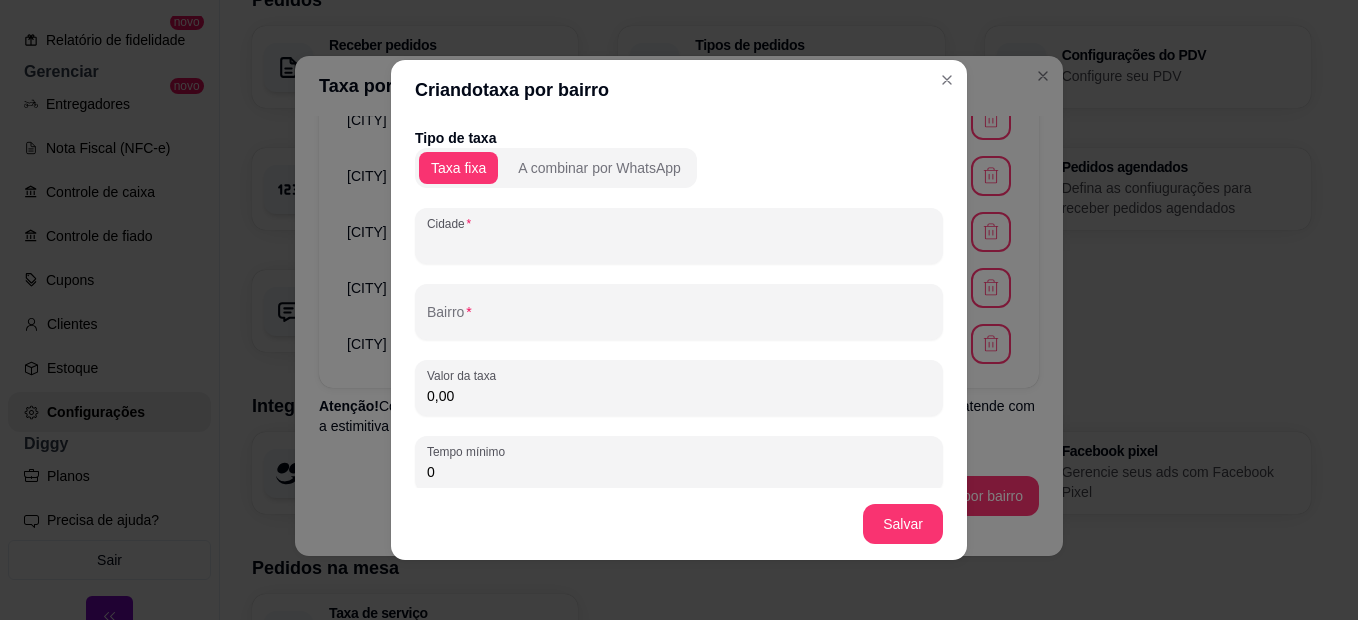 click on "Cidade" at bounding box center (679, 244) 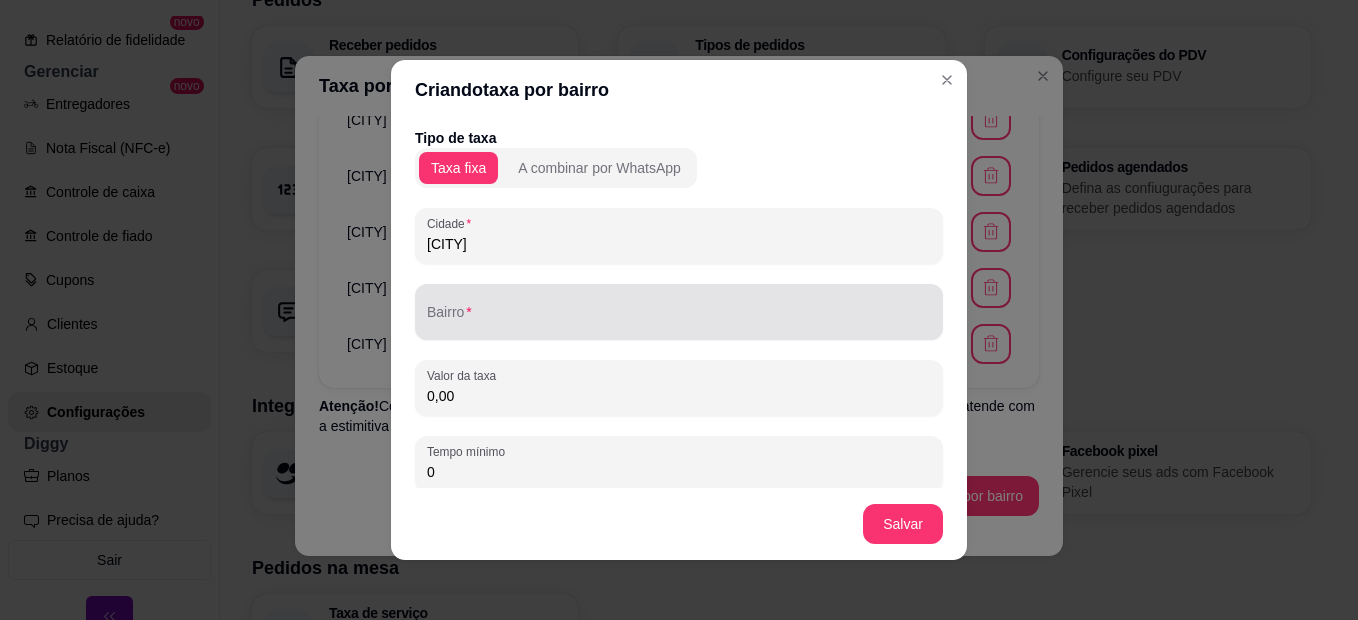 type on "[CITY]" 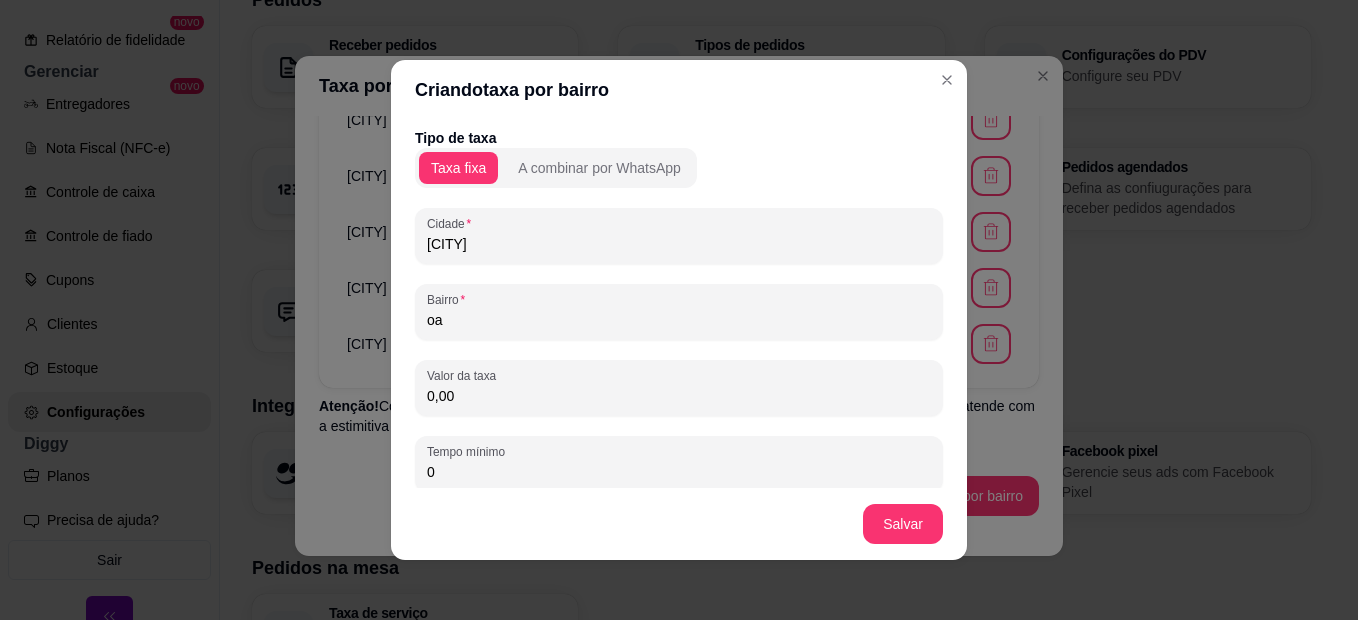 type on "o" 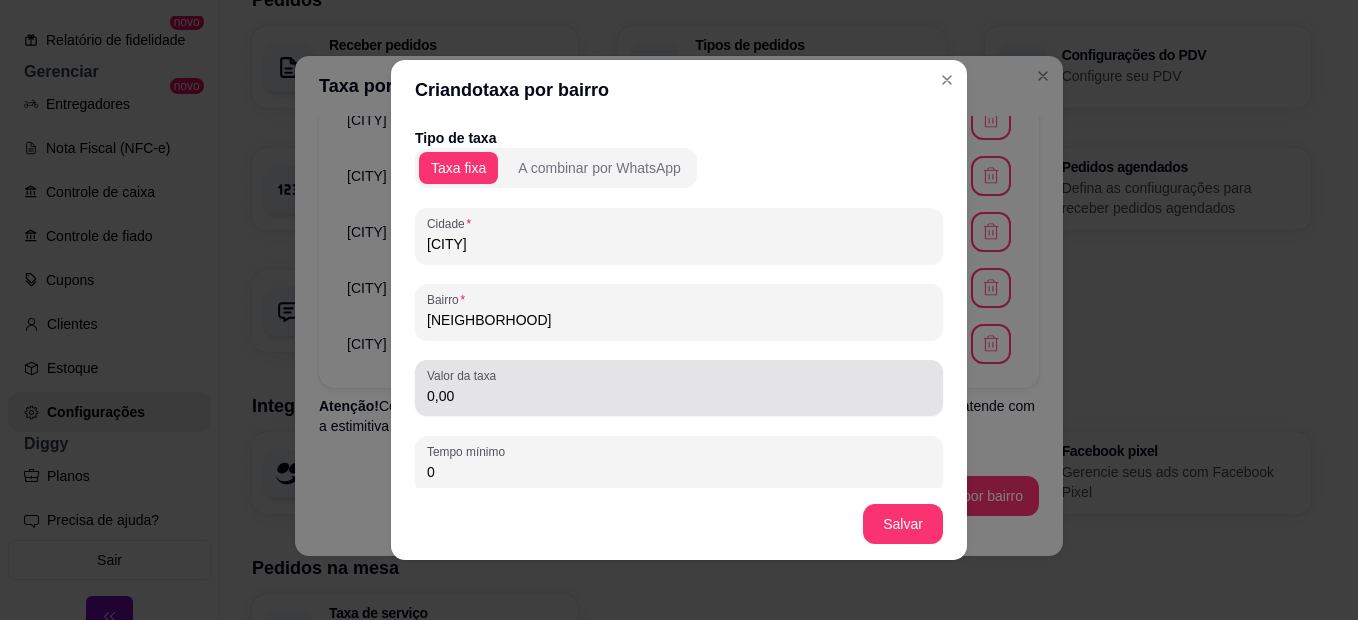 type on "[NEIGHBORHOOD]" 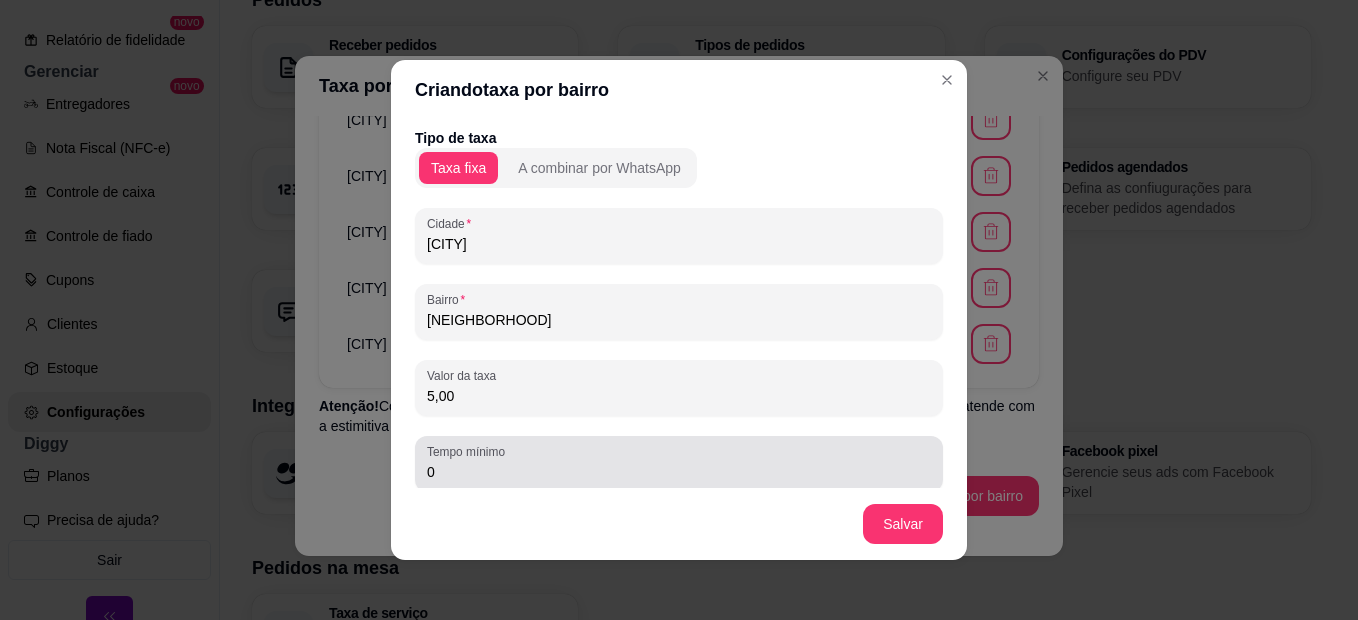 type on "5,00" 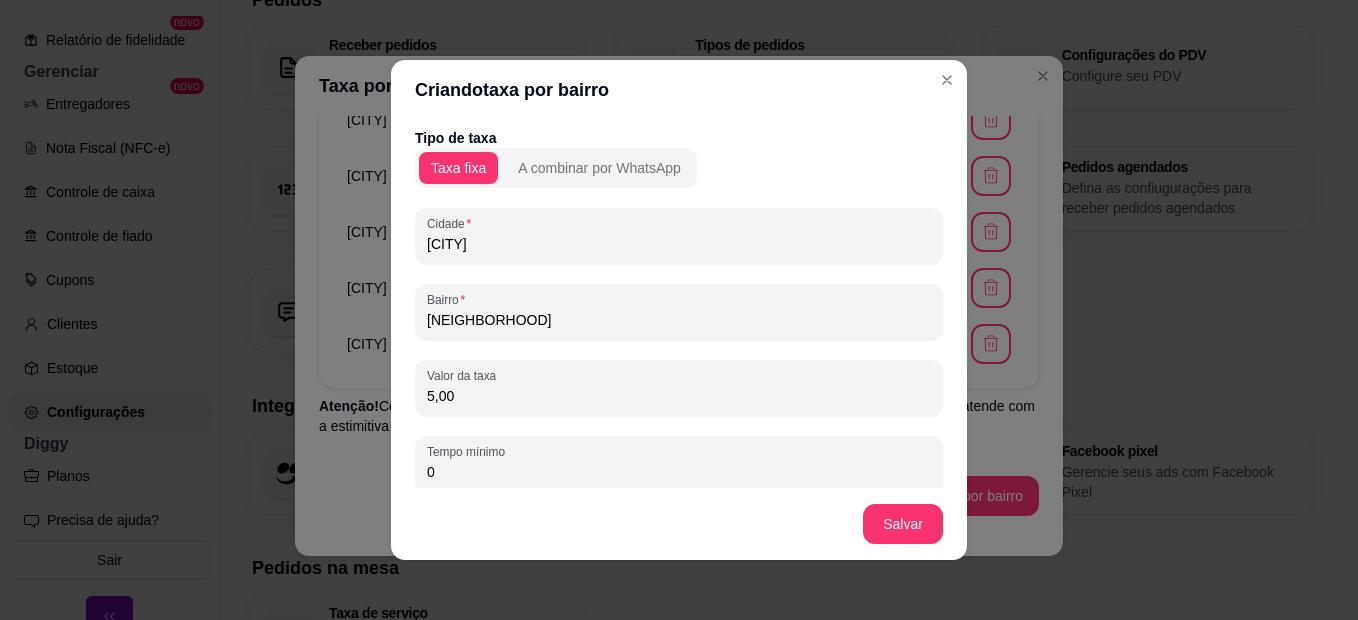 click on "0" at bounding box center (679, 472) 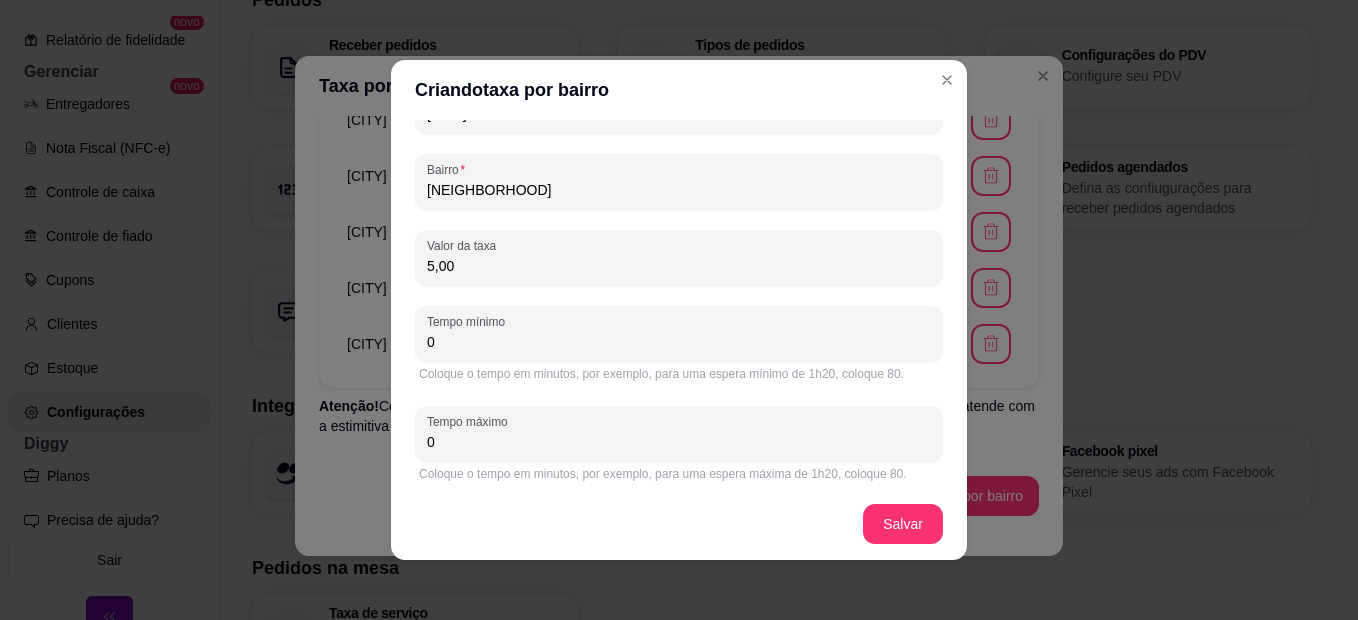scroll, scrollTop: 136, scrollLeft: 0, axis: vertical 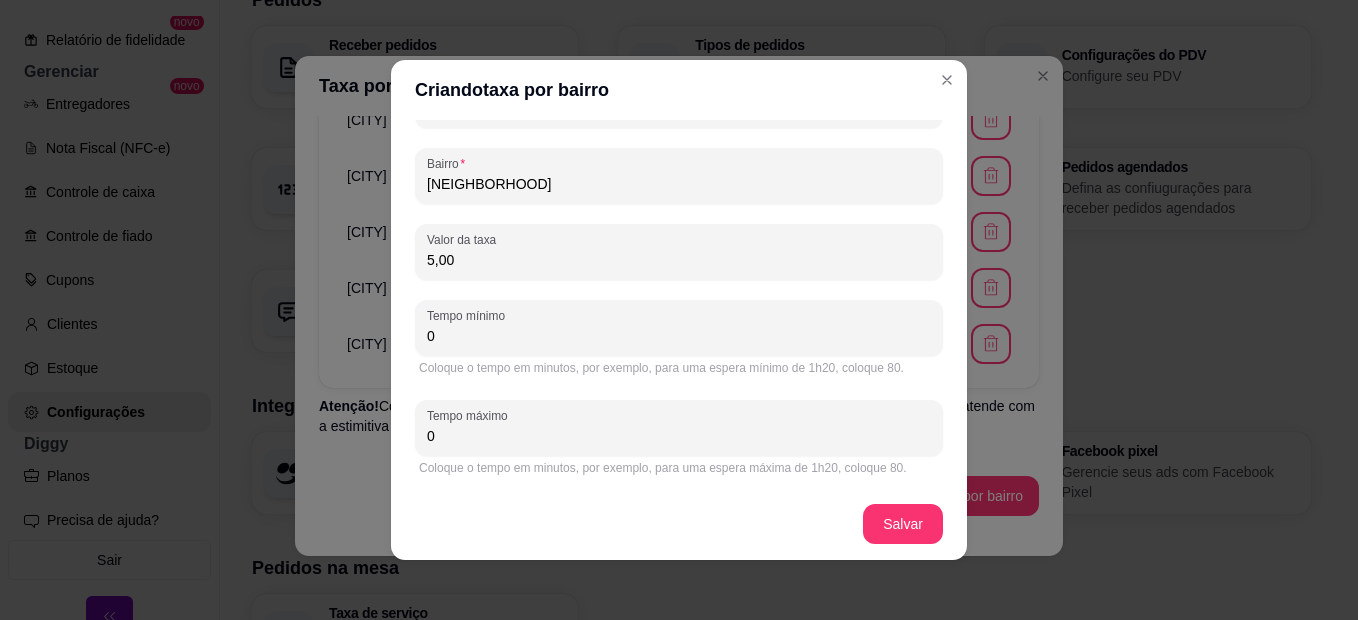 click on "0" at bounding box center [679, 336] 